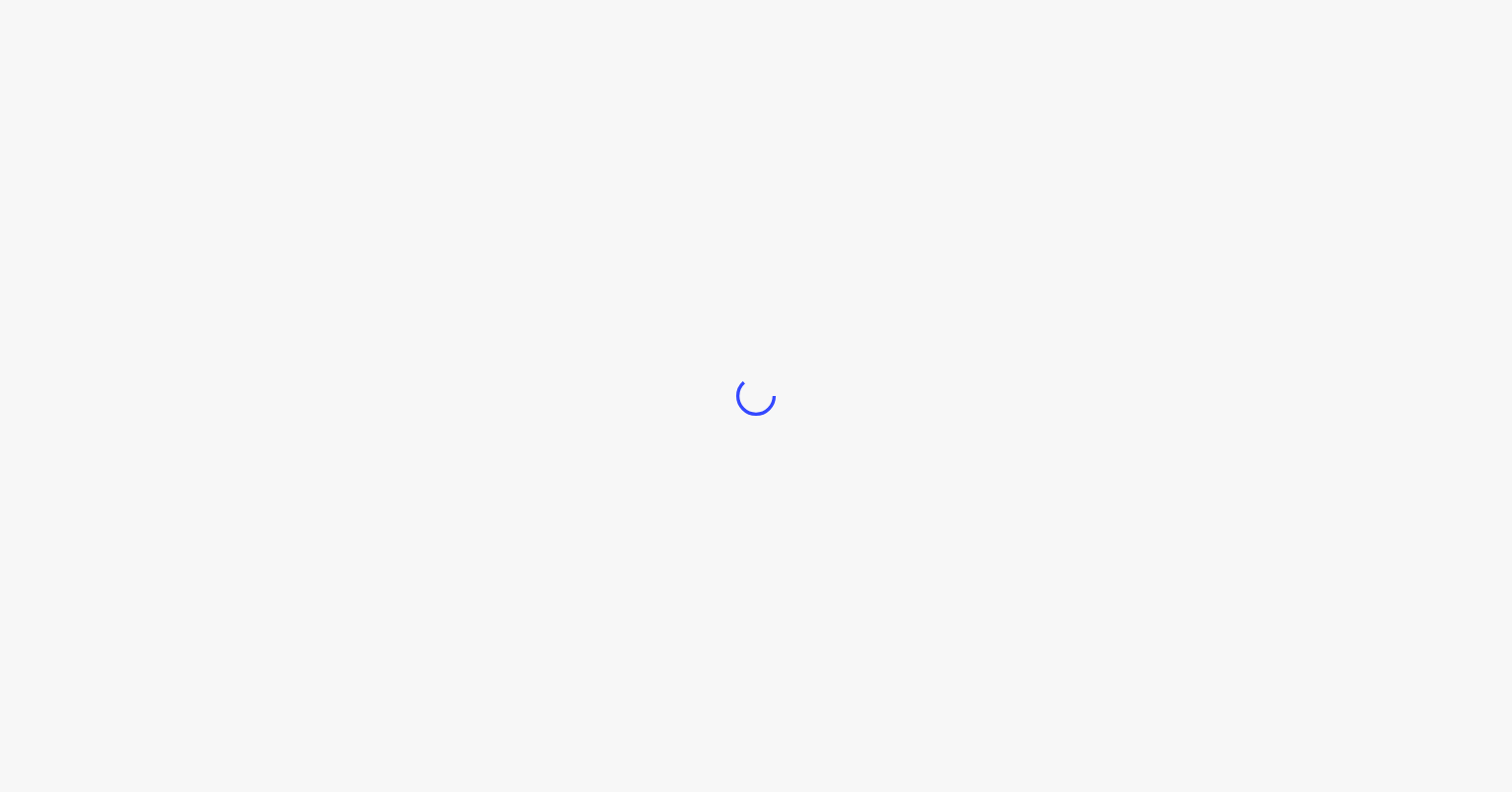 scroll, scrollTop: 0, scrollLeft: 0, axis: both 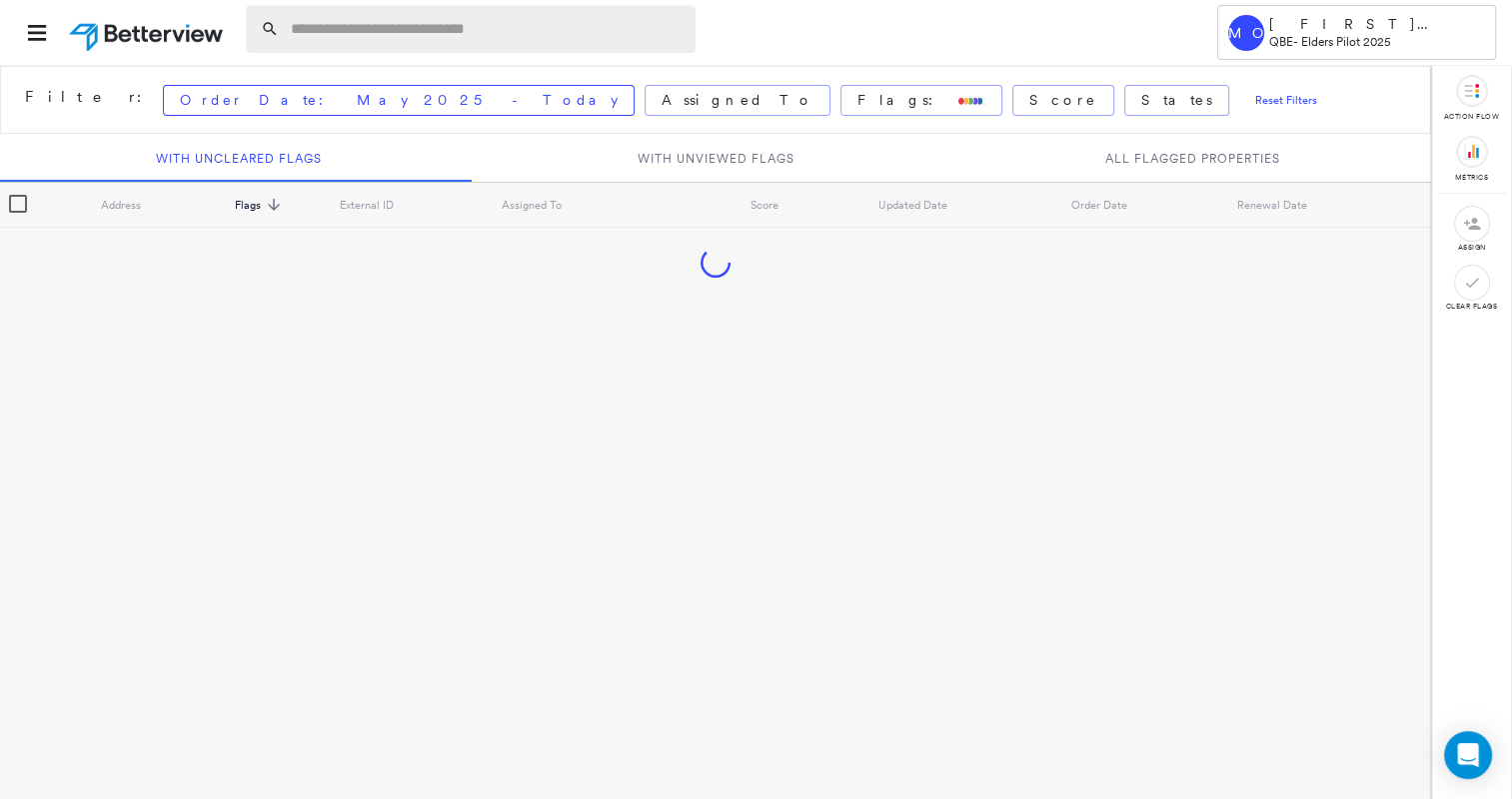 click at bounding box center [487, 29] 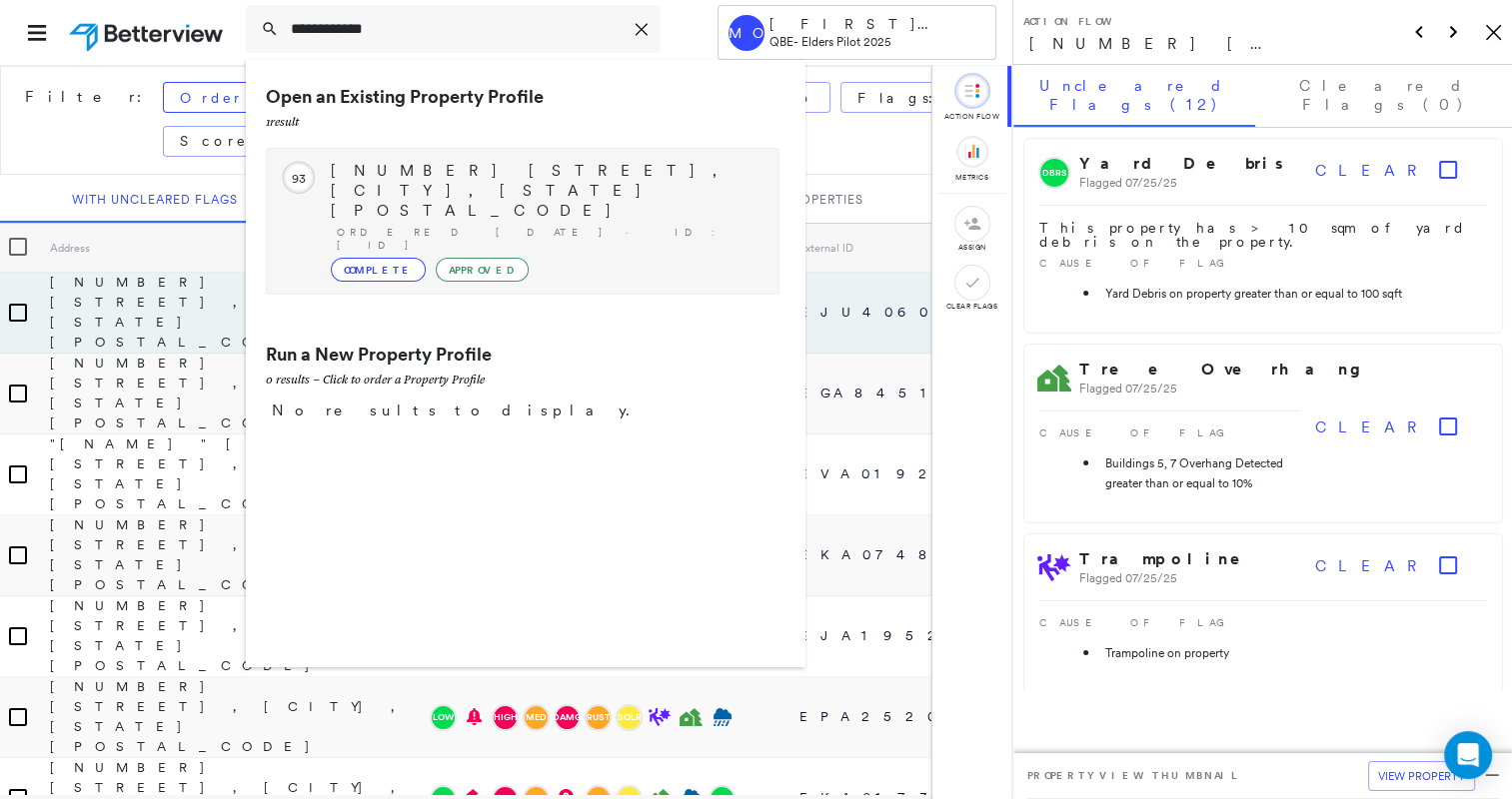 type on "**********" 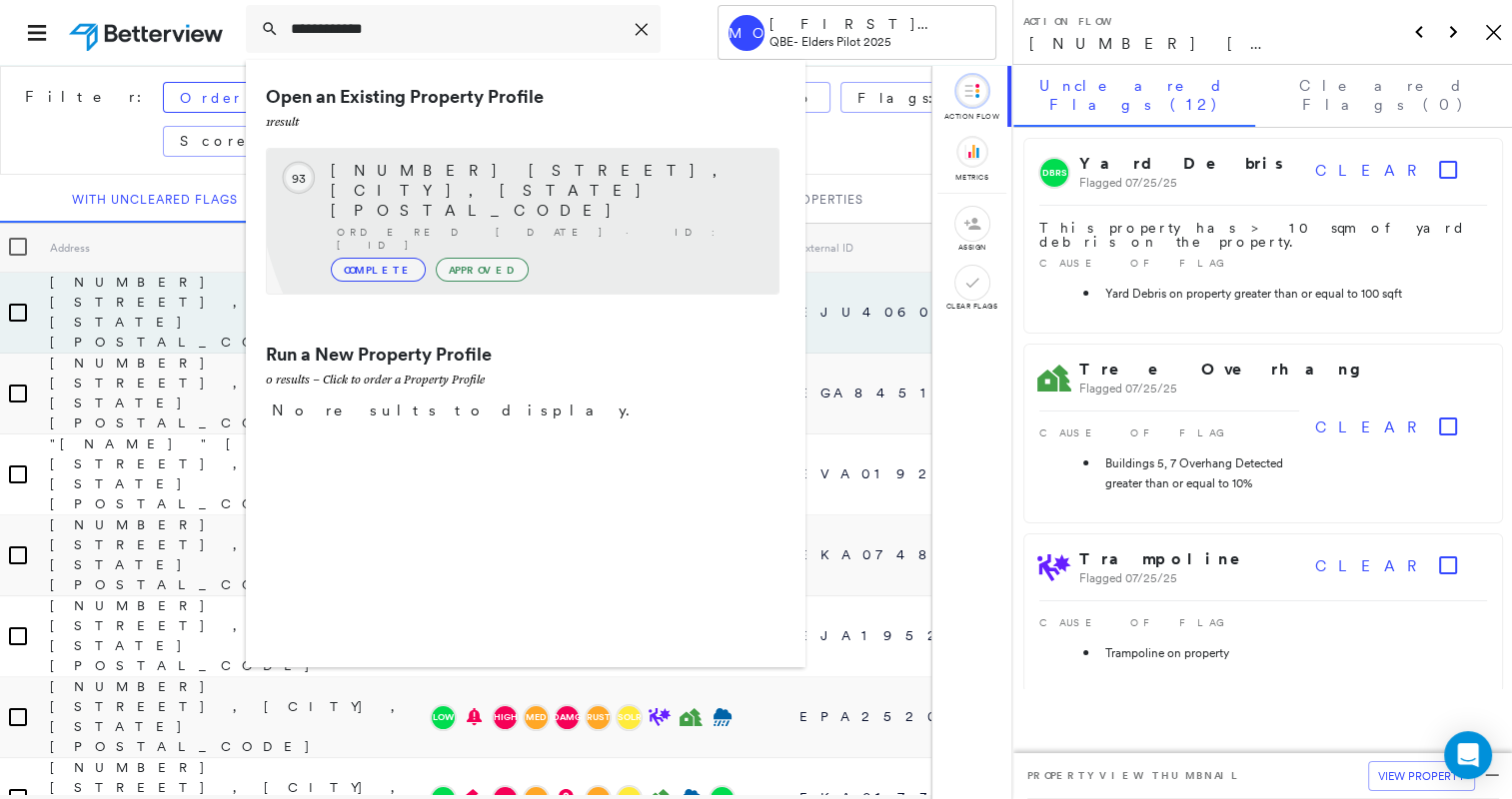 click on "[NUMBER] [STREET], [CITY], [STATE] [POSTAL_CODE]" at bounding box center (545, 191) 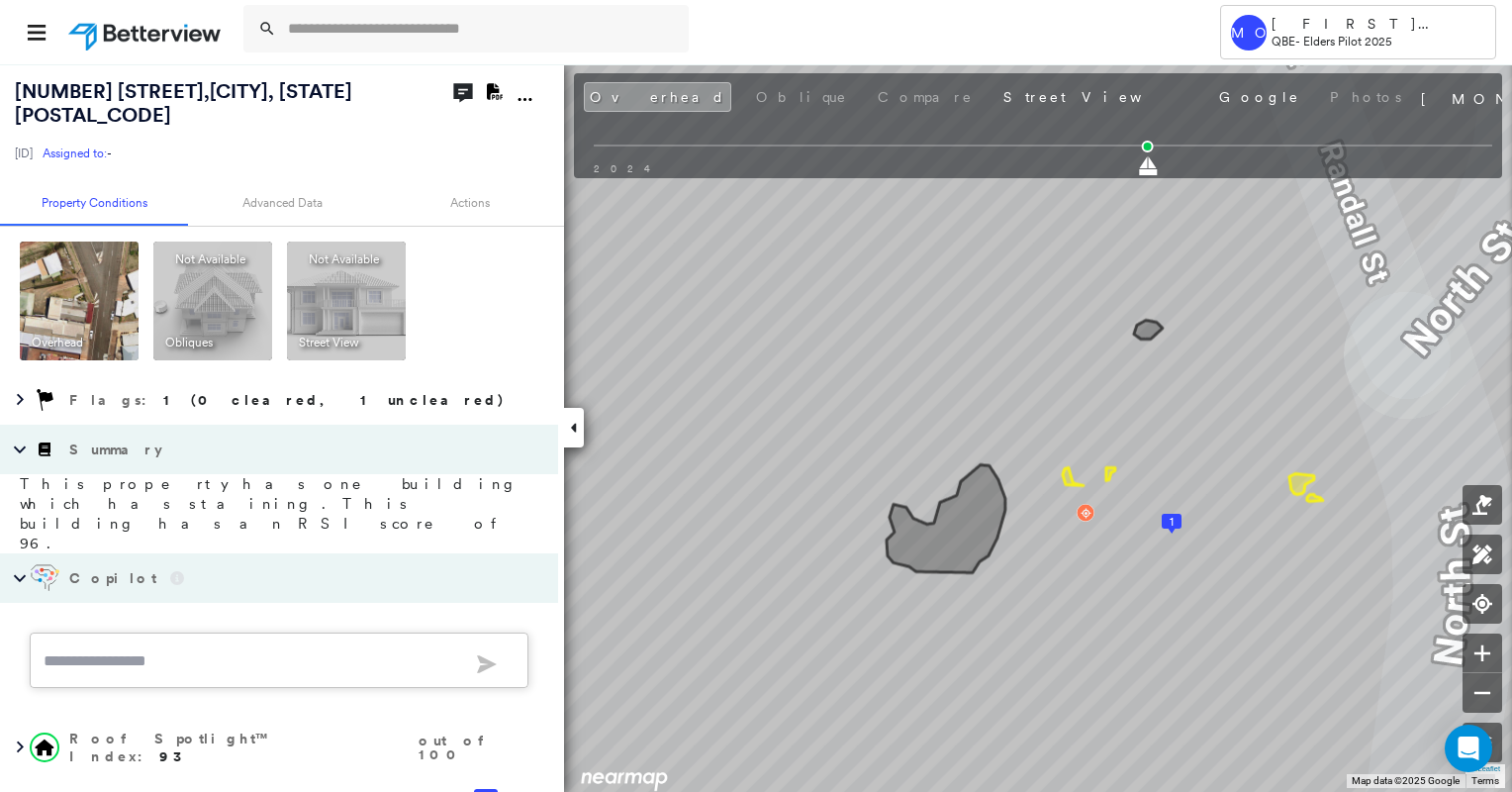 scroll, scrollTop: 0, scrollLeft: 0, axis: both 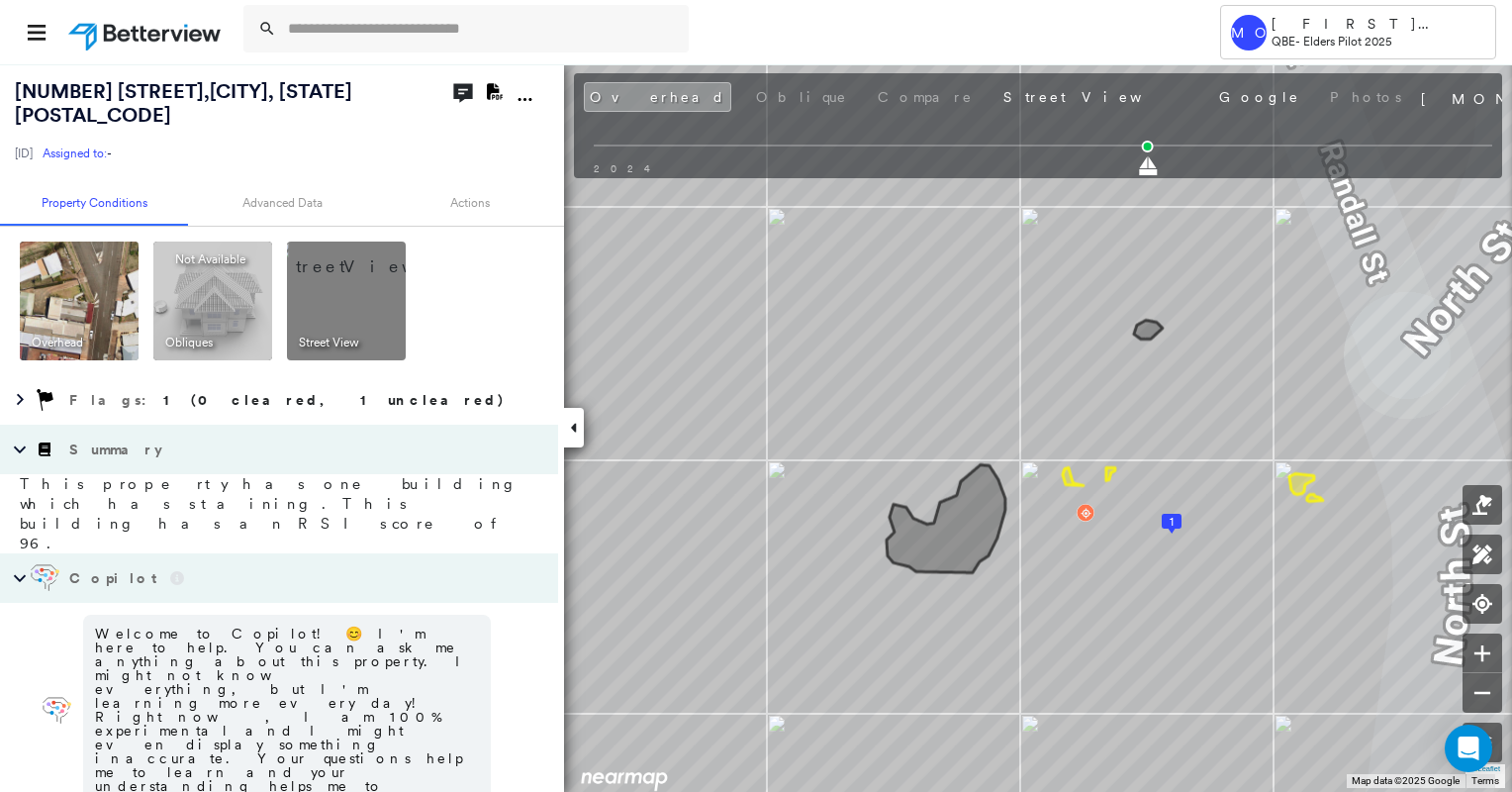 click on "Download PDF Report" 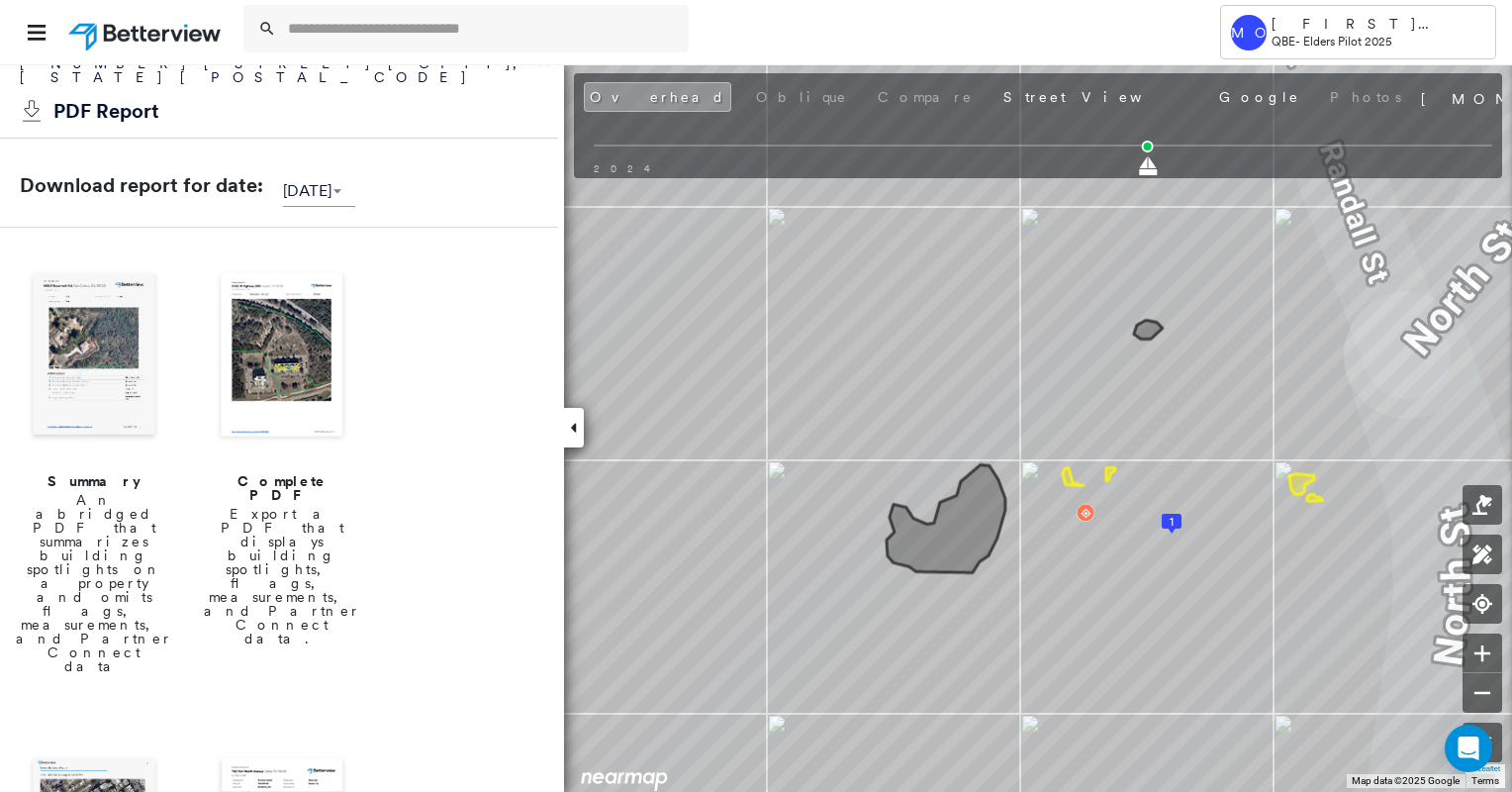 scroll, scrollTop: 0, scrollLeft: 0, axis: both 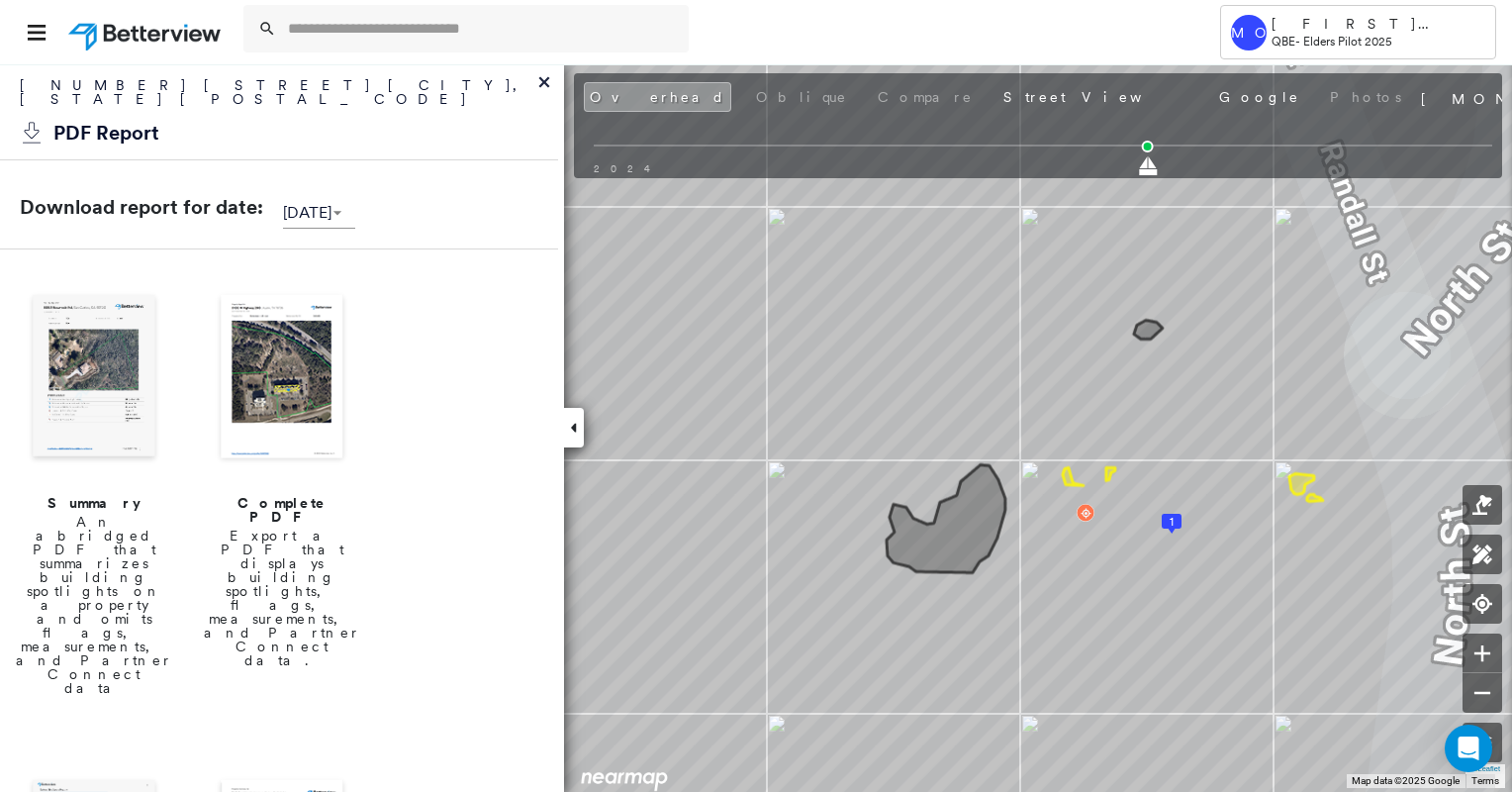 click at bounding box center [94, 378] 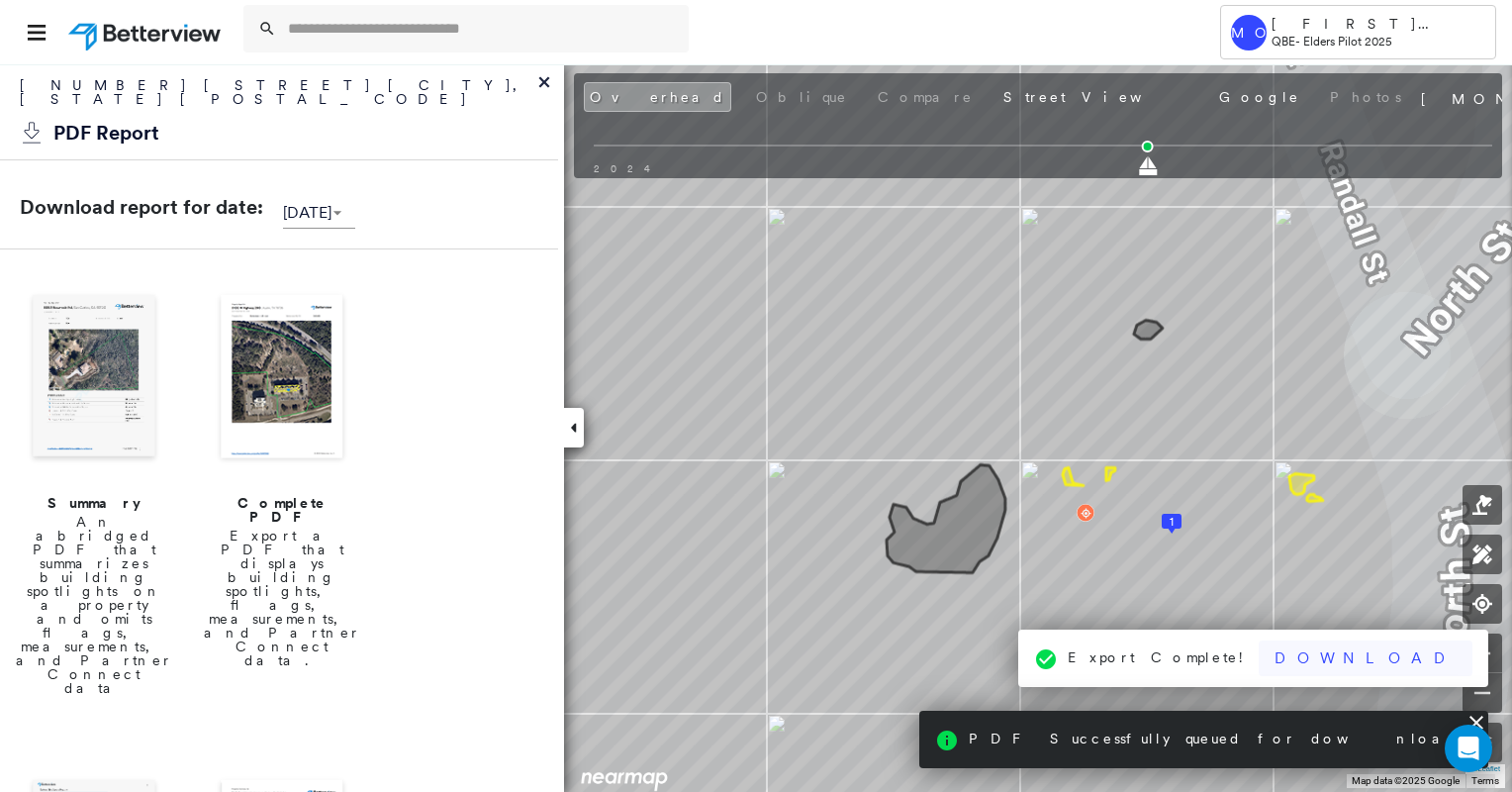 click on "Download" at bounding box center [1366, 658] 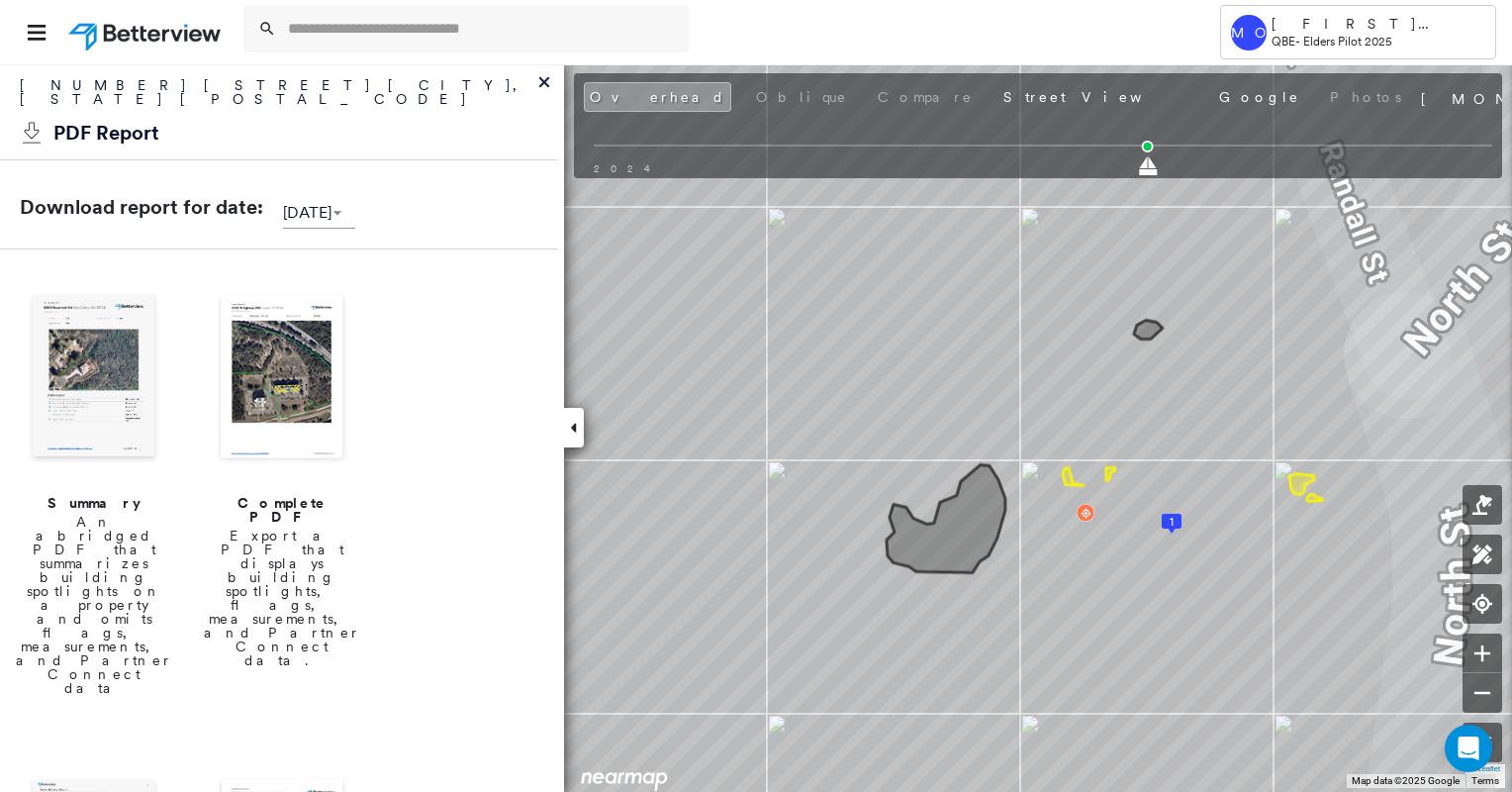 click at bounding box center [282, 378] 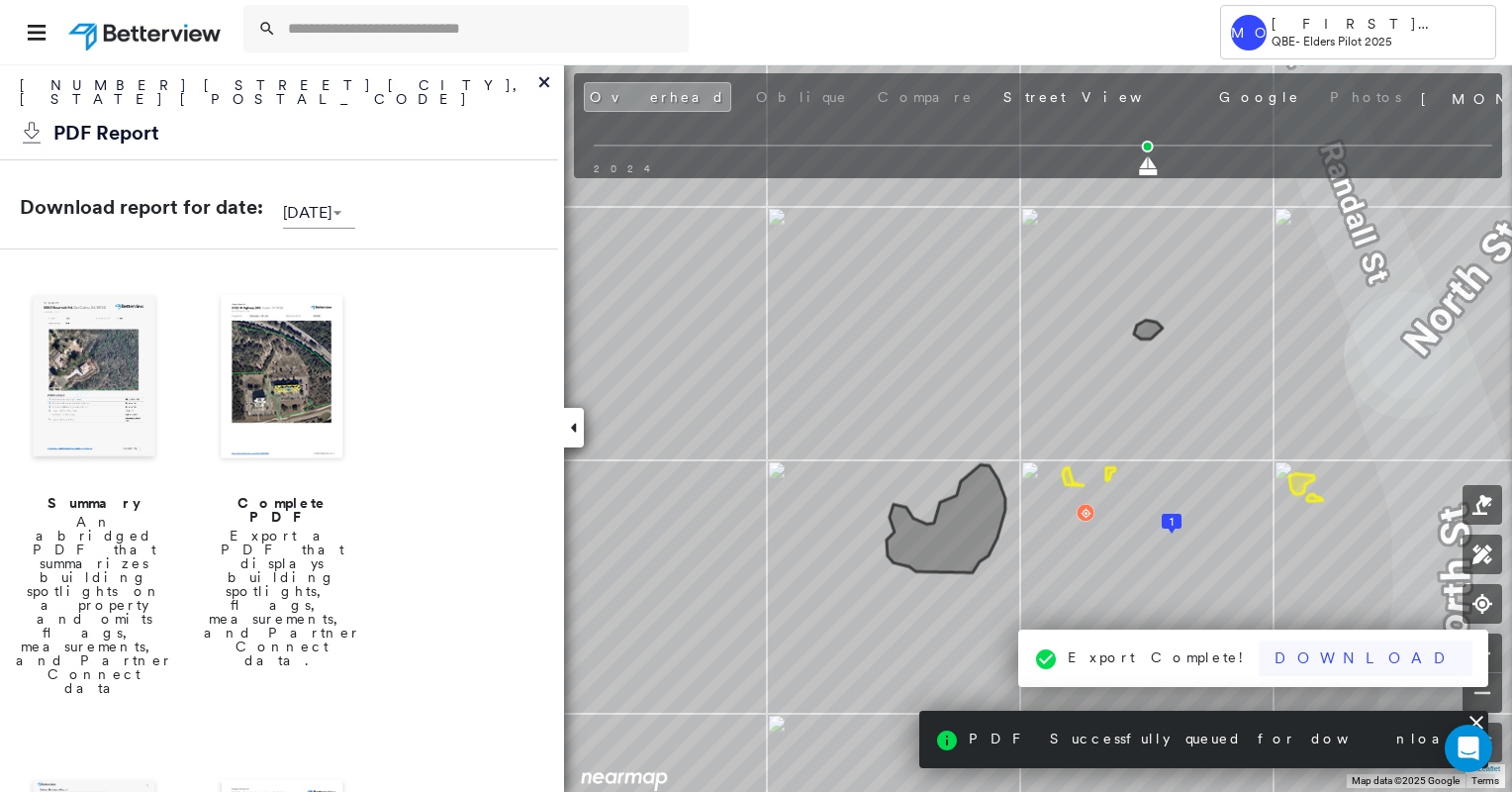 click on "Download" at bounding box center (1366, 658) 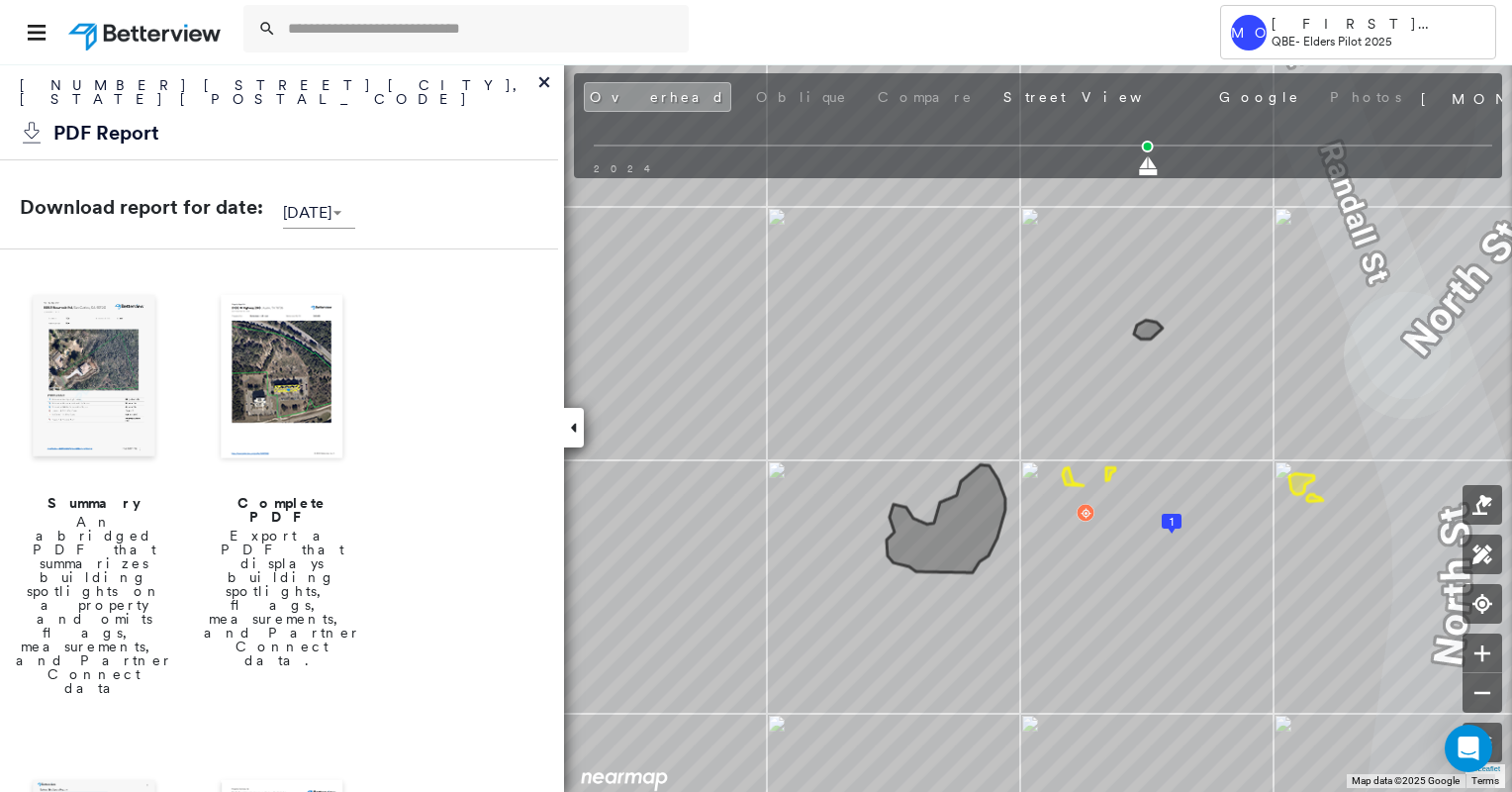 click on "Summary An abridged PDF that summarizes building spotlights on a property and omits flags, measurements, and Partner Connect data Complete PDF Export a PDF that displays building spotlights, flags, measurements, and Partner Connect data. Peril Risks Export a PDF that summarizes the Peril Risks detected on a property Executive Overview Two page overview of the property that summarizes property and building conditions, for Executives. Agent Overview Two page overview of the property that summarizes property and building conditions, without scores, for Agents." at bounding box center (279, 969) 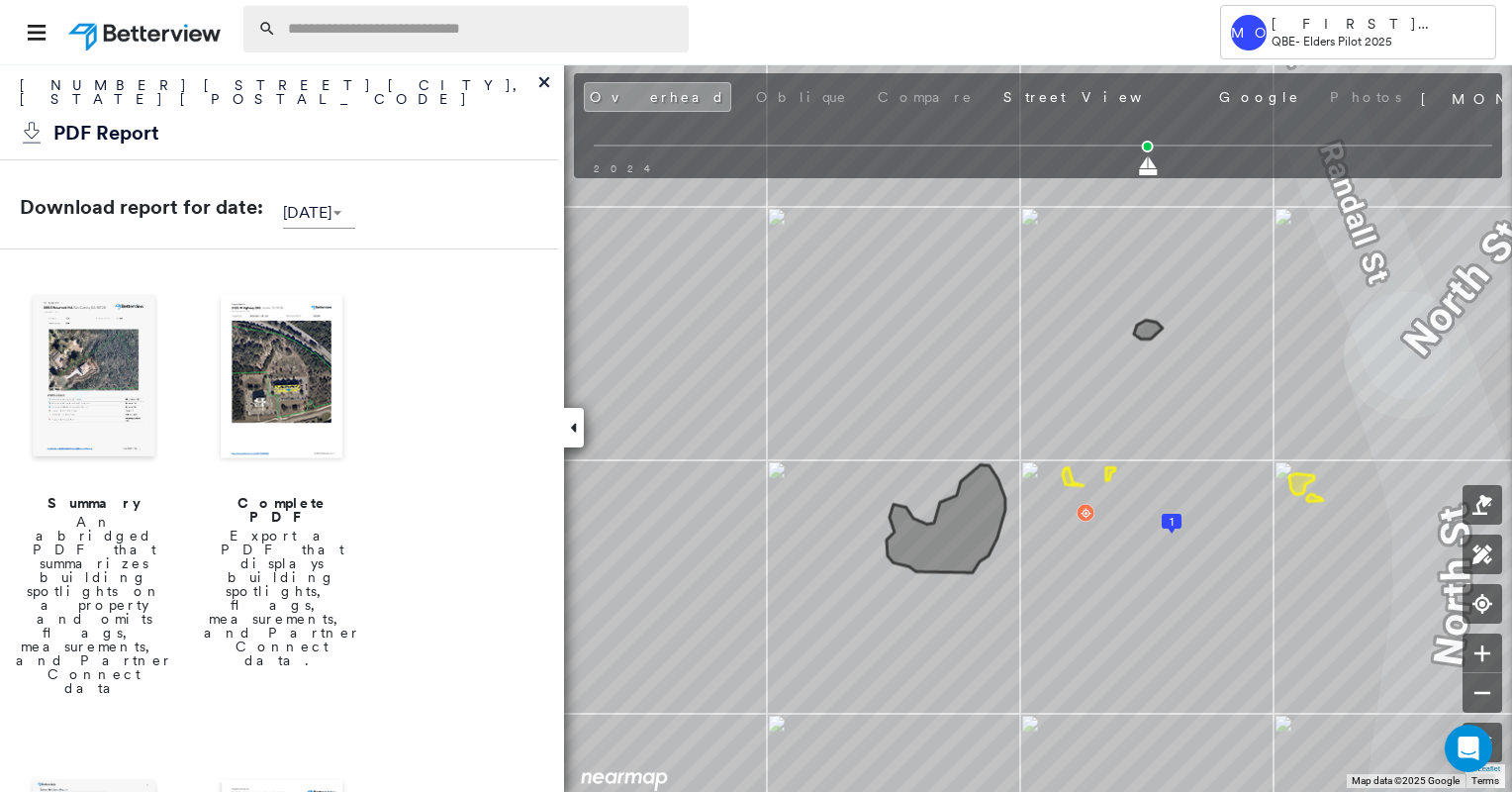 click at bounding box center [482, 29] 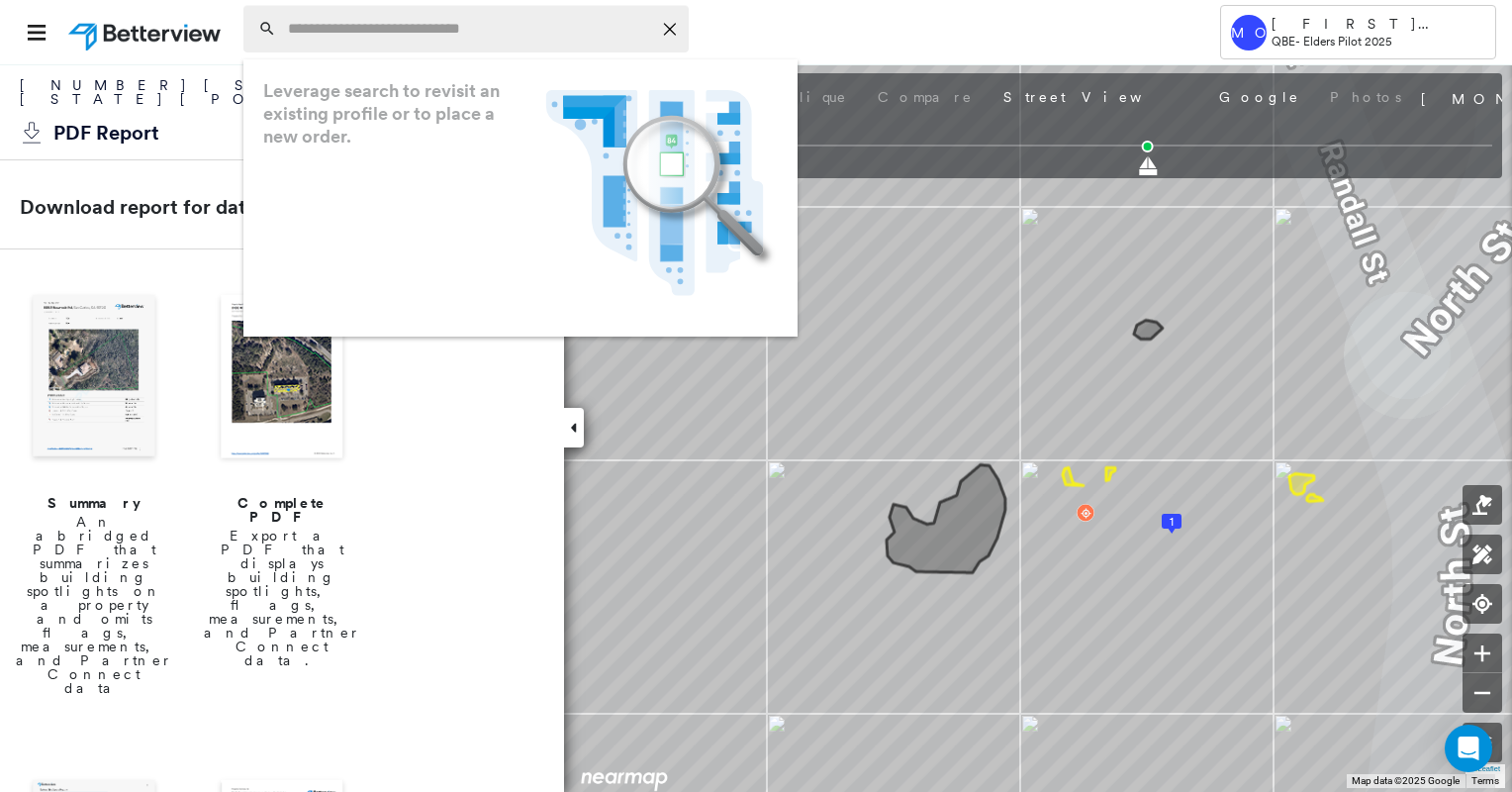 paste on "**********" 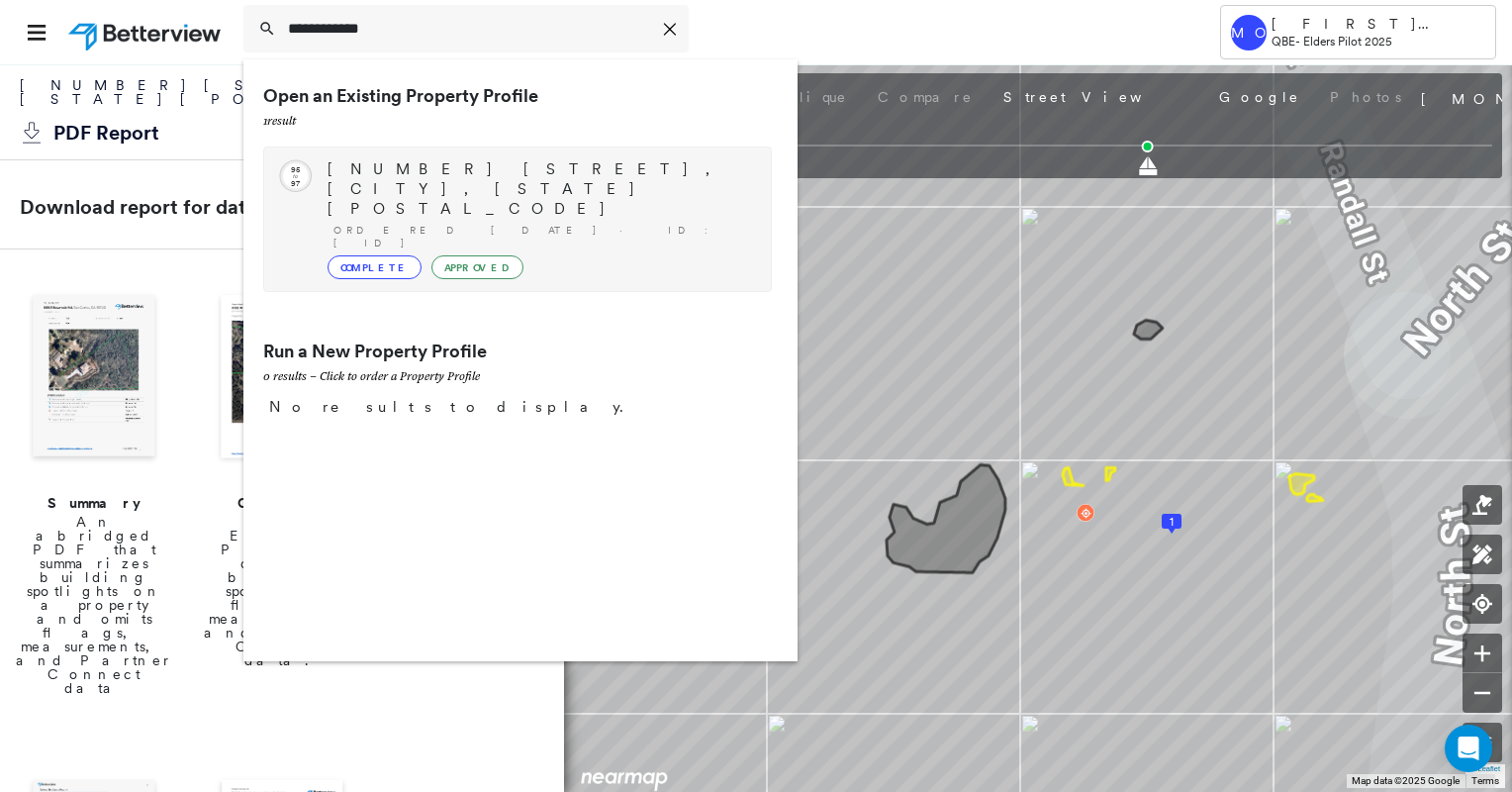 type on "**********" 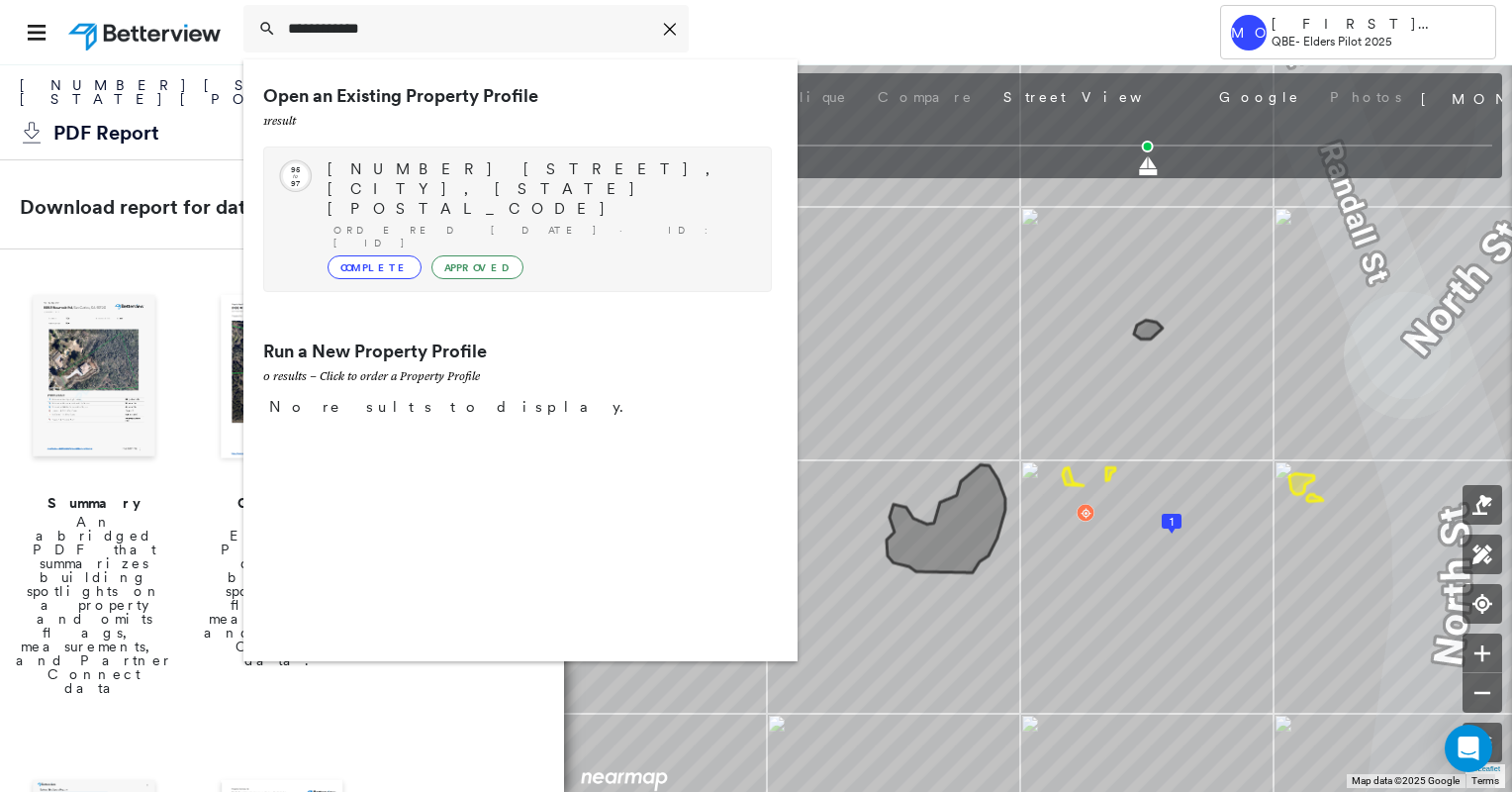 click on "Ordered 07/03/25 · ID: EGU670797BPK" at bounding box center (542, 237) 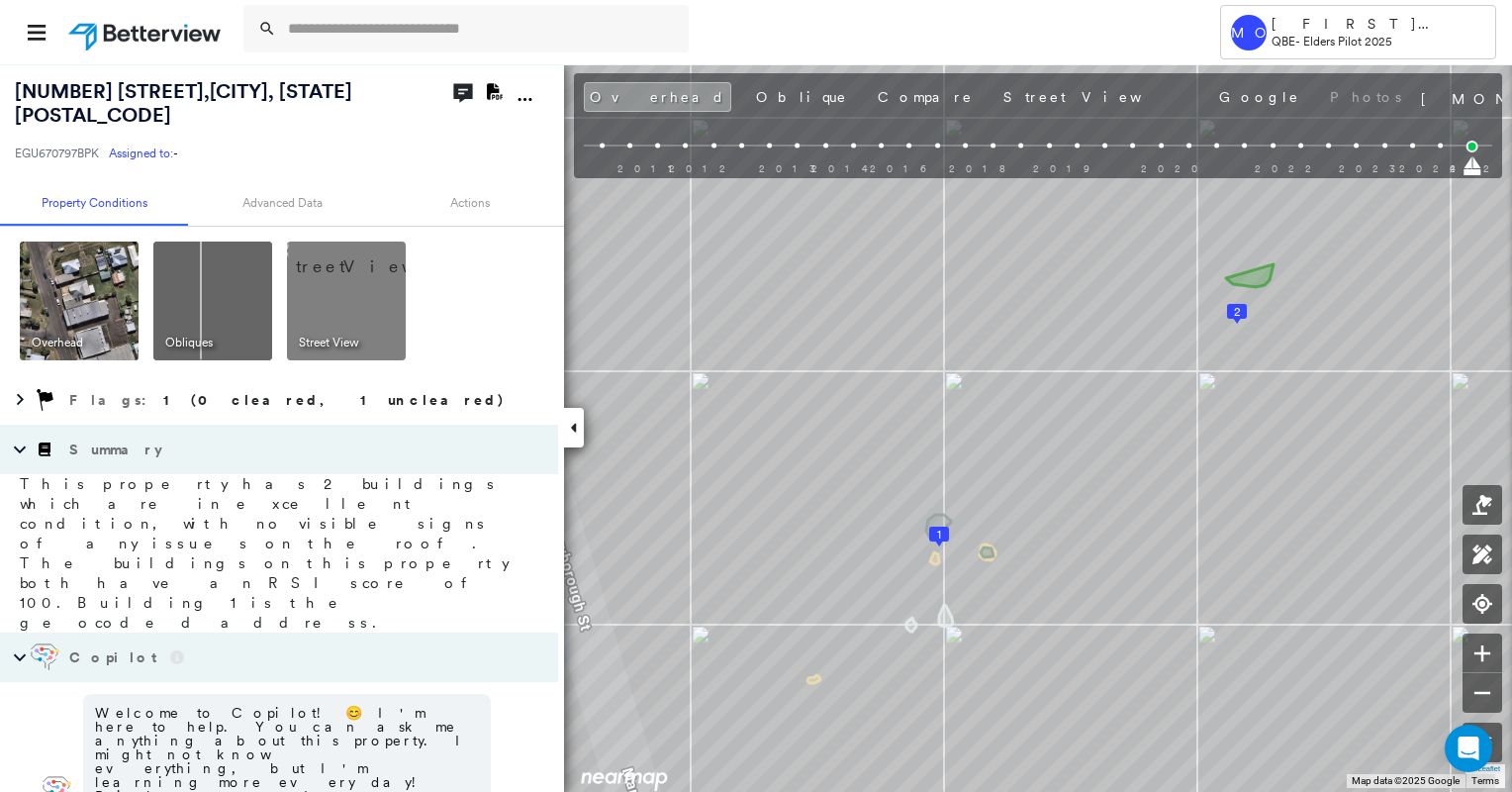 click on "Download PDF Report" 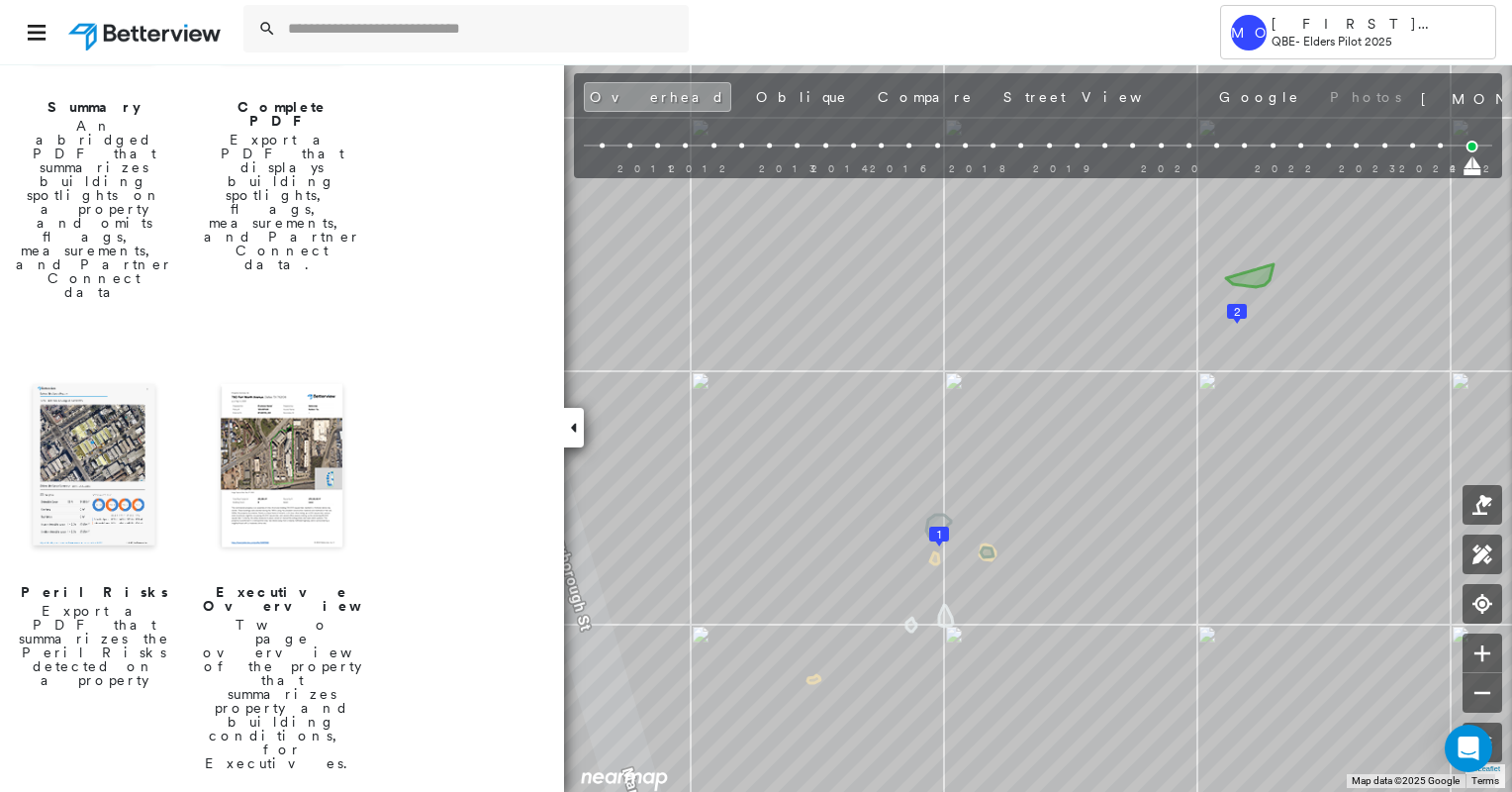 scroll, scrollTop: 297, scrollLeft: 0, axis: vertical 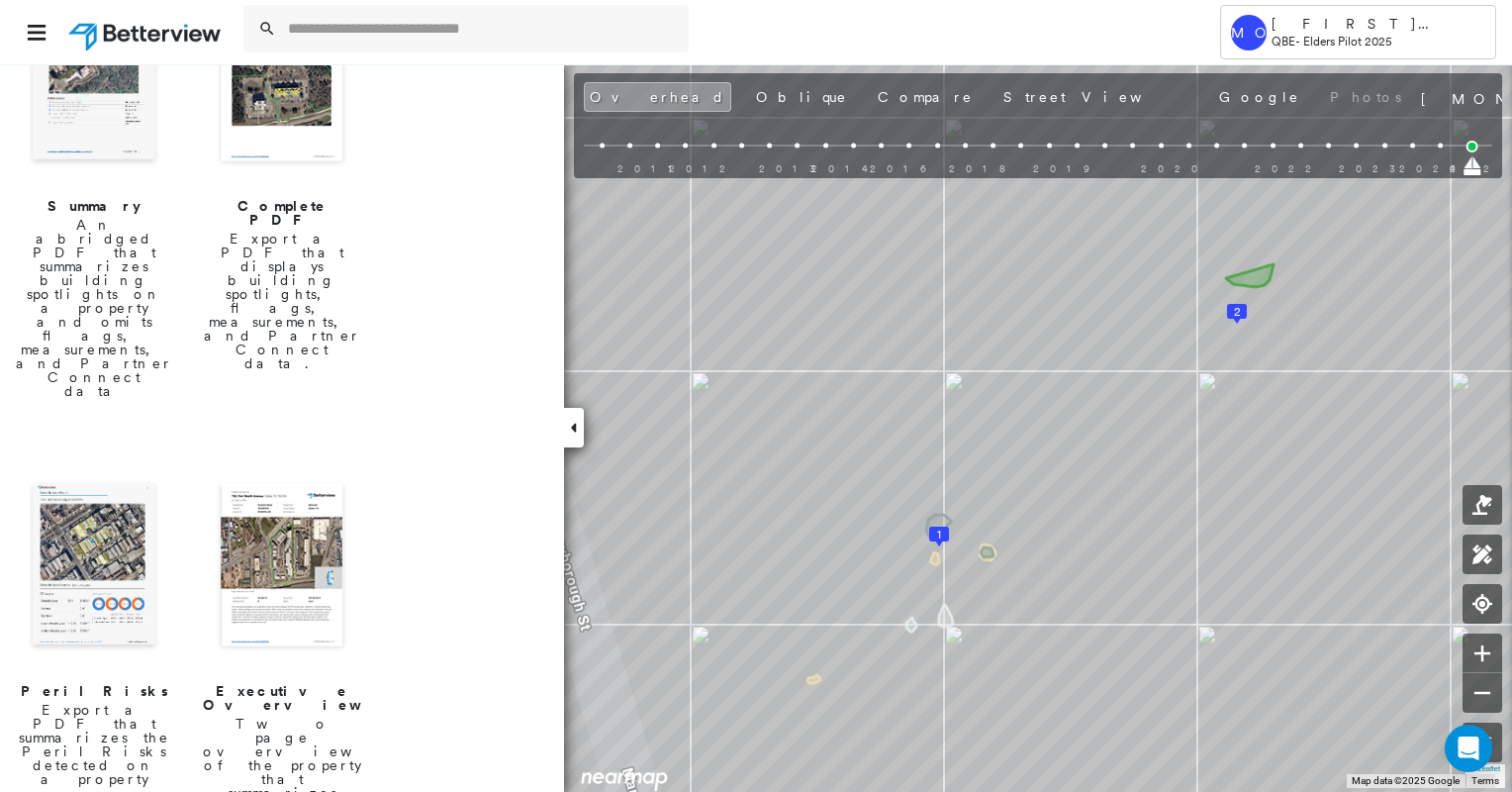 click on "Export a PDF that displays building spotlights, flags, measurements, and Partner Connect data." at bounding box center (282, 301) 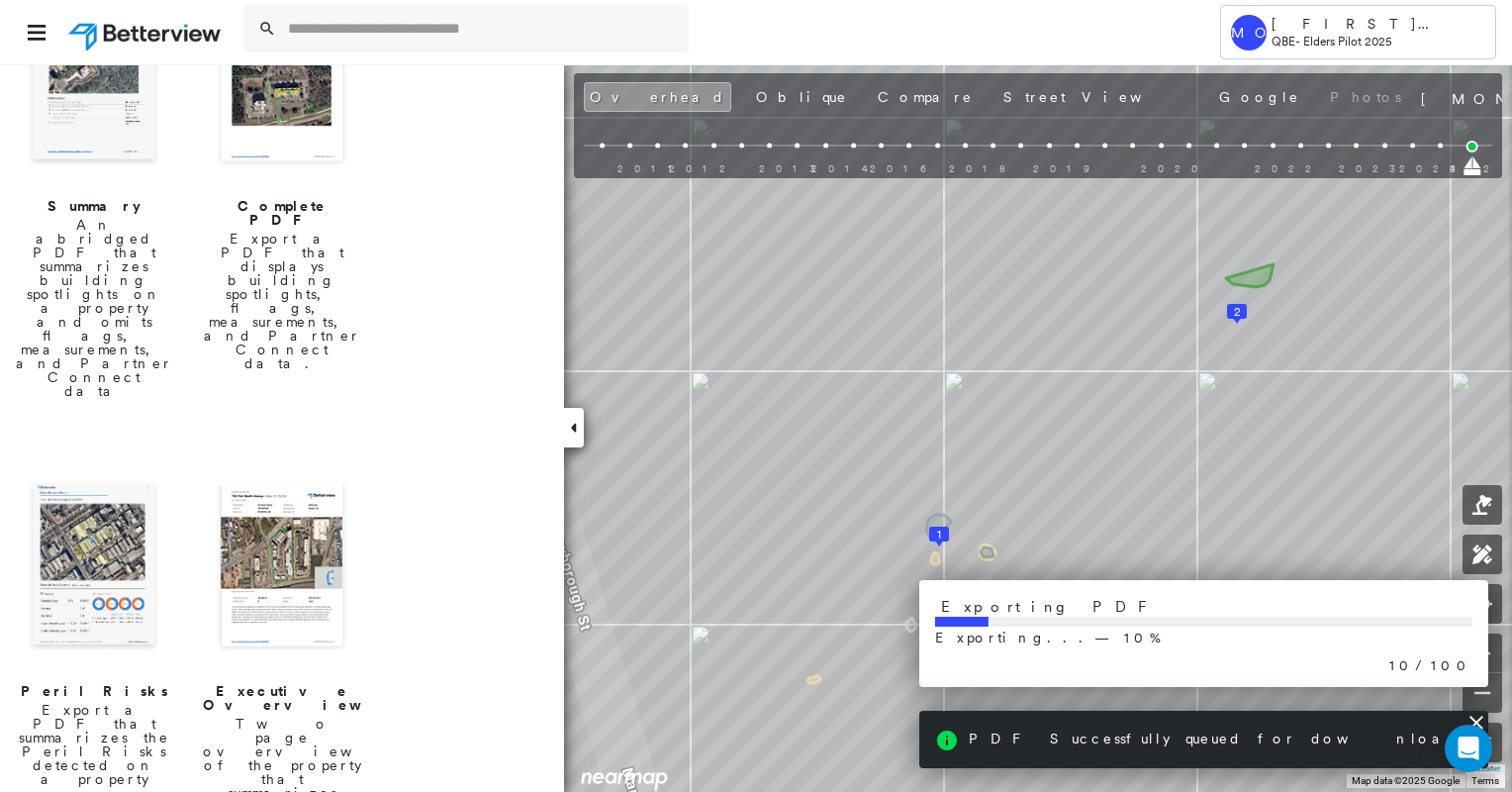 click at bounding box center (282, 81) 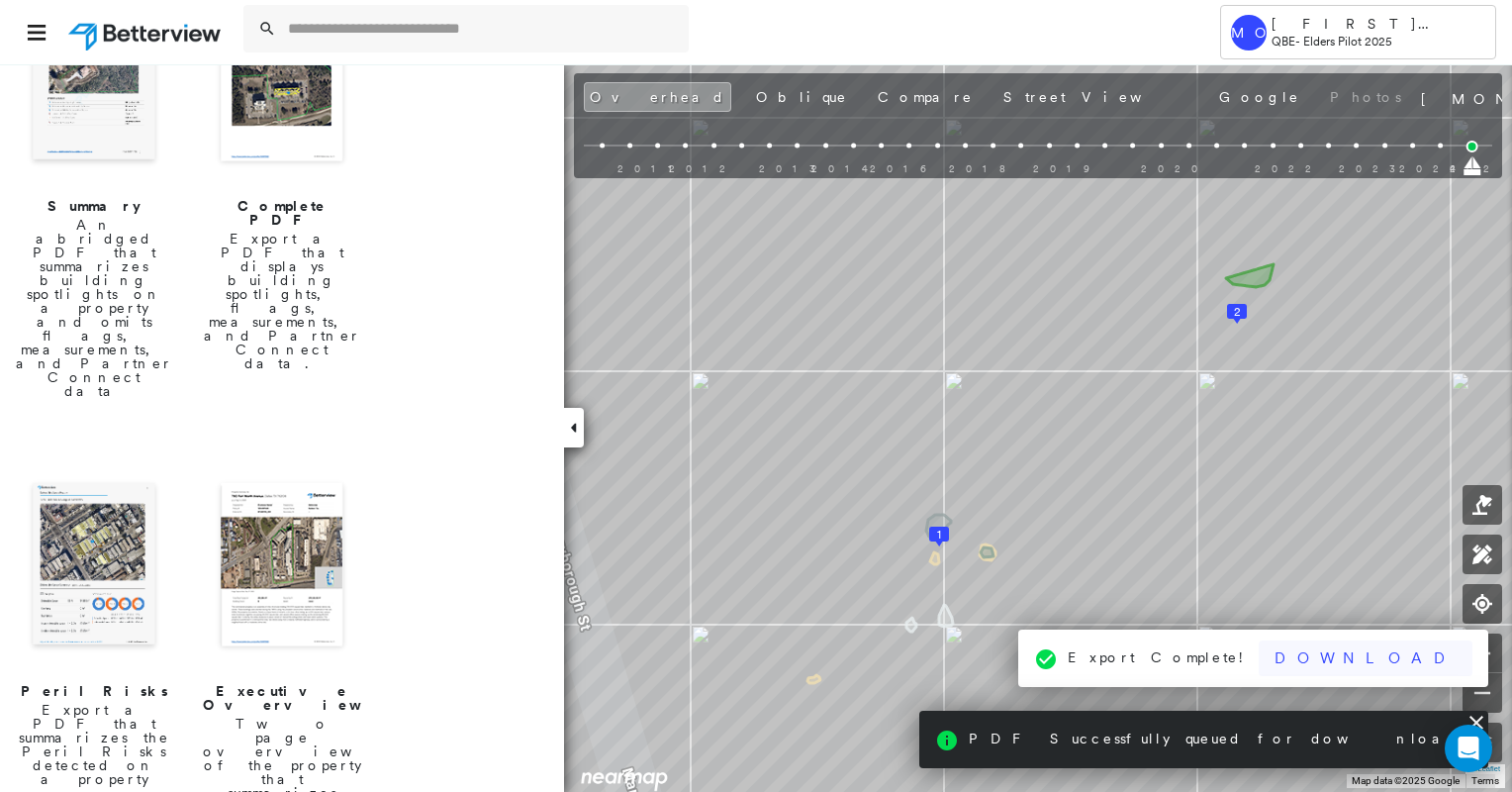 click on "Download" at bounding box center (1366, 658) 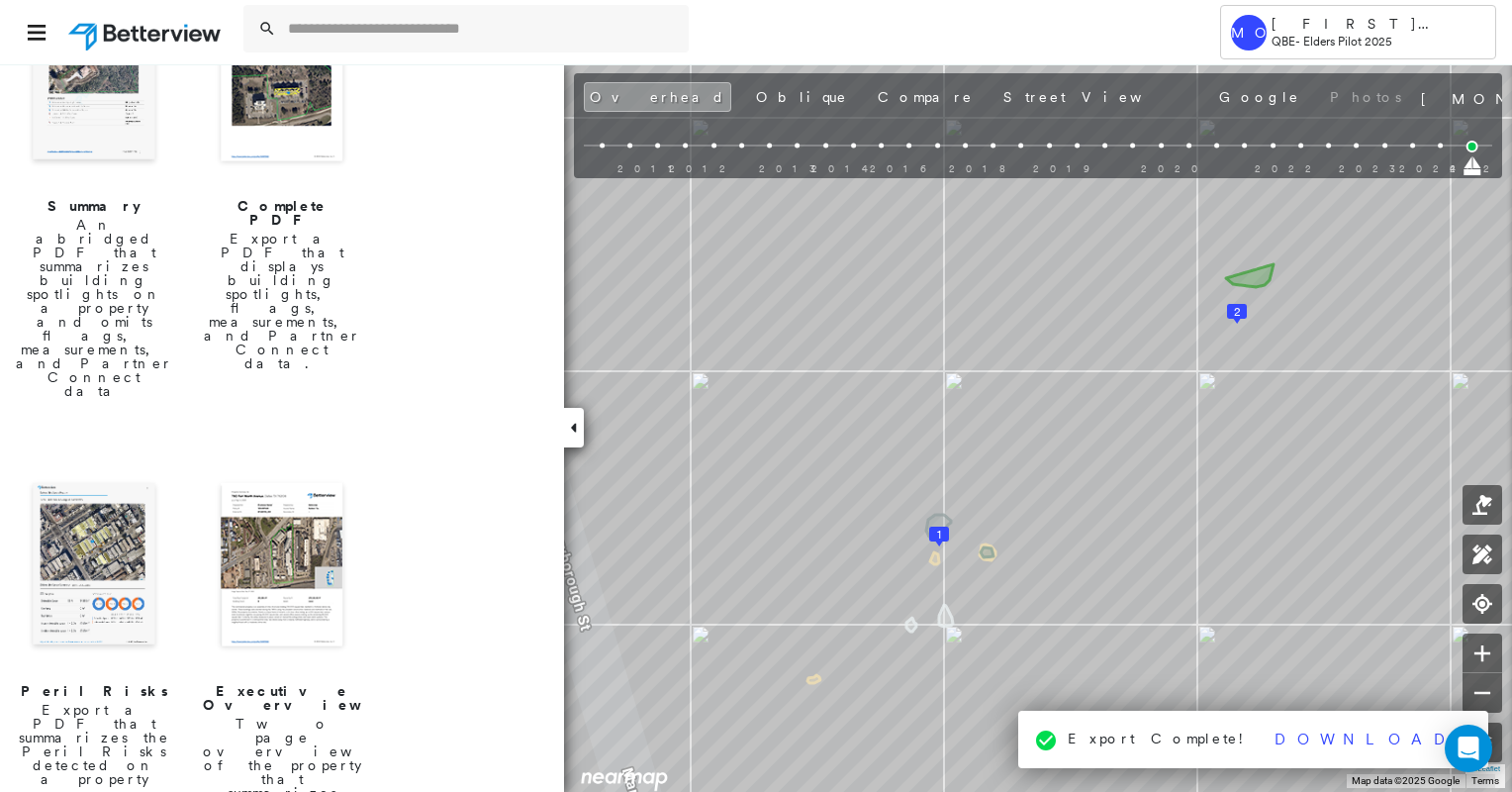 scroll, scrollTop: 297, scrollLeft: 0, axis: vertical 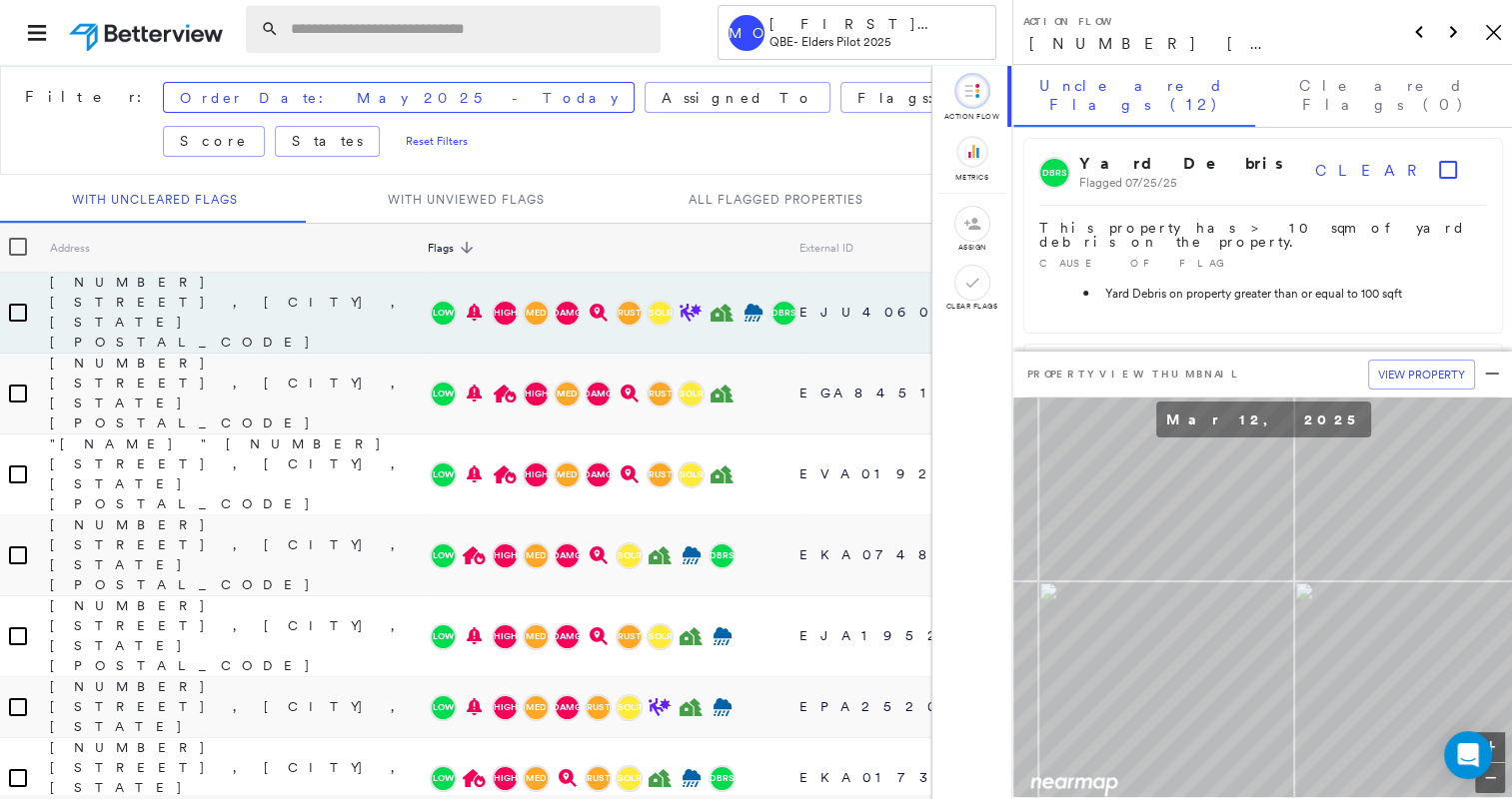 click at bounding box center (470, 29) 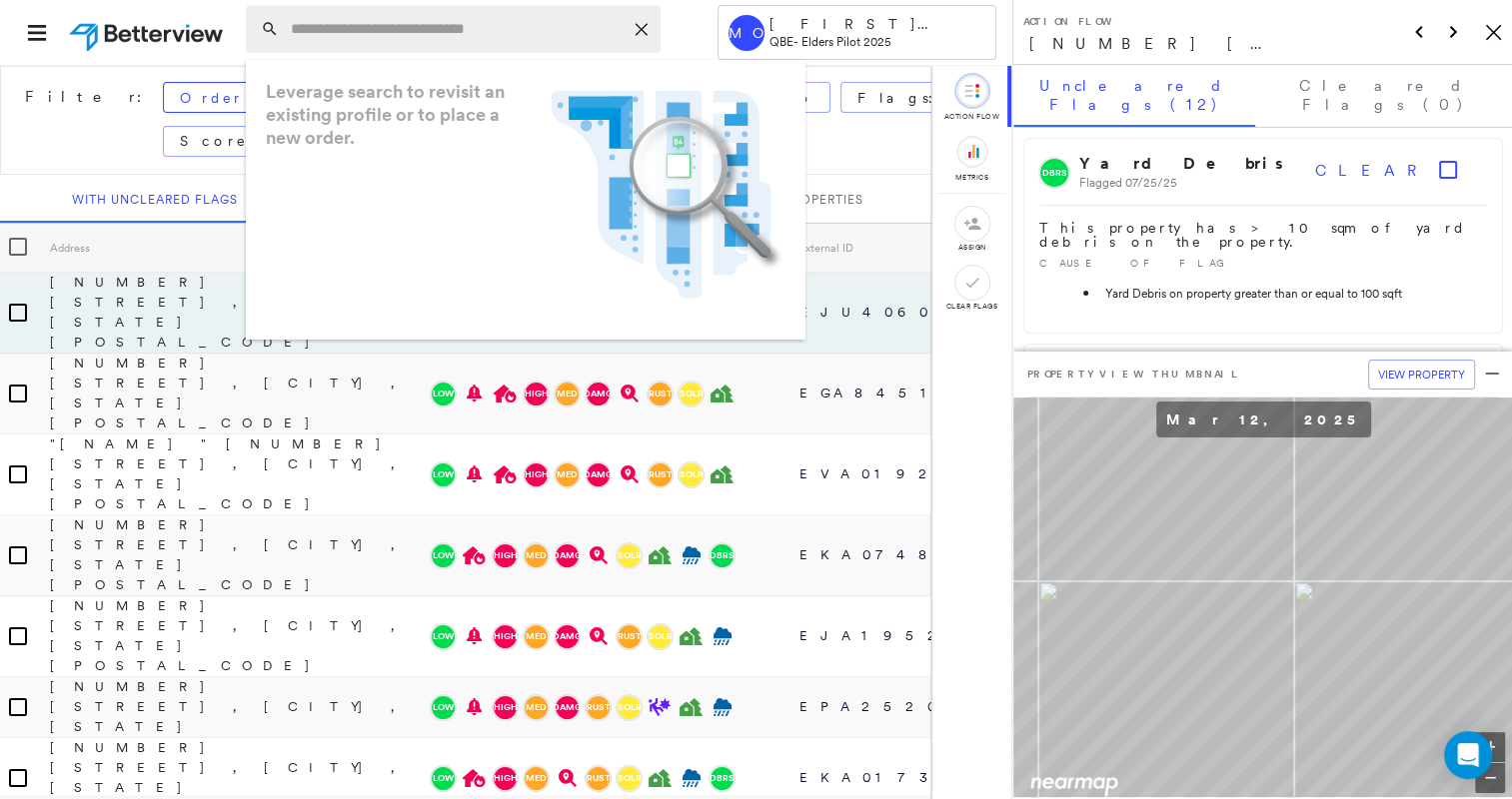 paste on "**********" 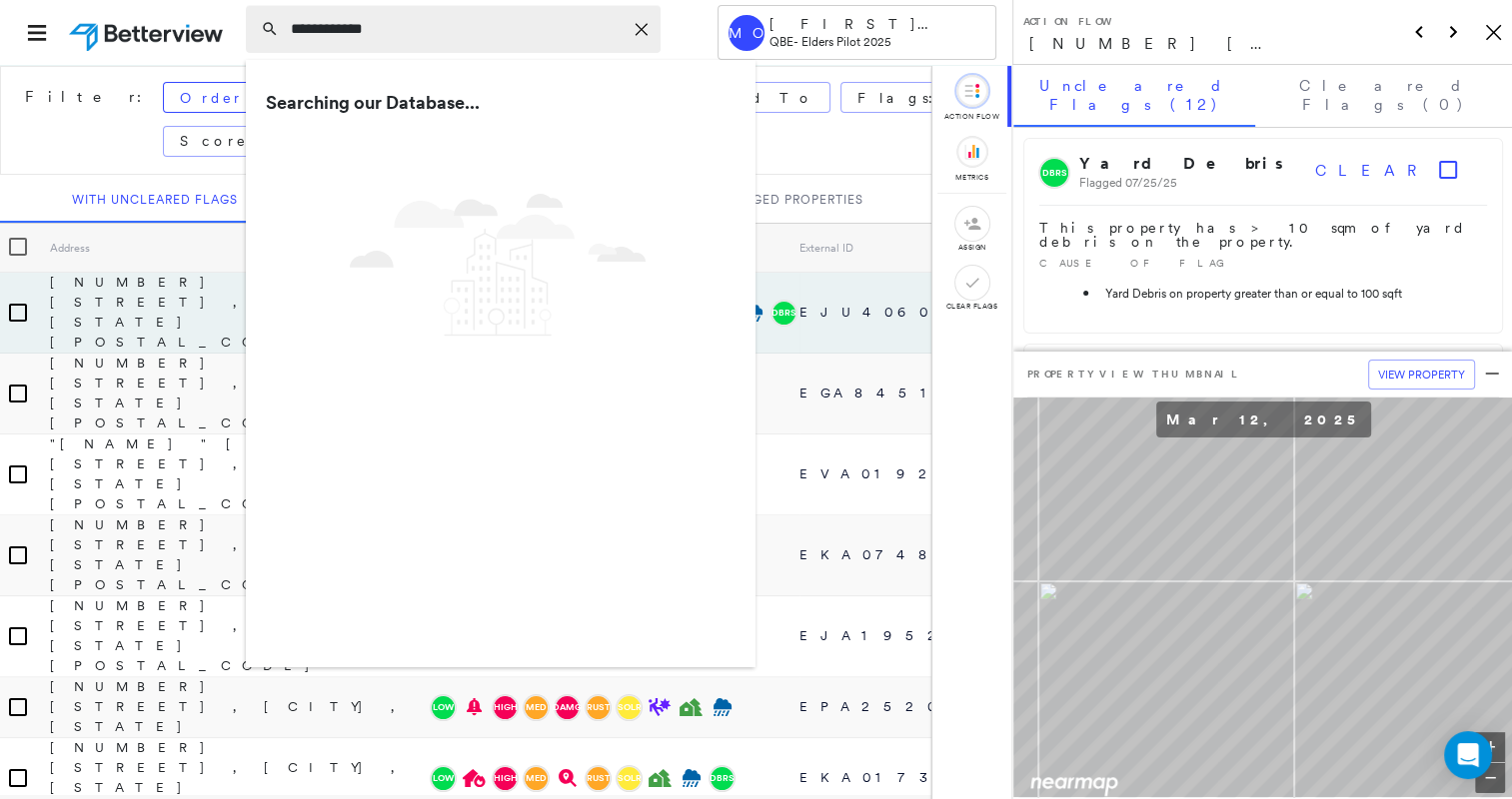 type on "**********" 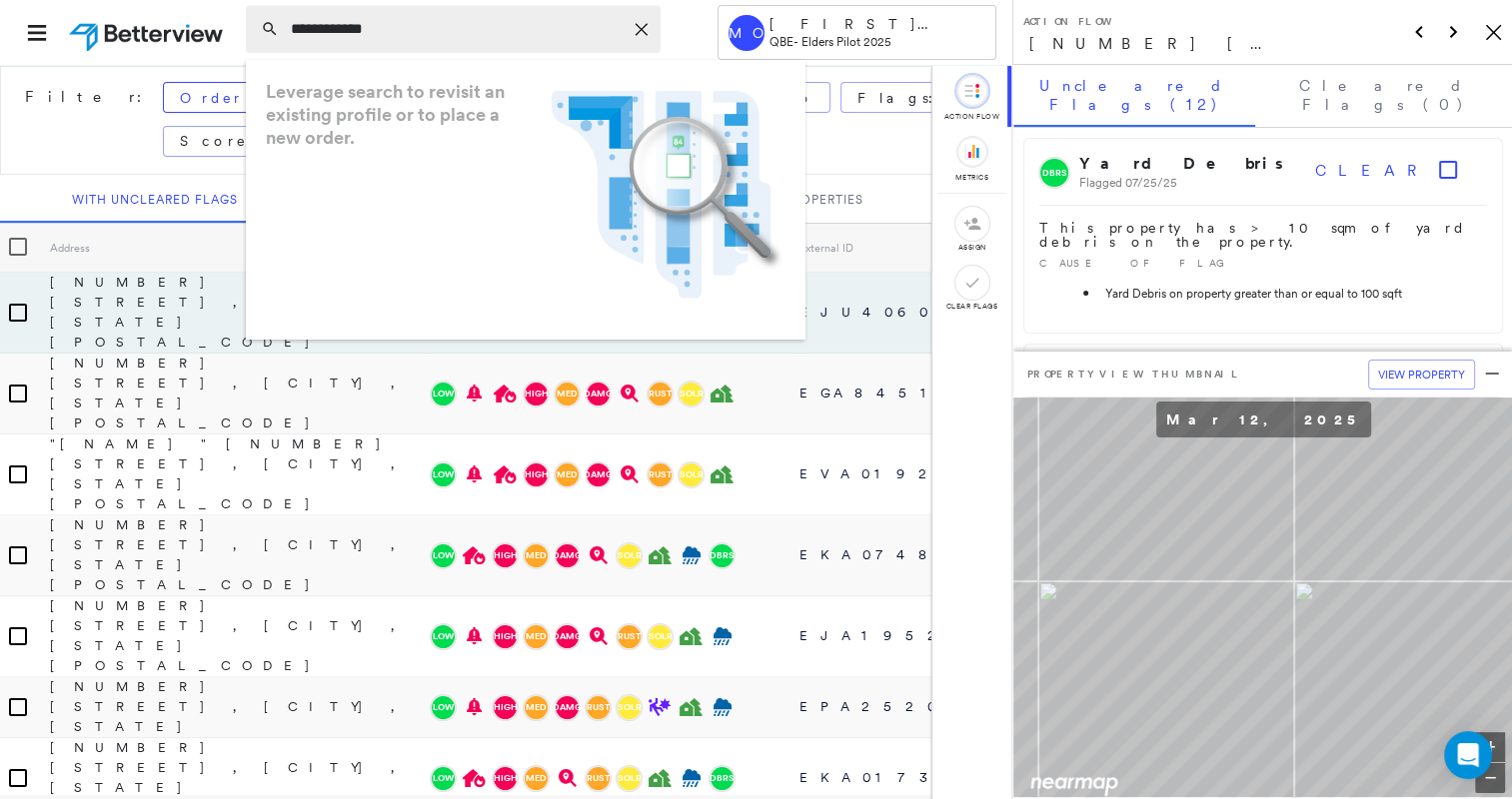 click on "**********" at bounding box center [453, 29] 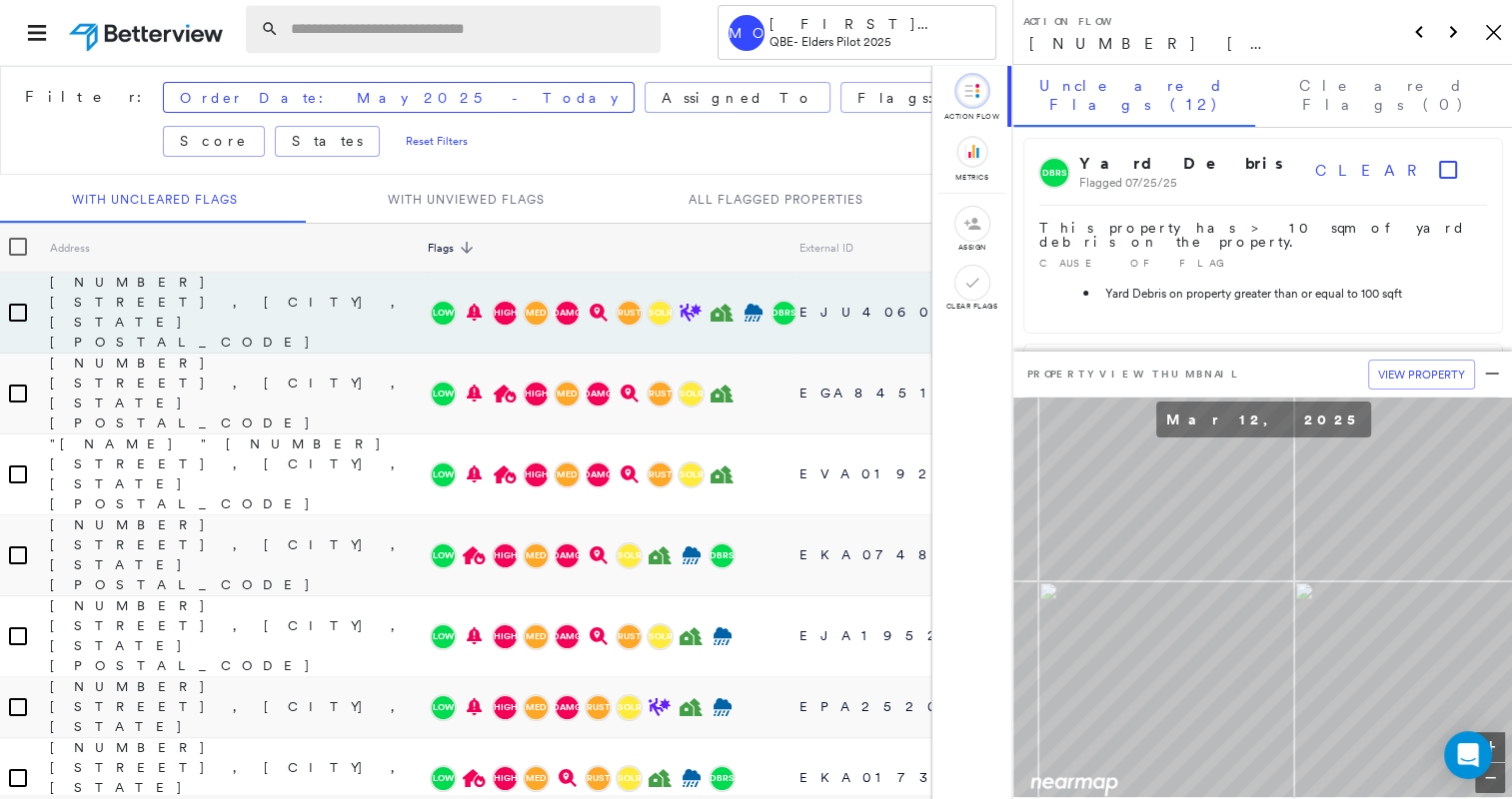 click at bounding box center (470, 29) 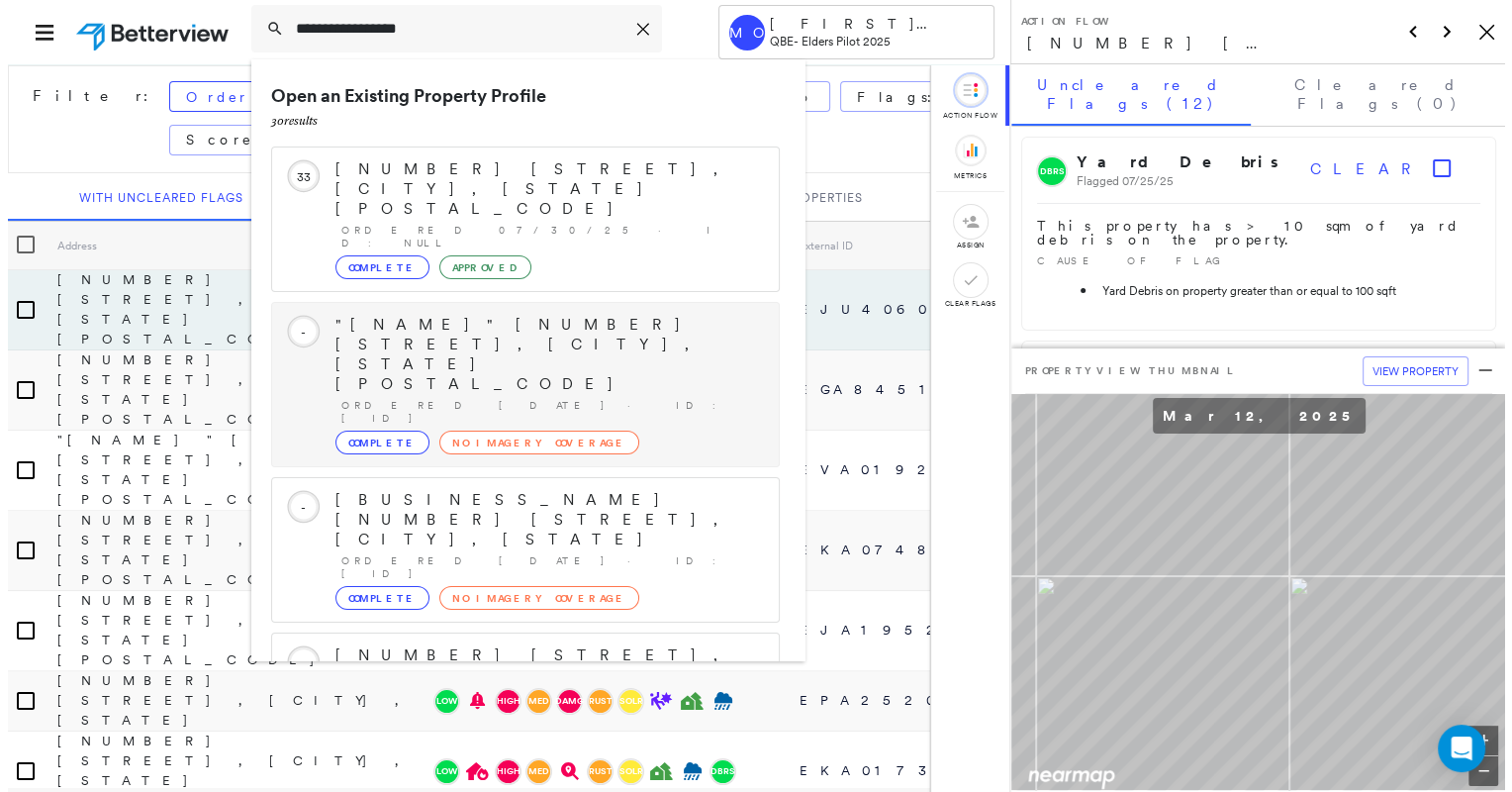 scroll, scrollTop: 206, scrollLeft: 0, axis: vertical 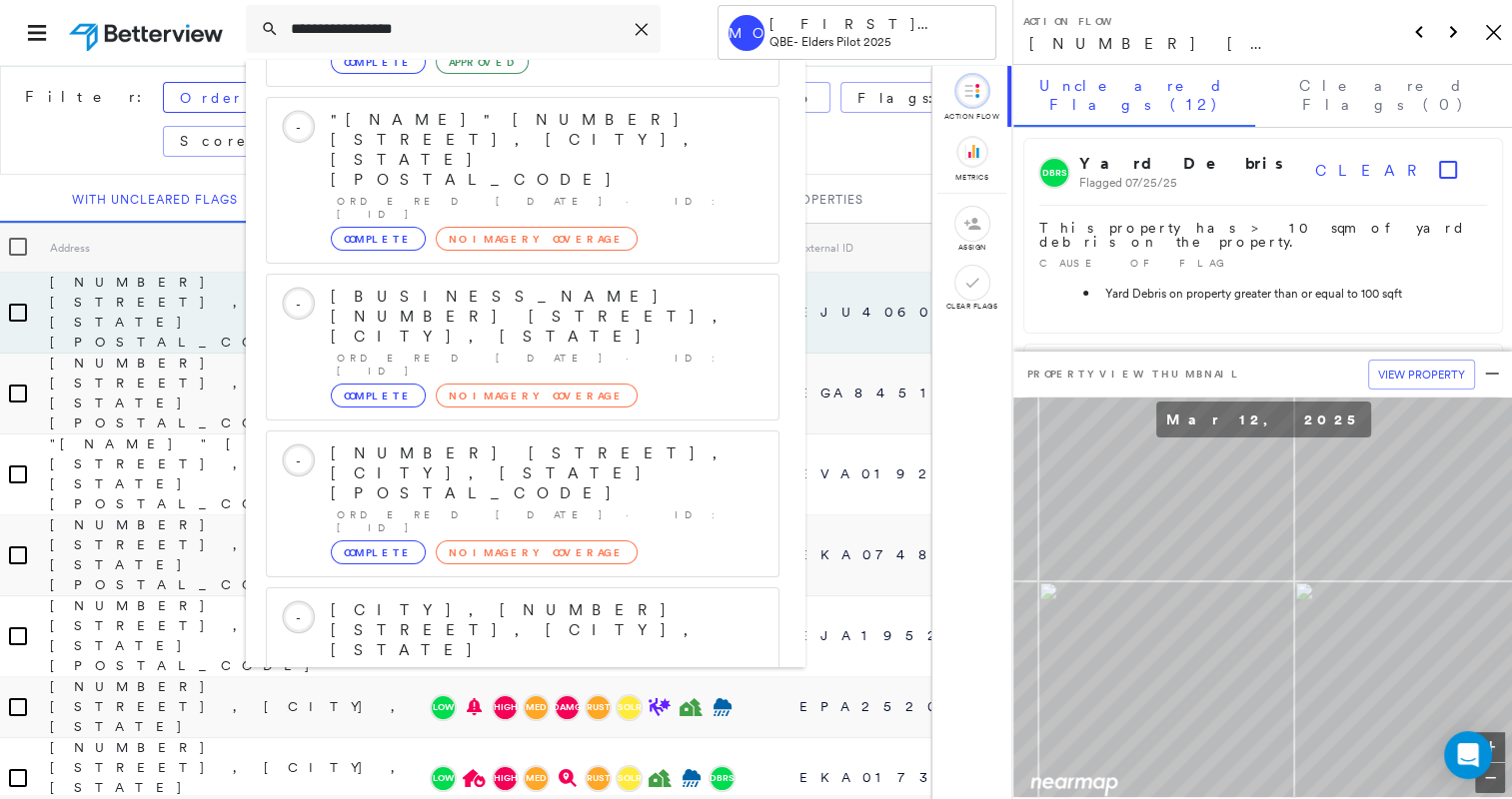 type on "**********" 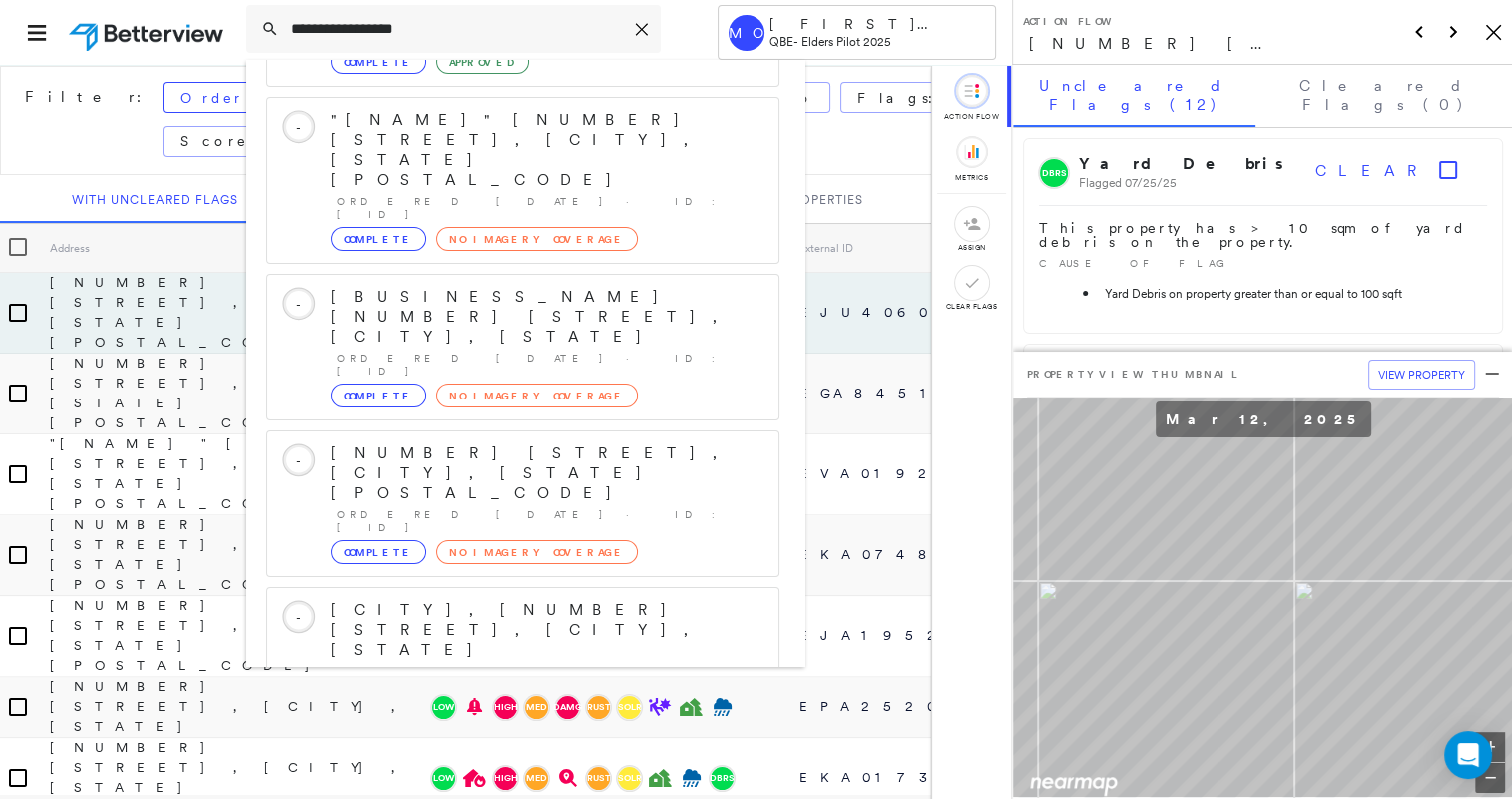 click on "73 Horsecamp Road, Horse Camp QLD, Australia" at bounding box center (501, 922) 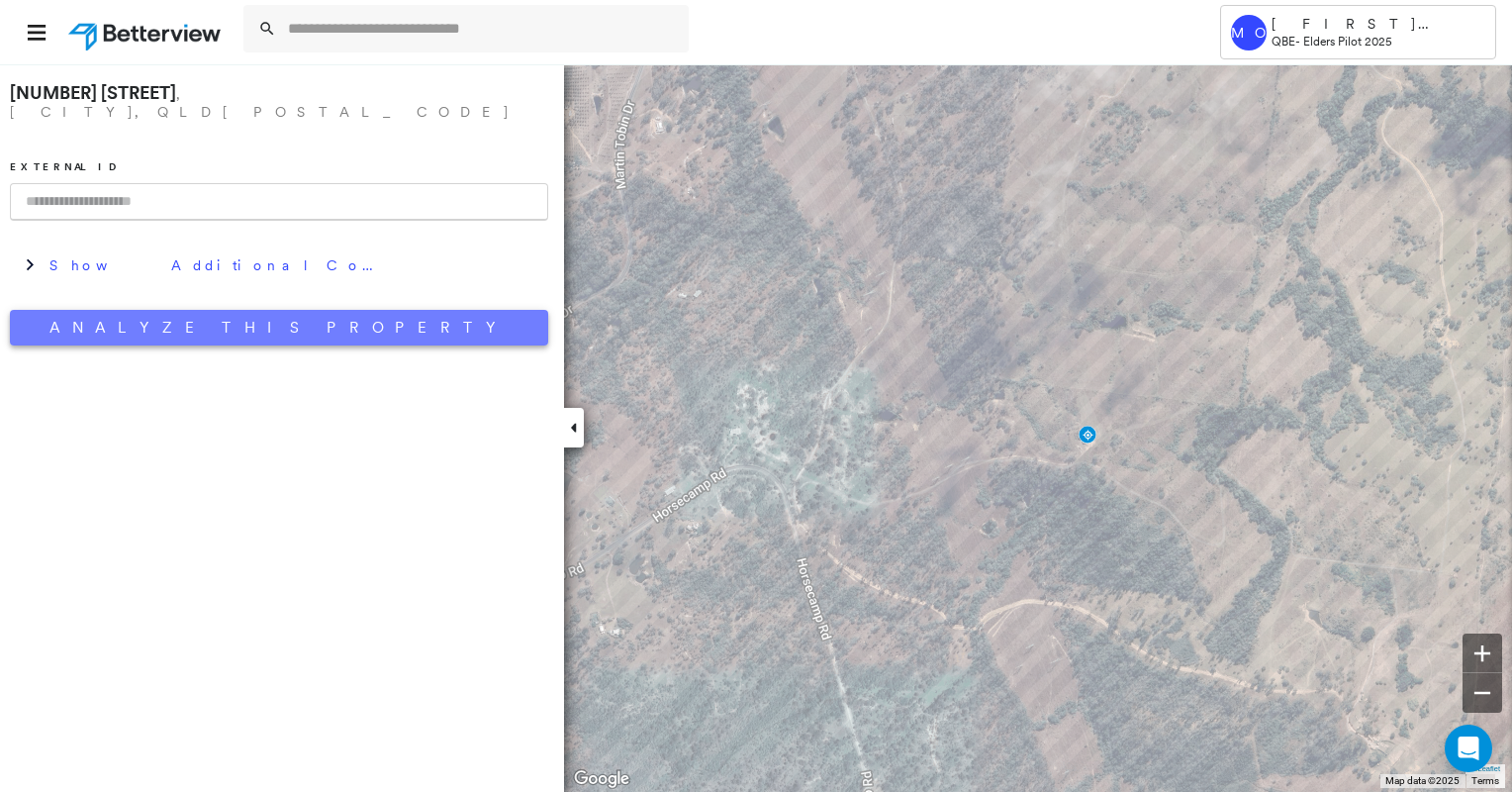 click on "Analyze This Property" at bounding box center [279, 328] 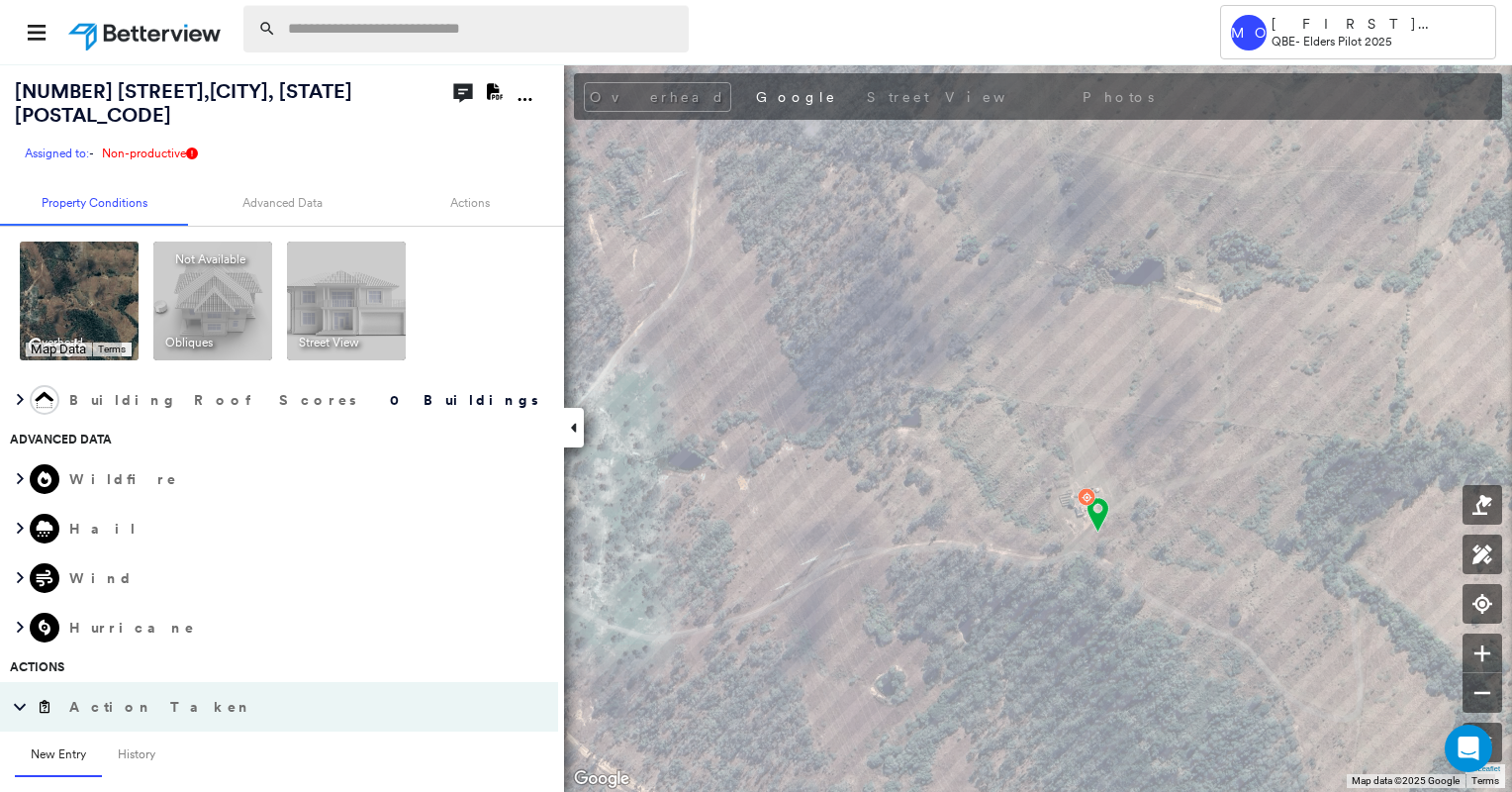 click at bounding box center (482, 29) 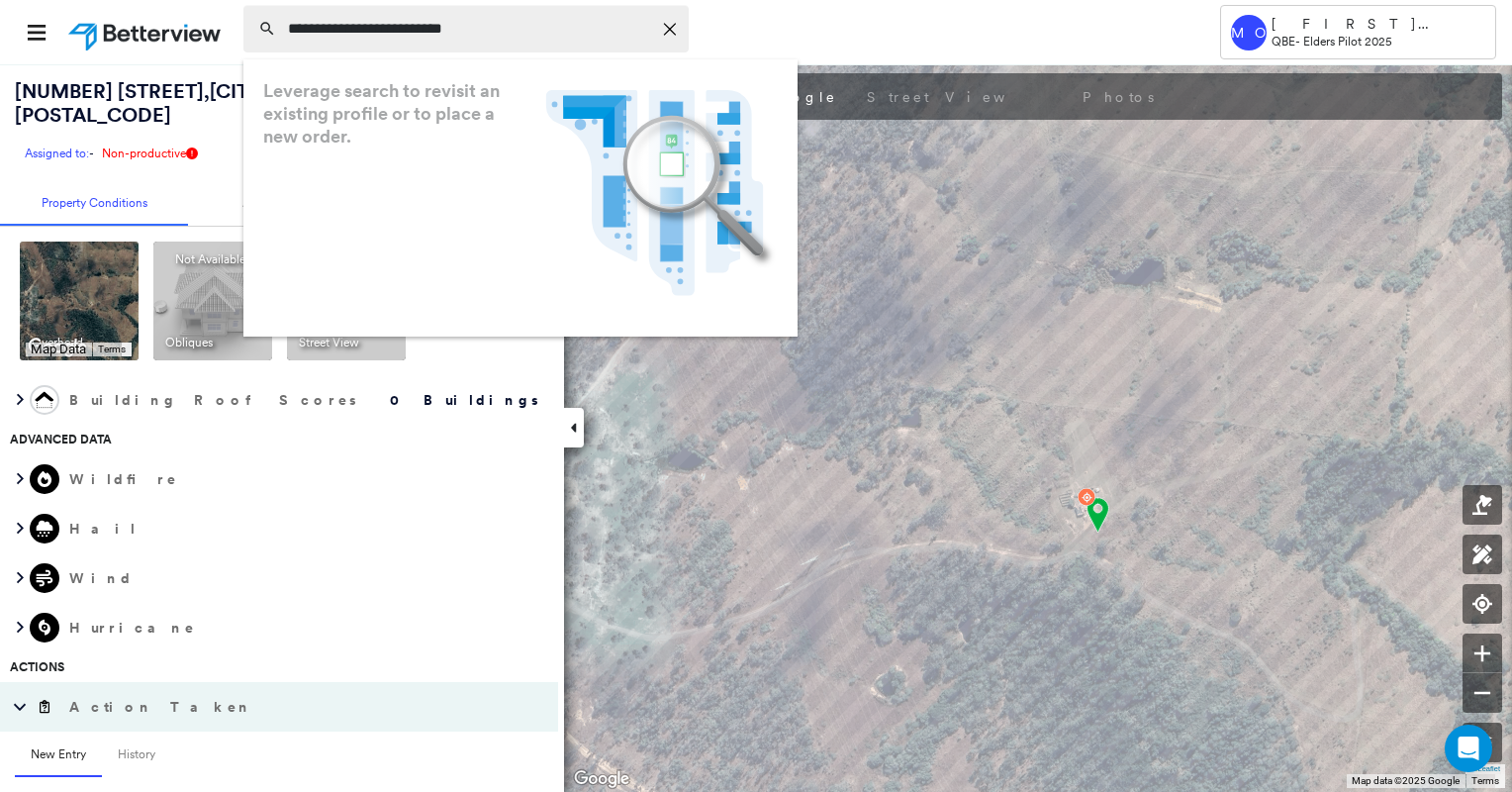 type on "**********" 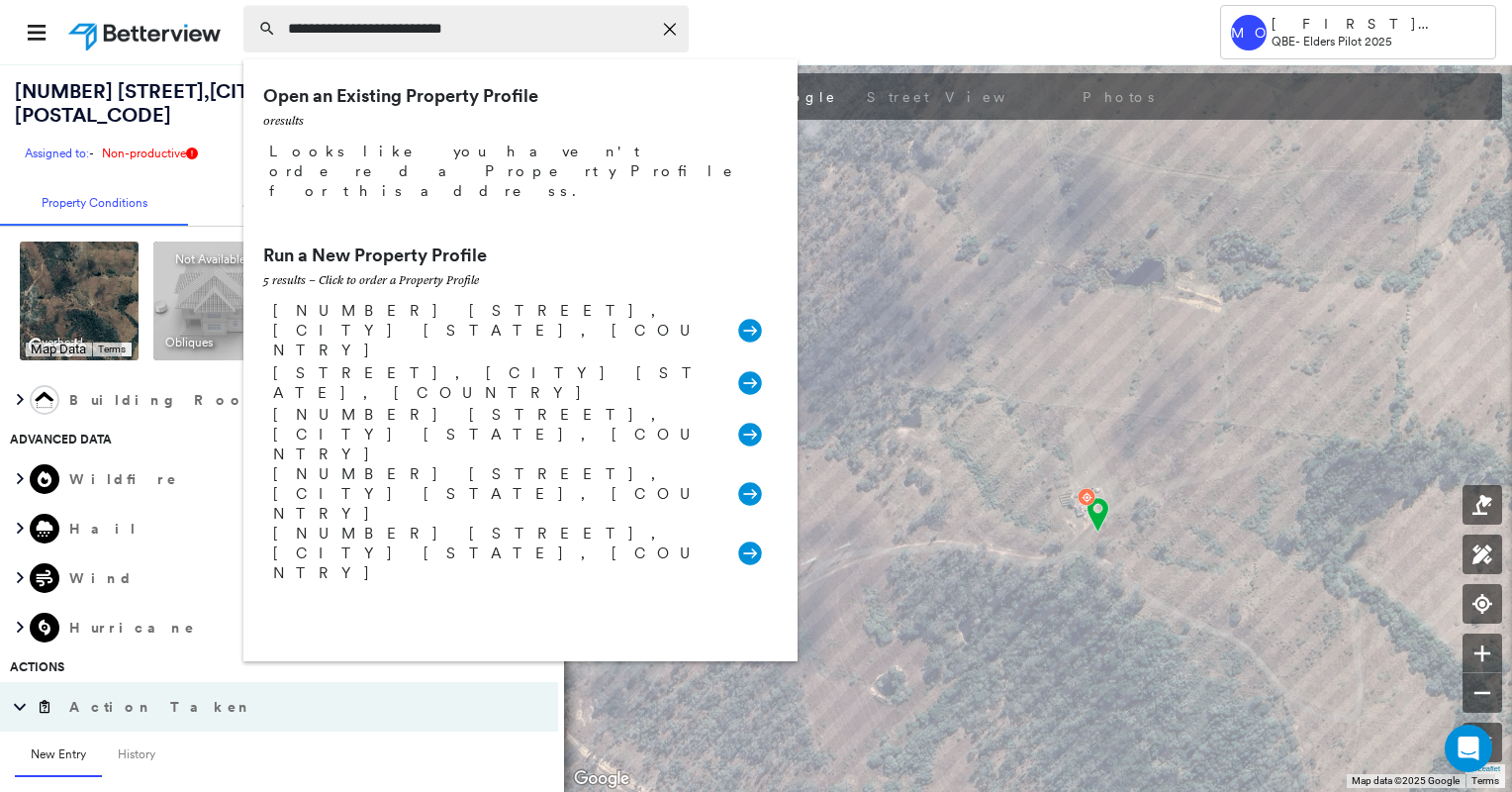 click on "Icon_Closemodal" 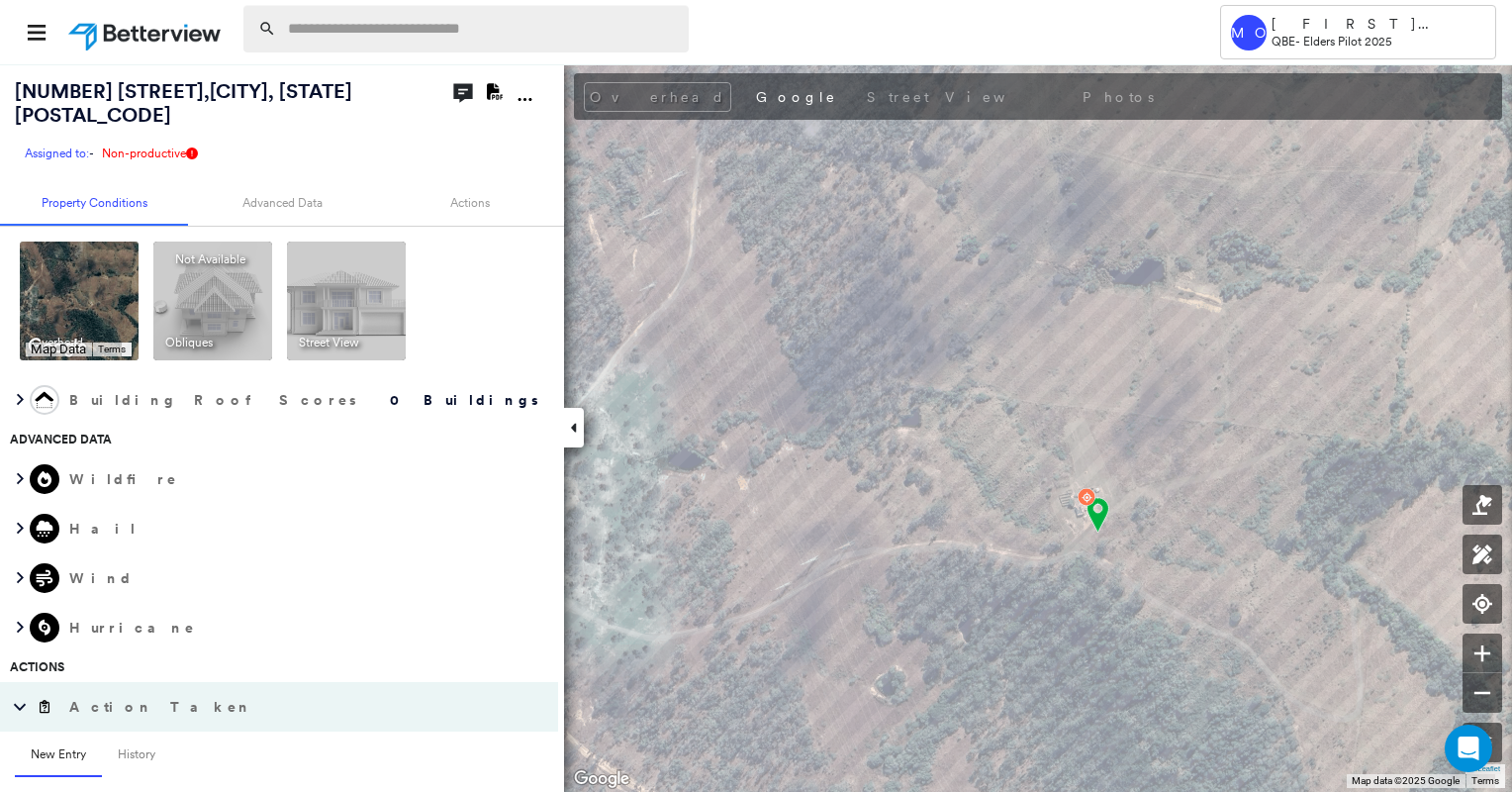 click at bounding box center (482, 29) 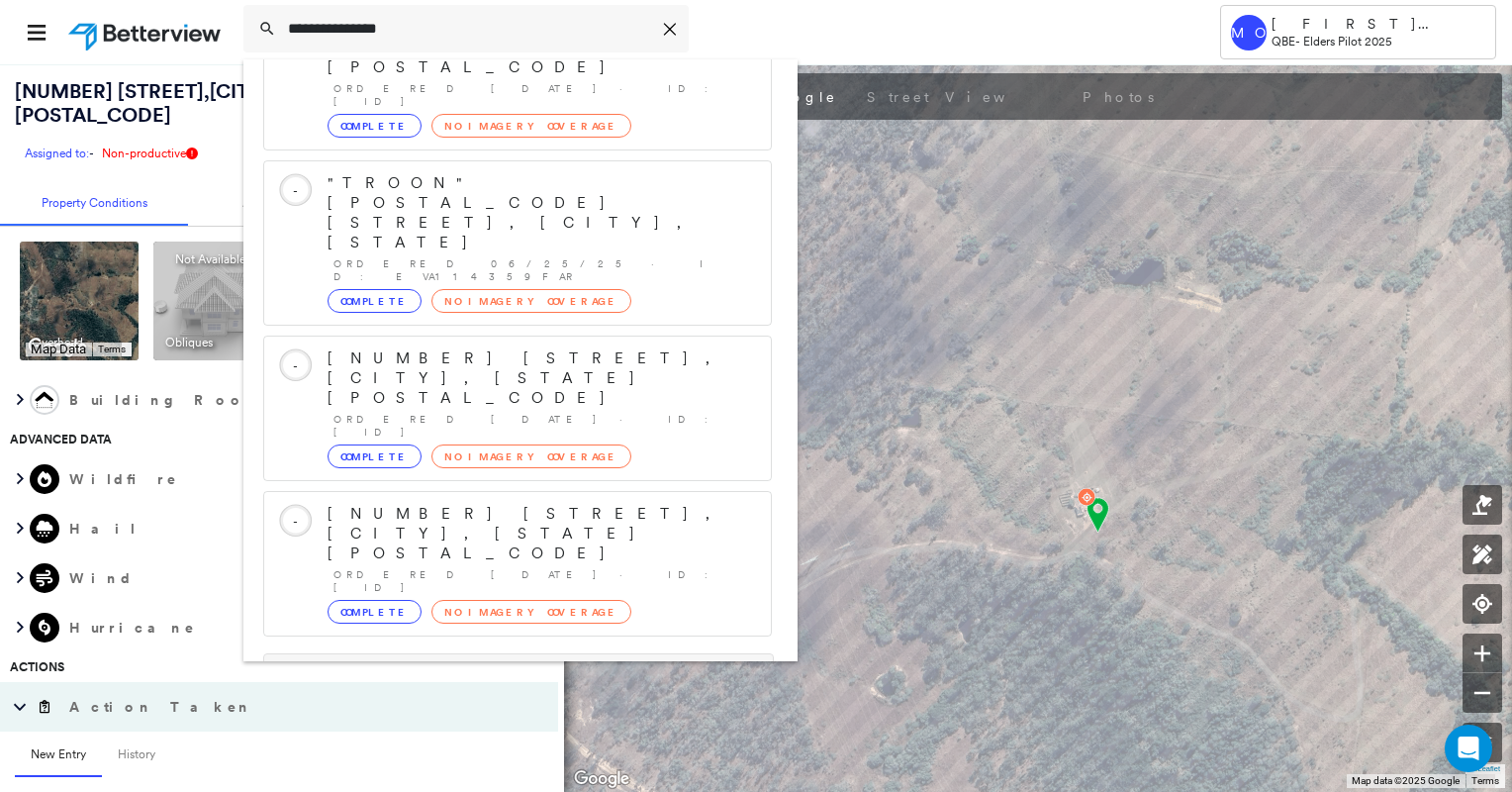 scroll, scrollTop: 0, scrollLeft: 0, axis: both 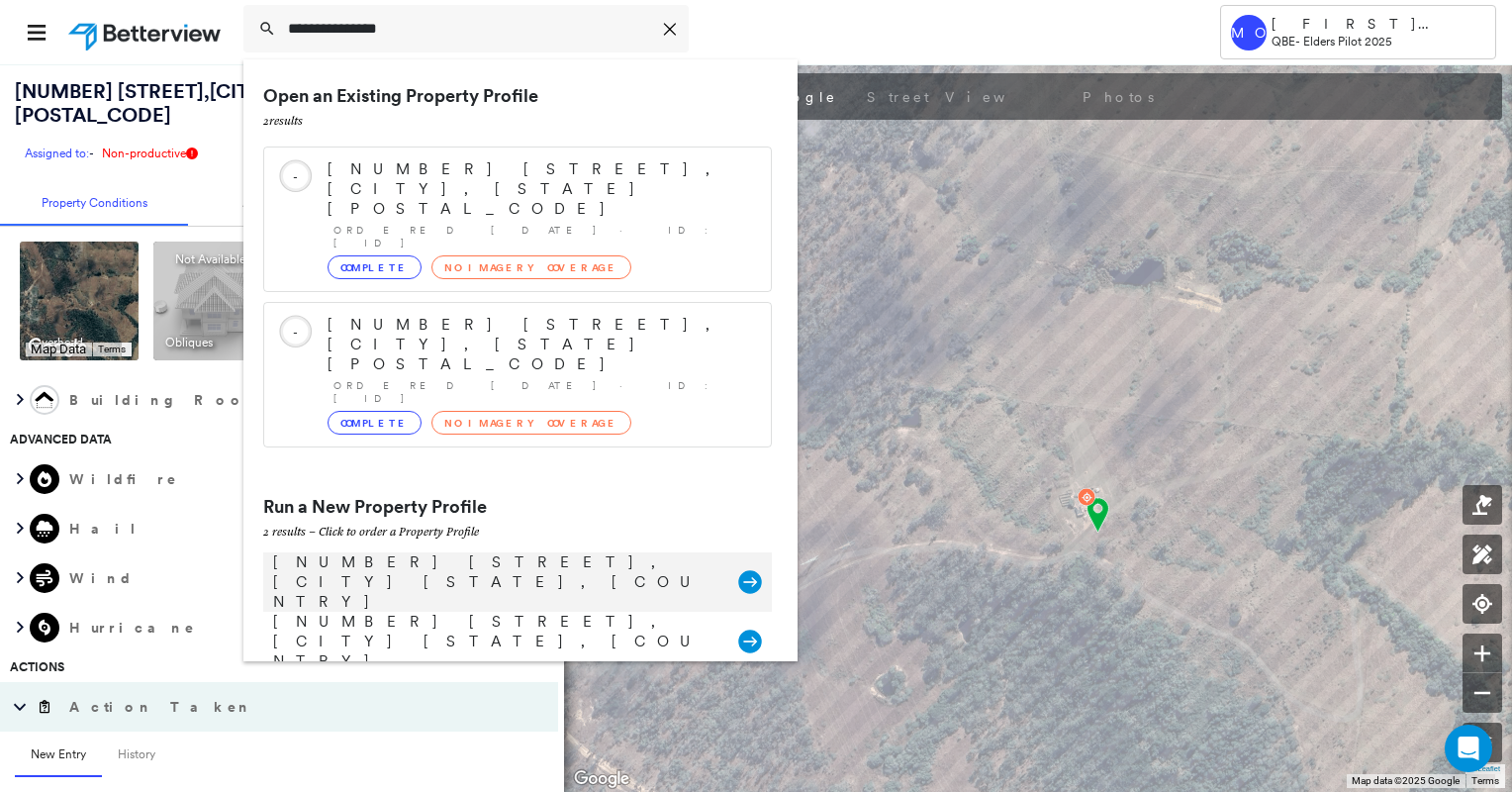 type on "**********" 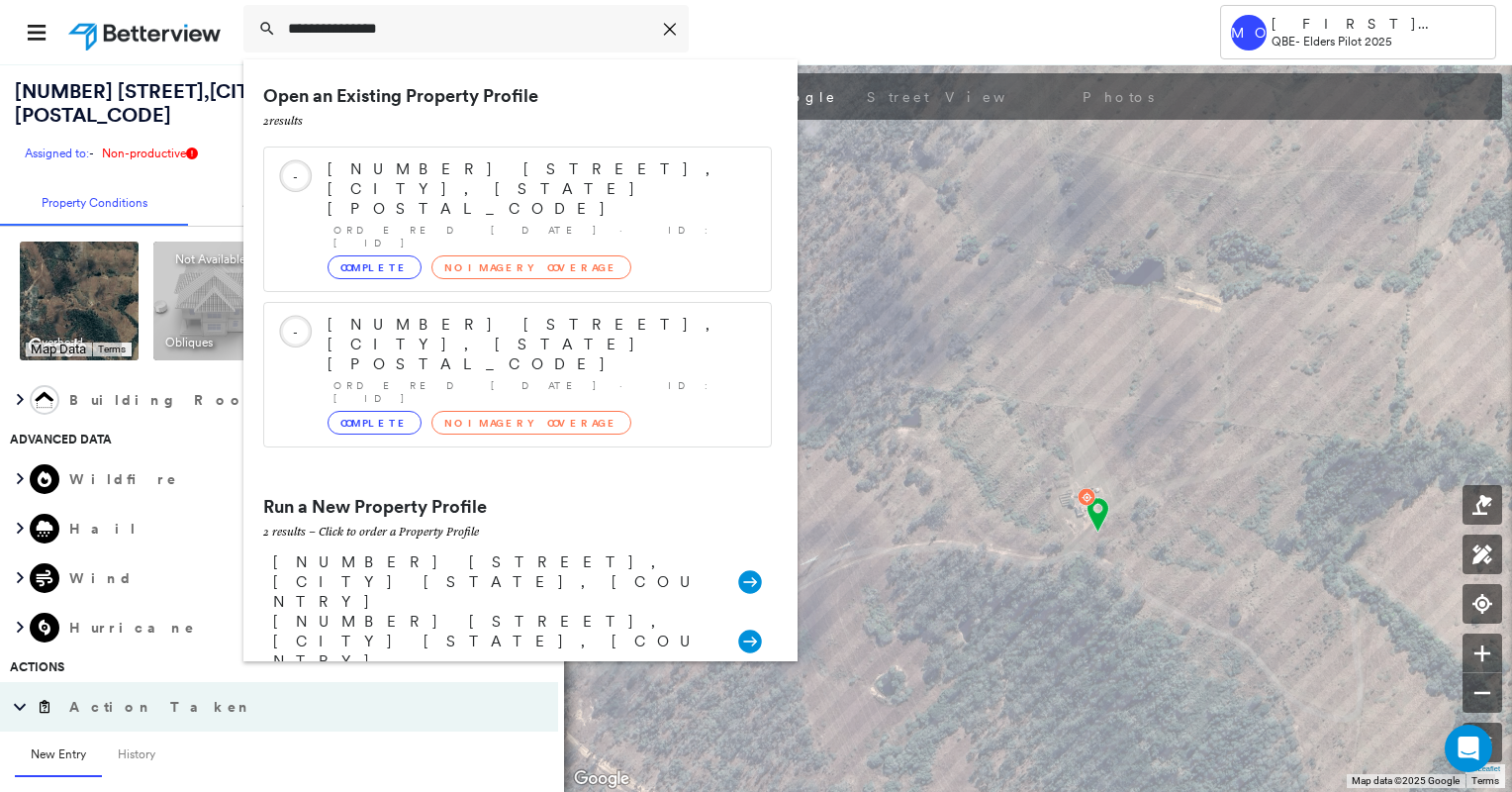 click on "509 Wallumbilla S Rd, Wallumbilla QLD, Australia" at bounding box center (496, 582) 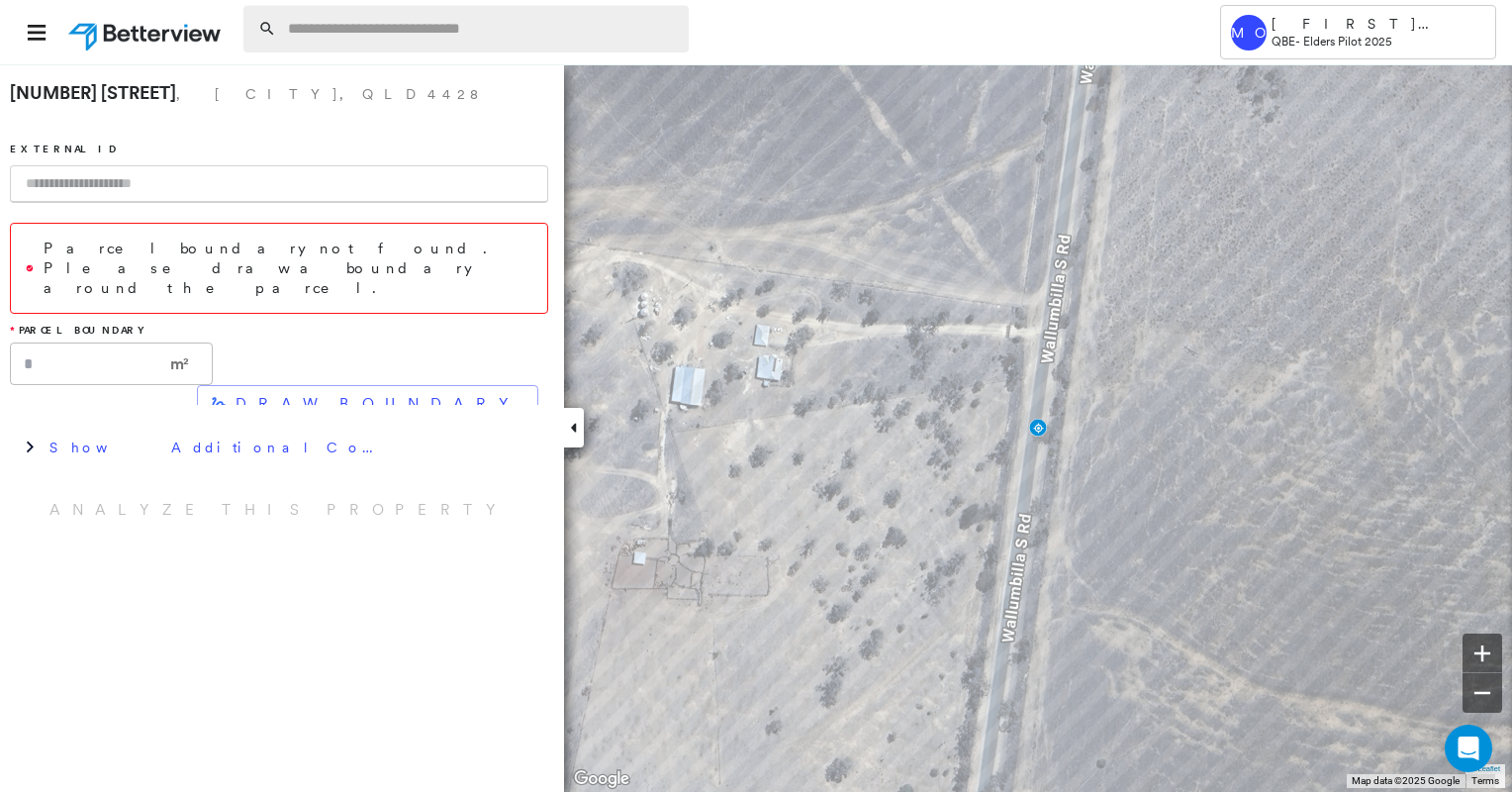 click at bounding box center [482, 29] 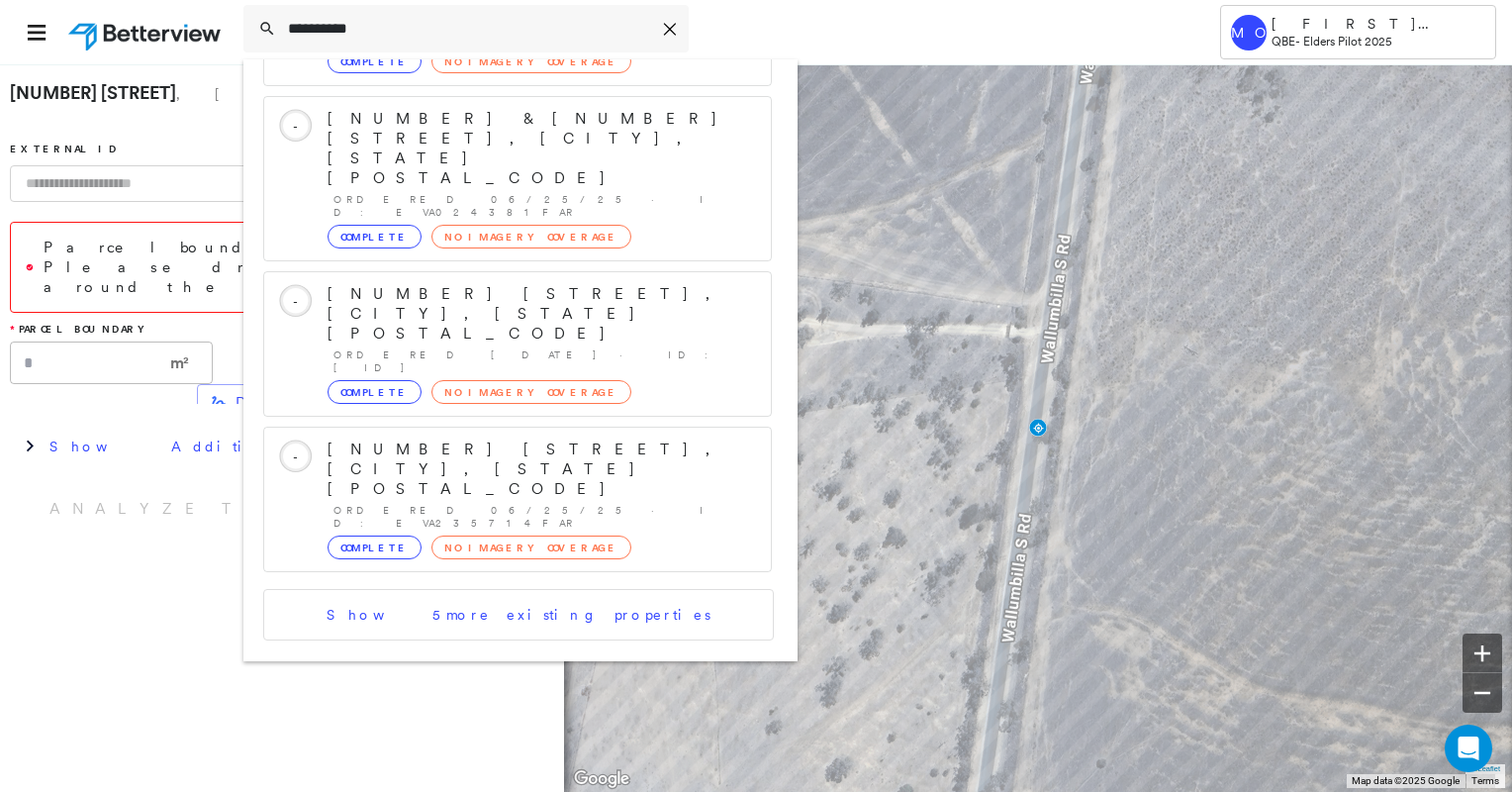 scroll, scrollTop: 404, scrollLeft: 0, axis: vertical 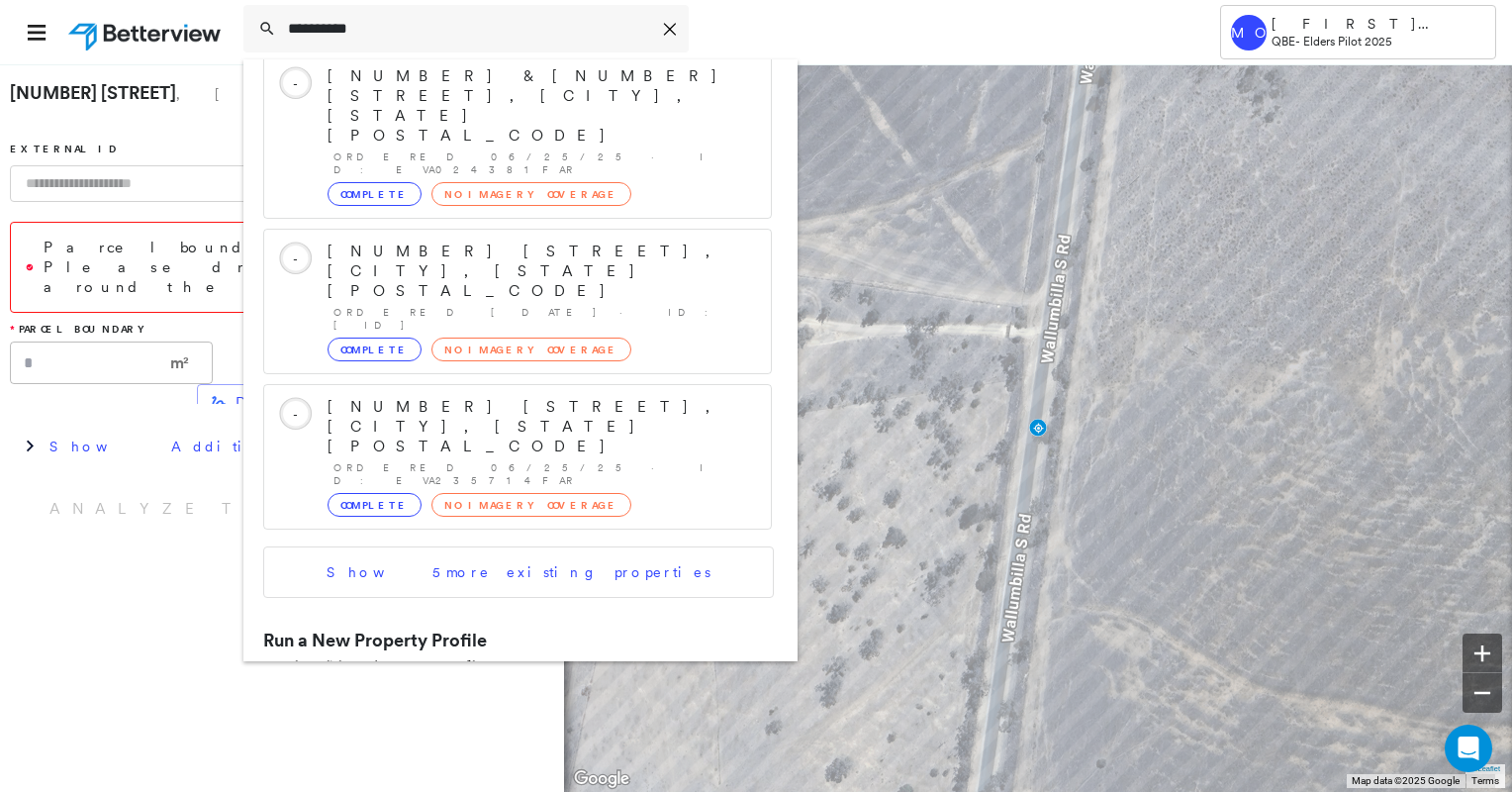 type on "*********" 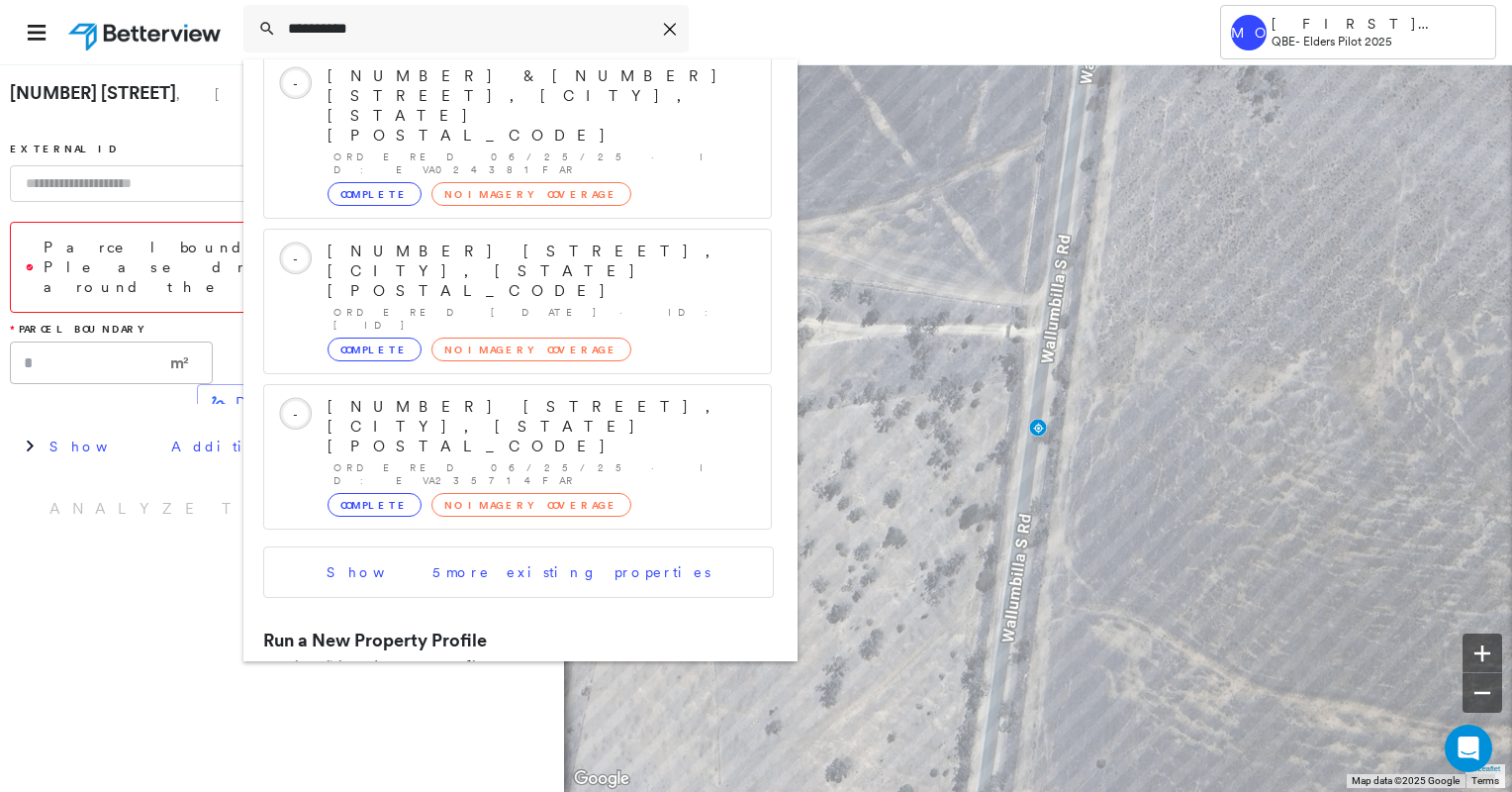 click on "269 Delan Road, Bullyard QLD, Australia" at bounding box center [496, 716] 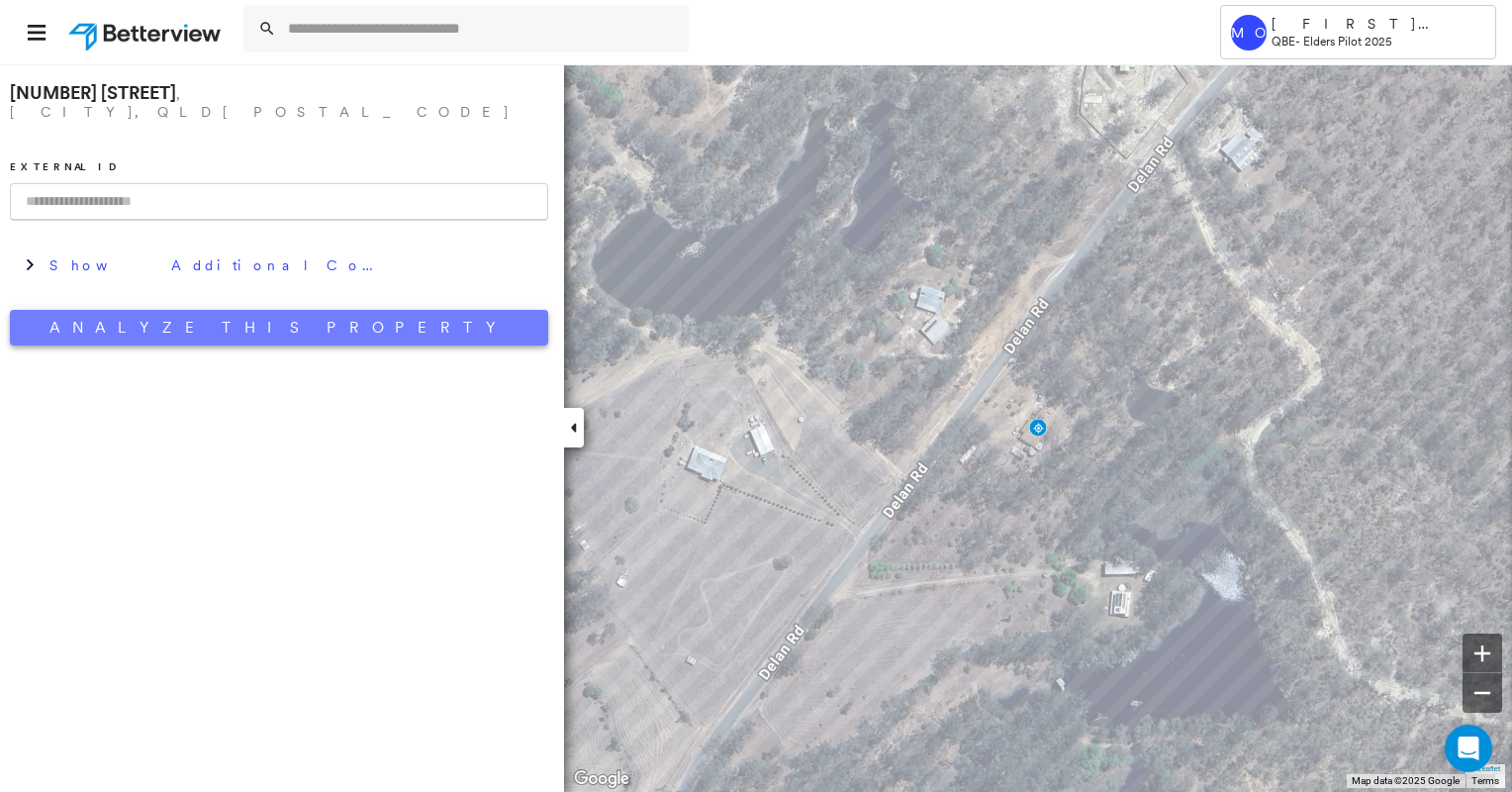 click on "Analyze This Property" at bounding box center (279, 328) 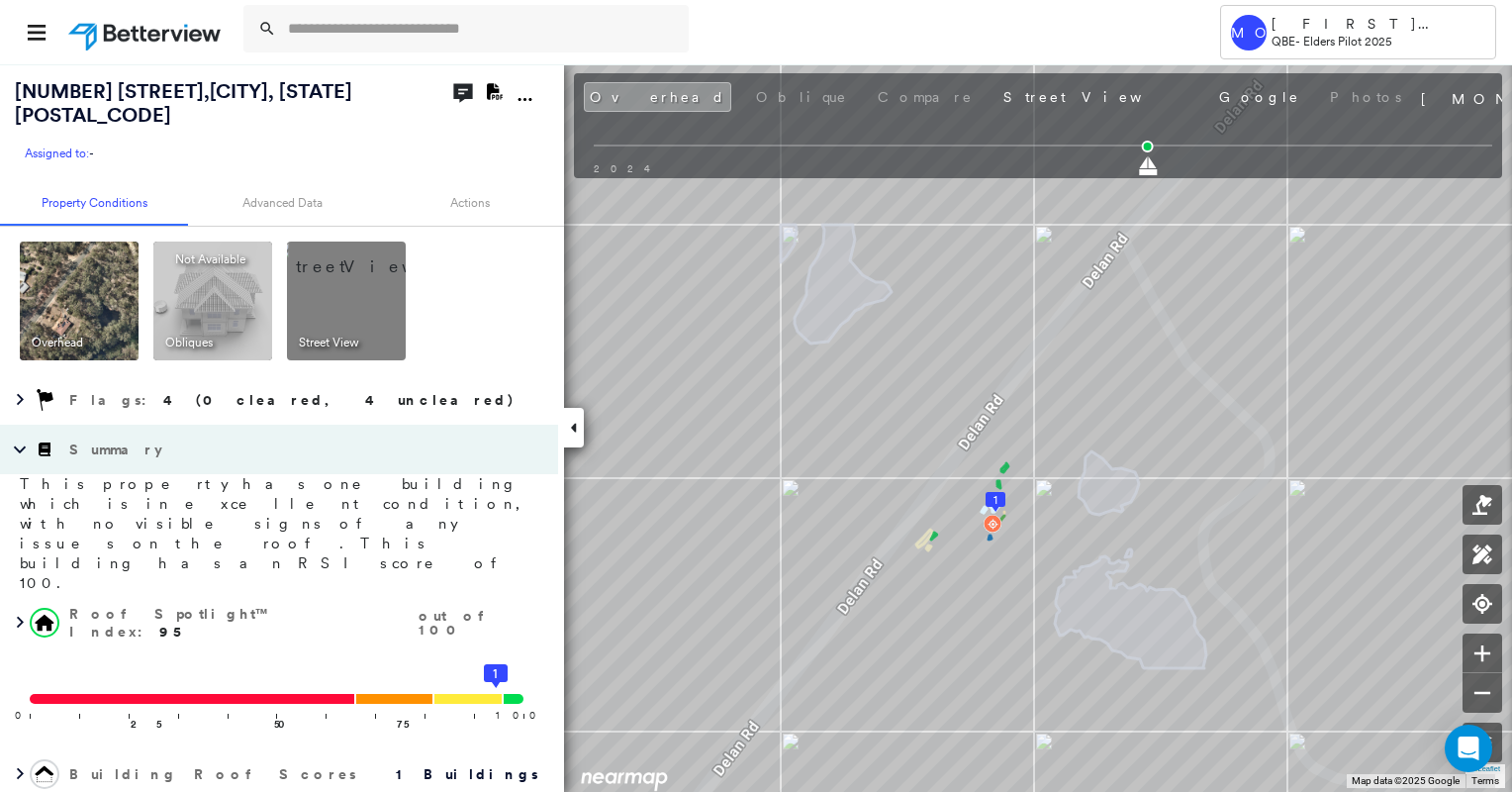 click on "Download PDF Report" 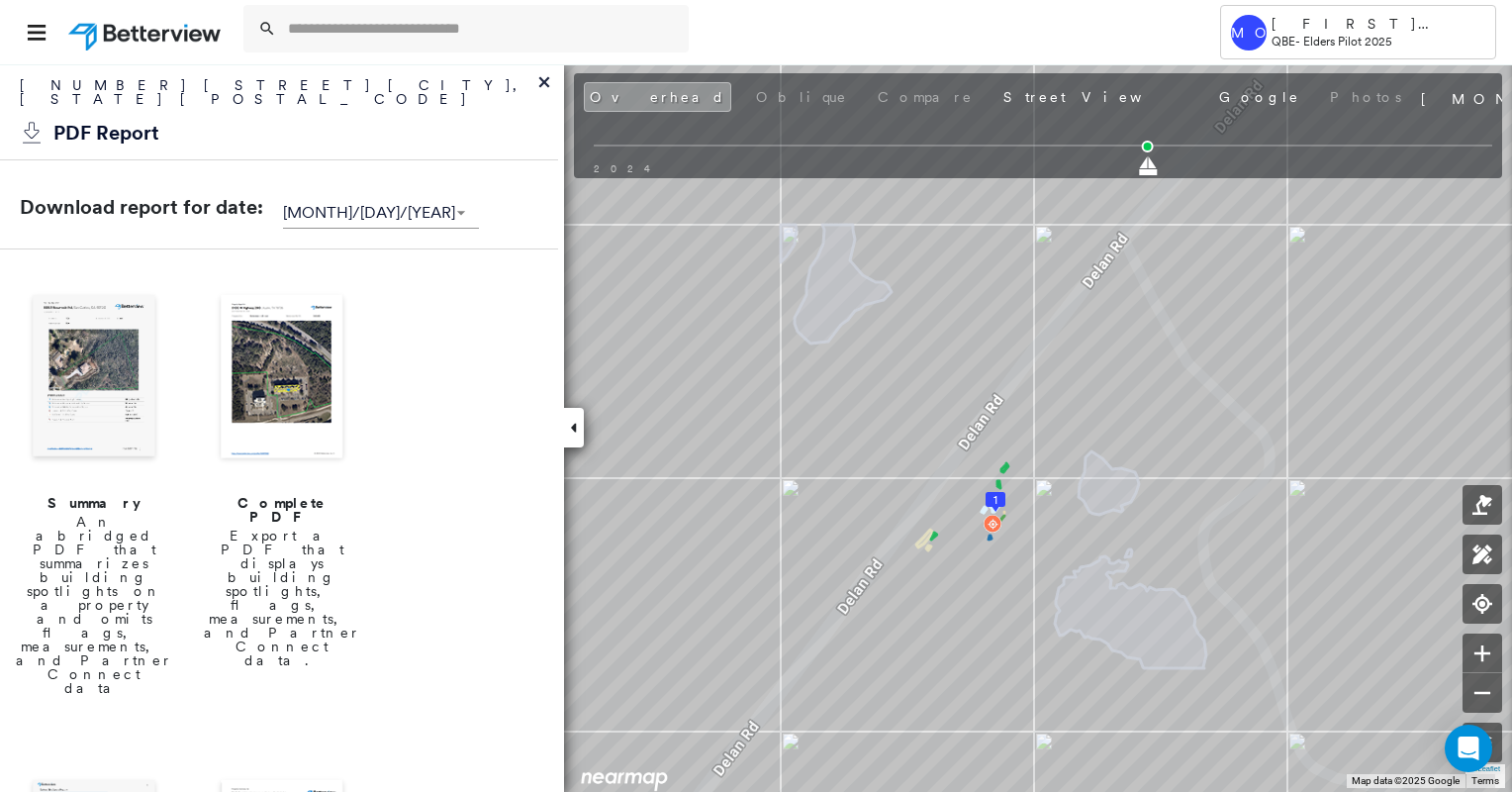 click at bounding box center [282, 378] 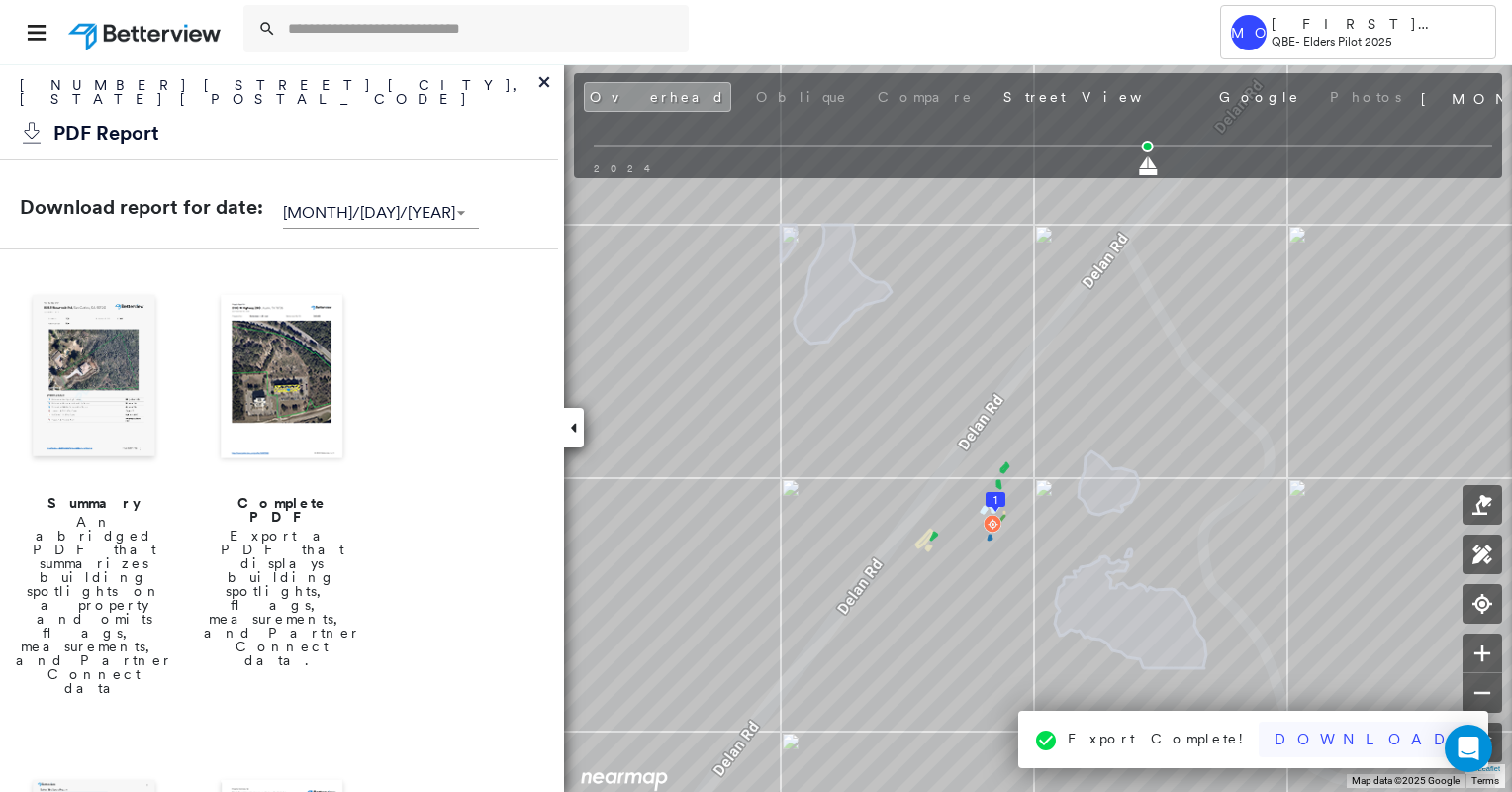click on "Download" at bounding box center (1366, 740) 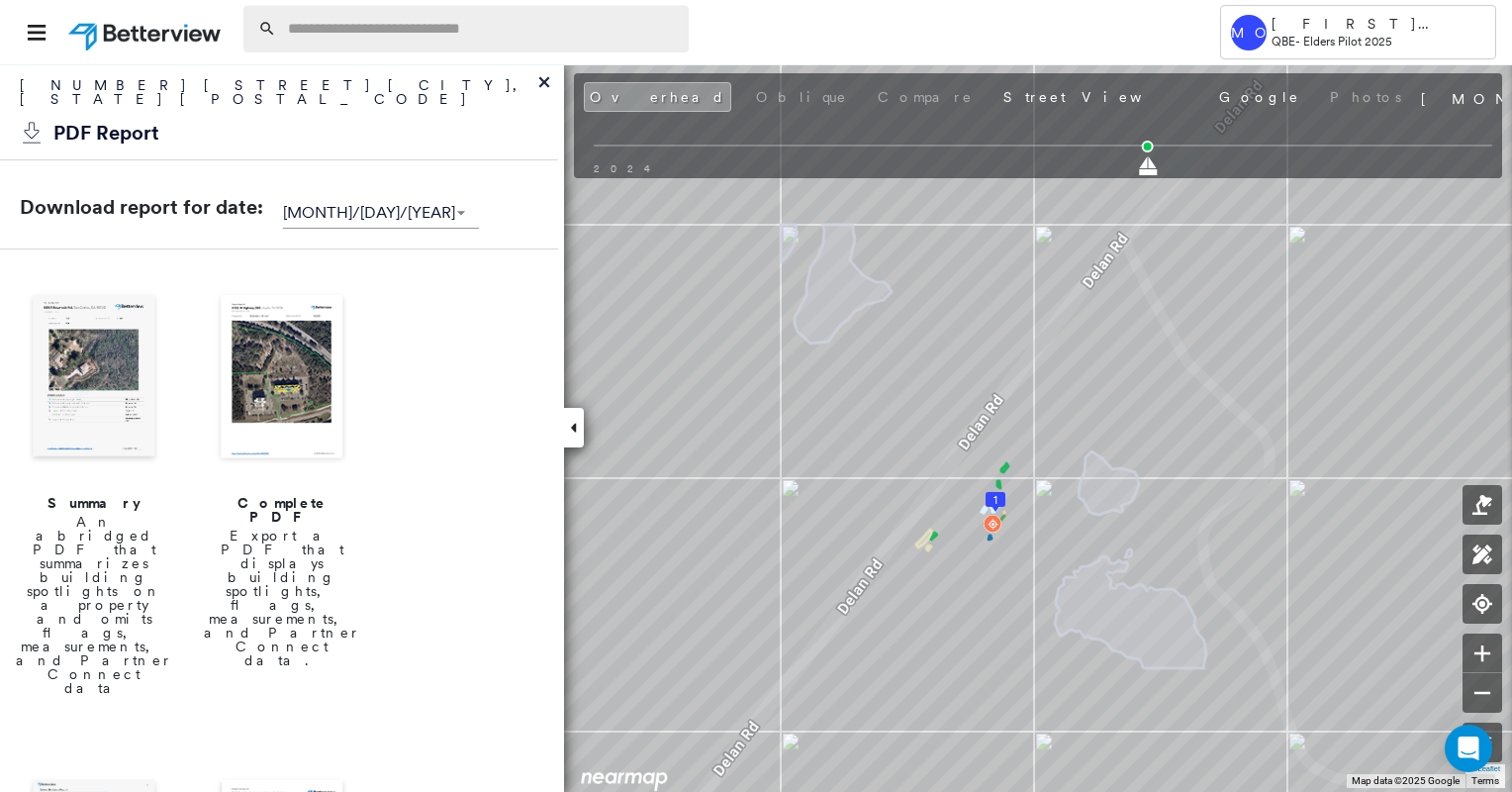 click at bounding box center (482, 29) 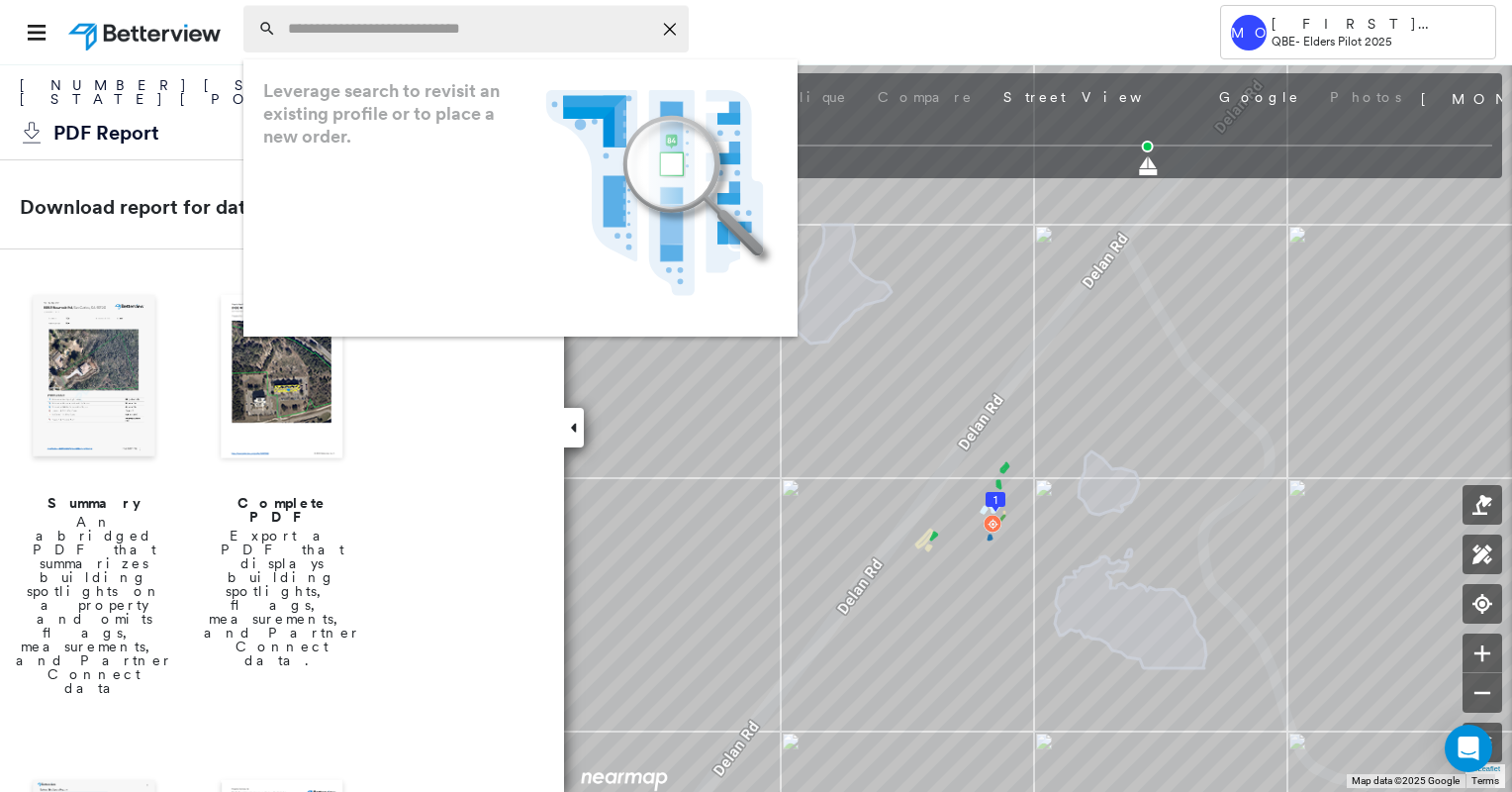 paste on "**********" 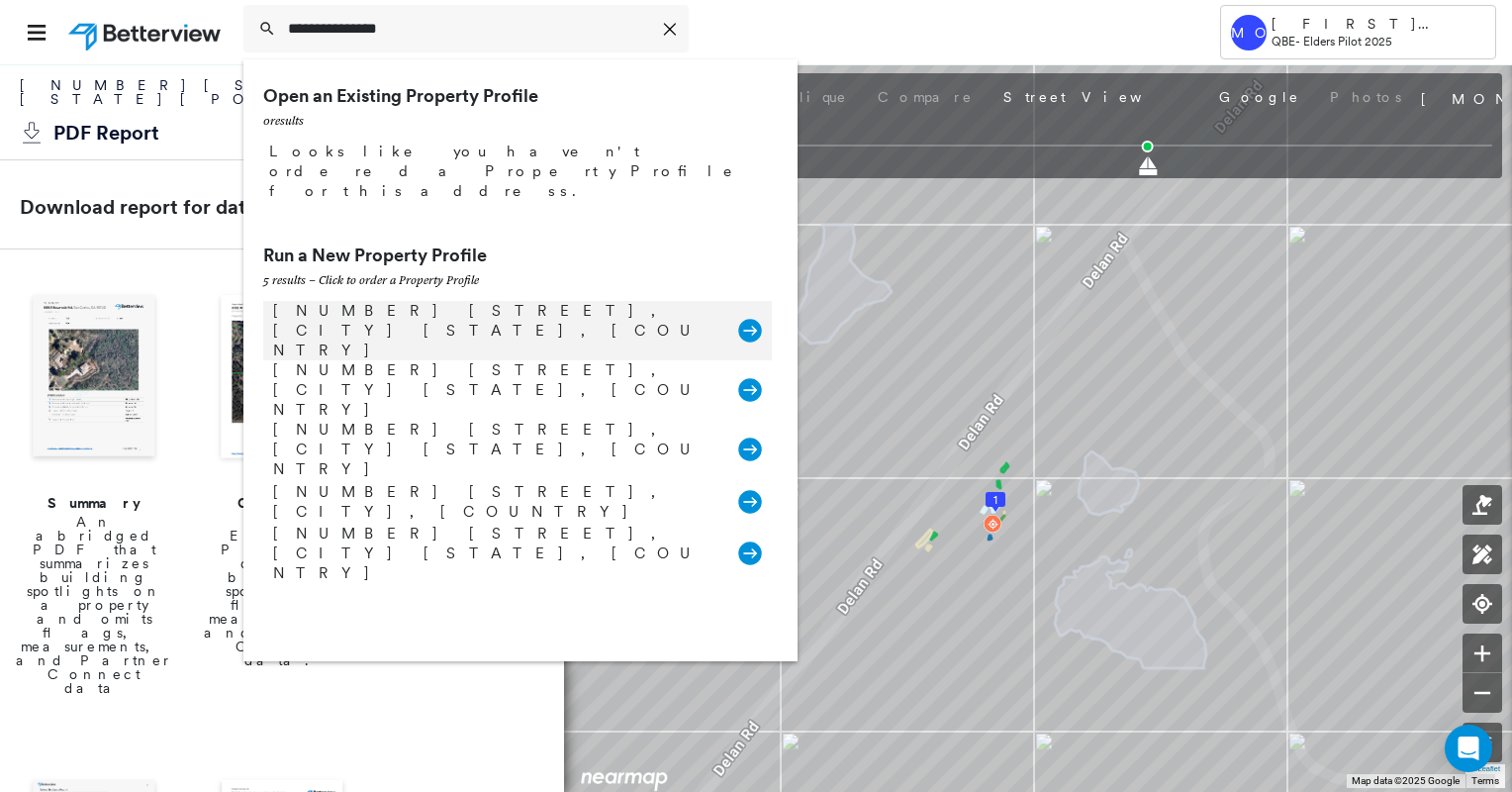 type on "**********" 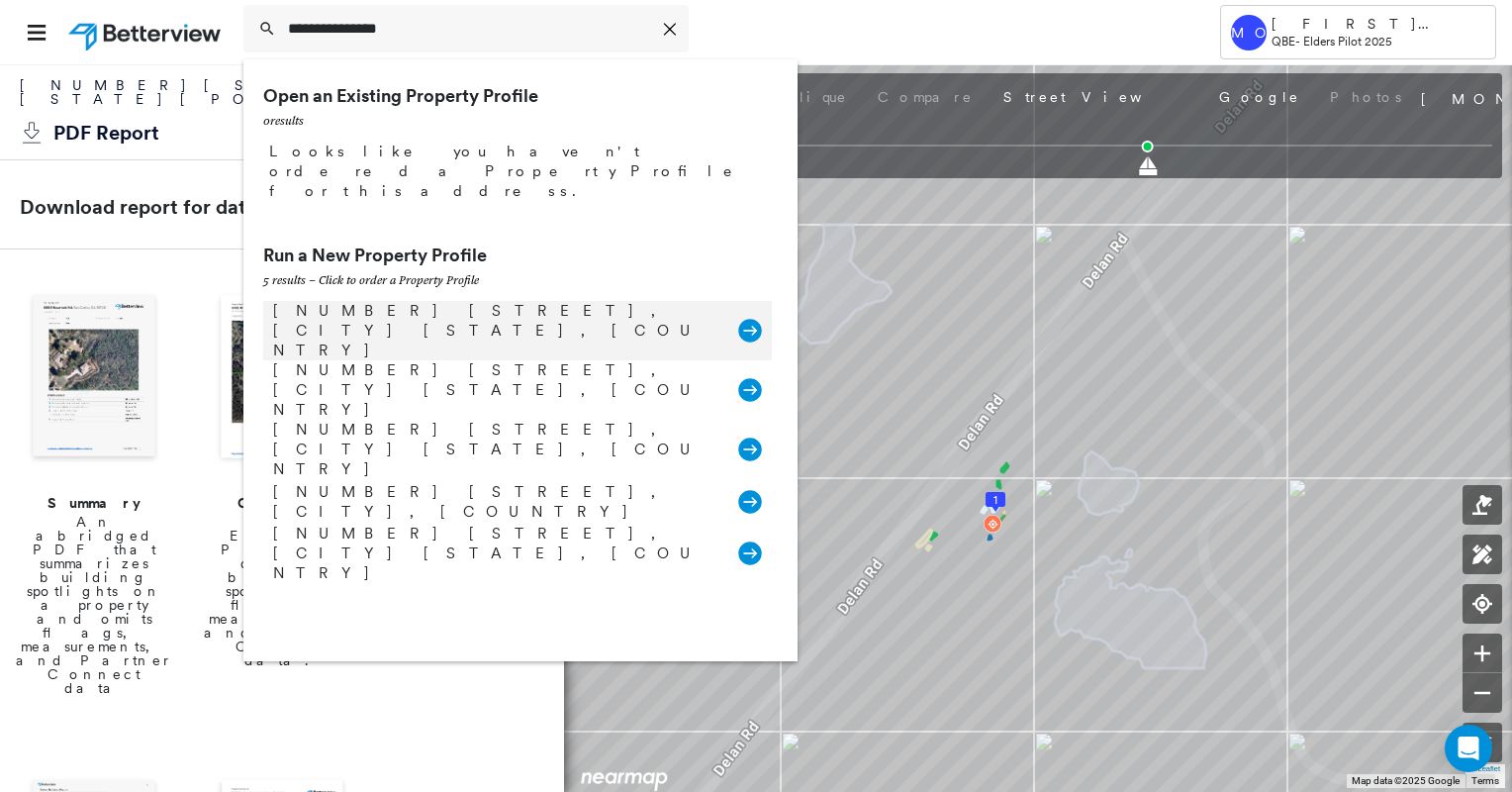 click on "27906 Bruce Hwy, Isis River QLD, Australia" at bounding box center (496, 331) 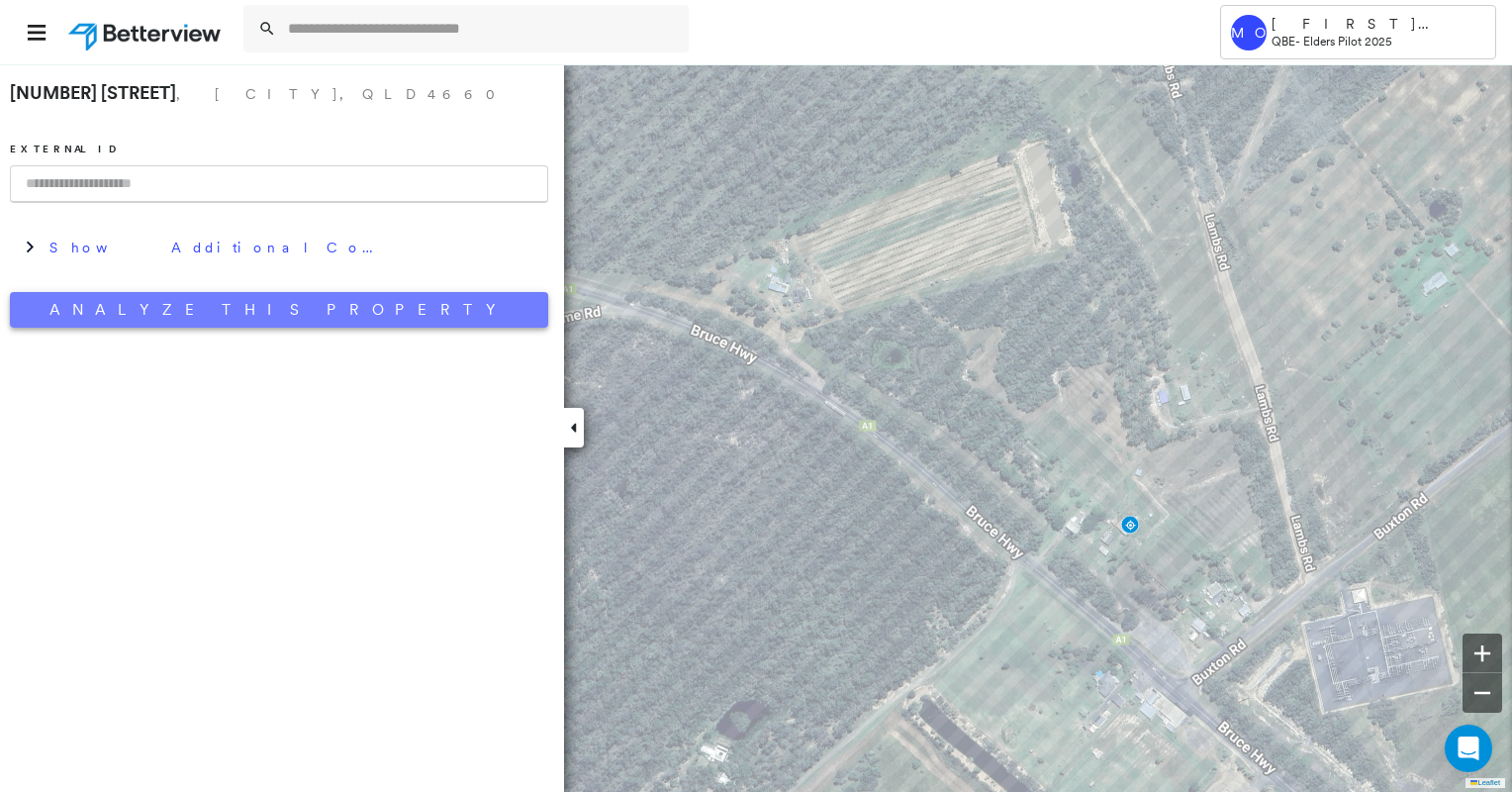 click on "Analyze This Property" at bounding box center [279, 310] 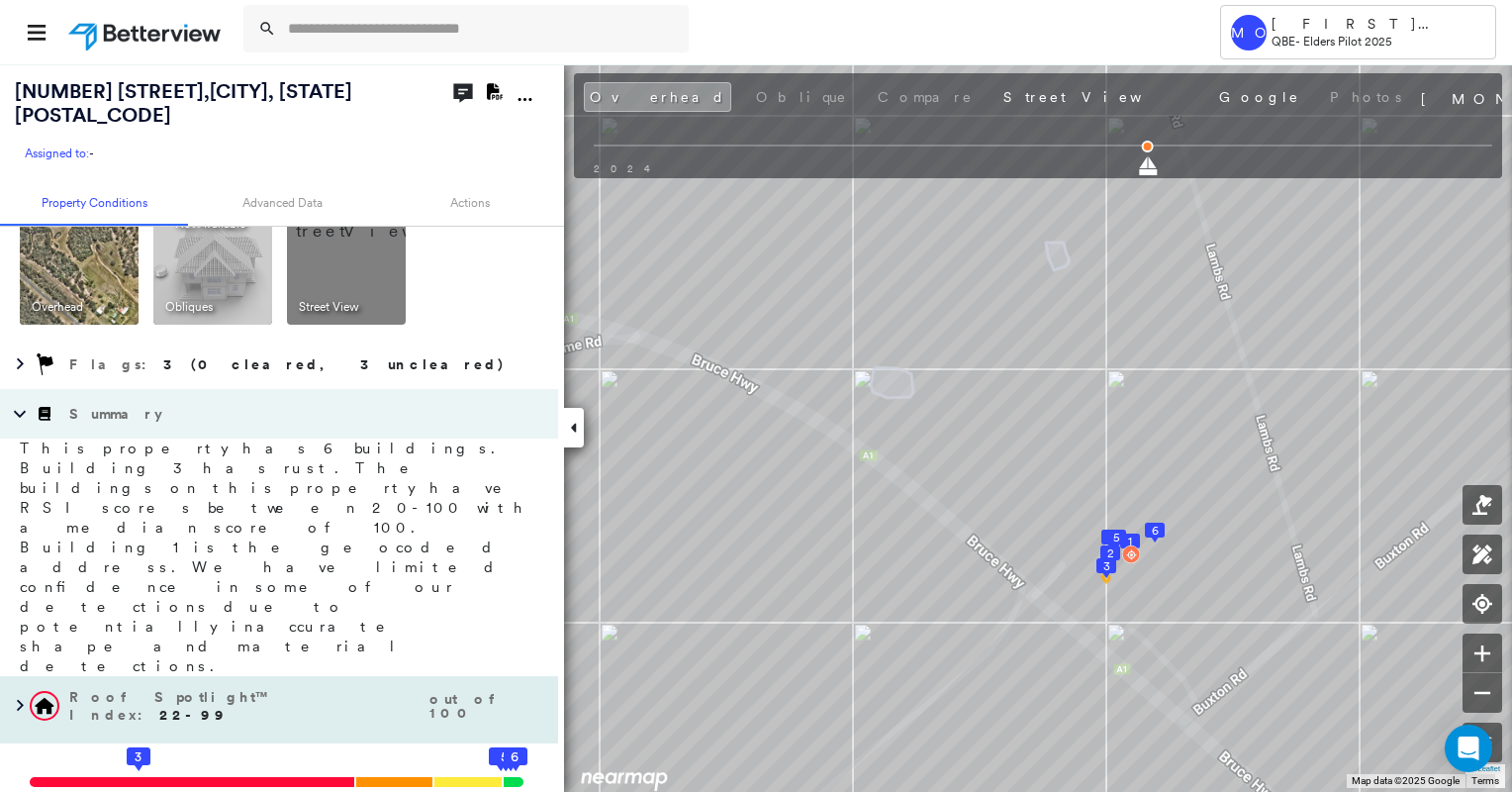 scroll, scrollTop: 0, scrollLeft: 0, axis: both 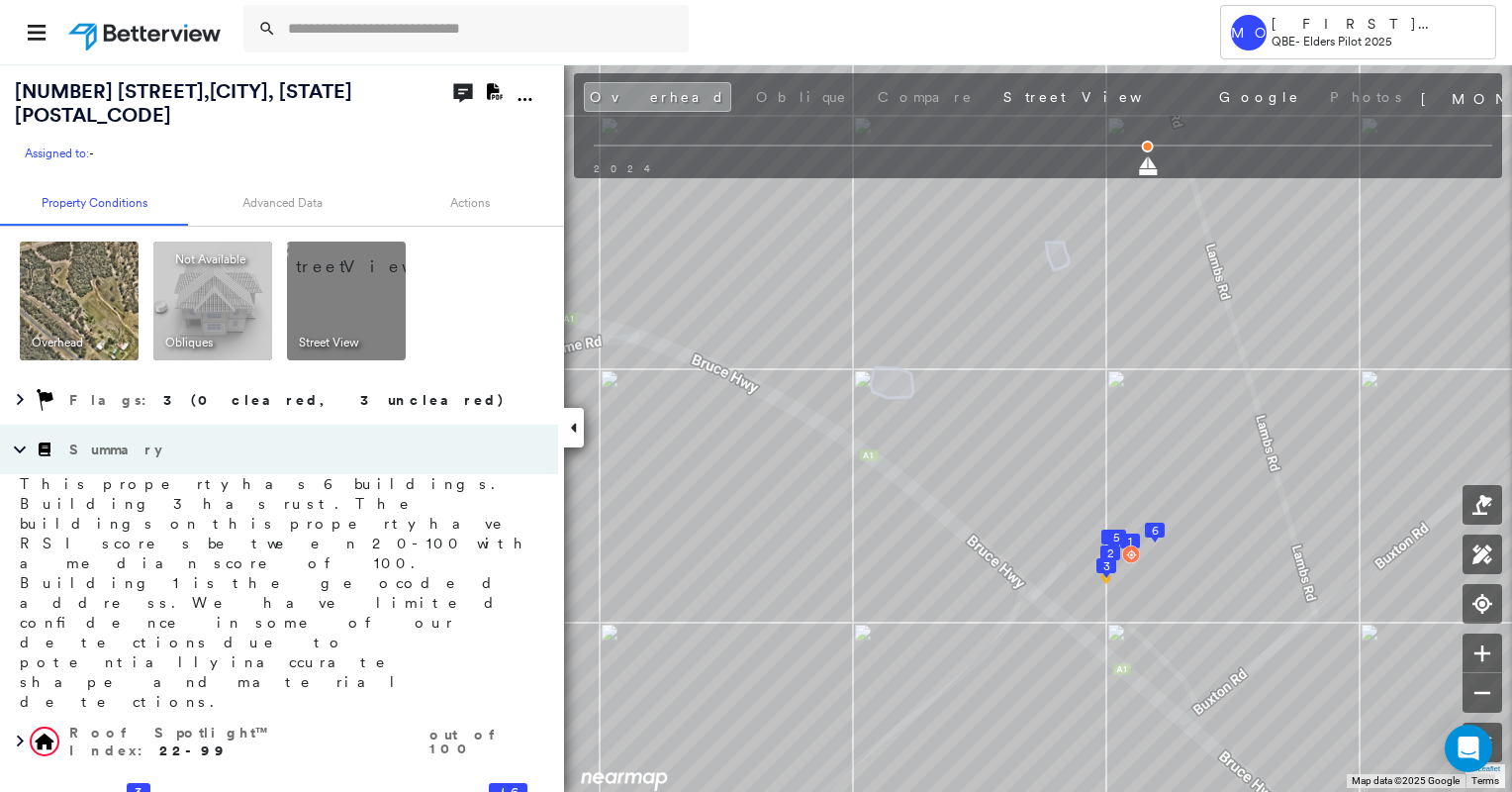 click on "Download PDF Report" 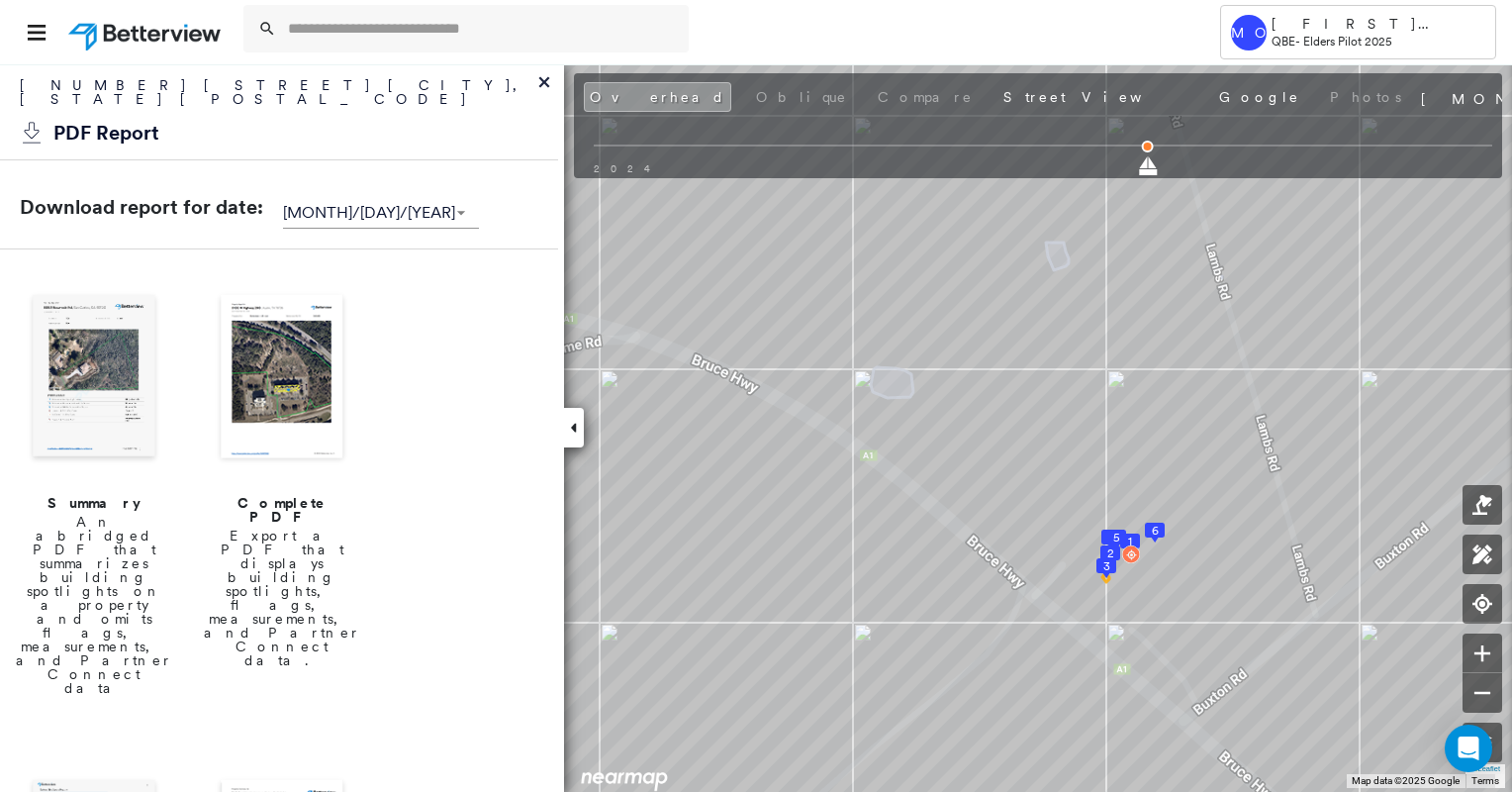 click at bounding box center (282, 378) 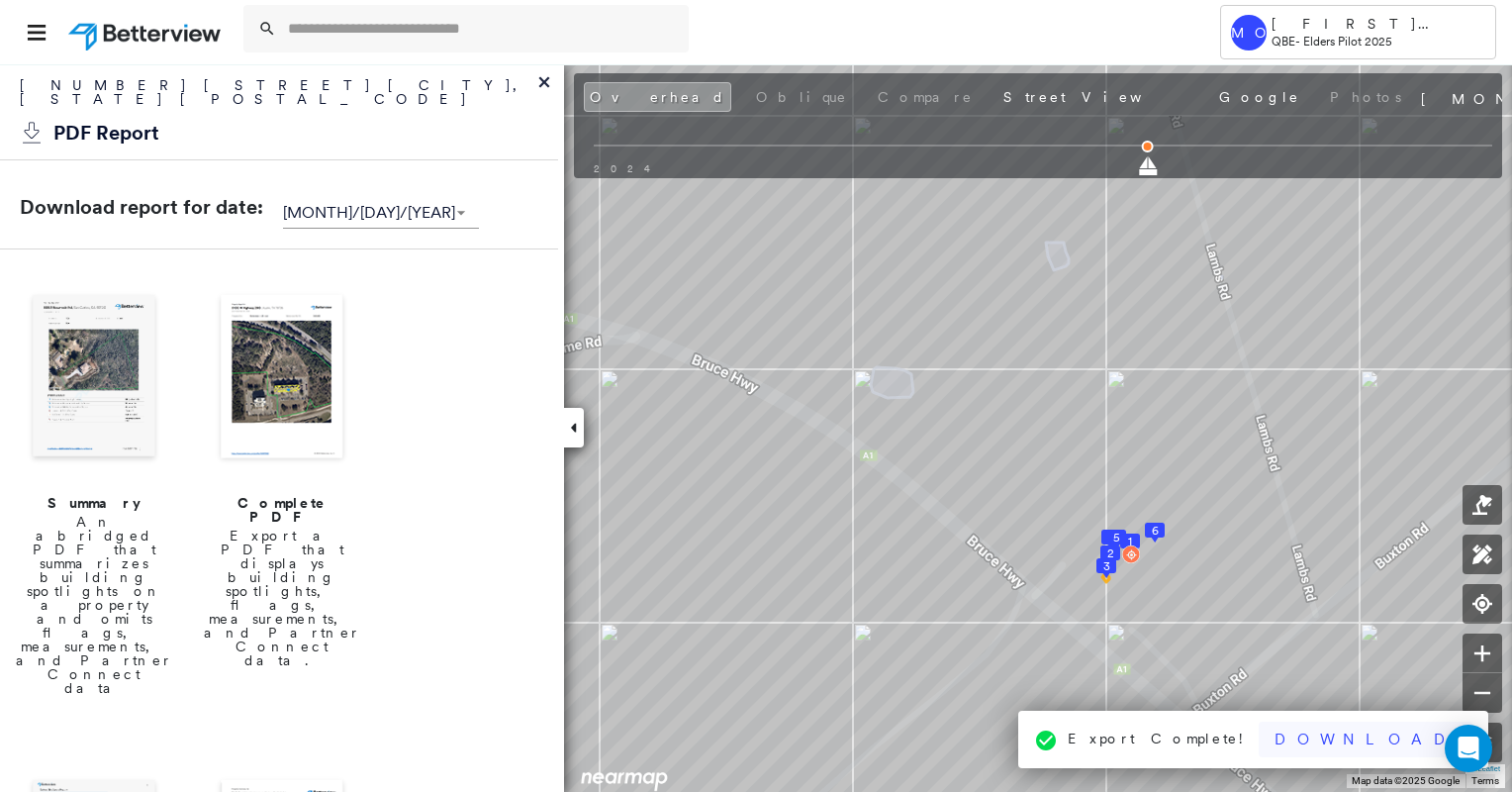 click on "Download" at bounding box center [1366, 740] 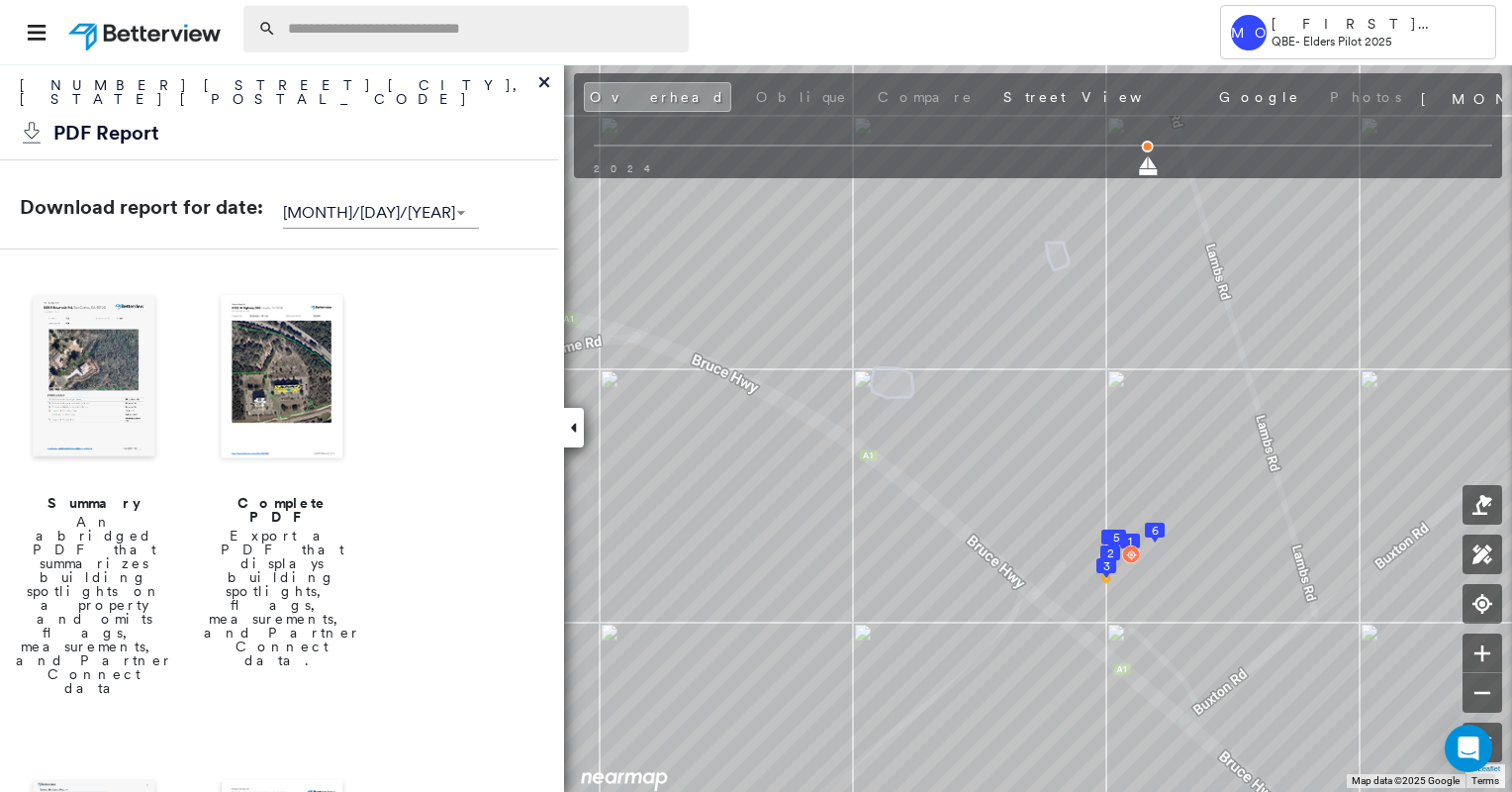 click at bounding box center [482, 29] 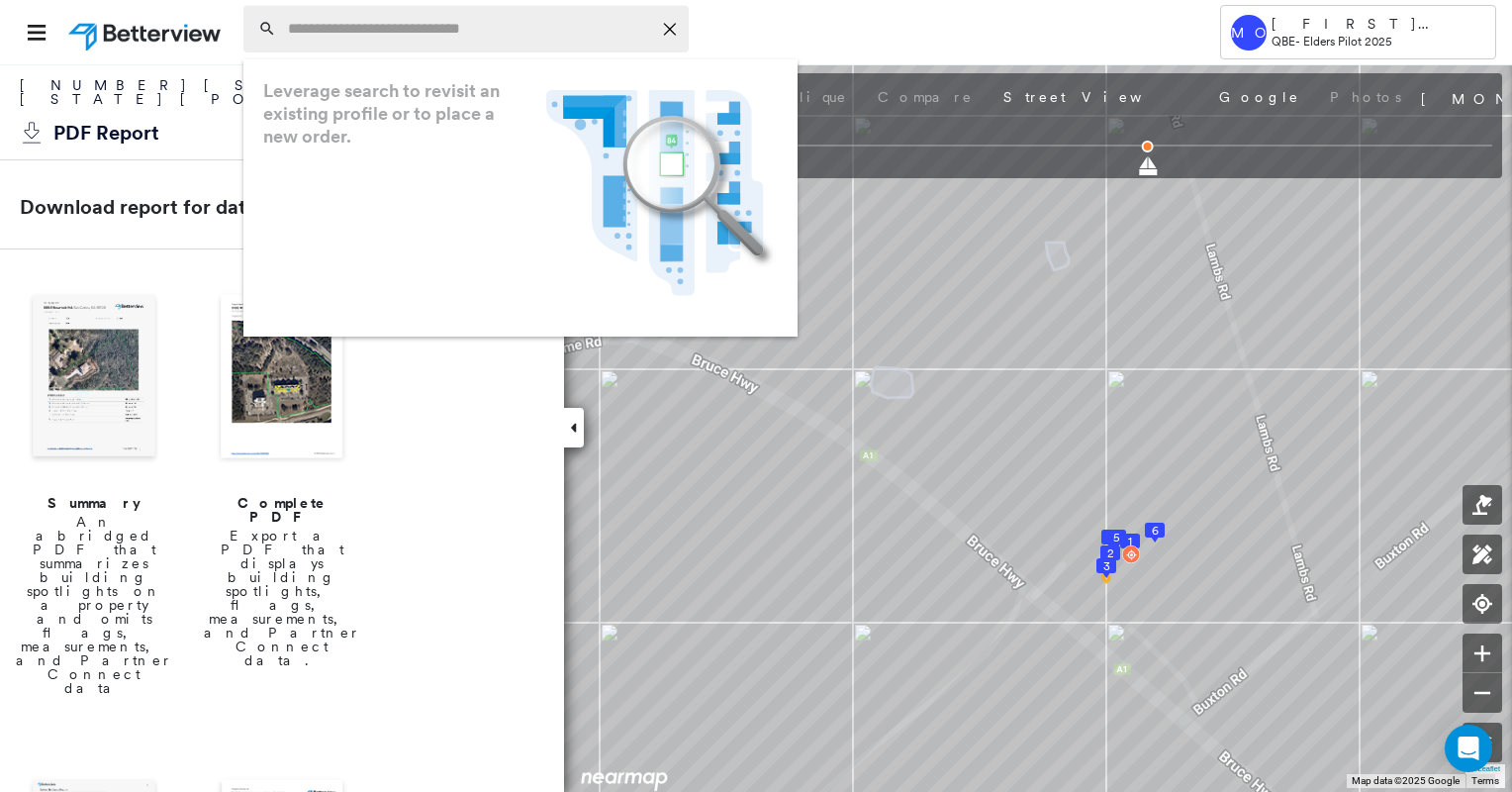 paste on "**********" 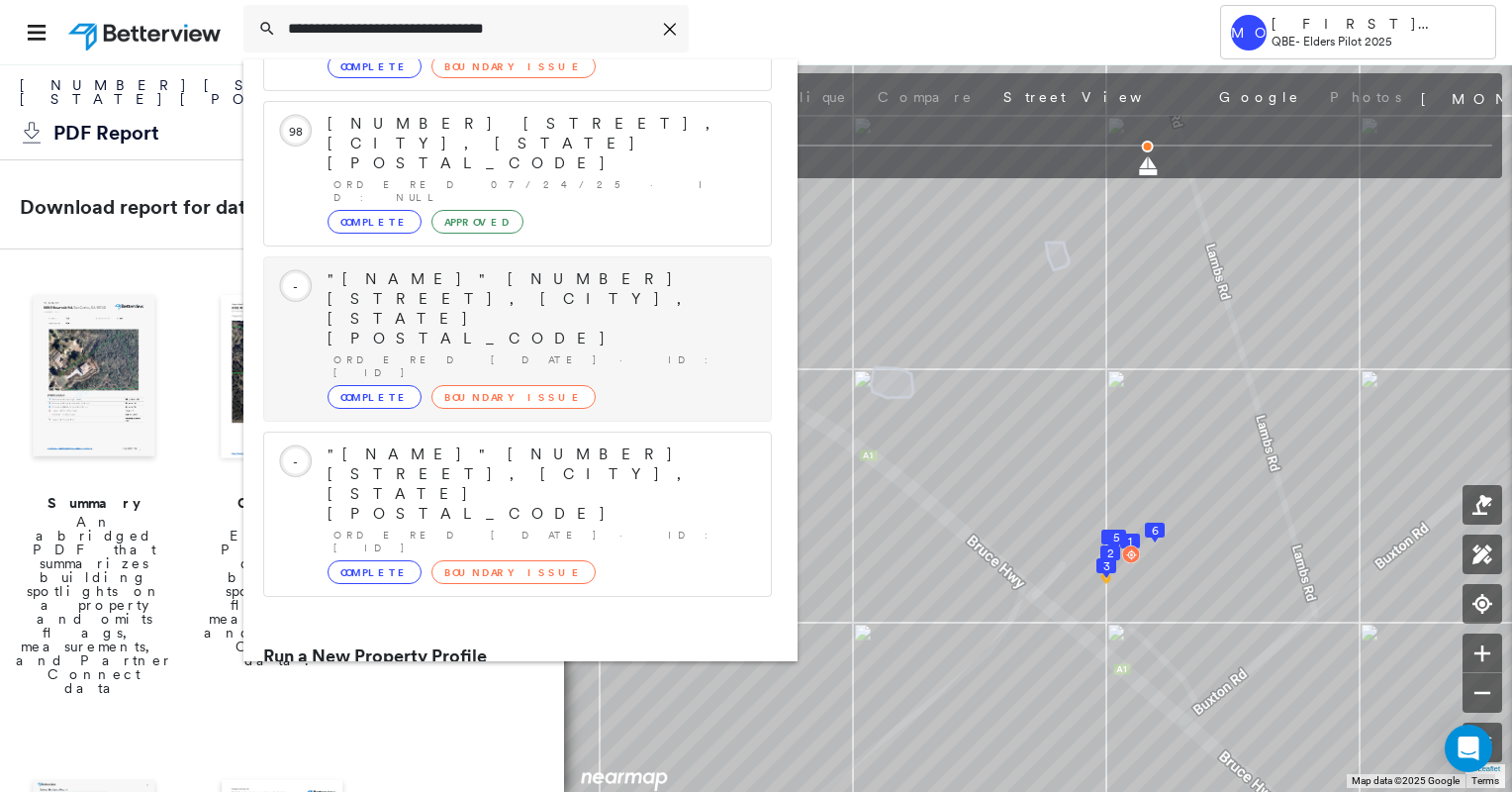 scroll, scrollTop: 412, scrollLeft: 0, axis: vertical 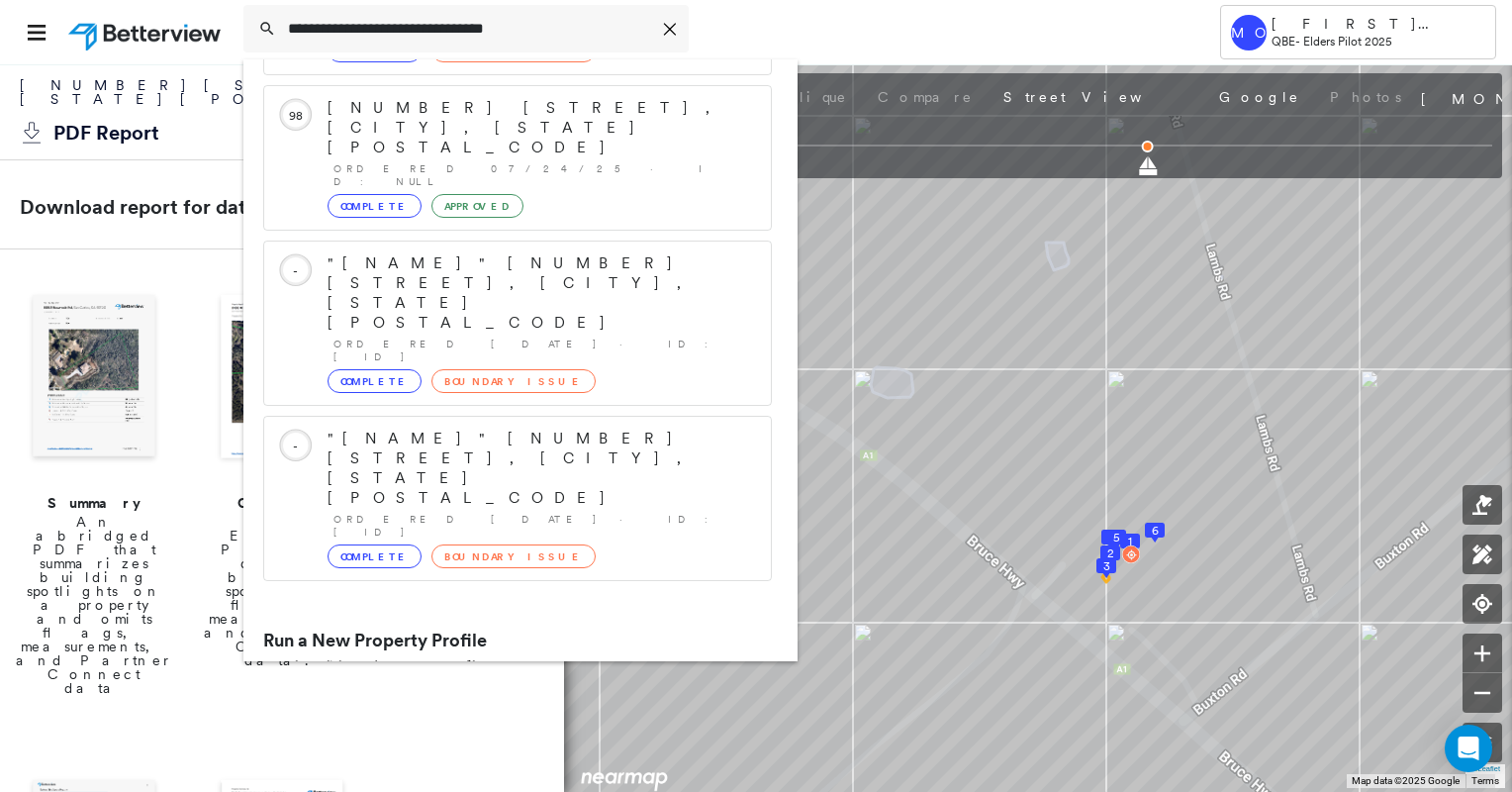 type on "**********" 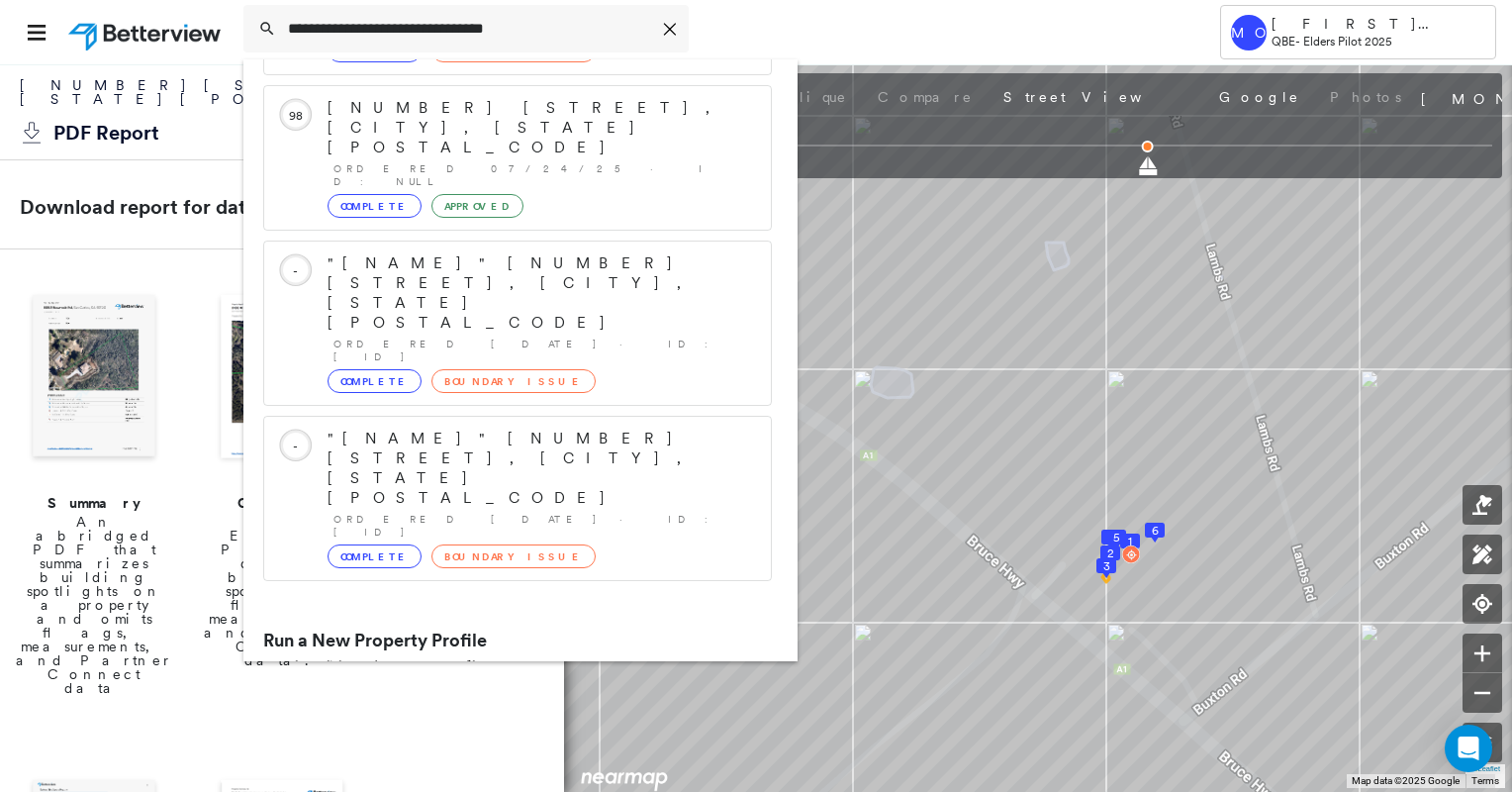drag, startPoint x: 445, startPoint y: 563, endPoint x: 521, endPoint y: 570, distance: 76.32169 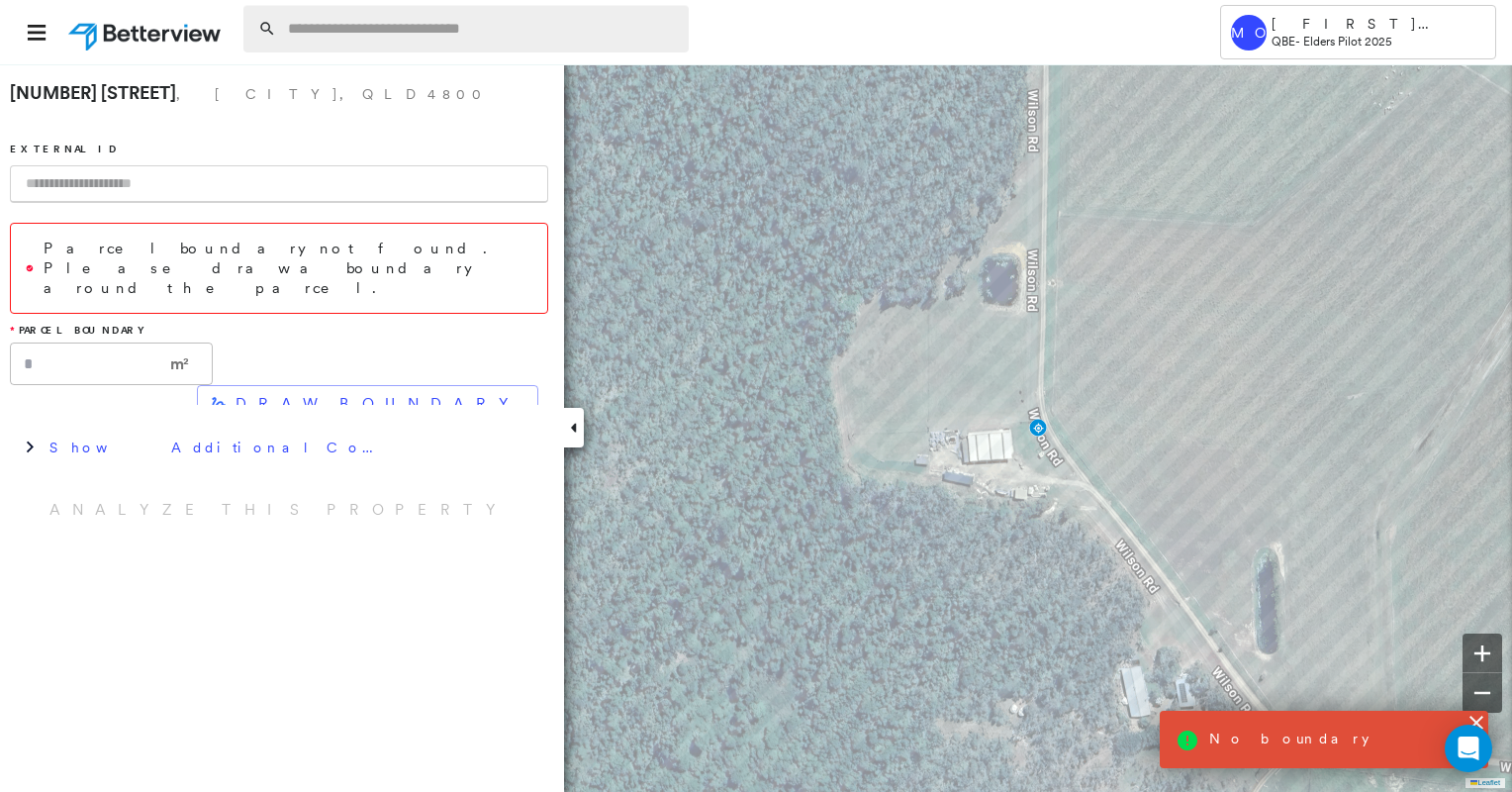 click at bounding box center [482, 29] 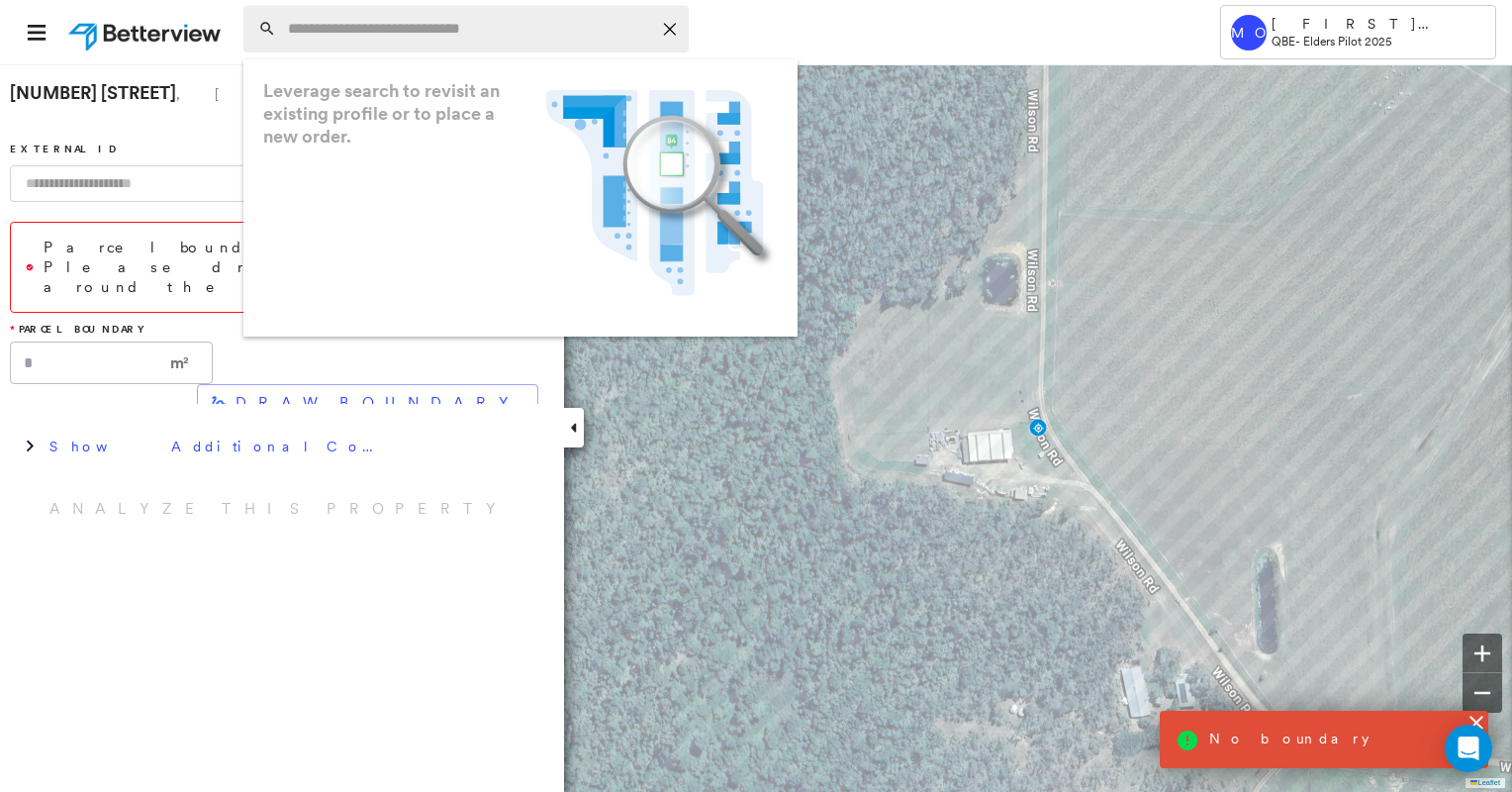 paste on "**********" 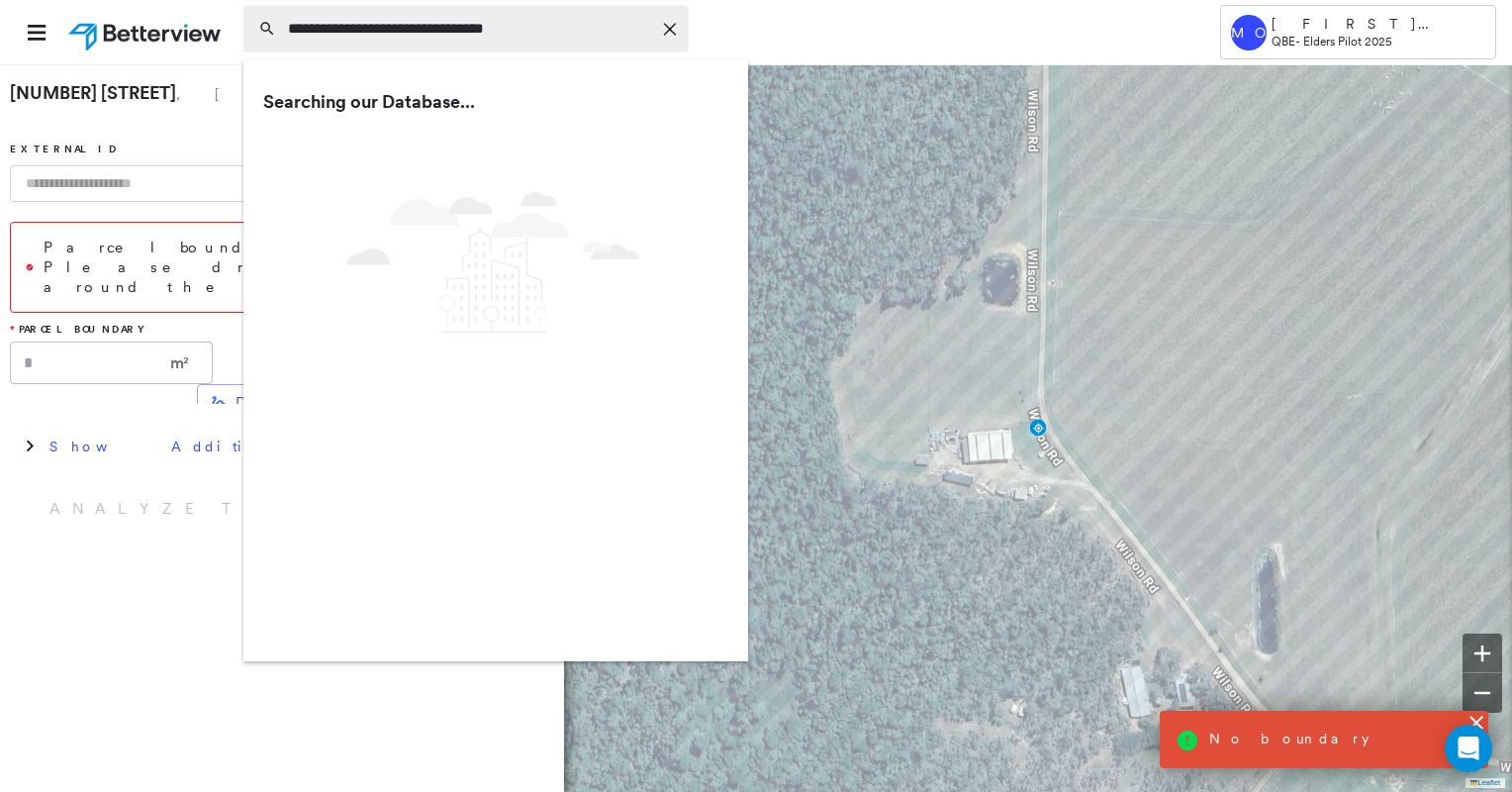 type on "**********" 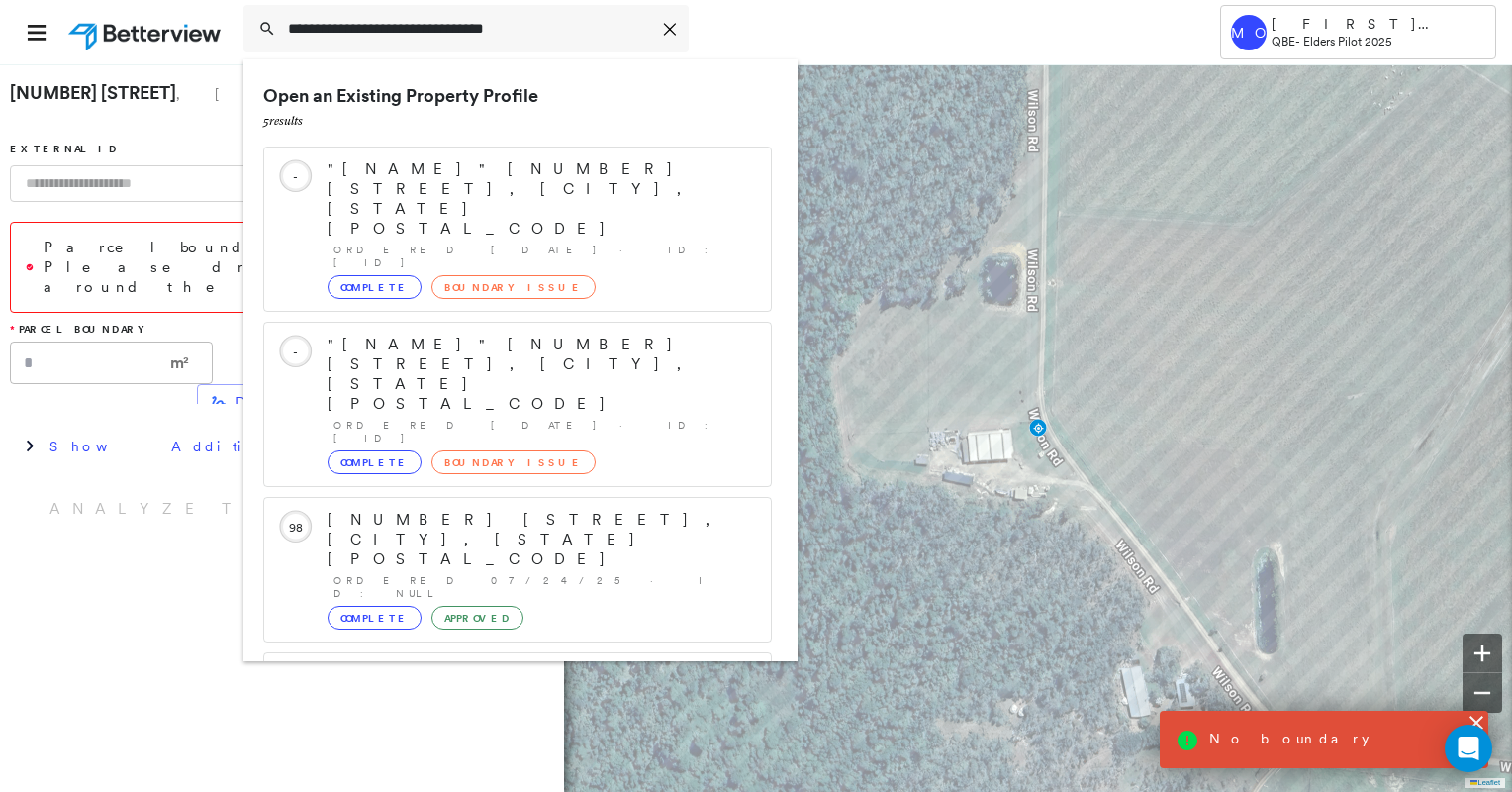 scroll, scrollTop: 412, scrollLeft: 0, axis: vertical 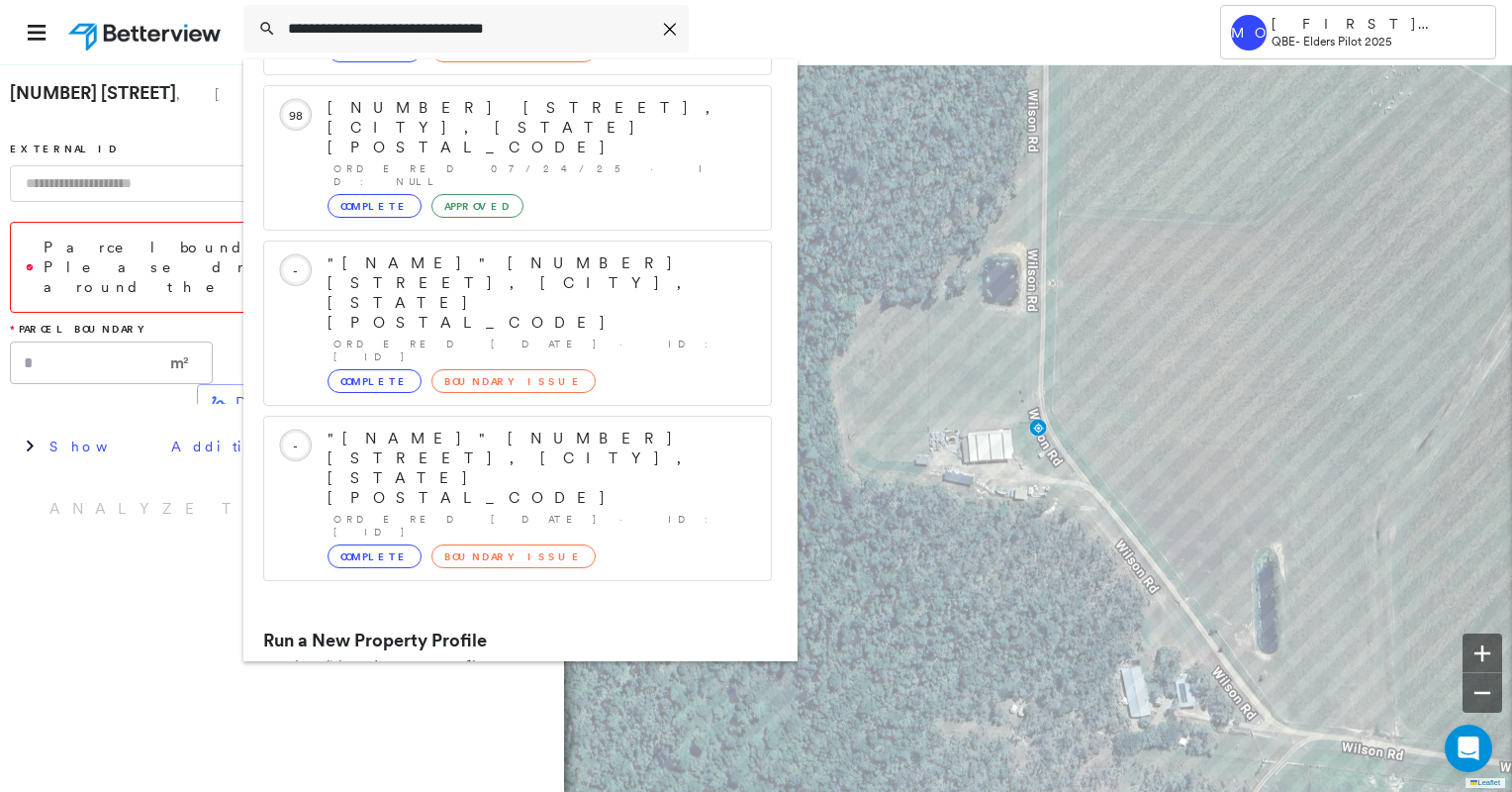 click on "52 Bungadoo Road, Bullyard QLD 4671, Australia" at bounding box center (496, 775) 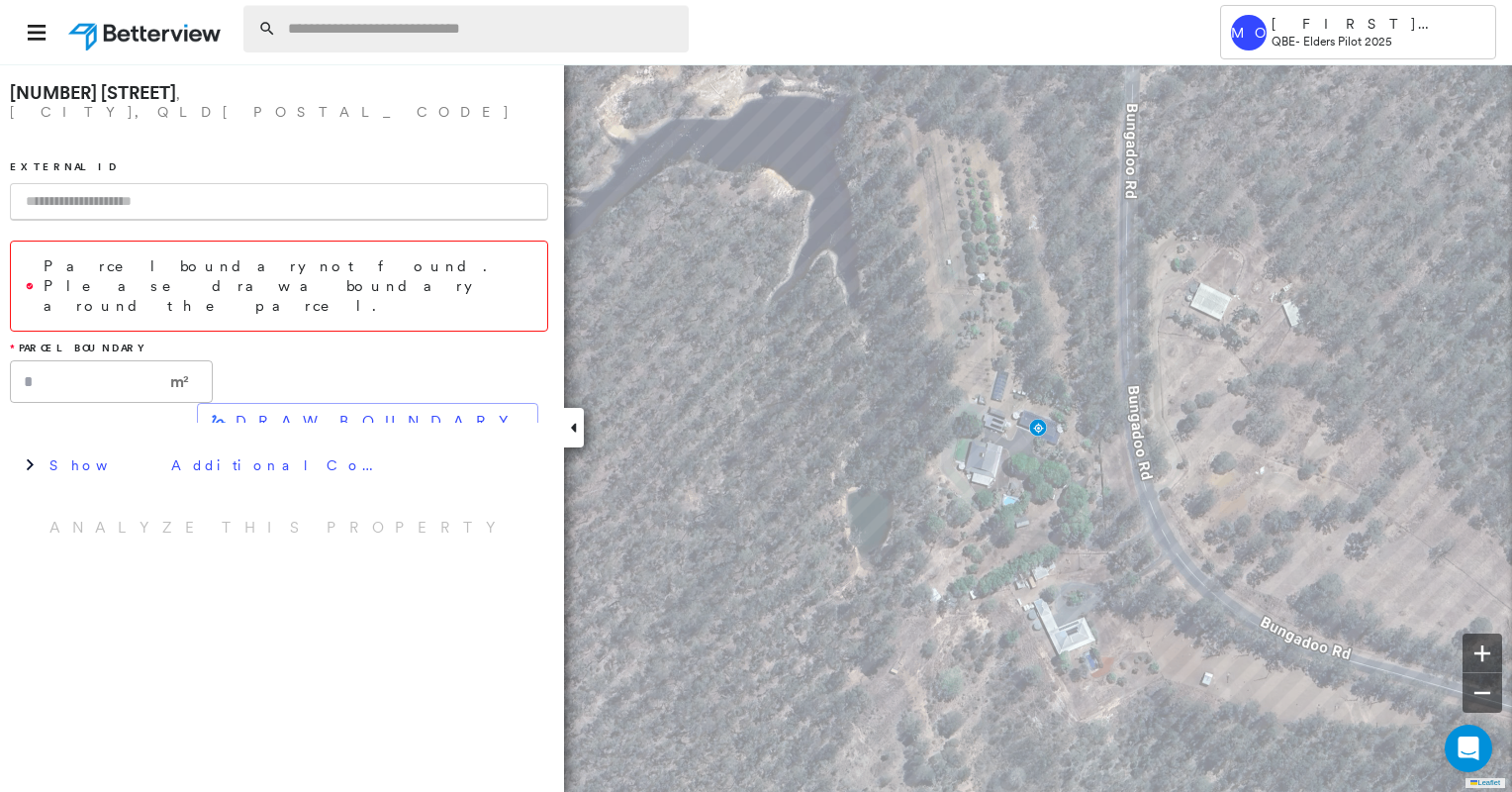 click at bounding box center (482, 29) 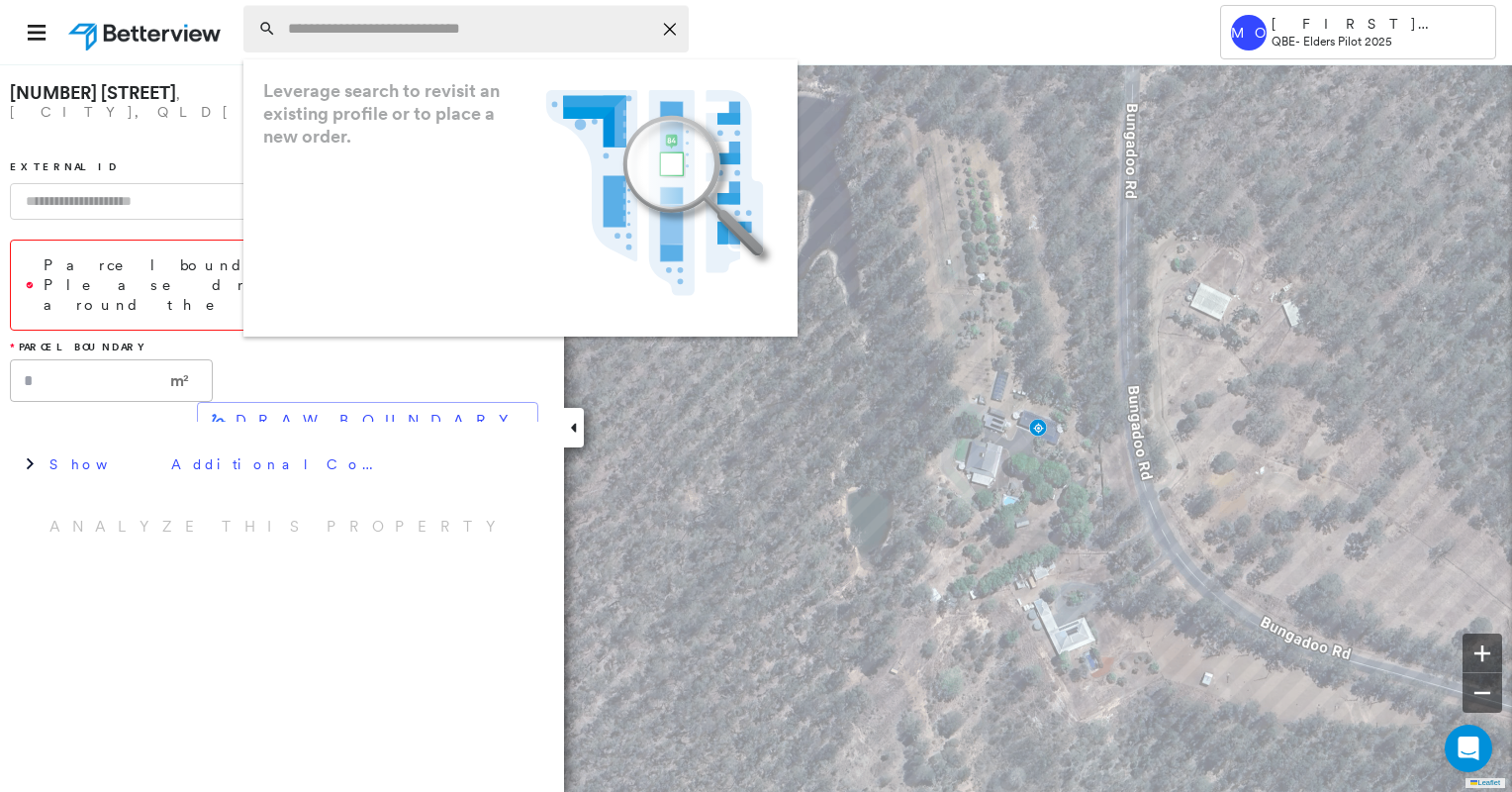 paste on "**********" 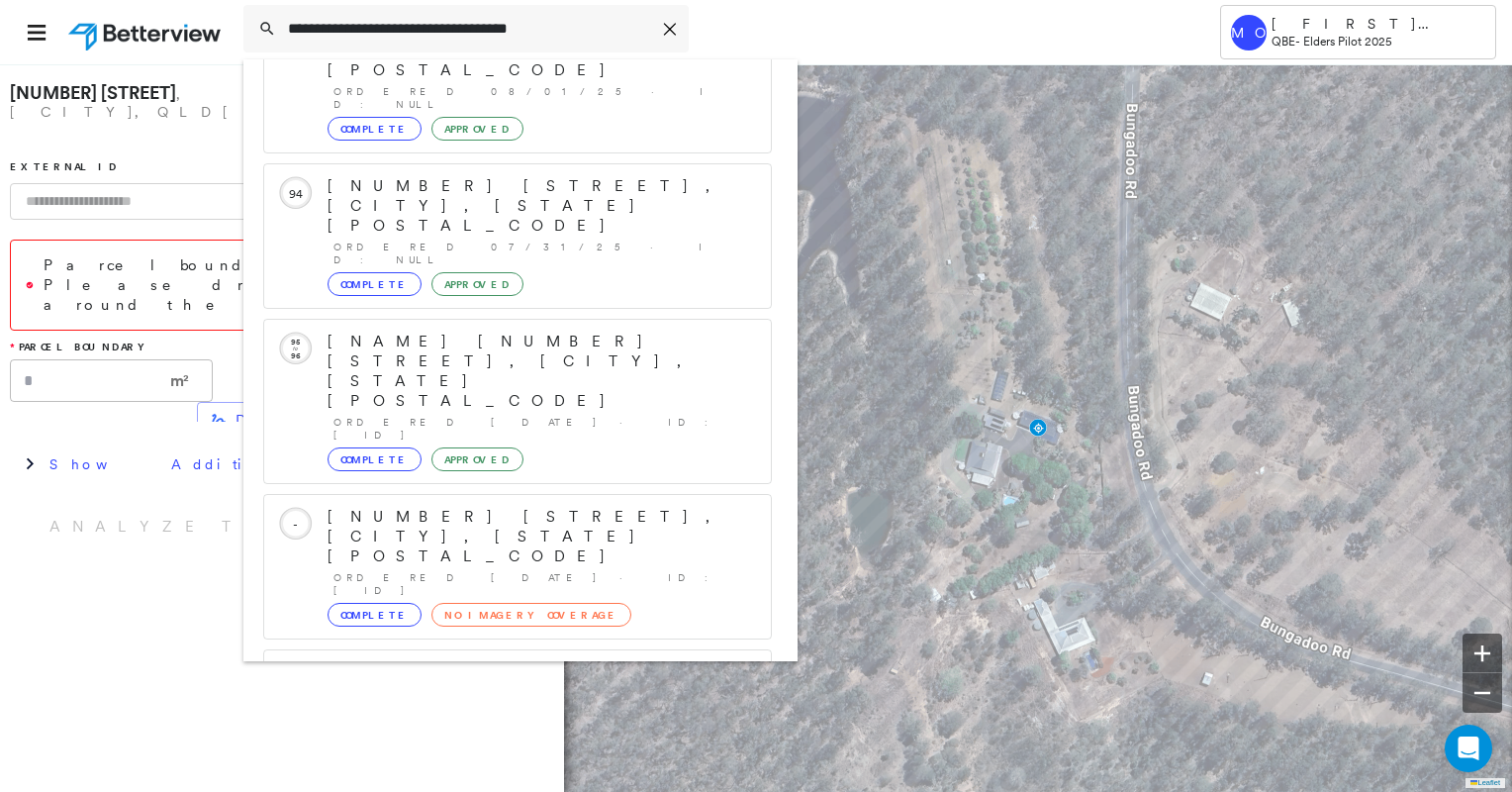 scroll, scrollTop: 206, scrollLeft: 0, axis: vertical 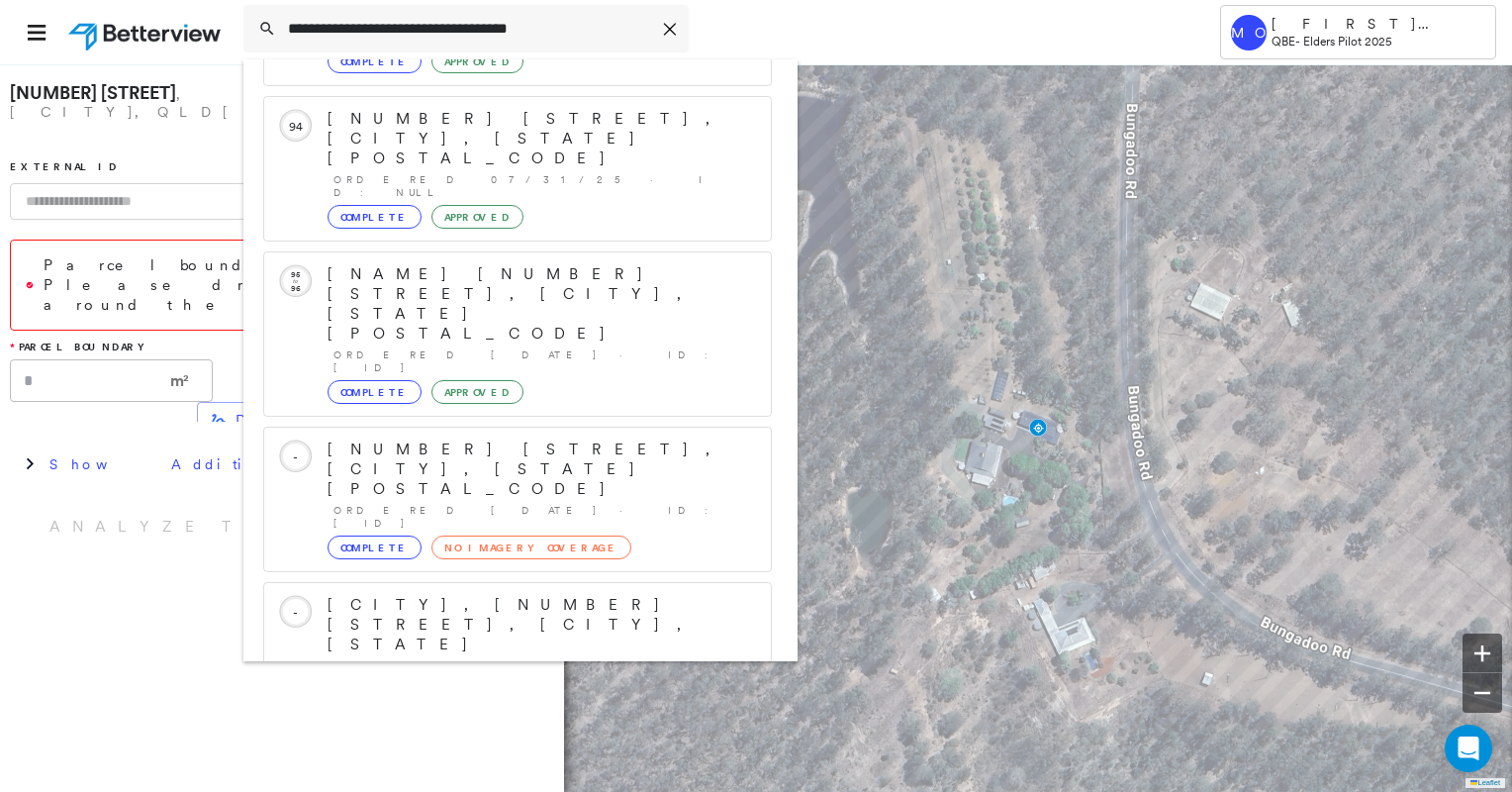 type on "**********" 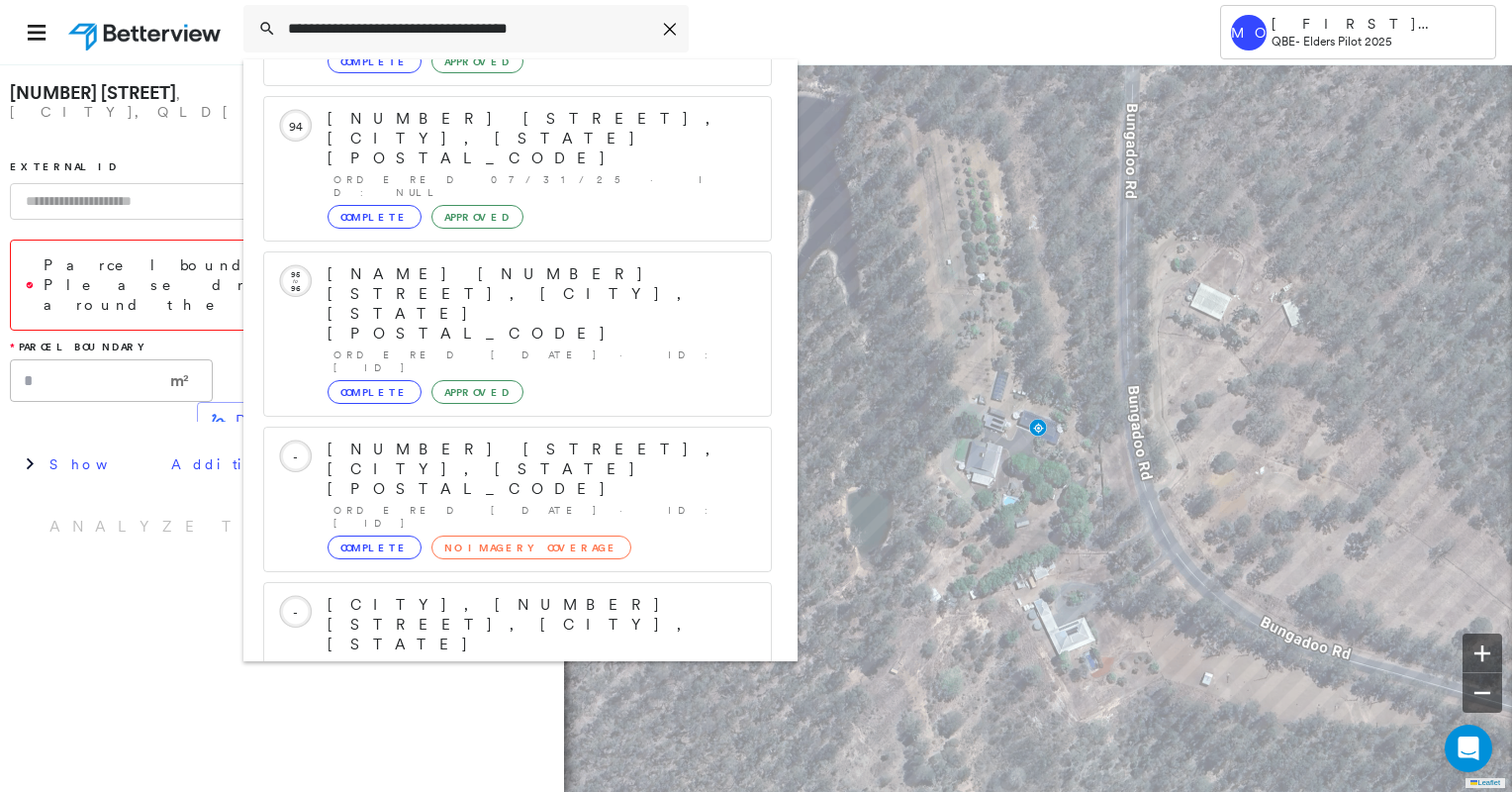 click on "28 Neighbours Road, Redridge QLD 4660, Australia" at bounding box center [496, 914] 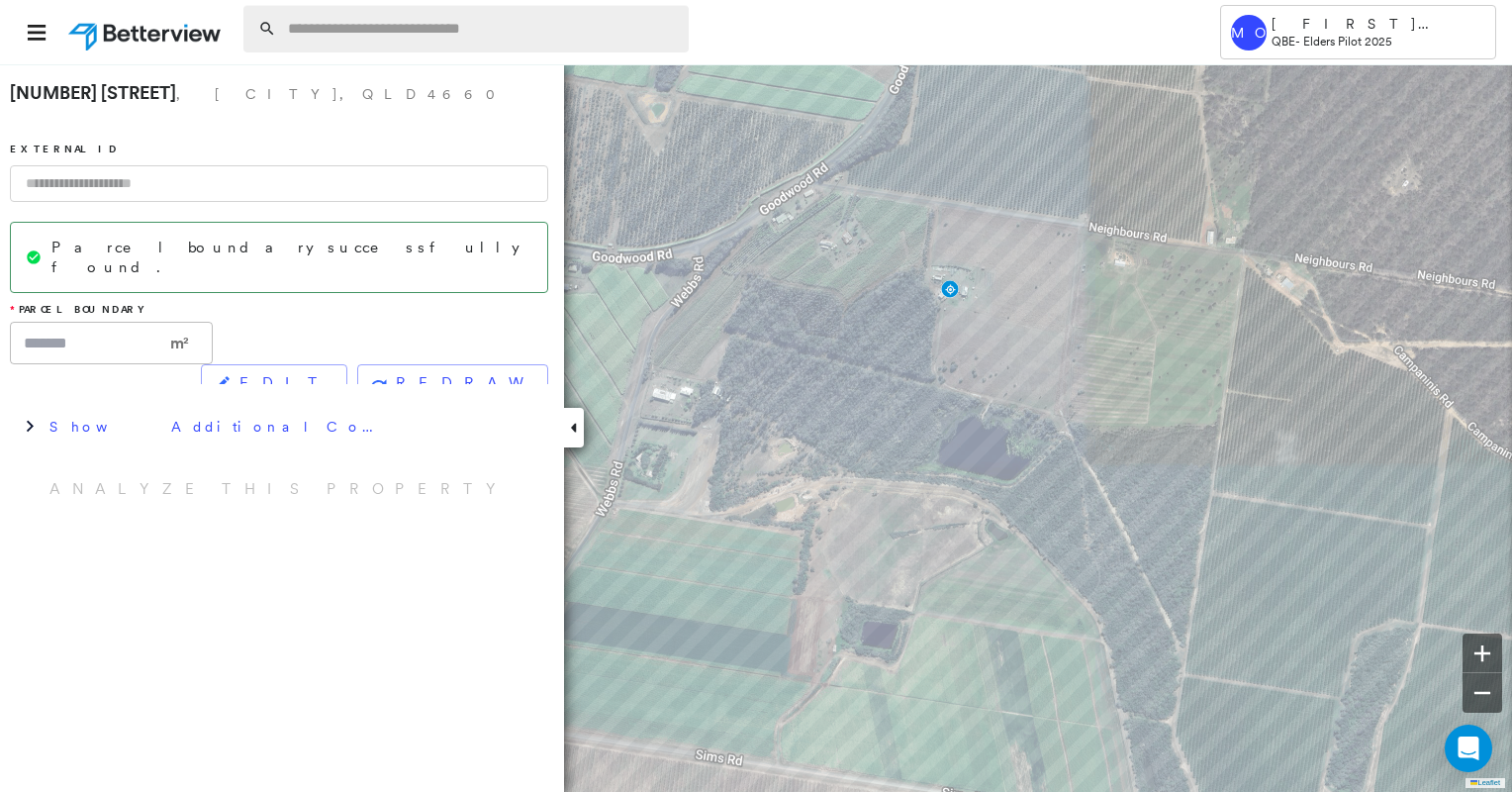 click at bounding box center [482, 29] 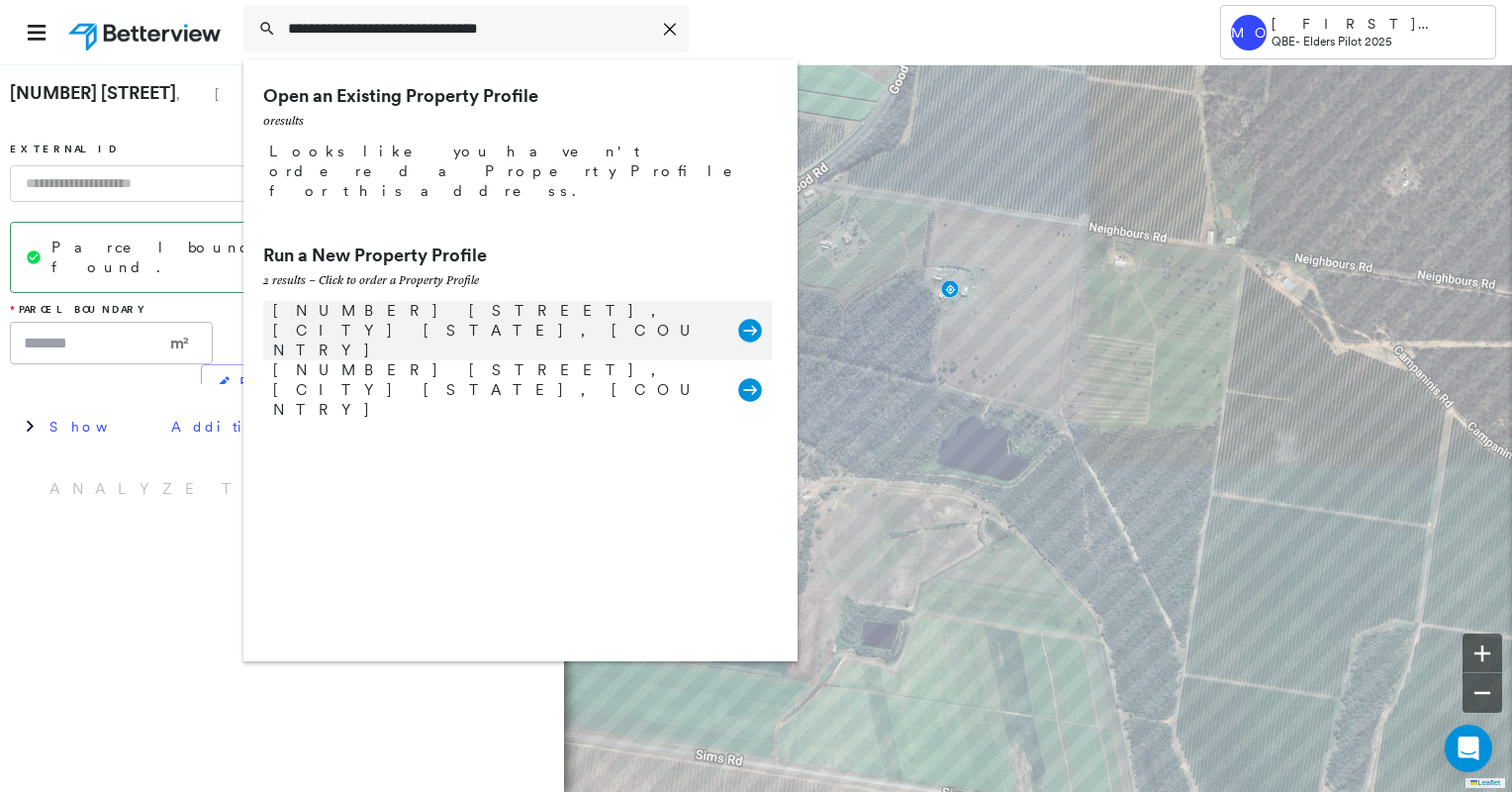 type on "**********" 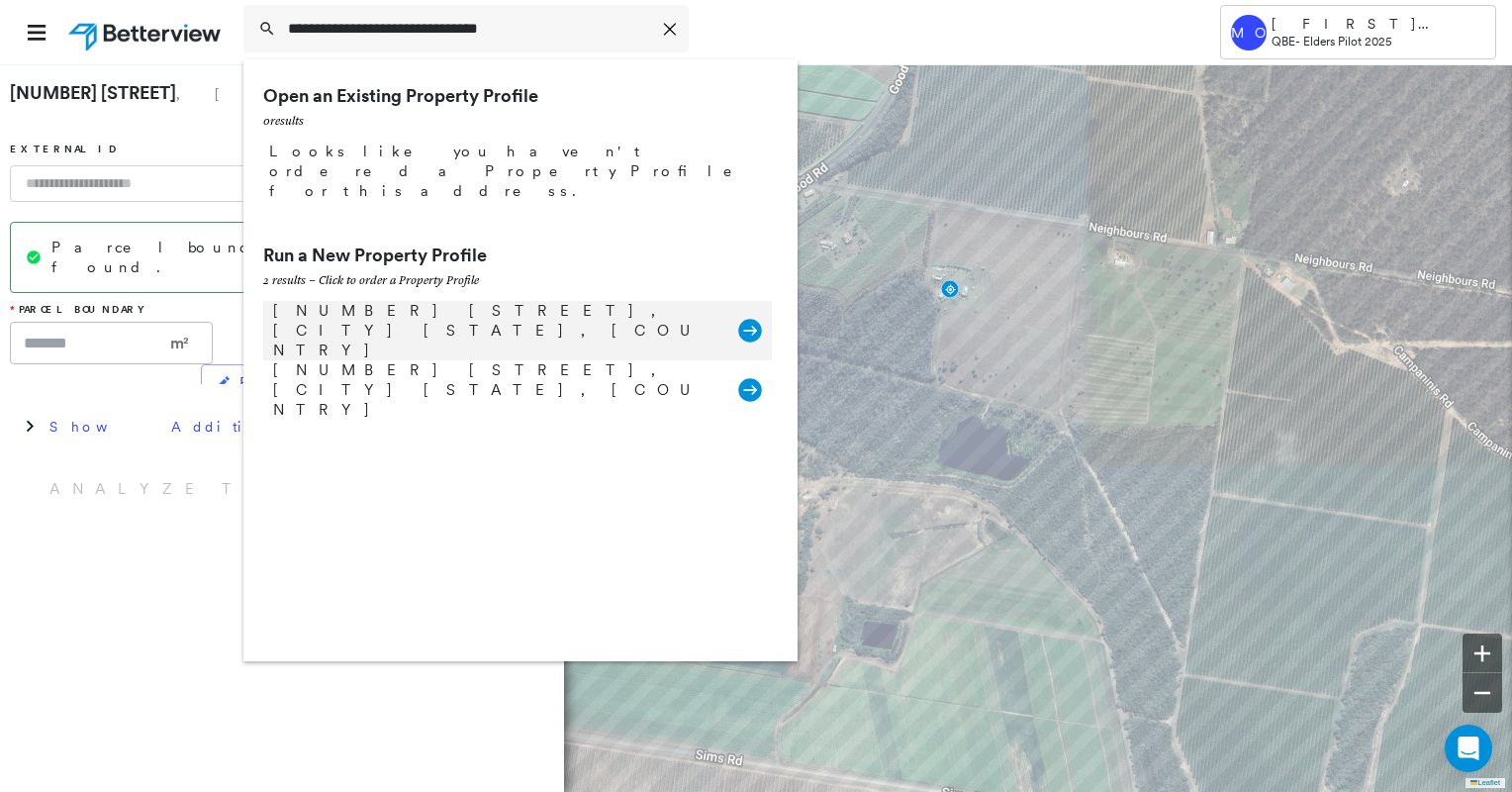 click on "8049 Isis Hwy, Dallarnil QLD 4621, Australia" at bounding box center [496, 331] 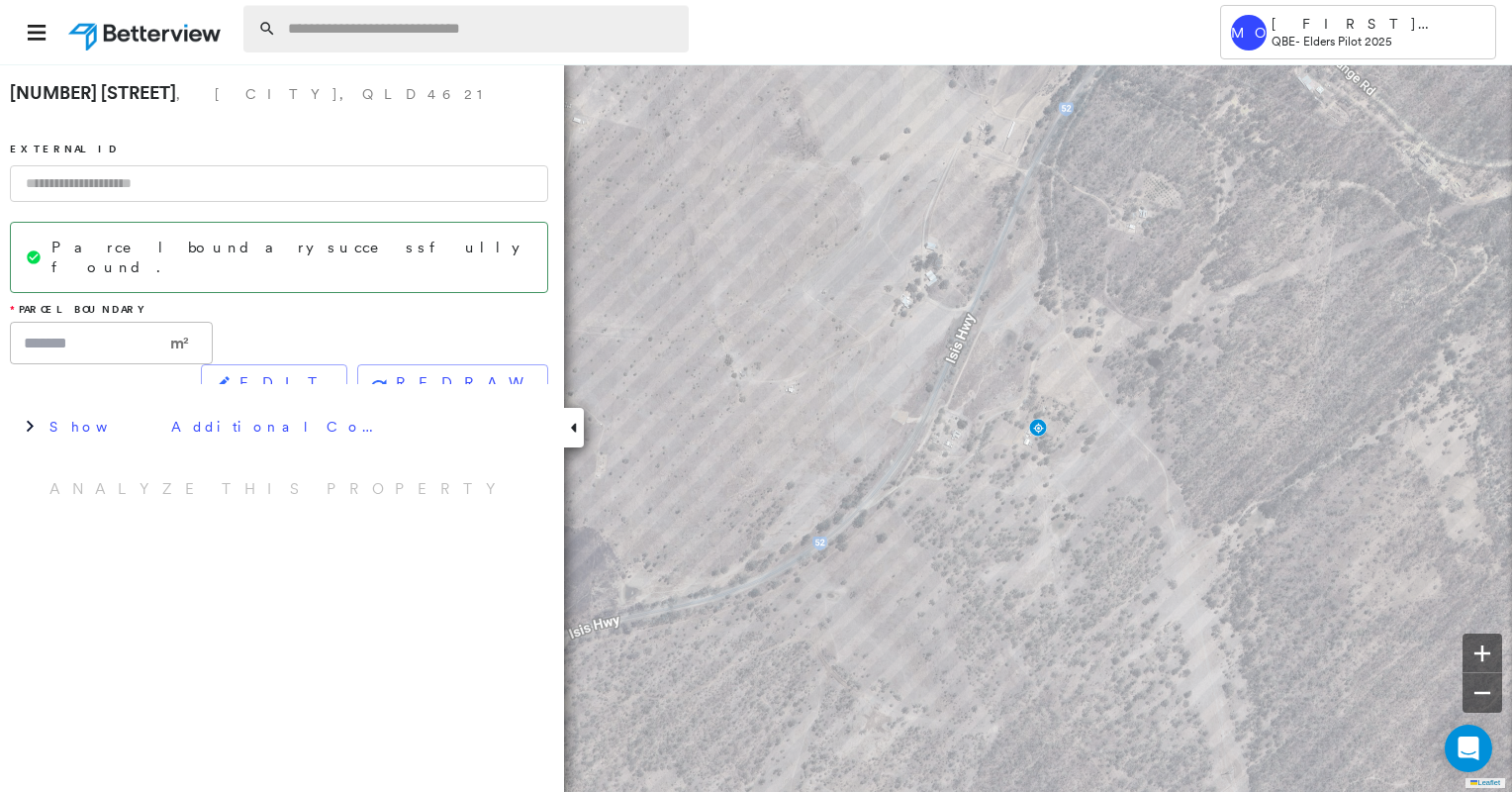 click at bounding box center (482, 29) 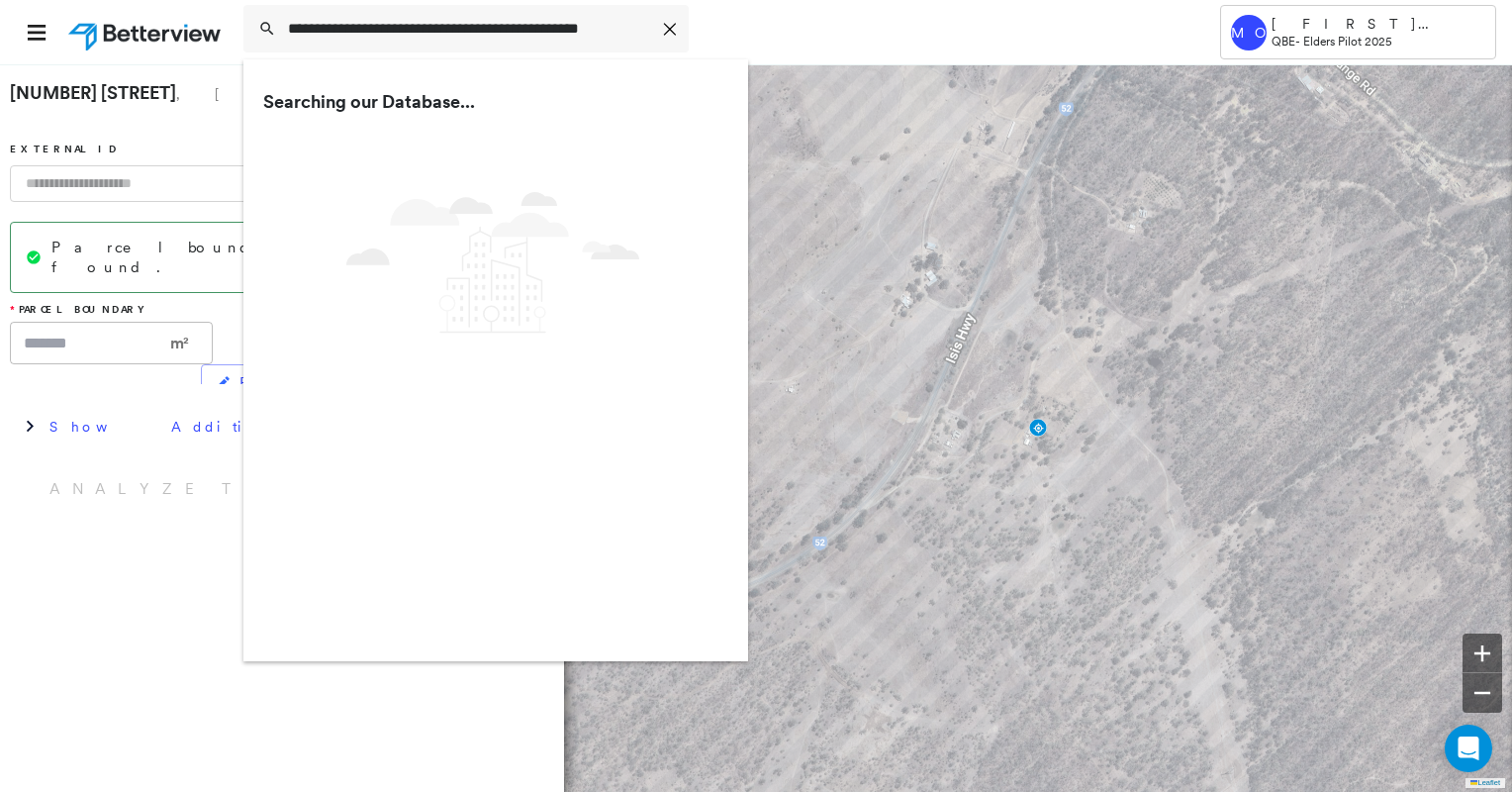 scroll, scrollTop: 0, scrollLeft: 0, axis: both 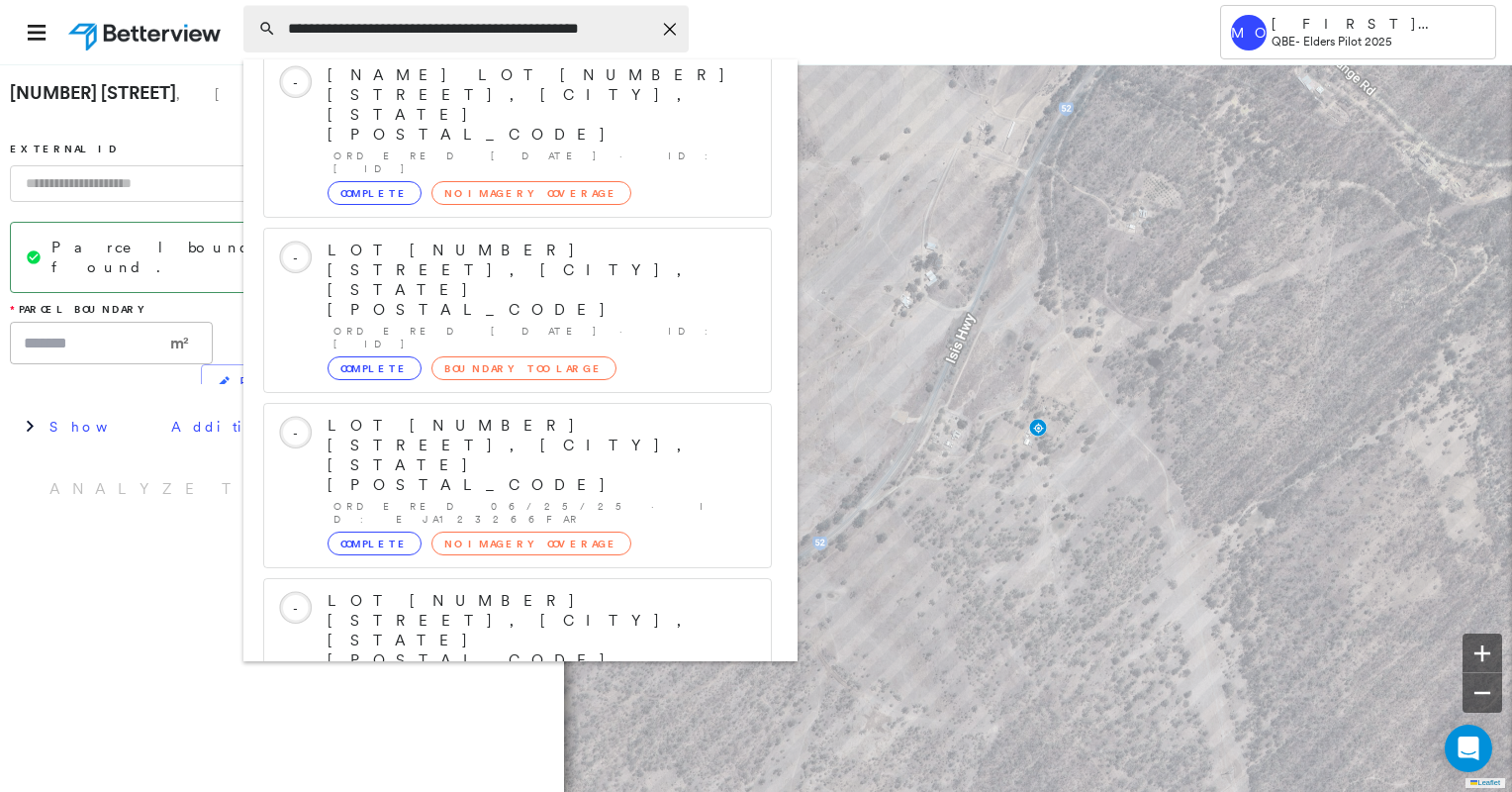 click on "Icon_Closemodal" 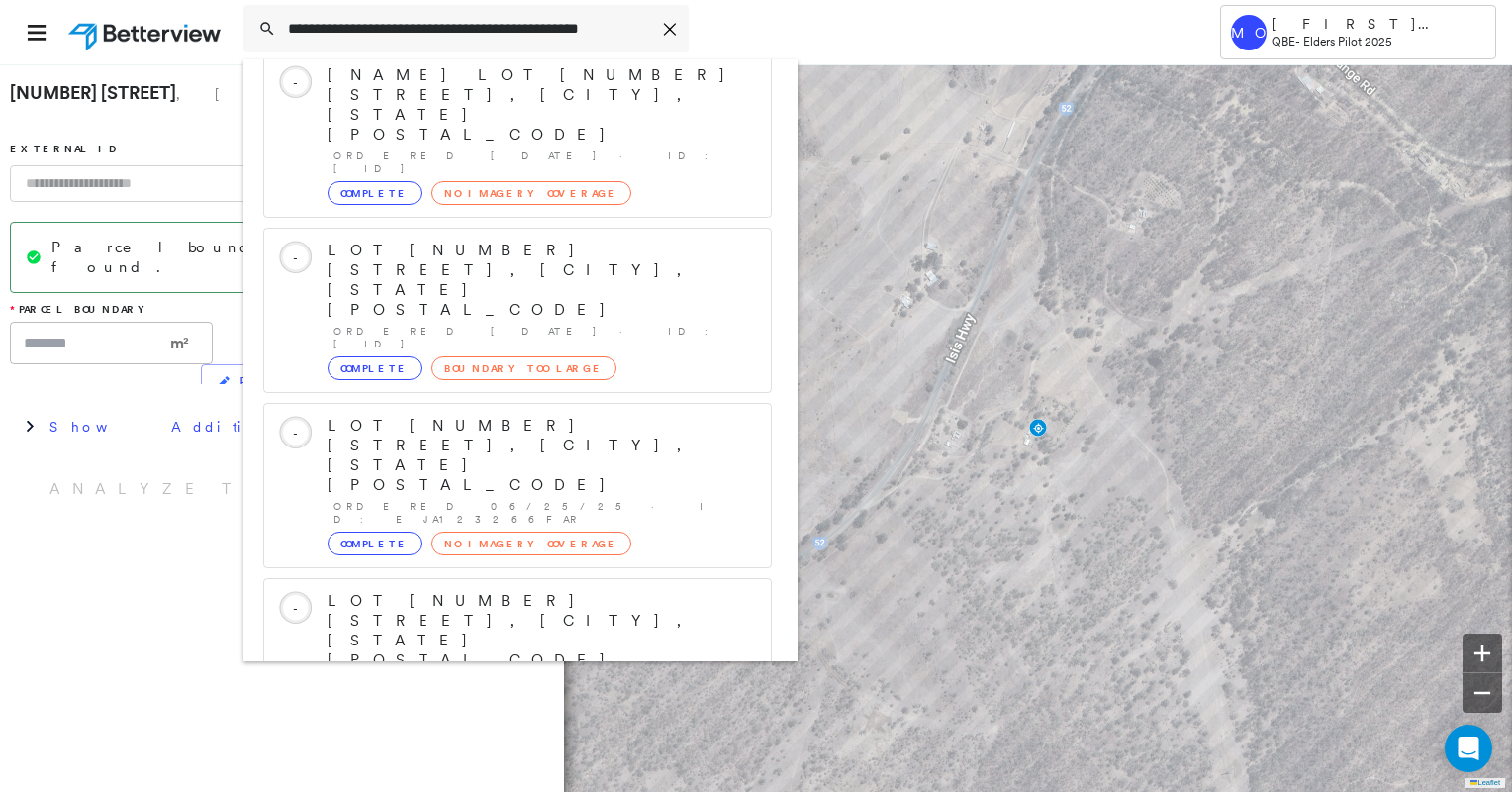 click on "**********" at bounding box center (704, 32) 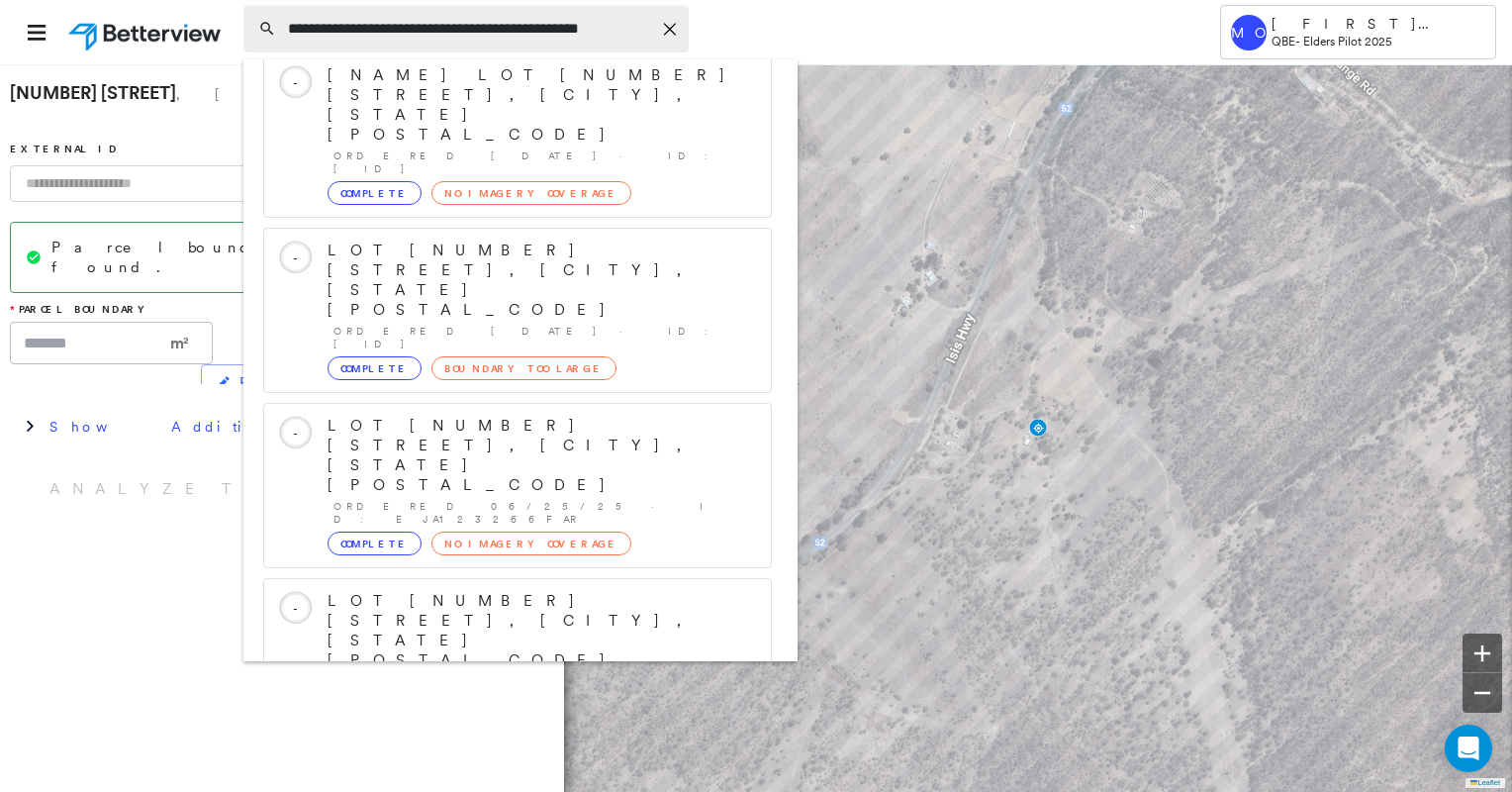 click on "**********" at bounding box center [469, 29] 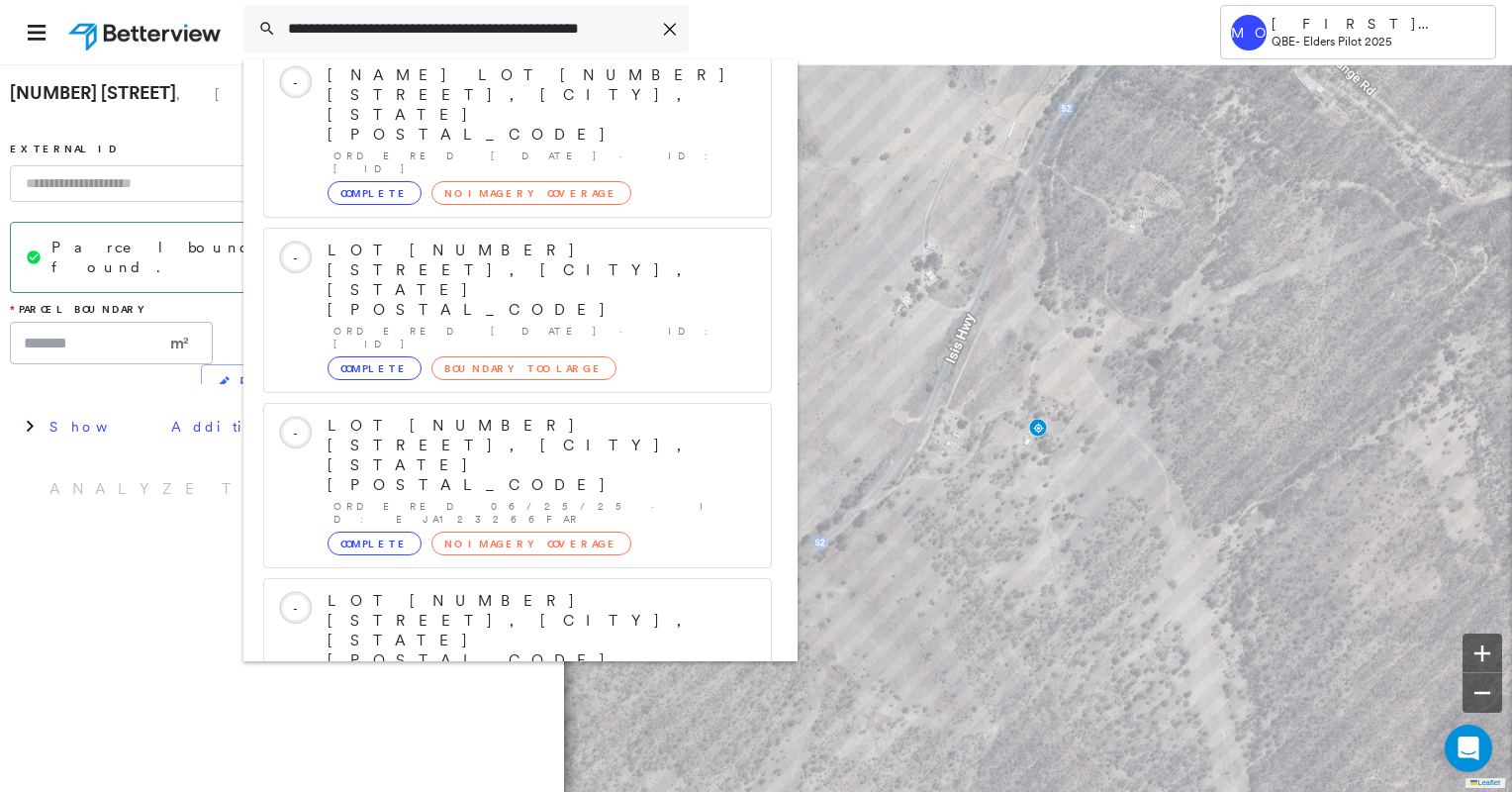 scroll, scrollTop: 0, scrollLeft: 0, axis: both 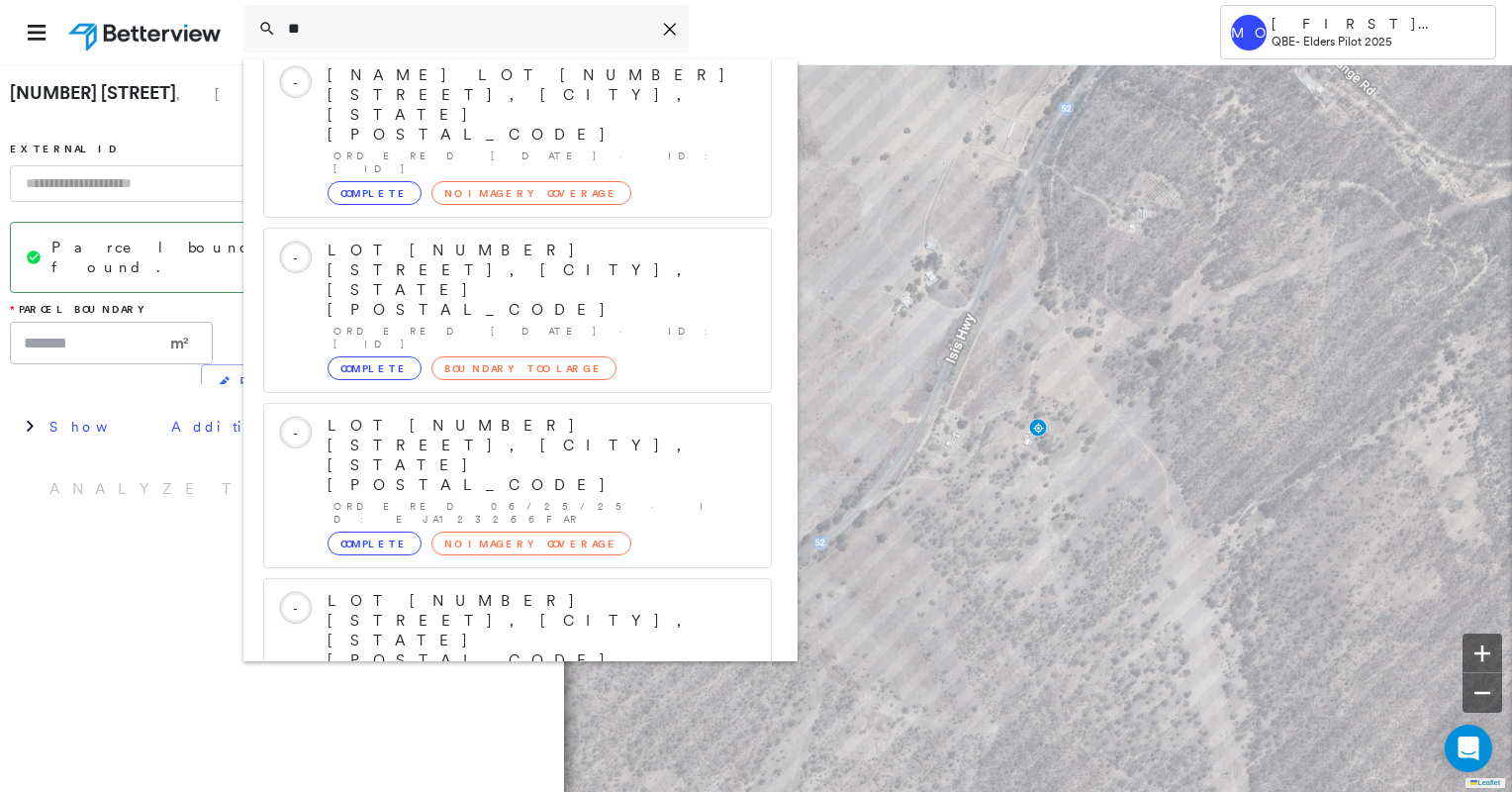type on "*" 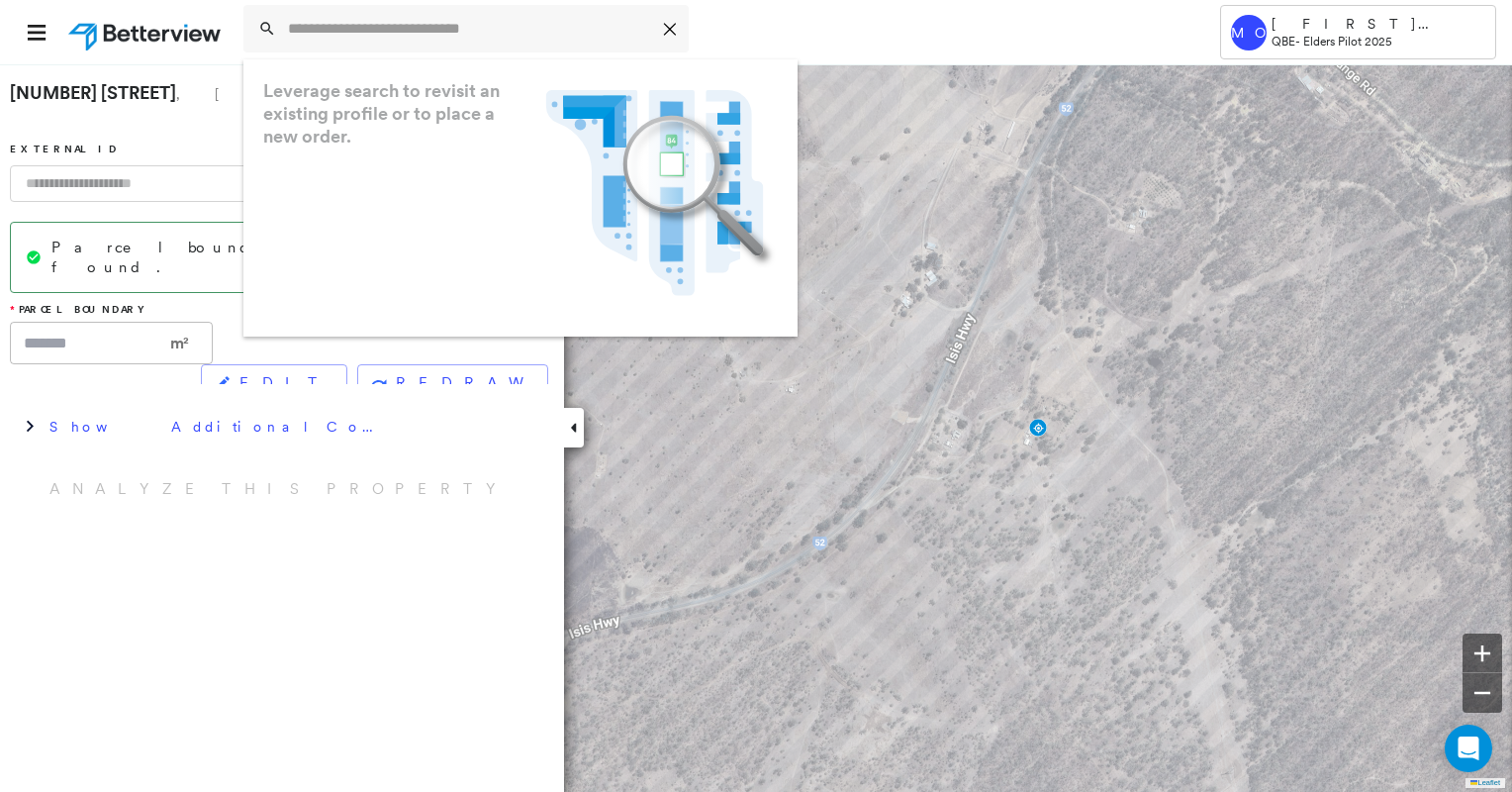 paste on "**********" 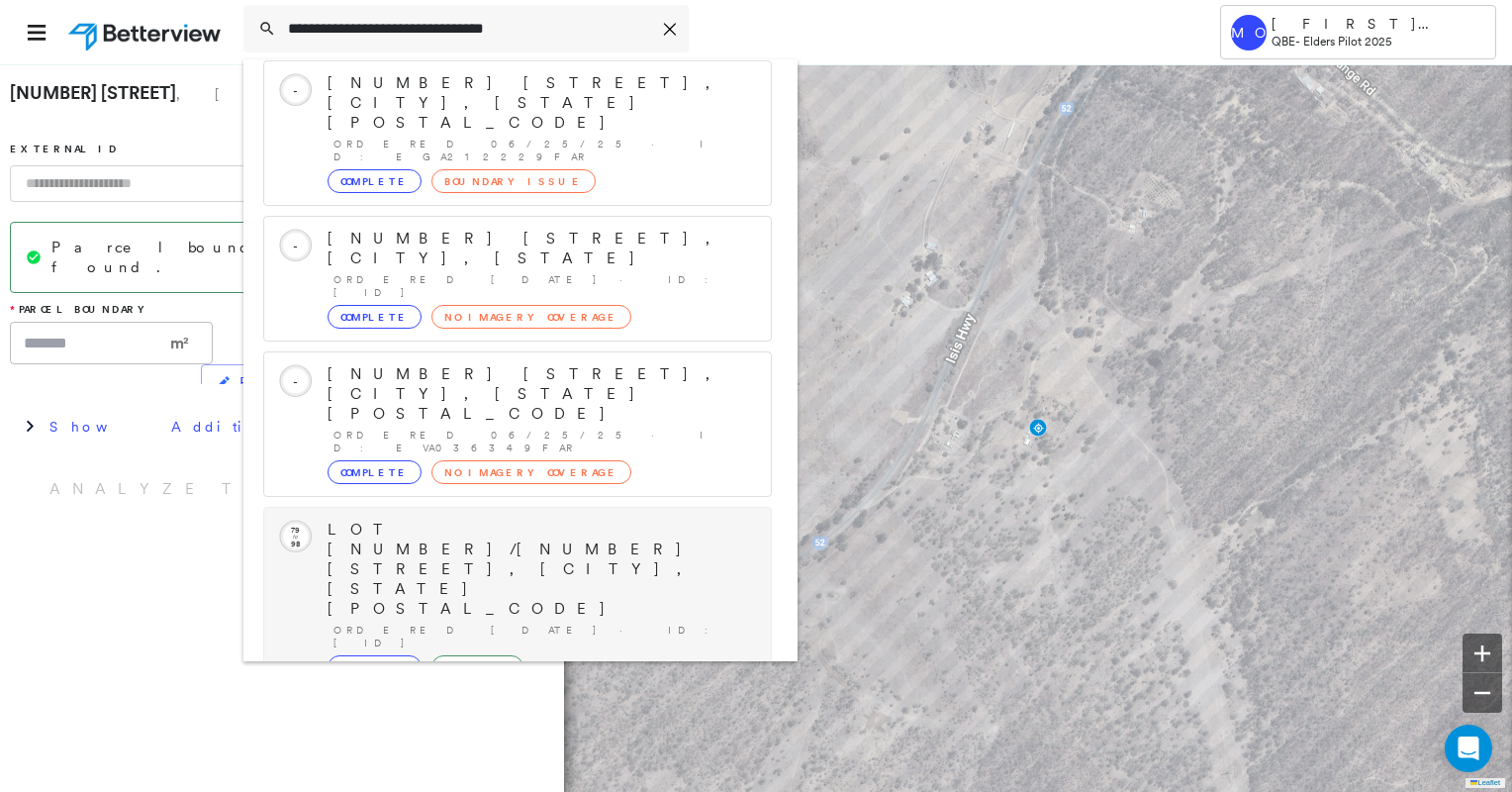 scroll, scrollTop: 206, scrollLeft: 0, axis: vertical 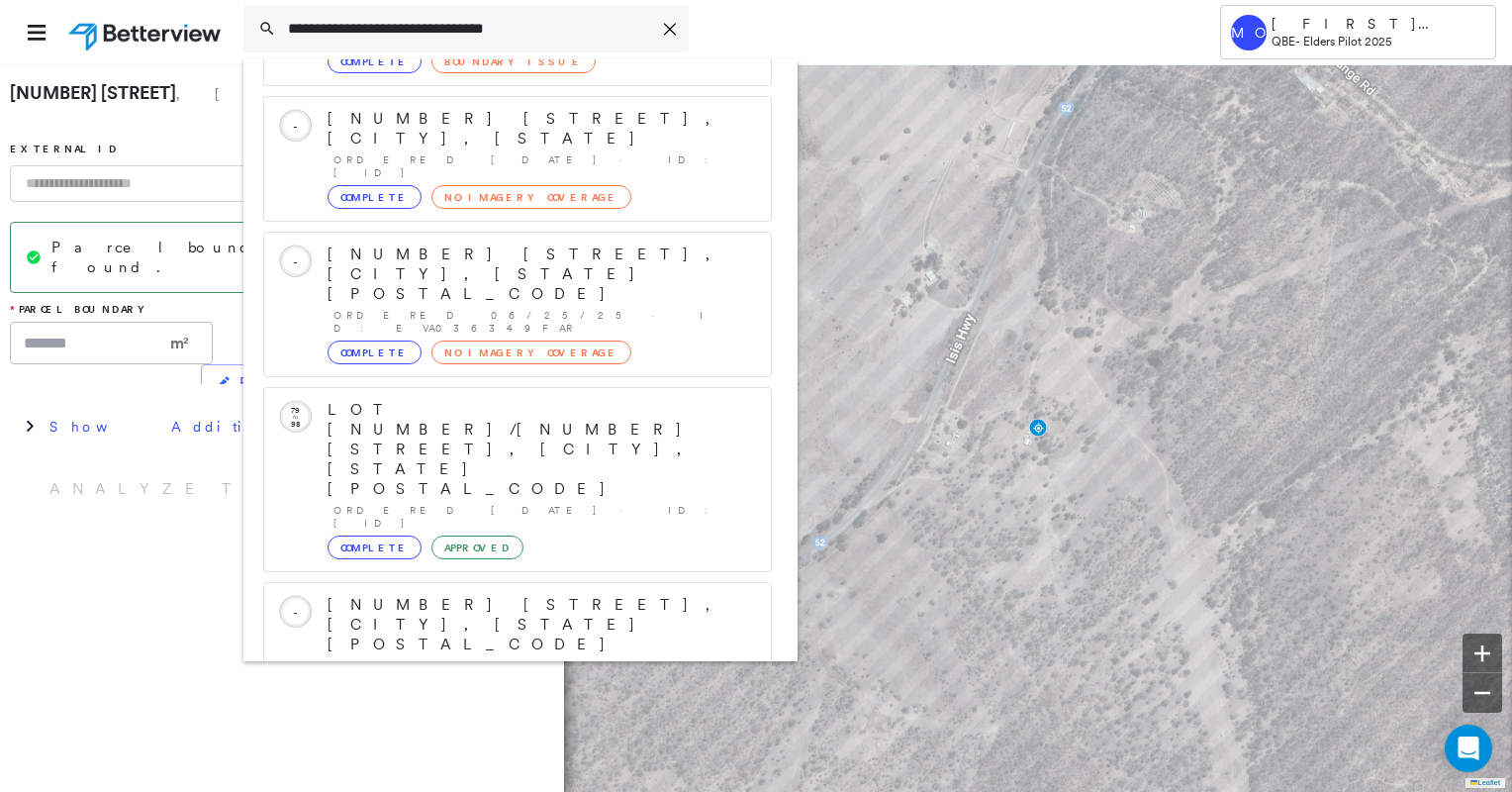 type on "**********" 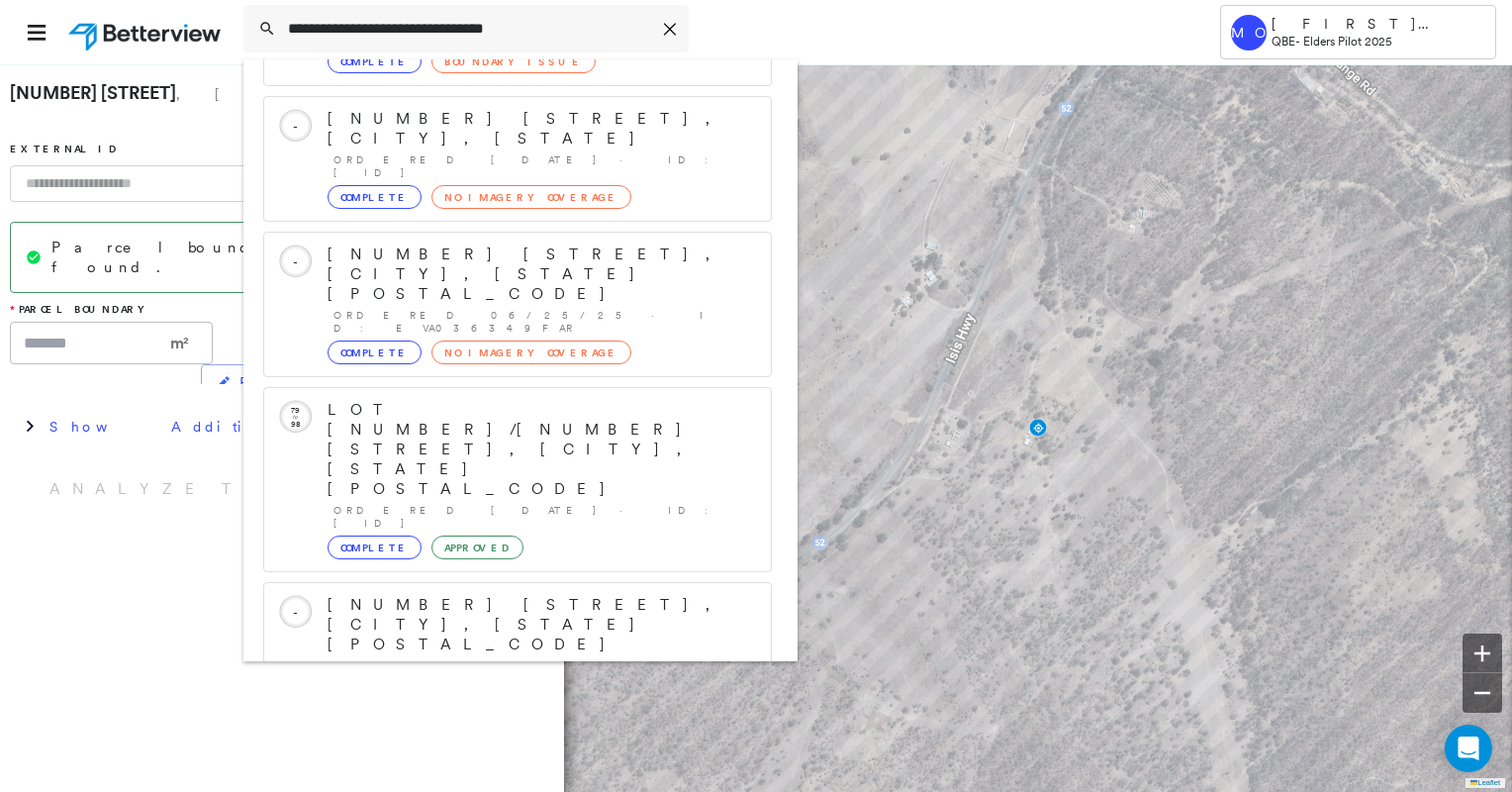 click on "237 Cooks Rd, South Isis QLD 4660, Australia" at bounding box center [496, 914] 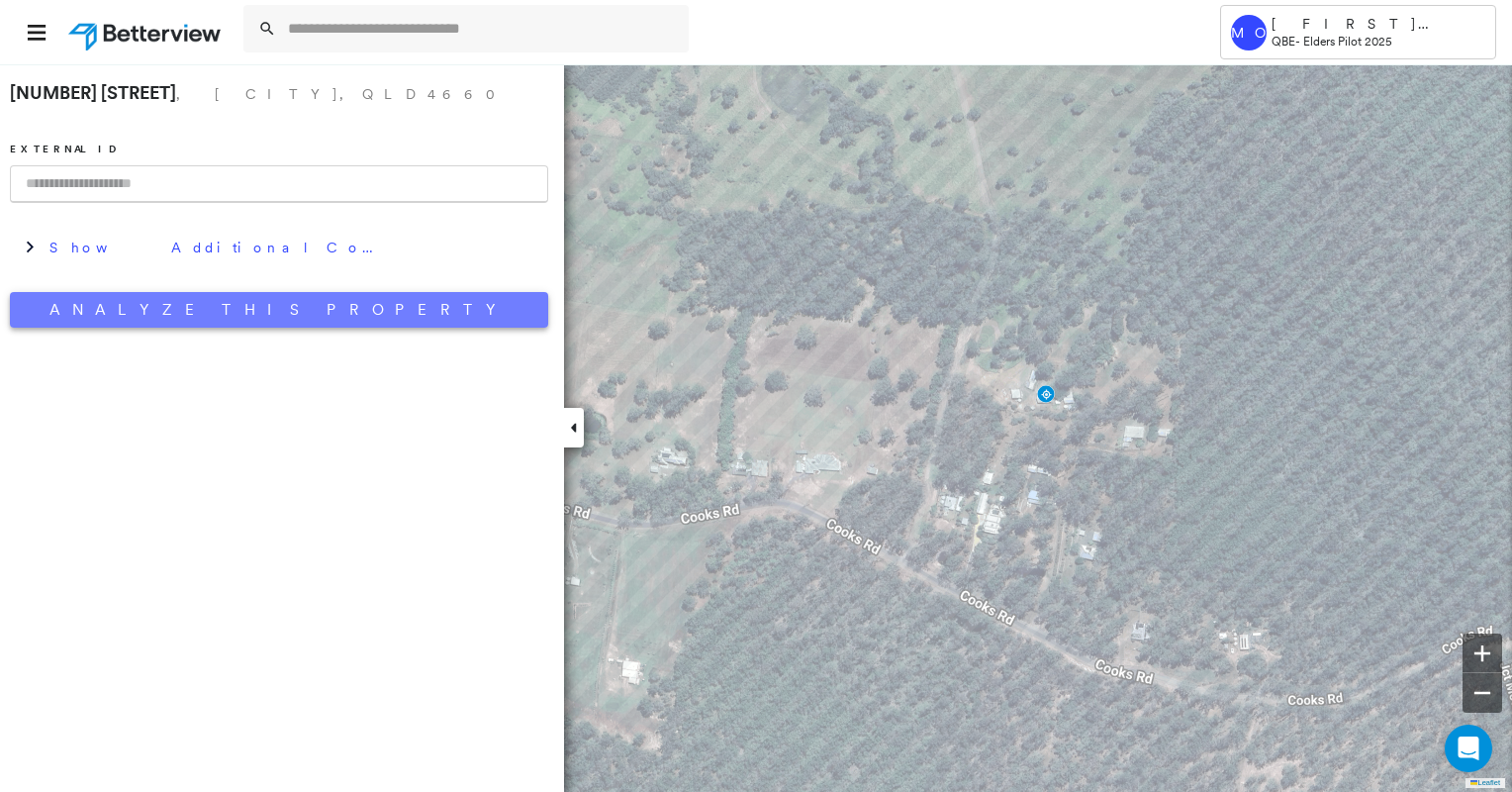 click on "Analyze This Property" at bounding box center (279, 310) 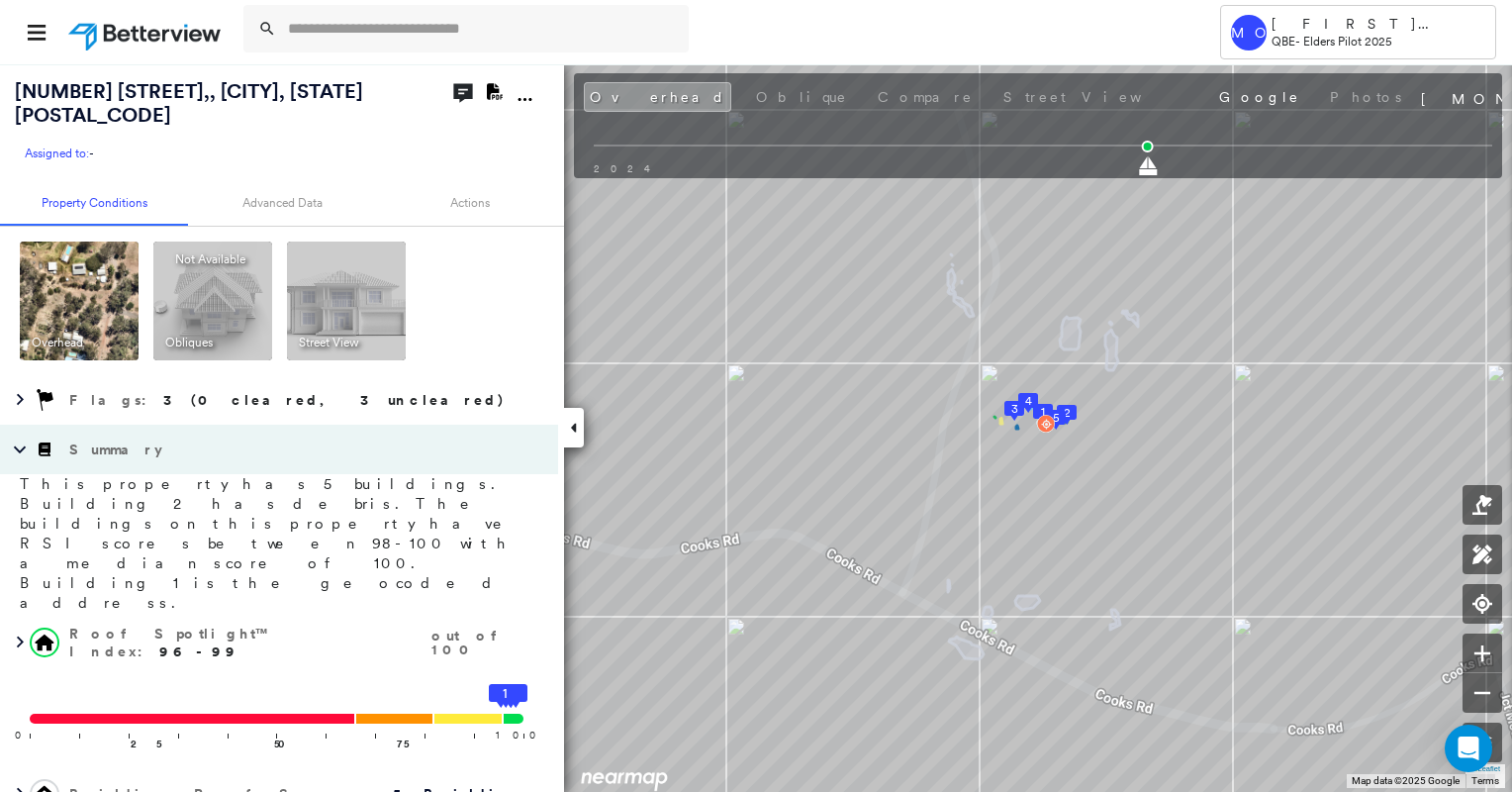 click on "Download PDF Report" 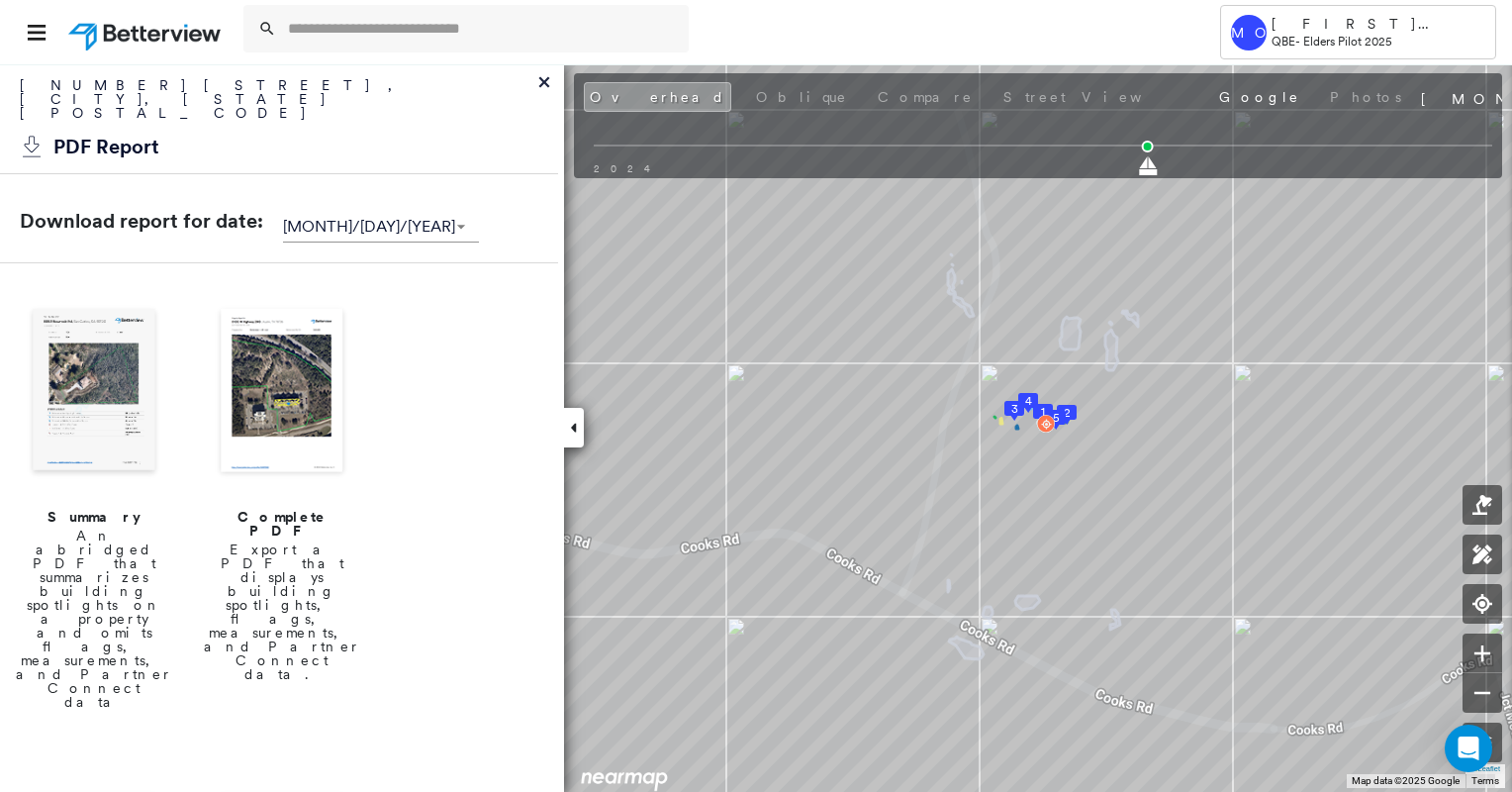 drag, startPoint x: 269, startPoint y: 358, endPoint x: 279, endPoint y: 368, distance: 14.142136 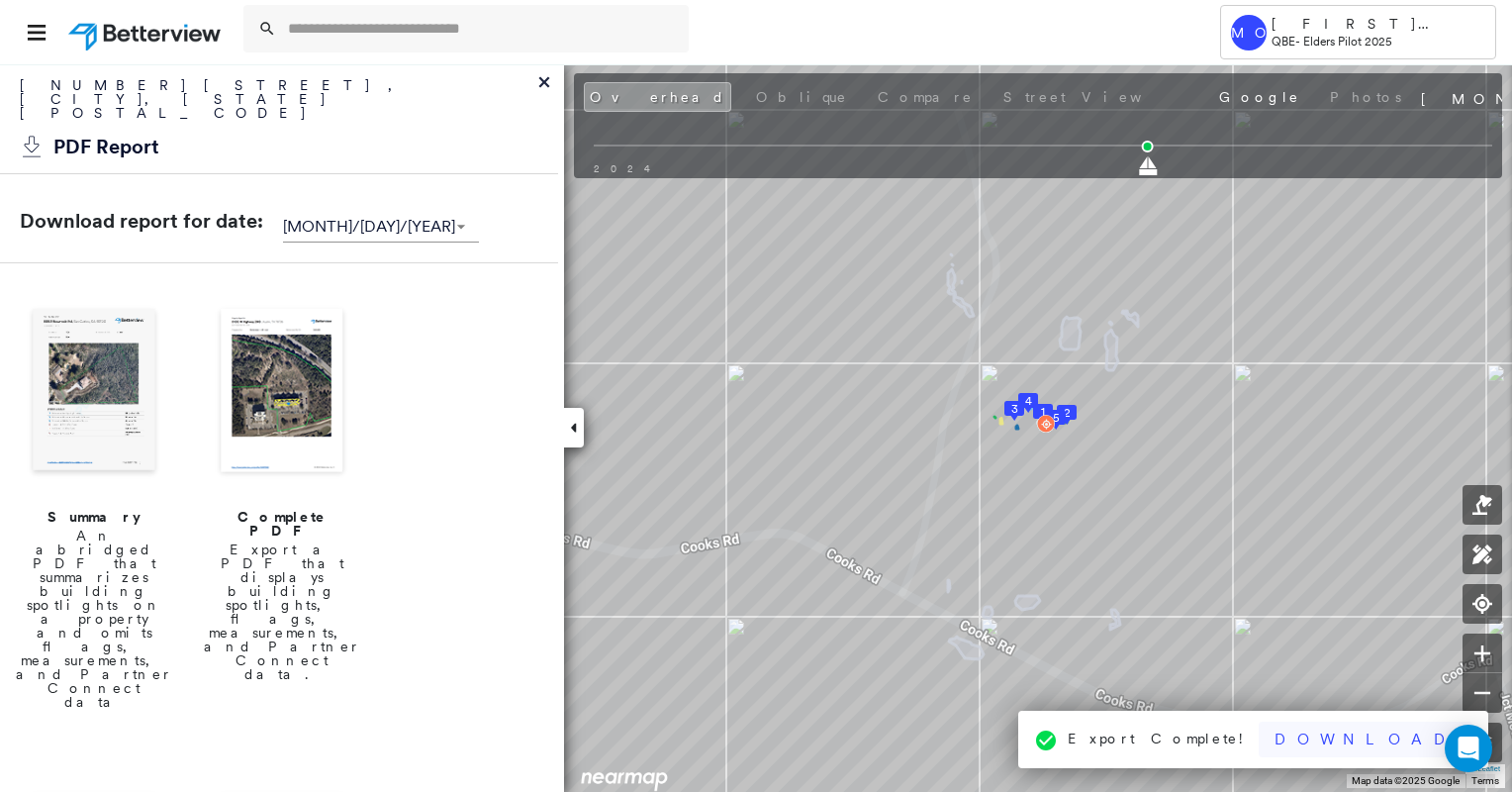 click on "Download" at bounding box center (1366, 740) 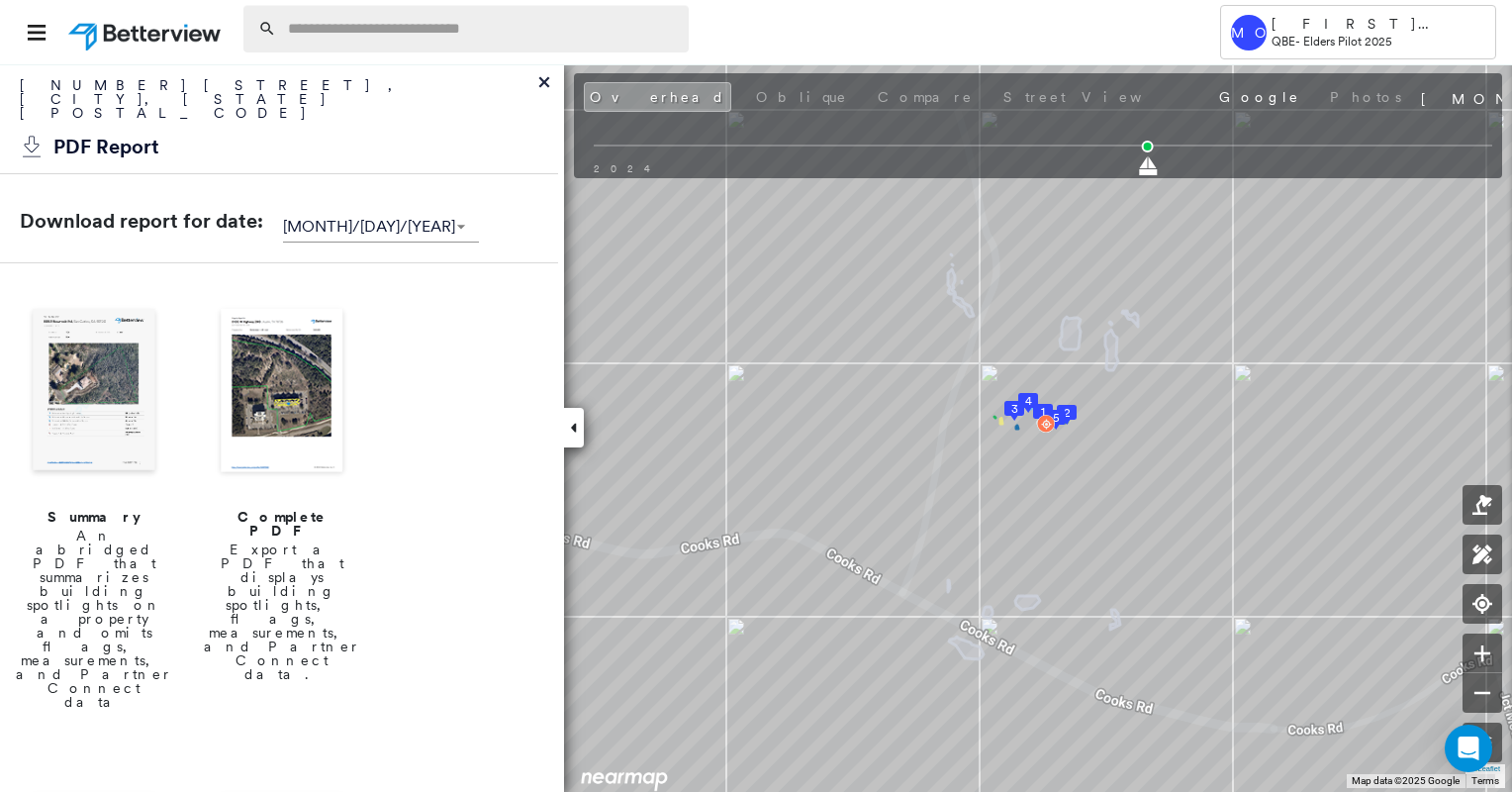click at bounding box center (482, 29) 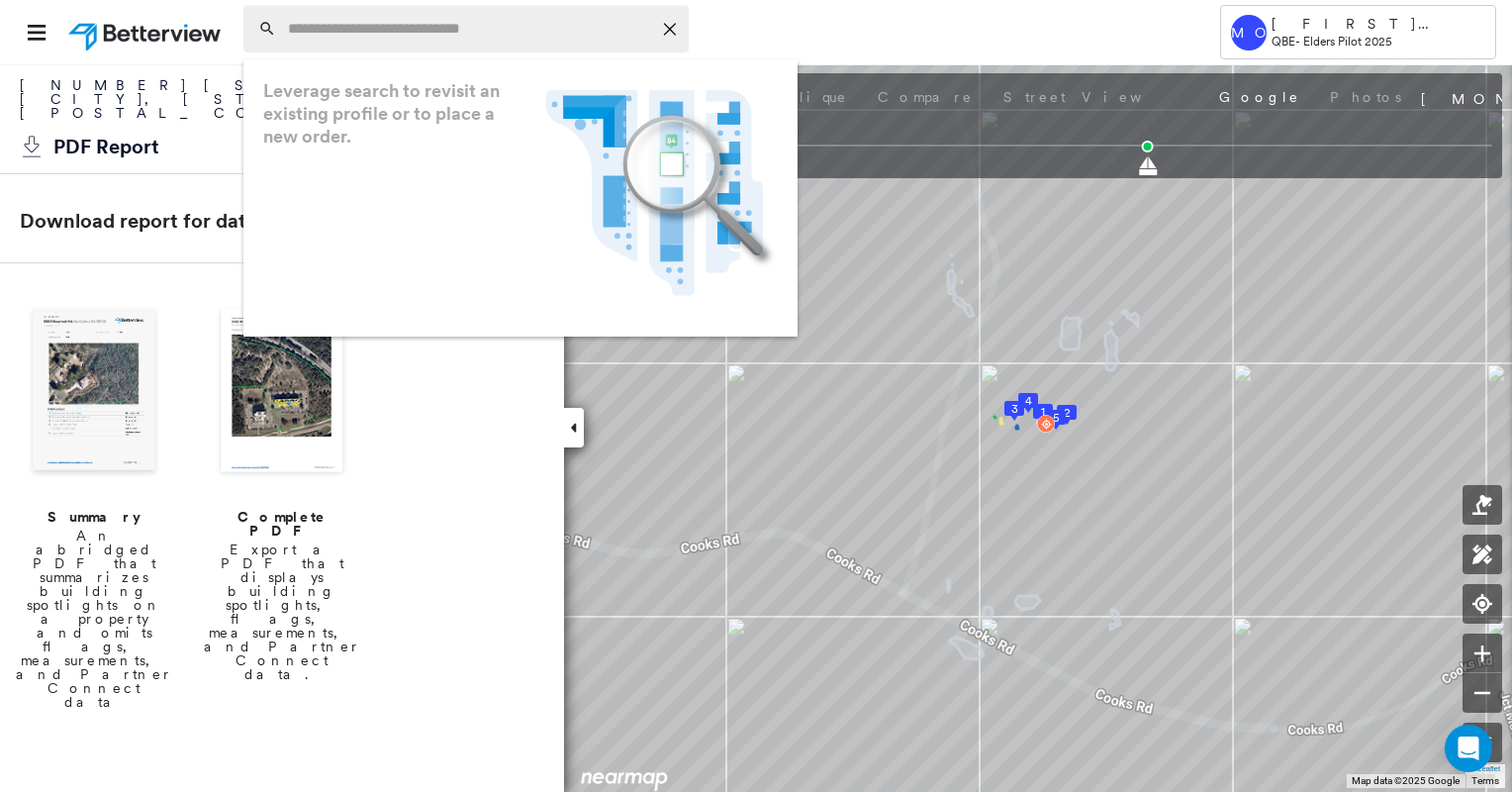 paste on "**********" 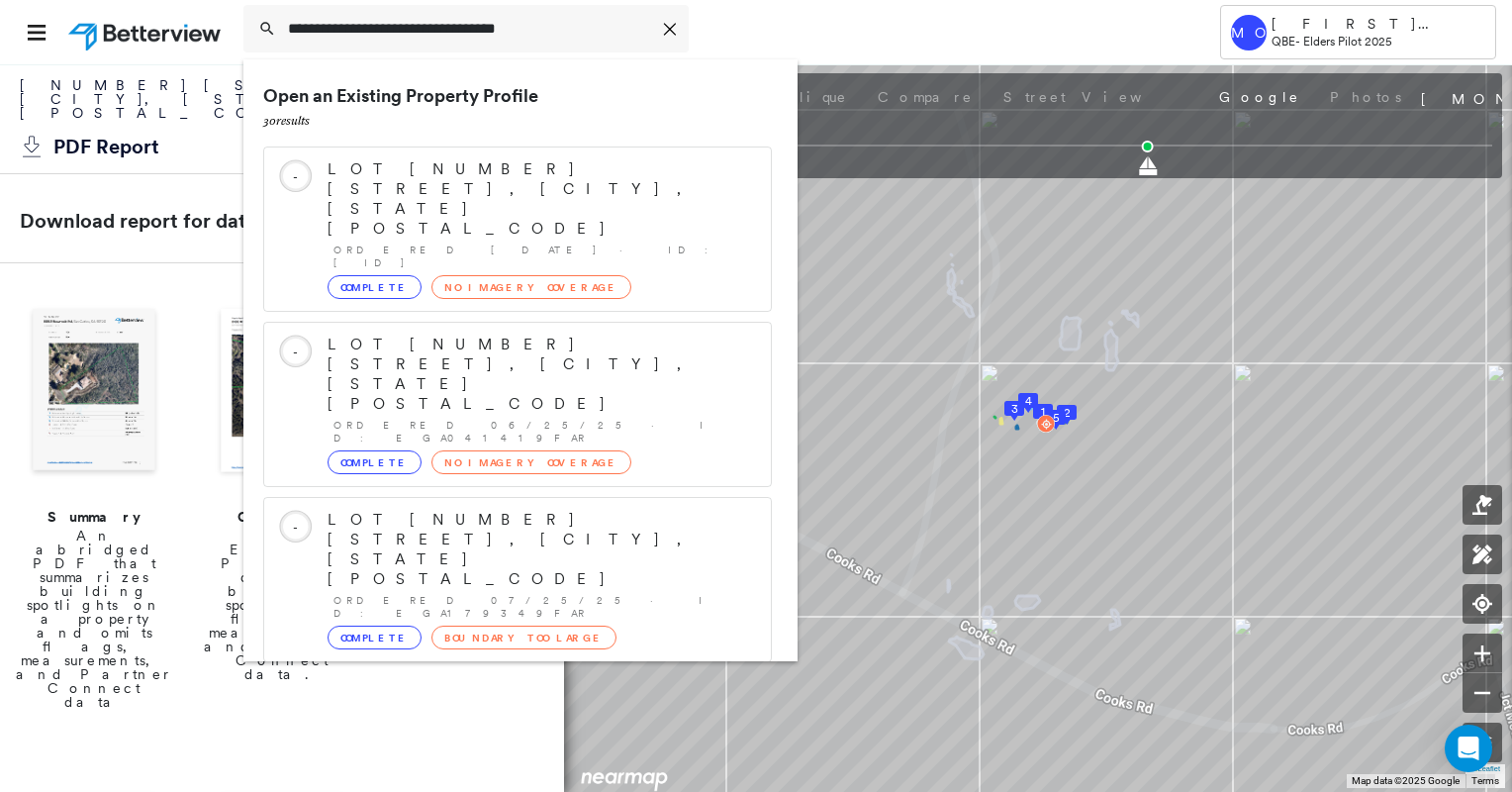 scroll, scrollTop: 249, scrollLeft: 0, axis: vertical 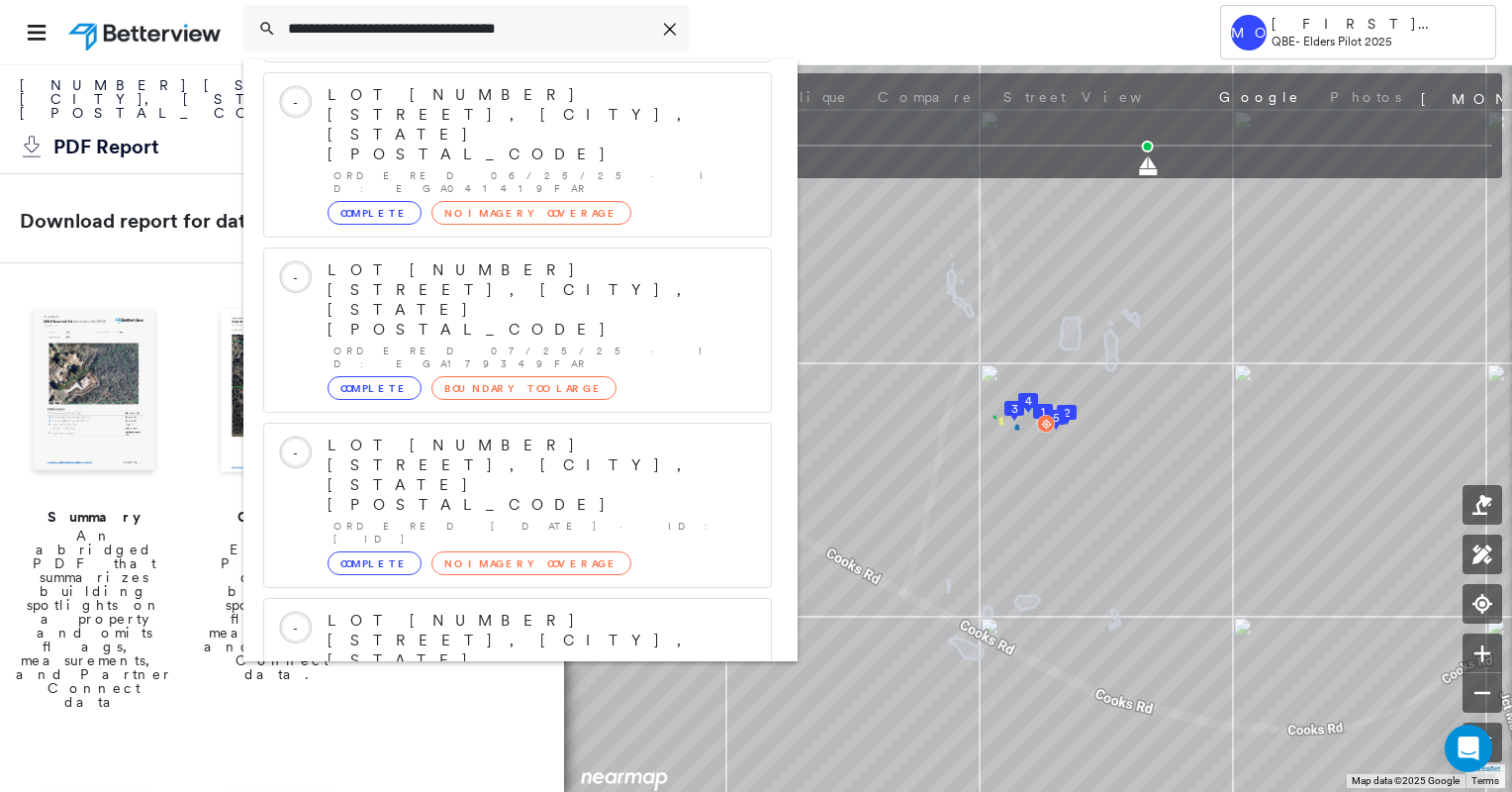 type on "**********" 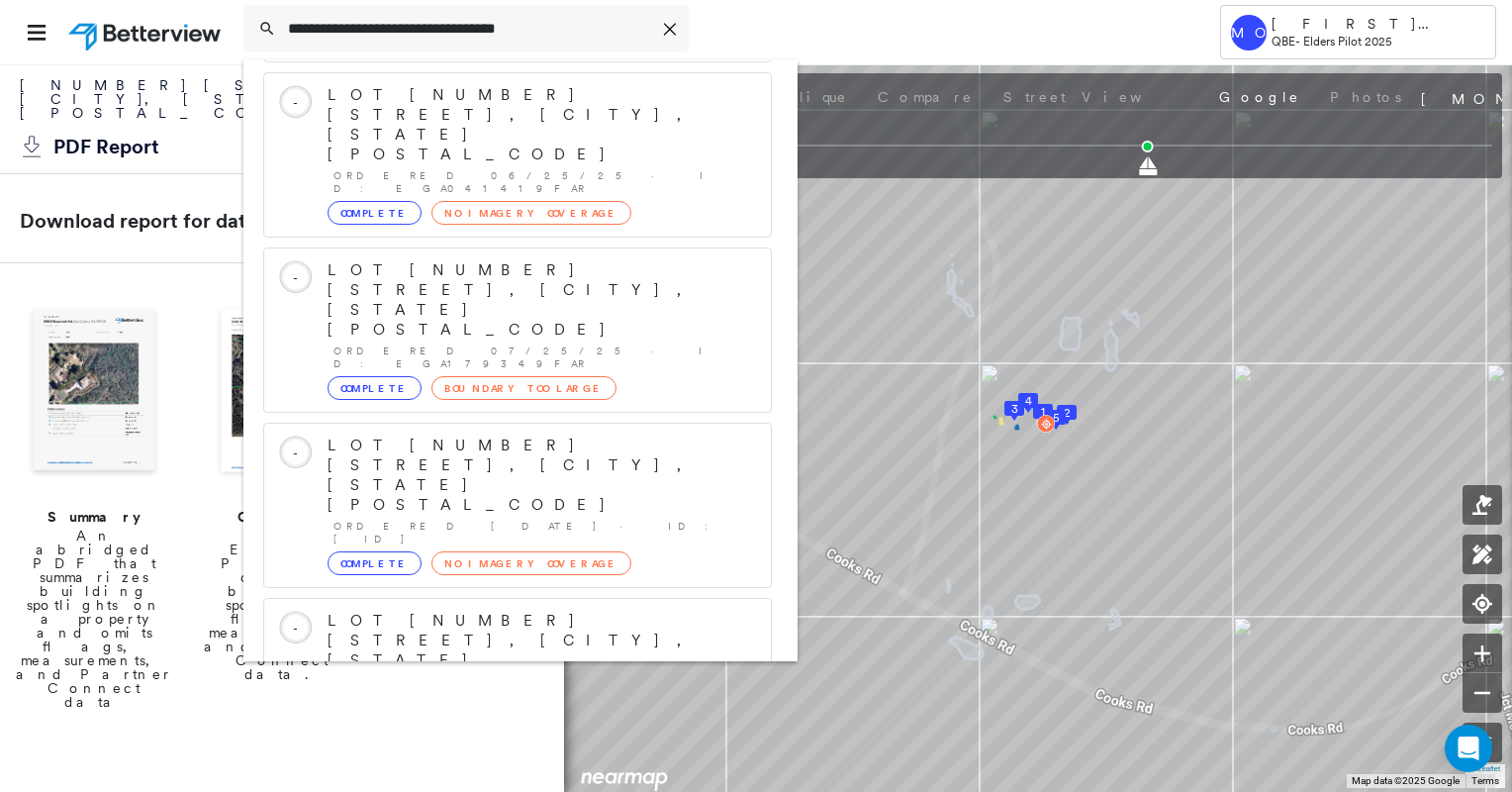 click on "2 Shanahans Lane, Erica VIC 3825, Australia" at bounding box center (496, 949) 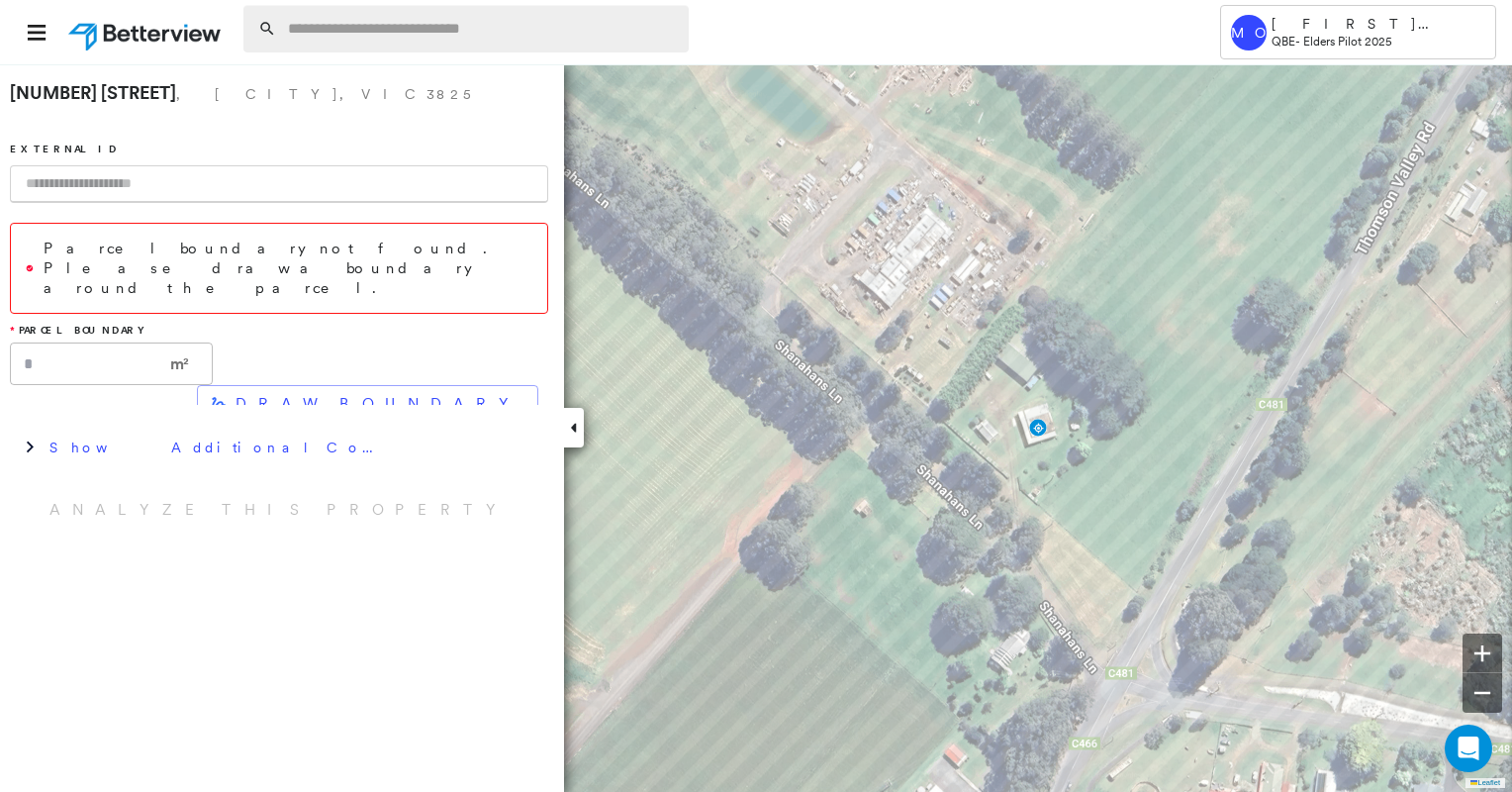 click at bounding box center [482, 29] 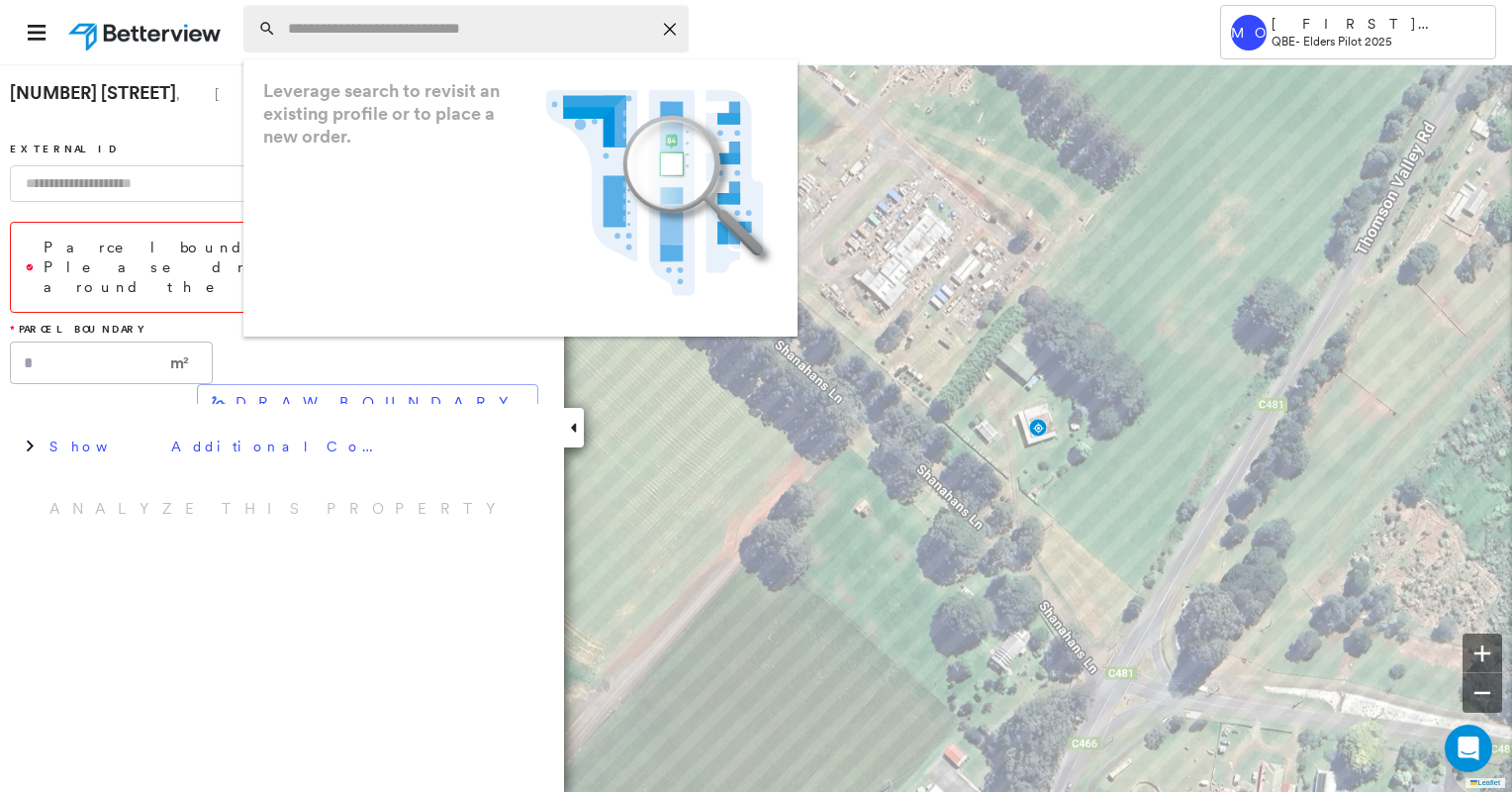 paste on "**********" 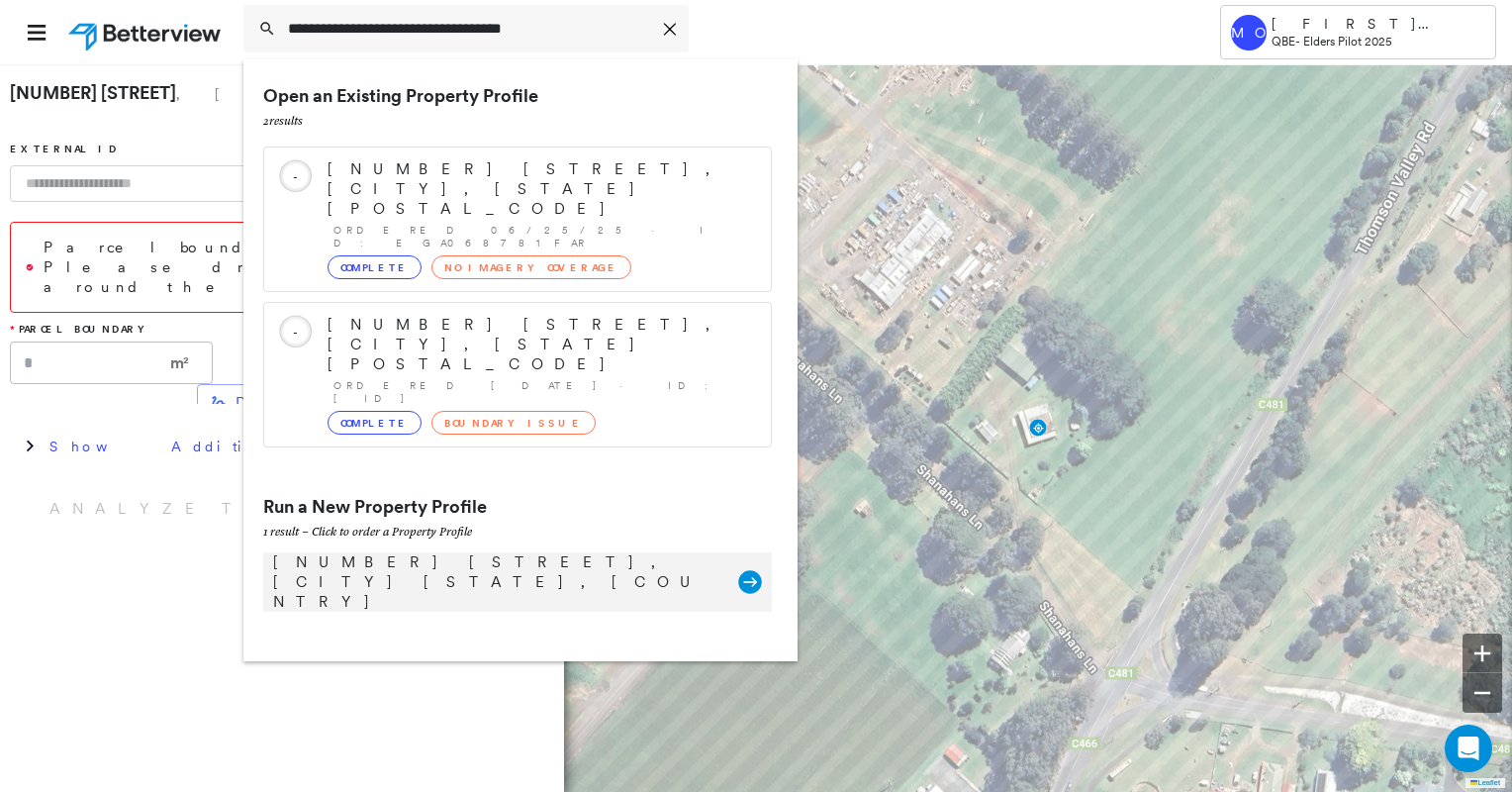type on "**********" 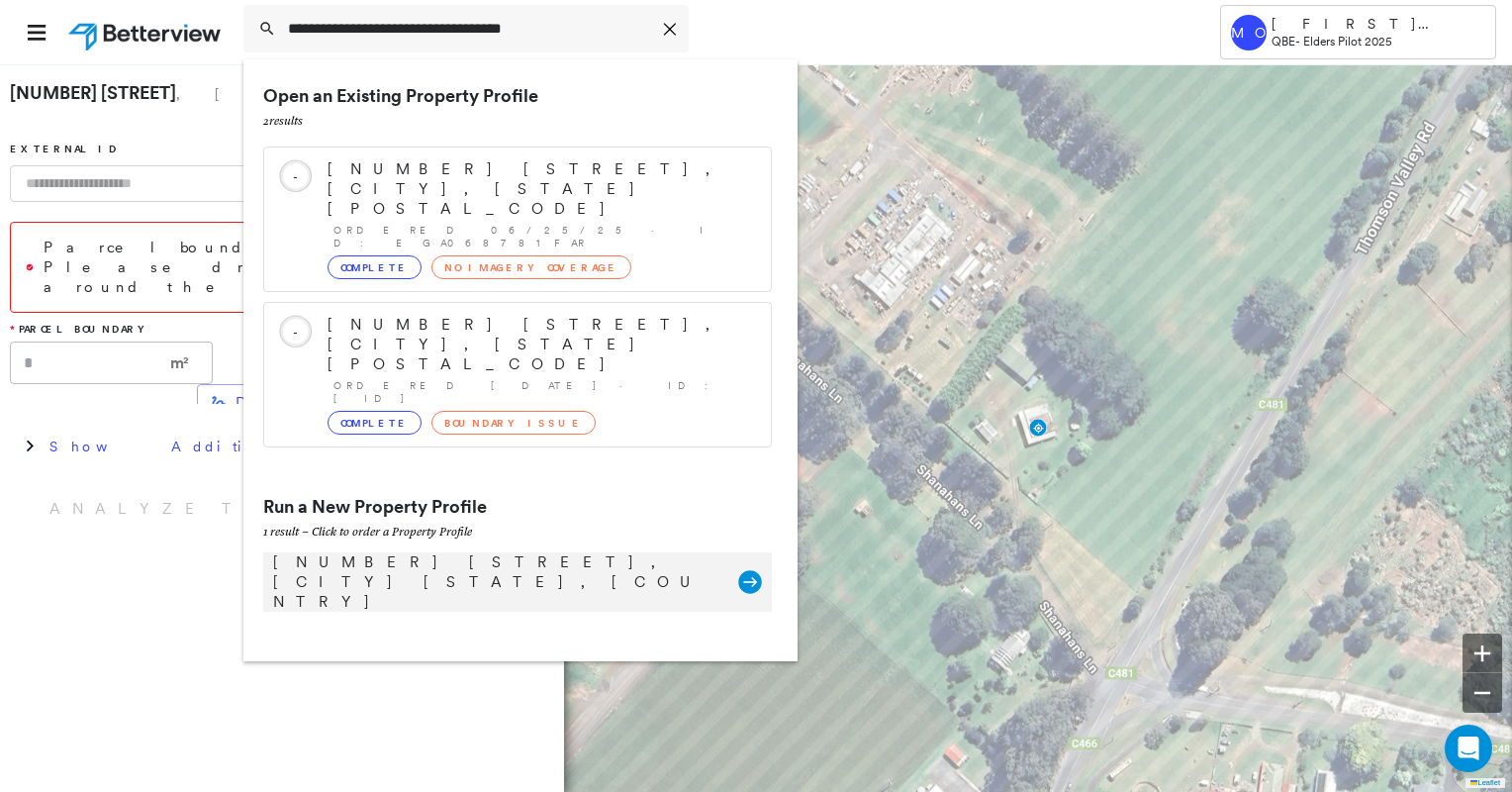 click on "1860 Mount Mee Rd, Mount Mee QLD 4521, Australia" at bounding box center (496, 582) 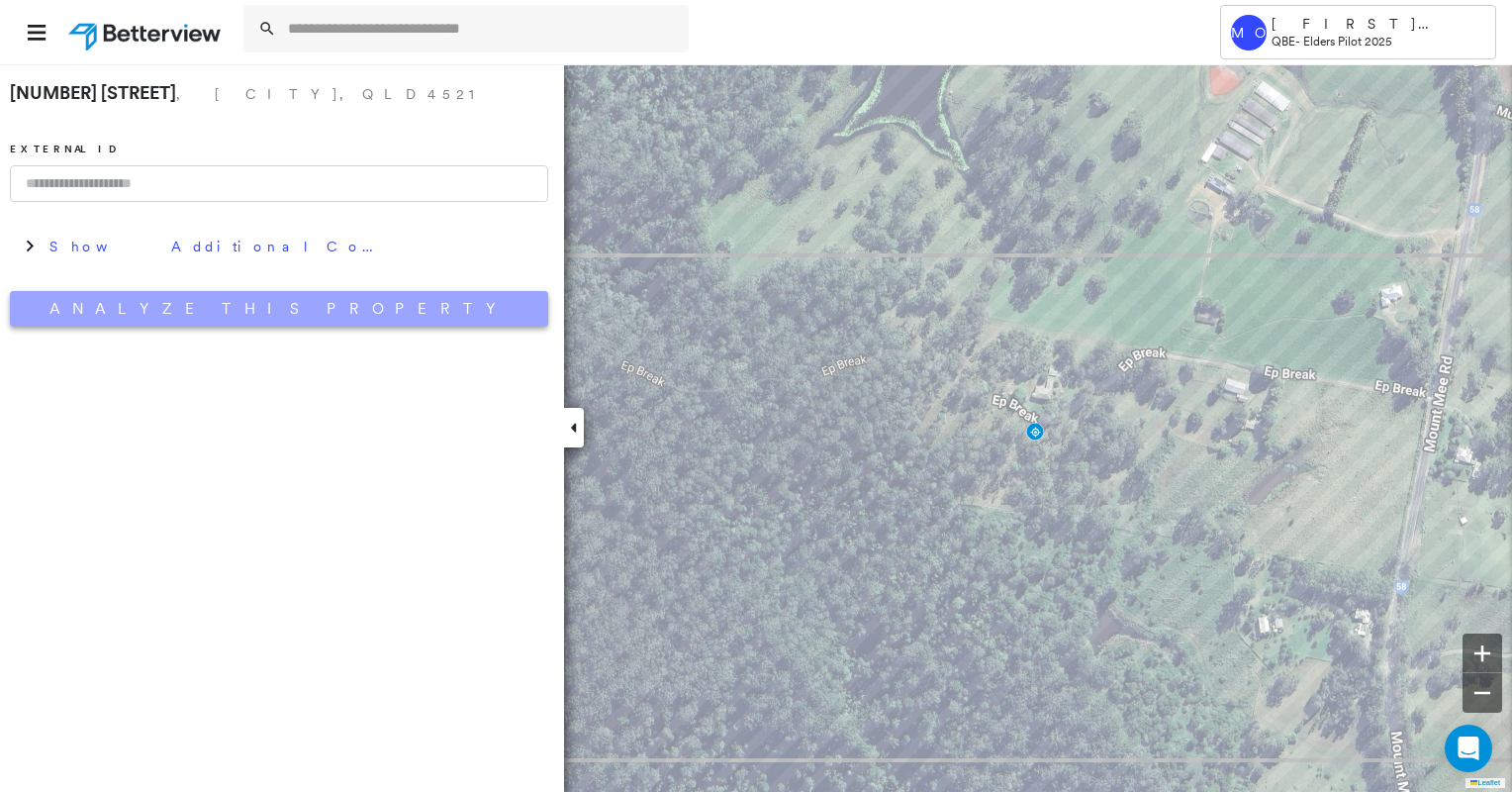 click on "Analyze This Property" at bounding box center (279, 309) 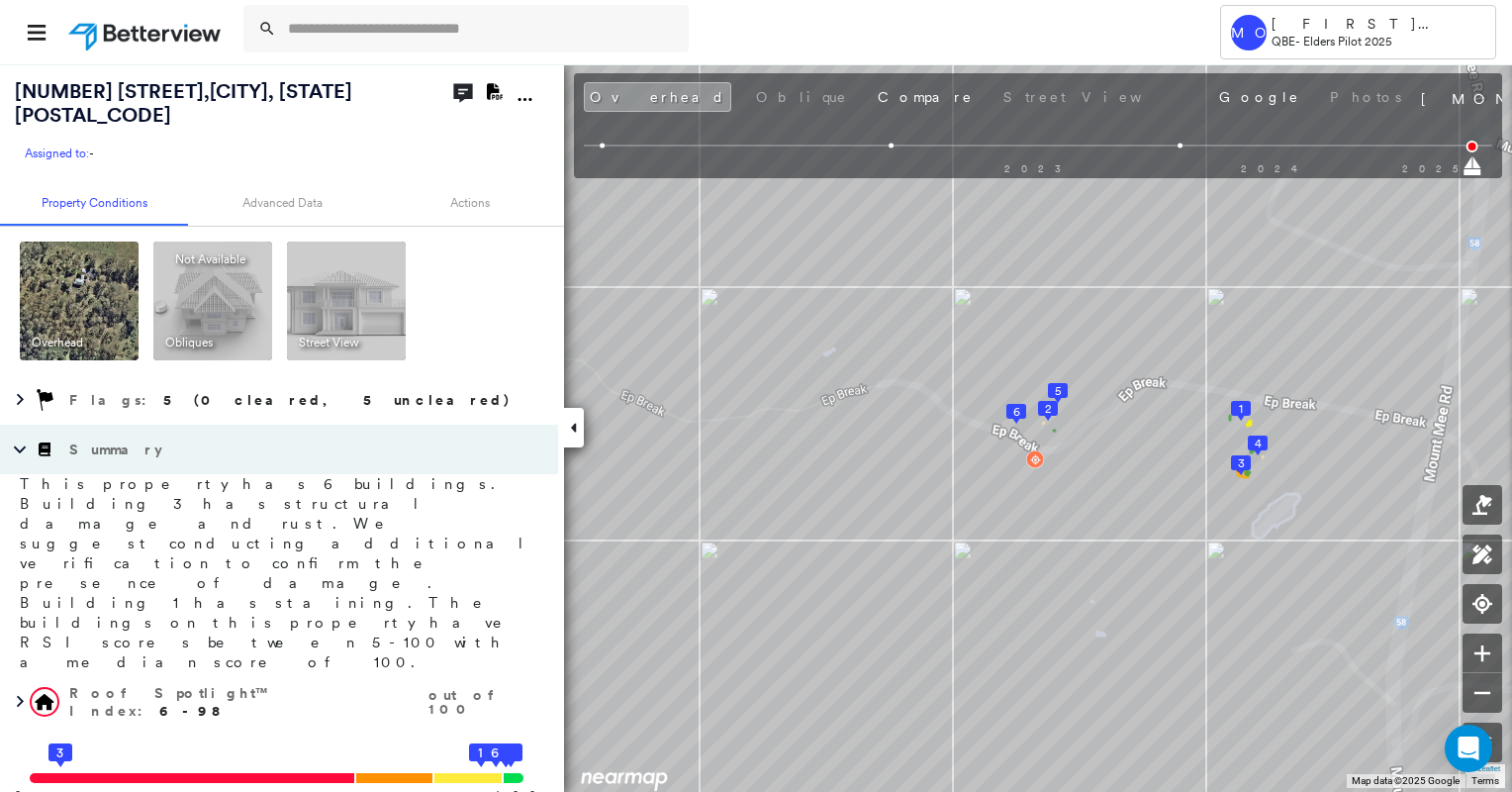 click 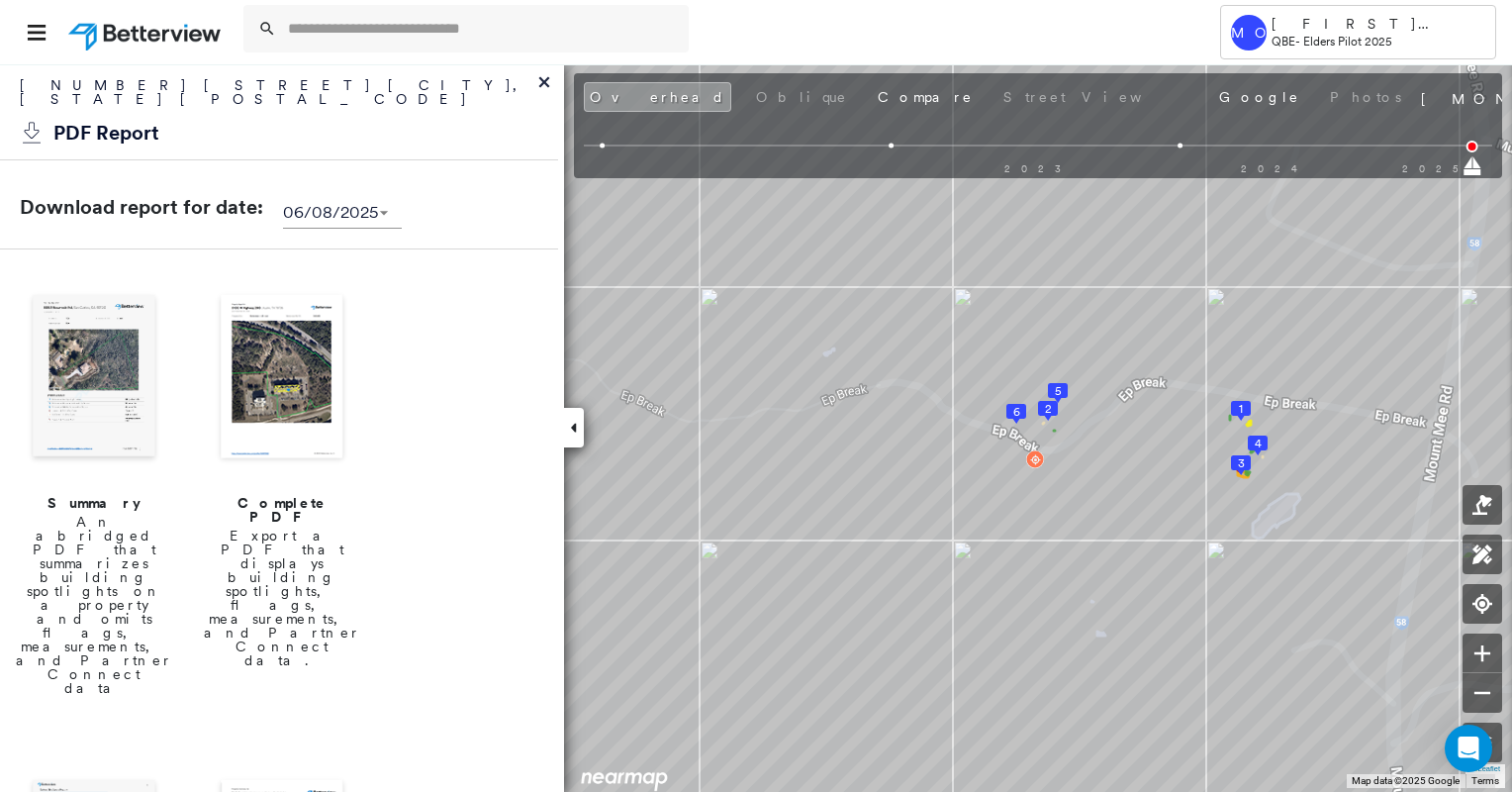 click at bounding box center [282, 378] 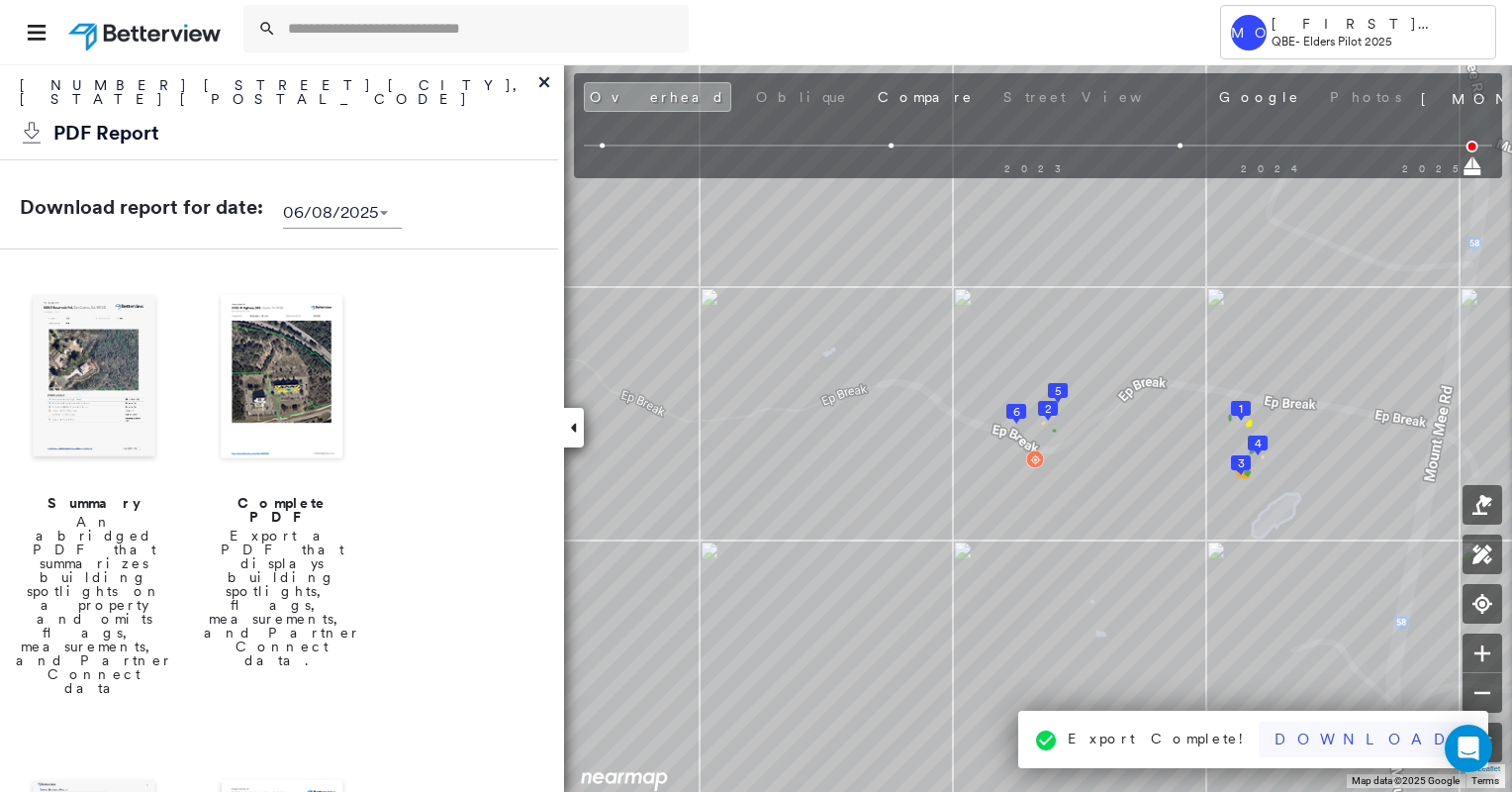 click on "Download" at bounding box center (1366, 740) 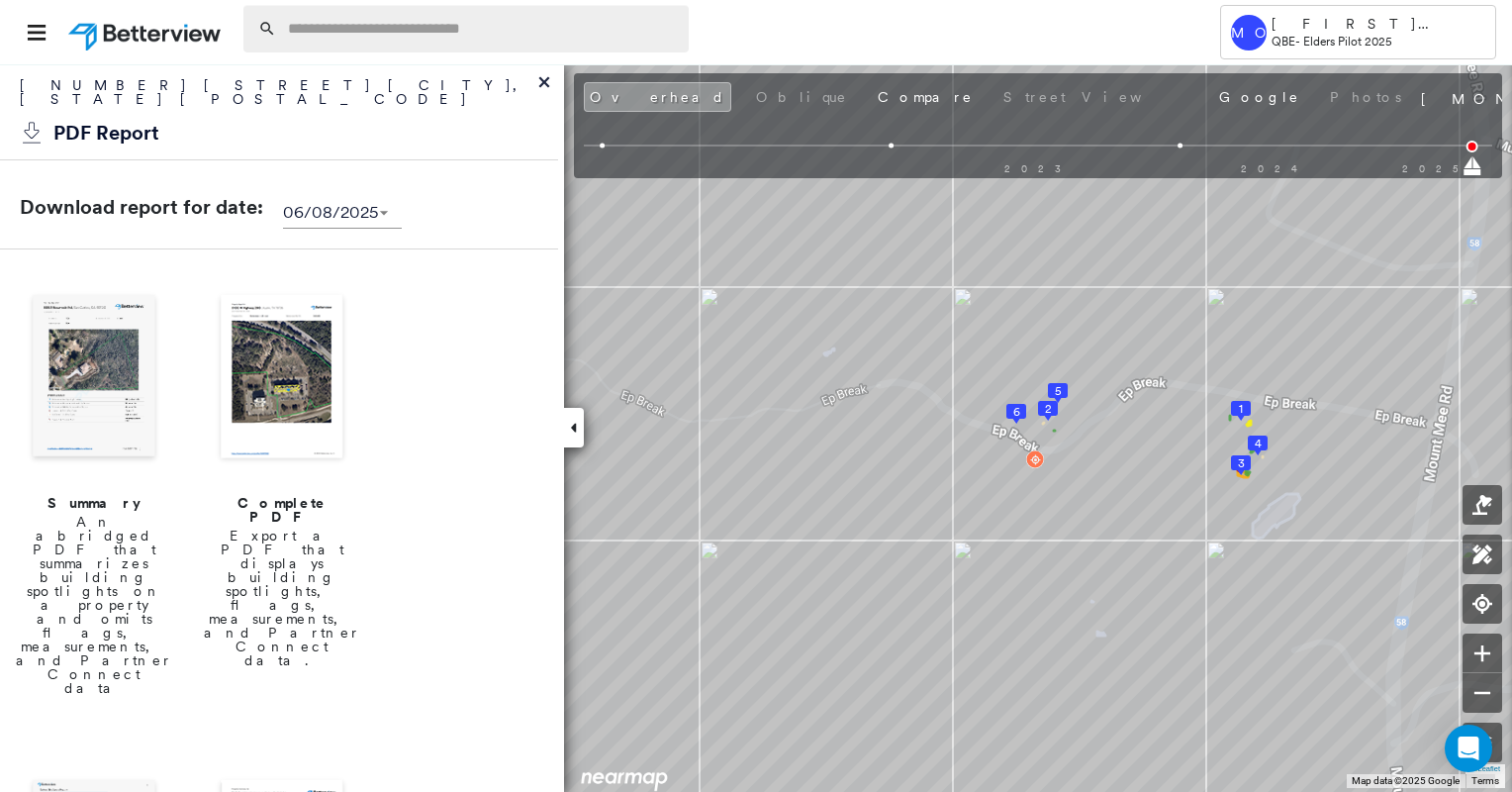 click at bounding box center (482, 29) 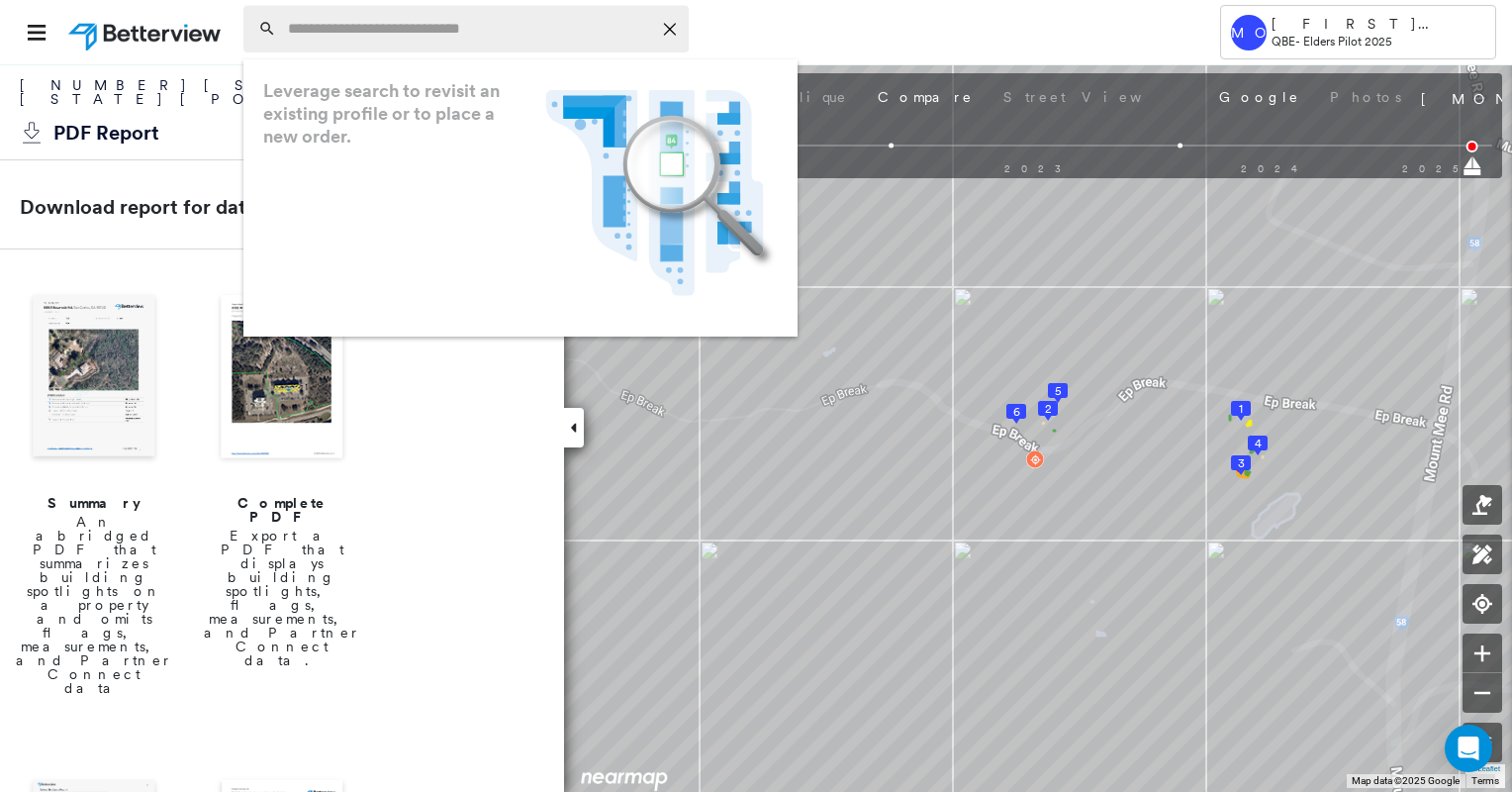 paste on "**********" 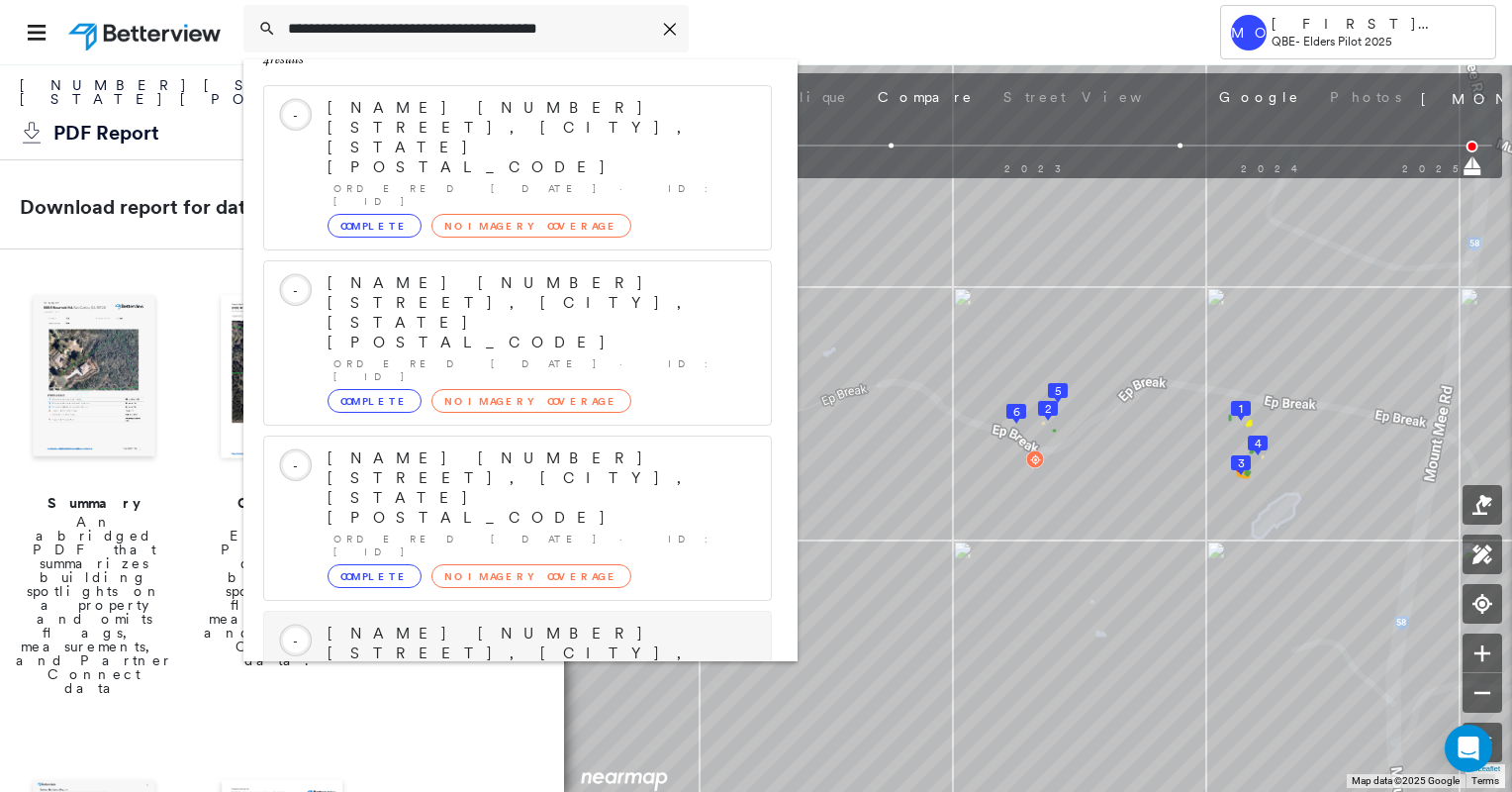 scroll, scrollTop: 91, scrollLeft: 0, axis: vertical 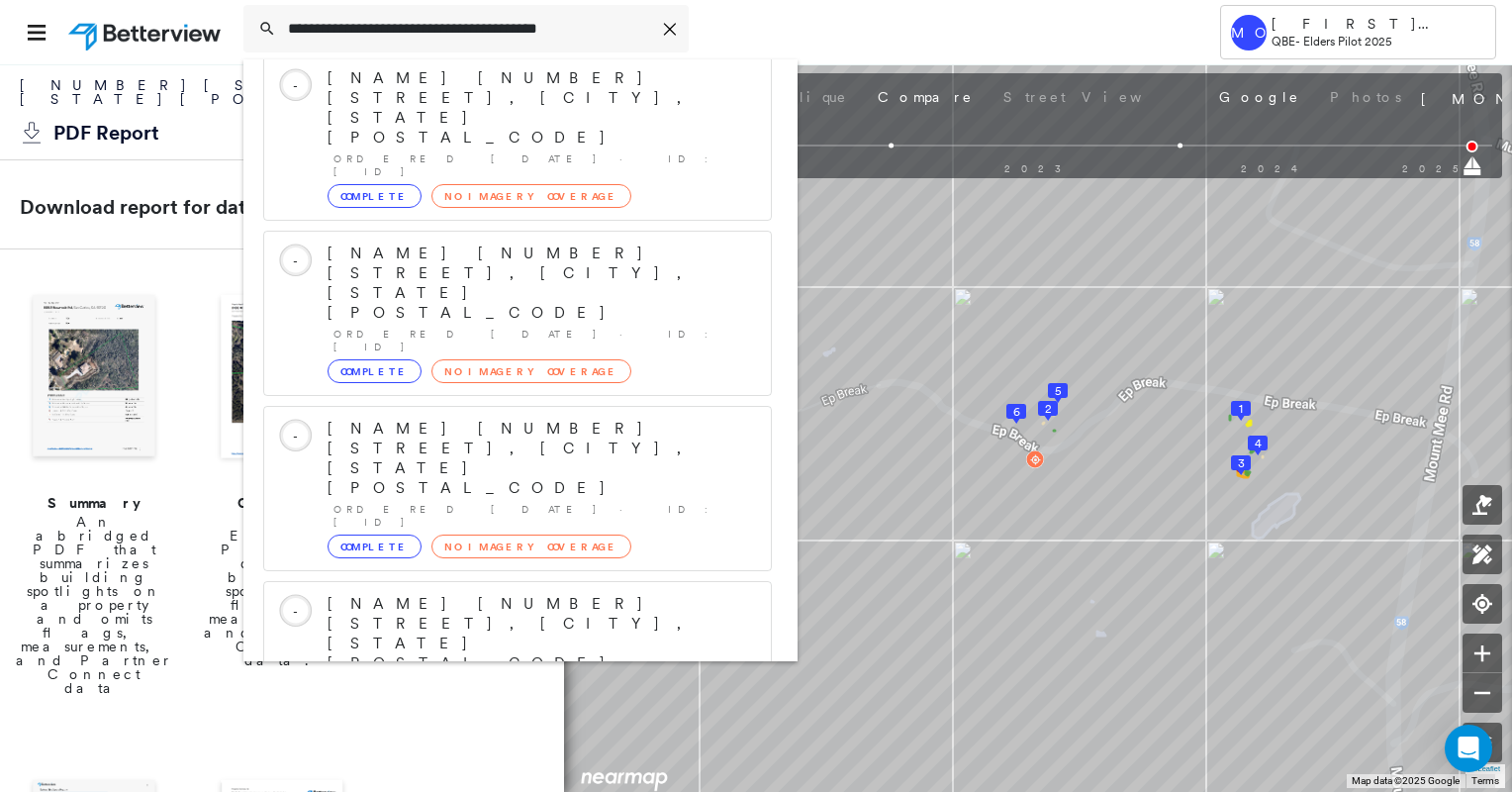 type on "**********" 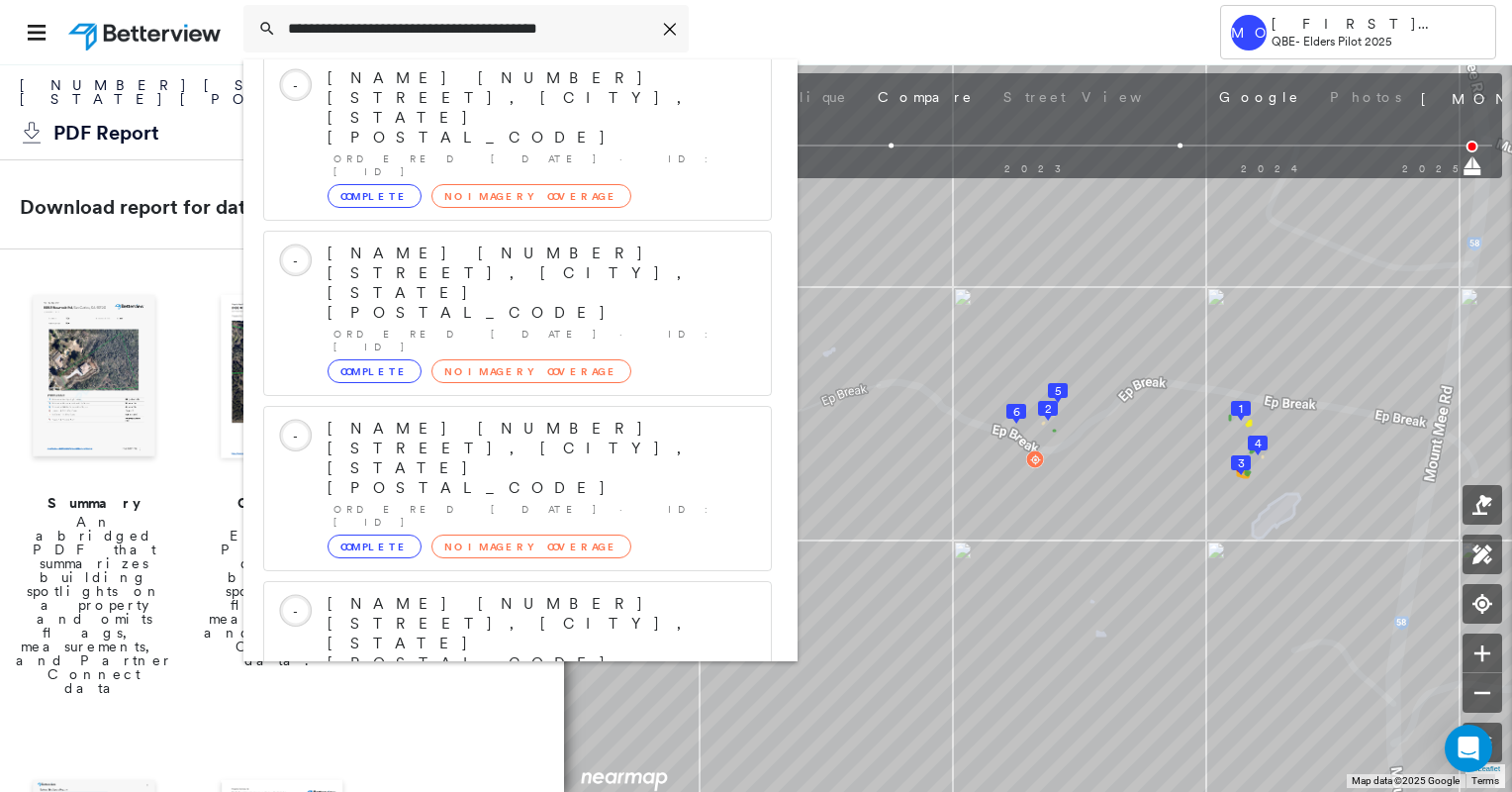 click on "10 Lake View Dr, Apple Tree Creek QLD 4660, Australia" at bounding box center (496, 881) 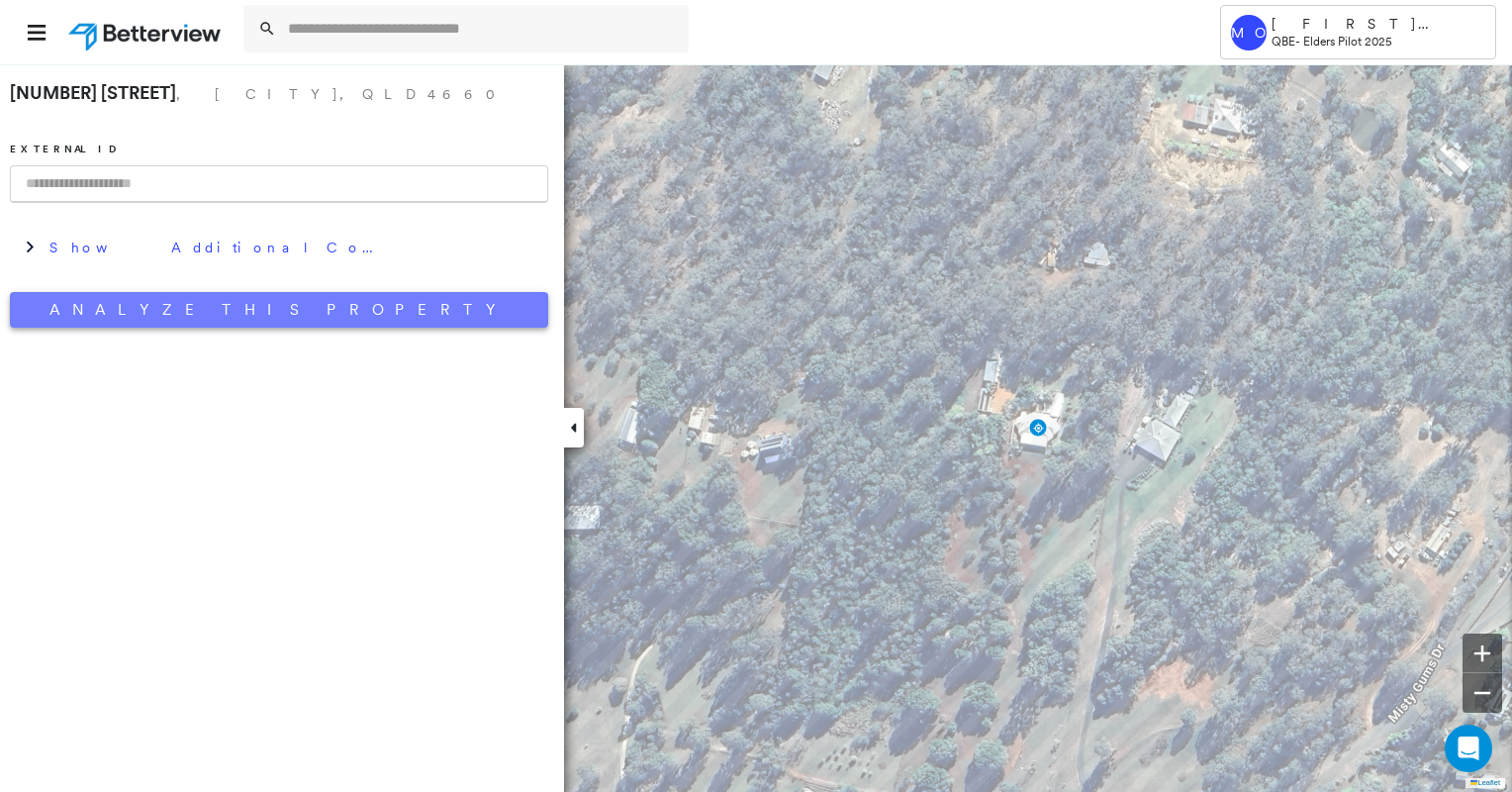click on "Analyze This Property" at bounding box center (279, 310) 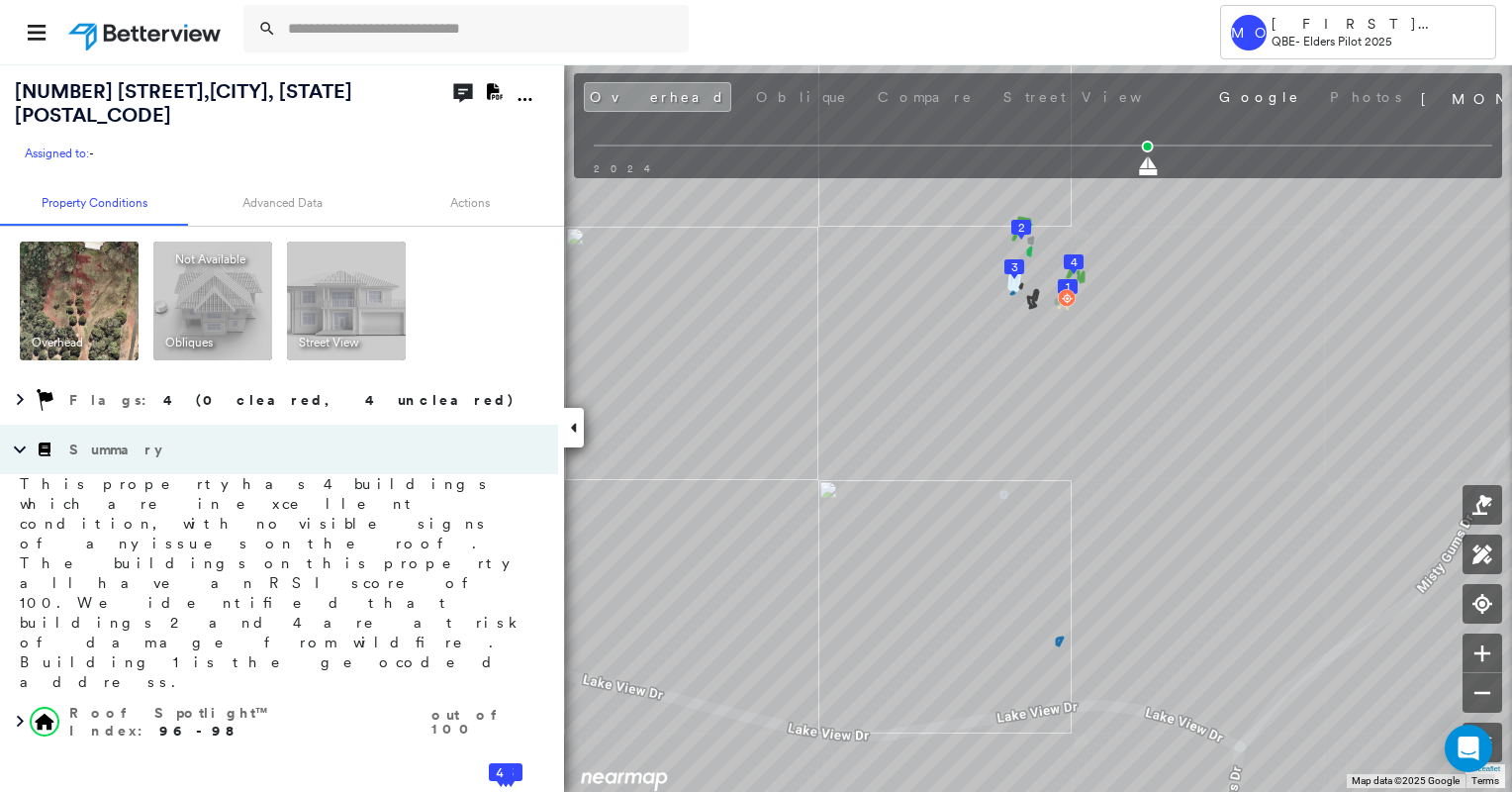 click on "Download PDF Report" 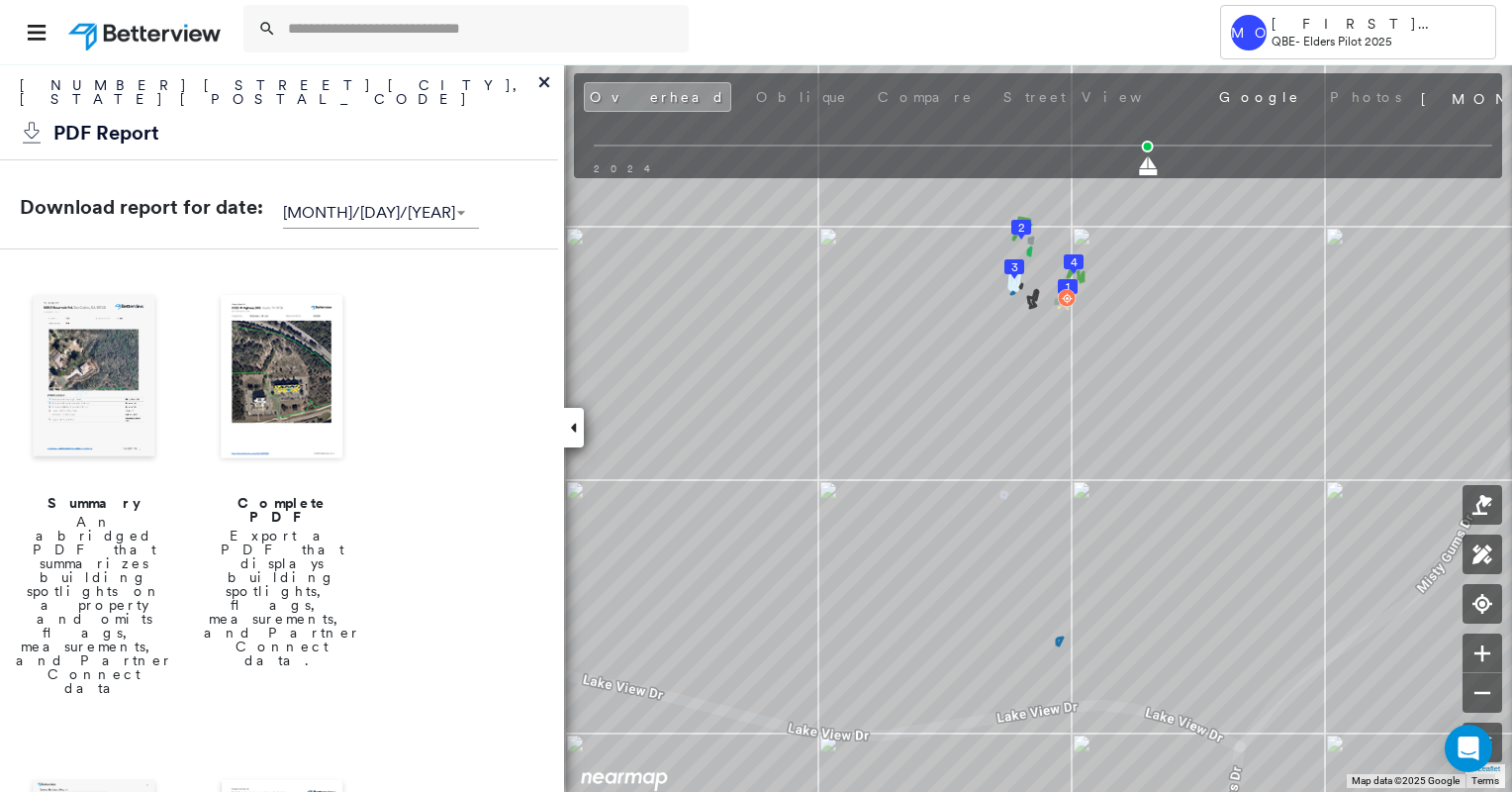 click at bounding box center [282, 378] 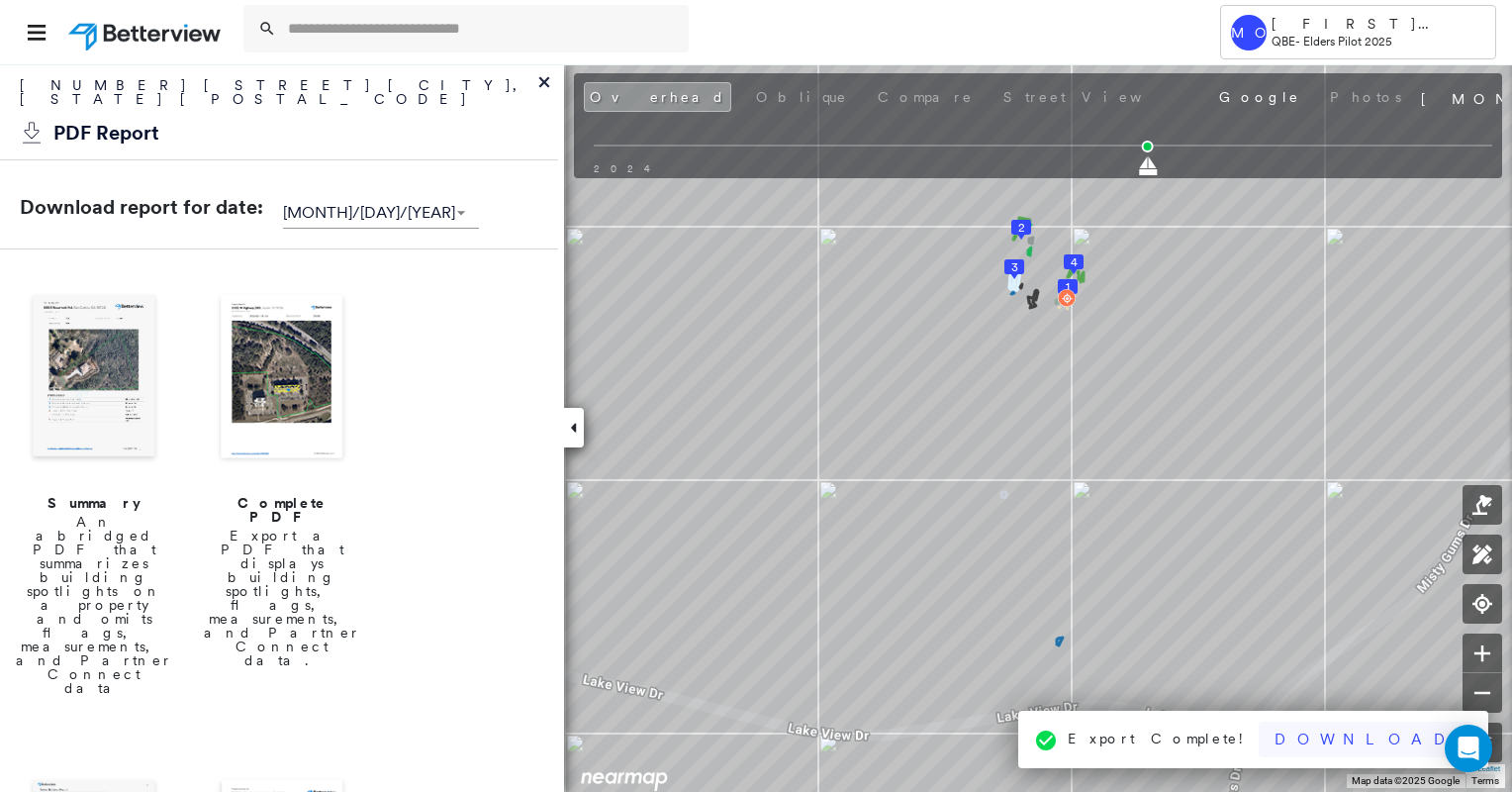 click on "Download" at bounding box center (1366, 740) 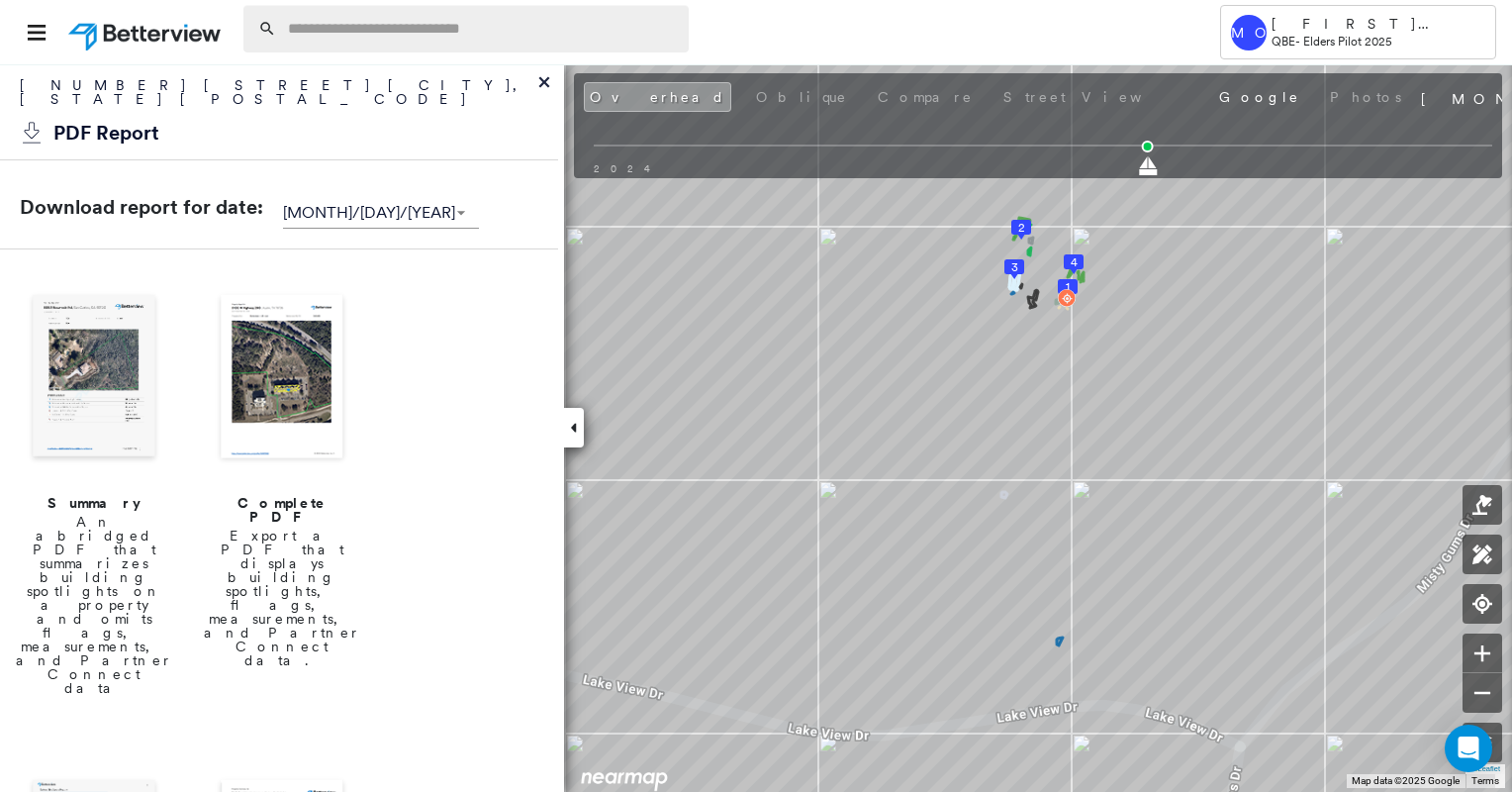 click at bounding box center (482, 29) 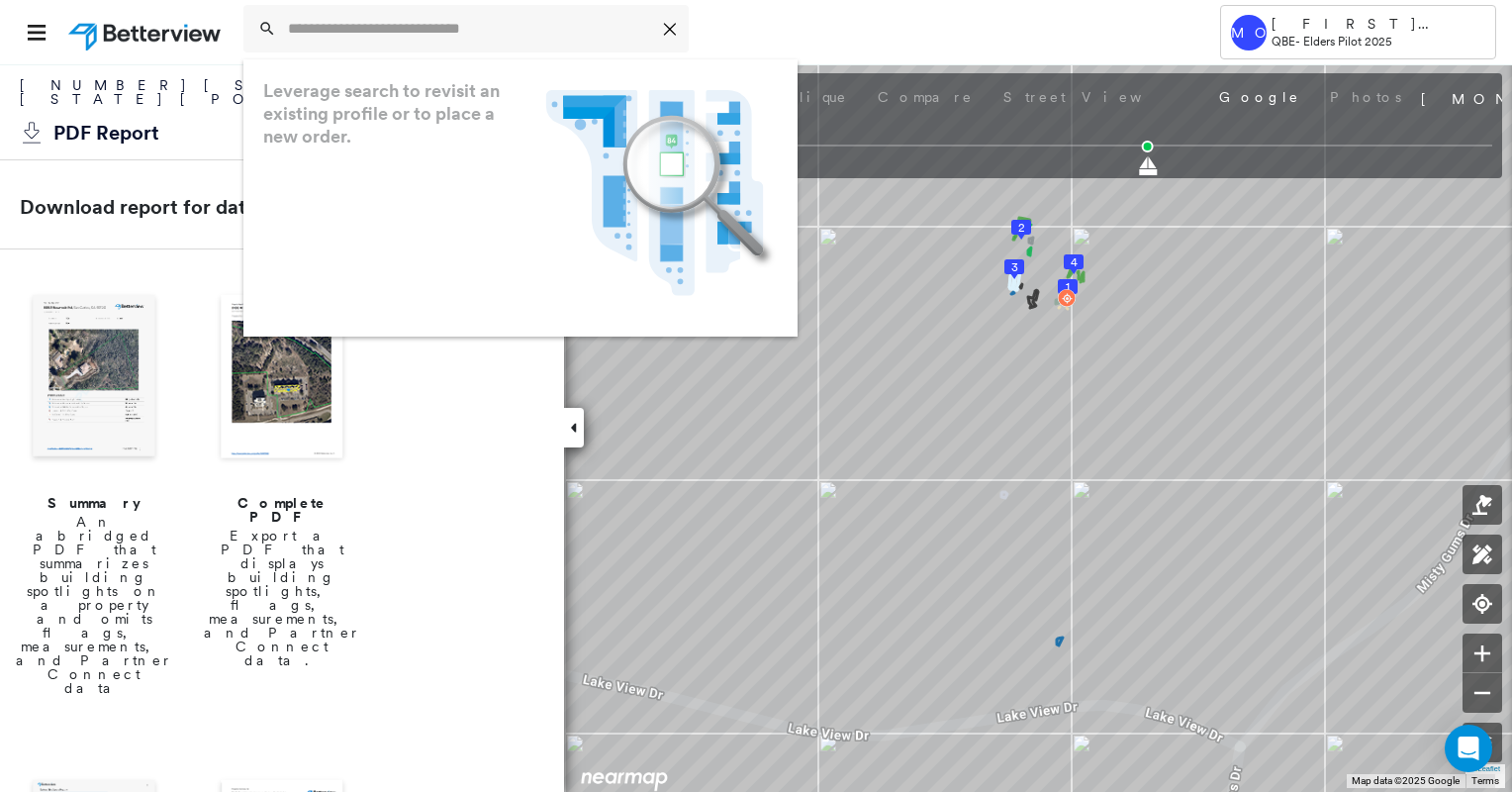 paste on "**********" 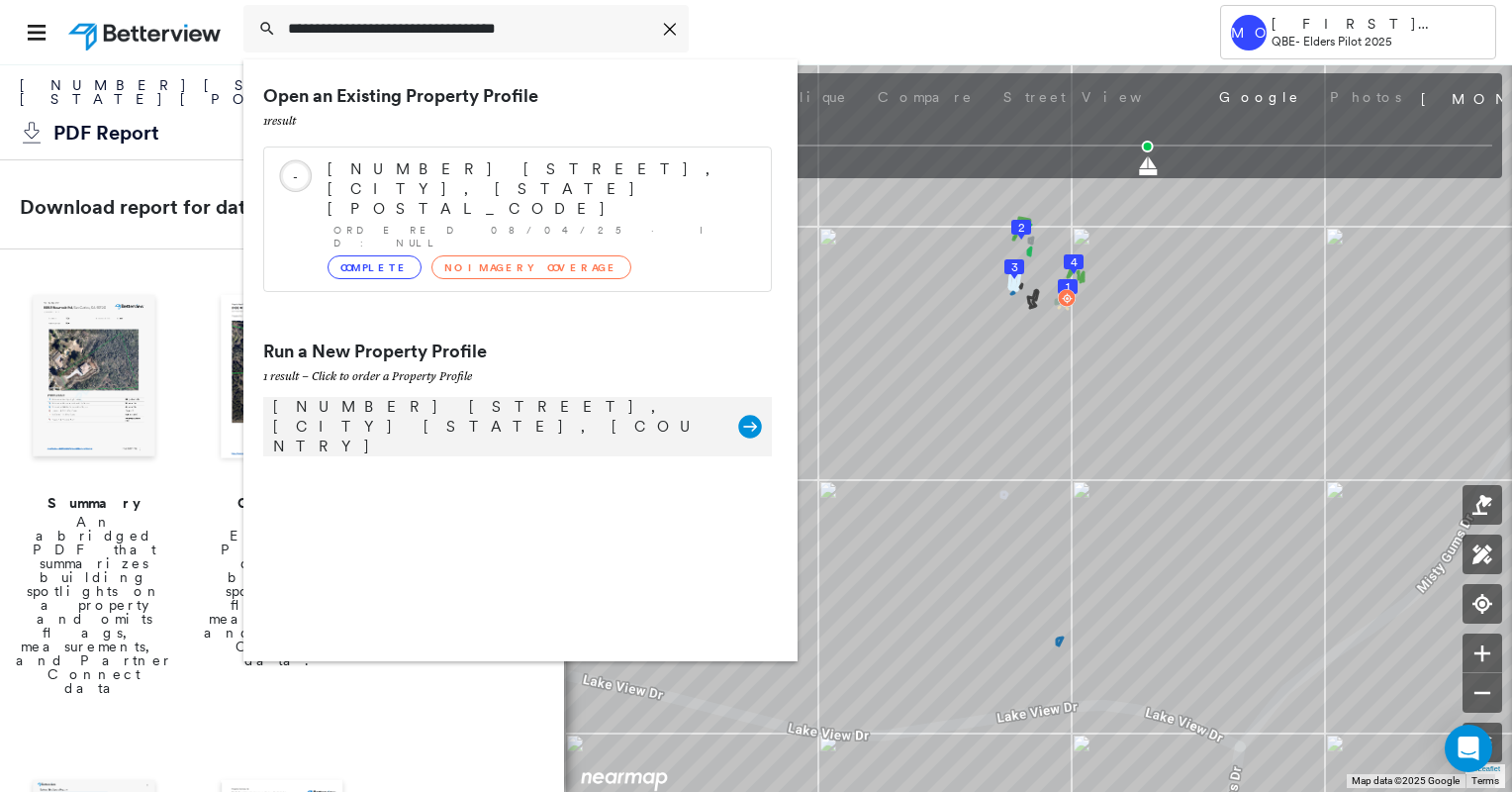 type on "**********" 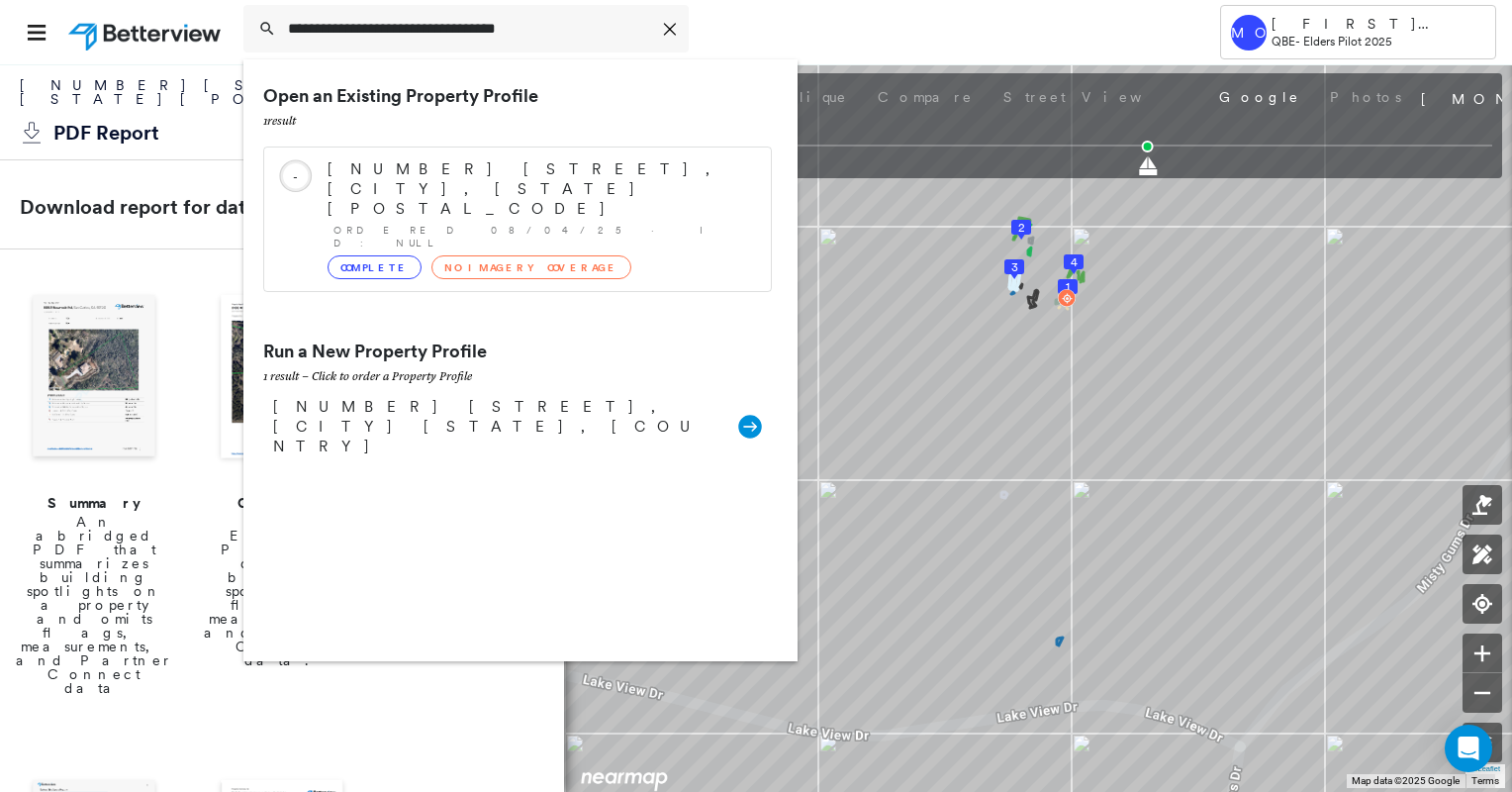 drag, startPoint x: 560, startPoint y: 376, endPoint x: 525, endPoint y: 412, distance: 50.20956 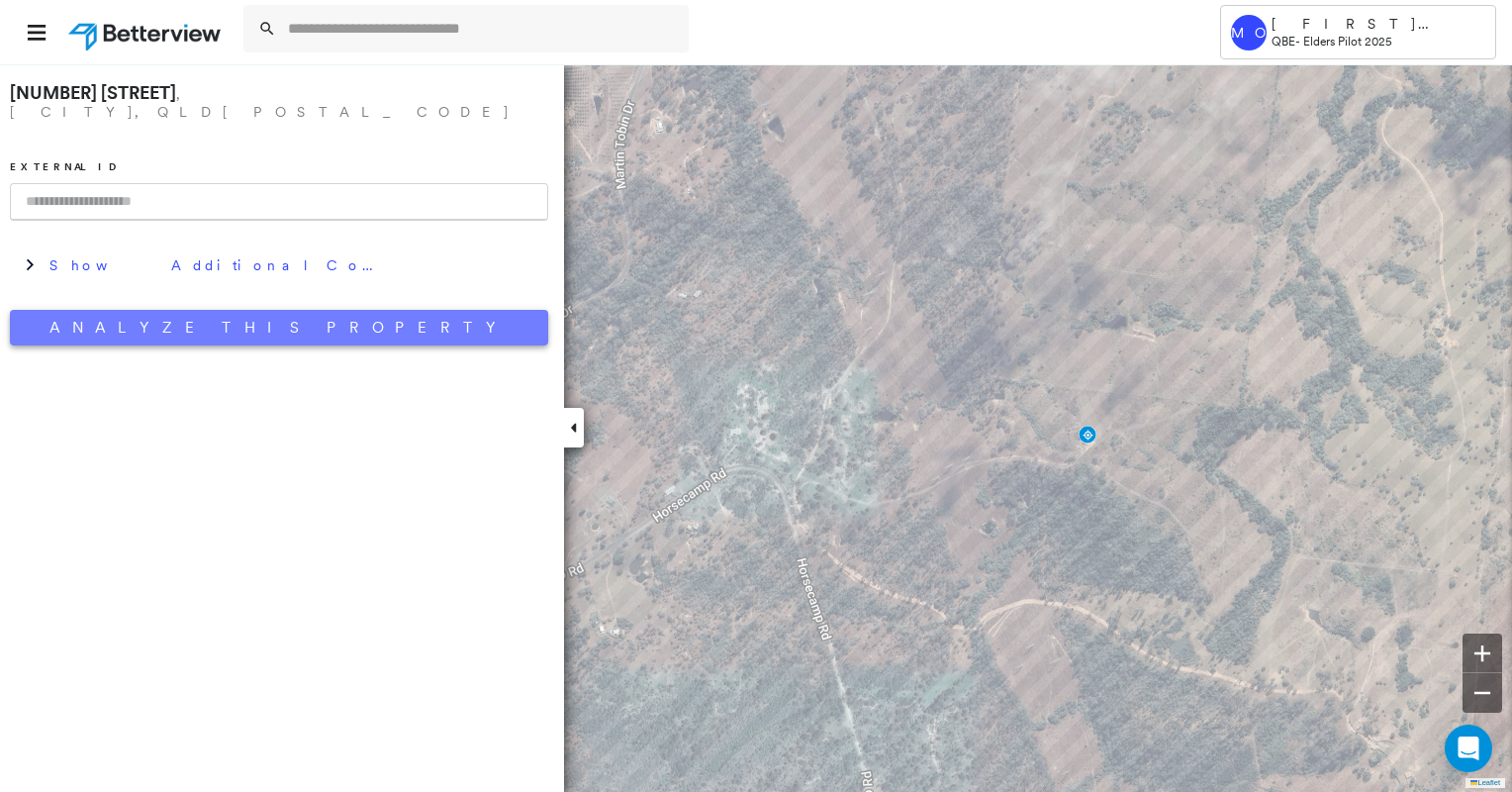 click on "Analyze This Property" at bounding box center (279, 328) 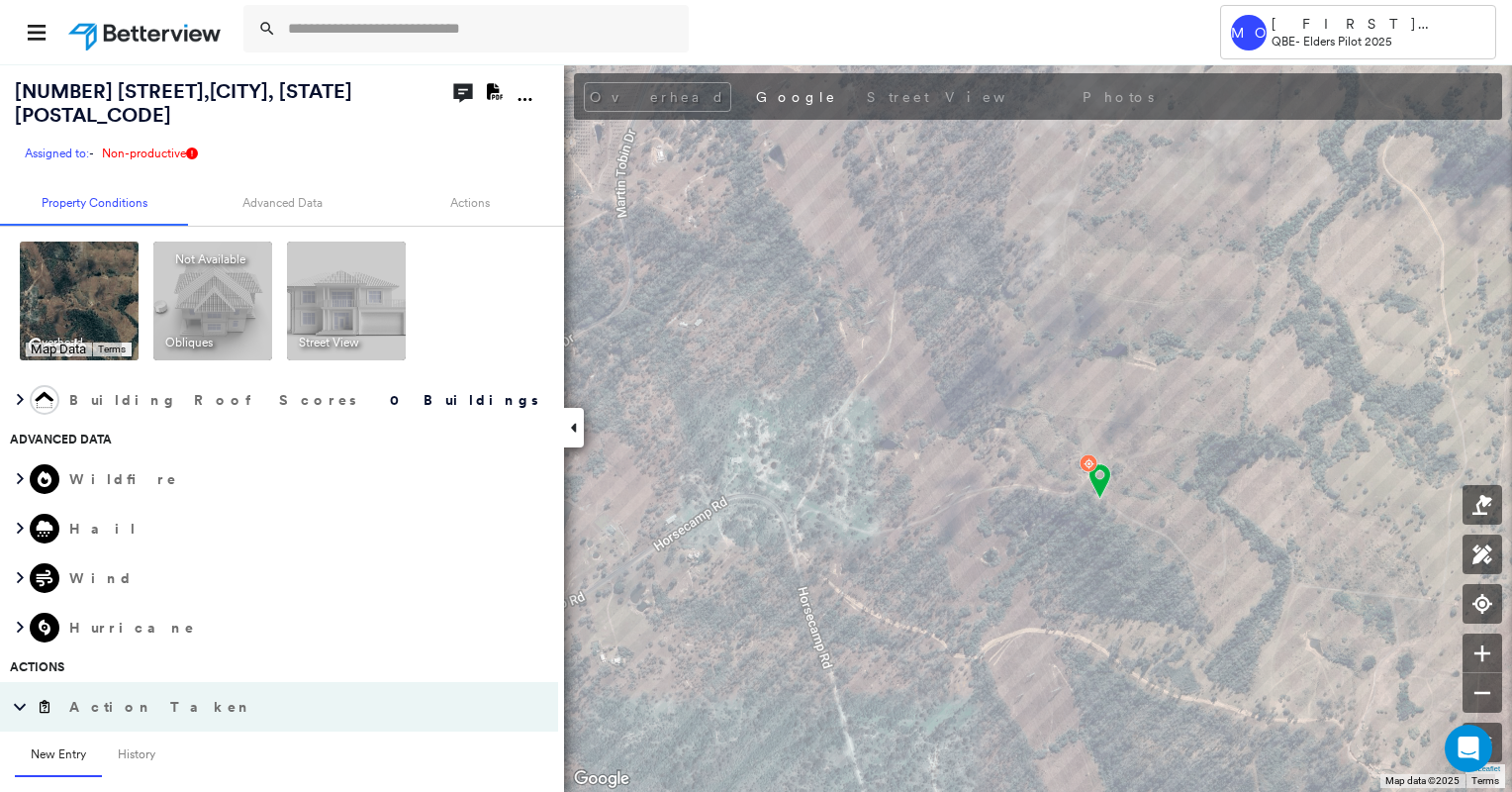 scroll, scrollTop: 297, scrollLeft: 0, axis: vertical 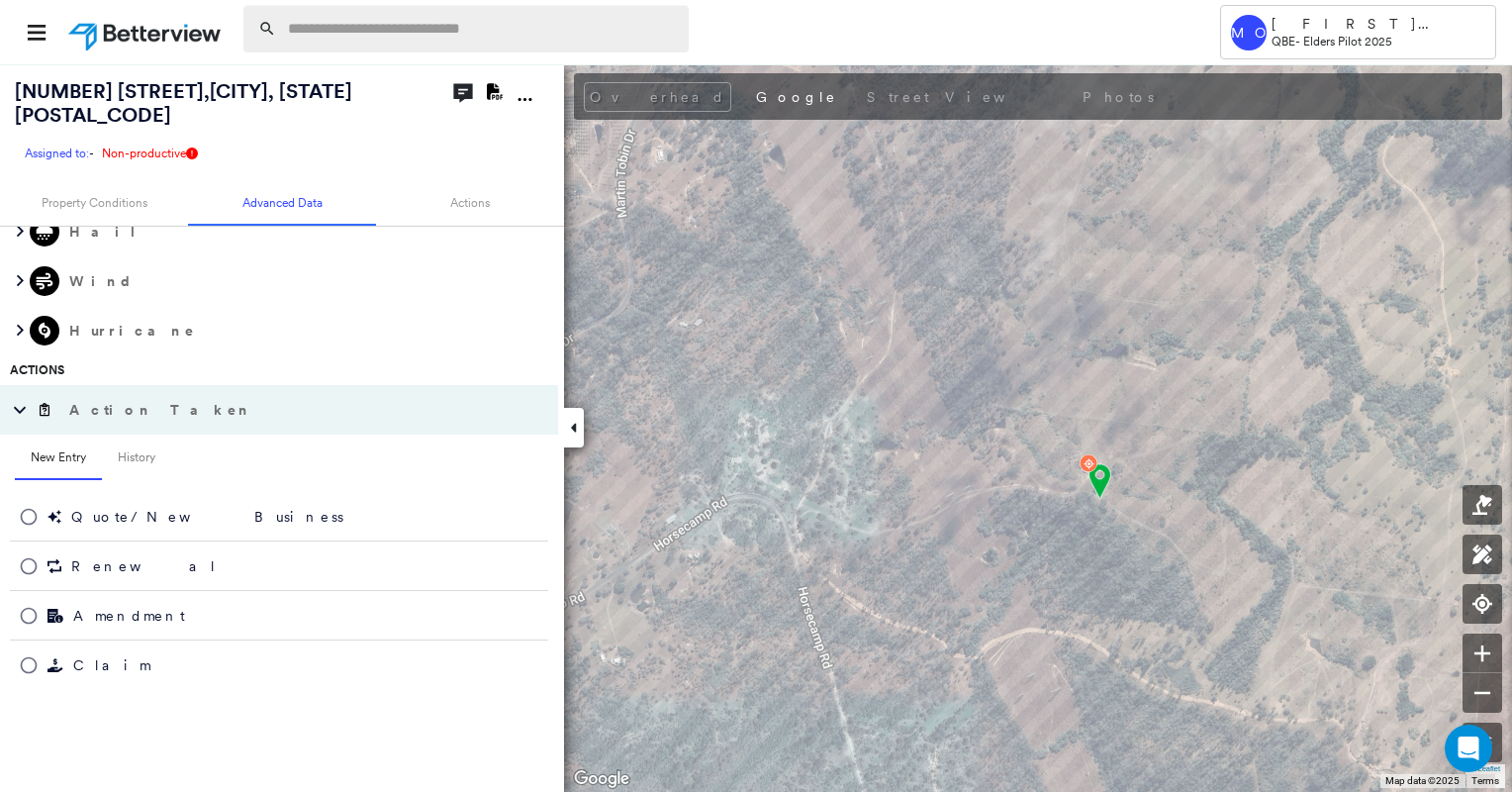click at bounding box center (482, 29) 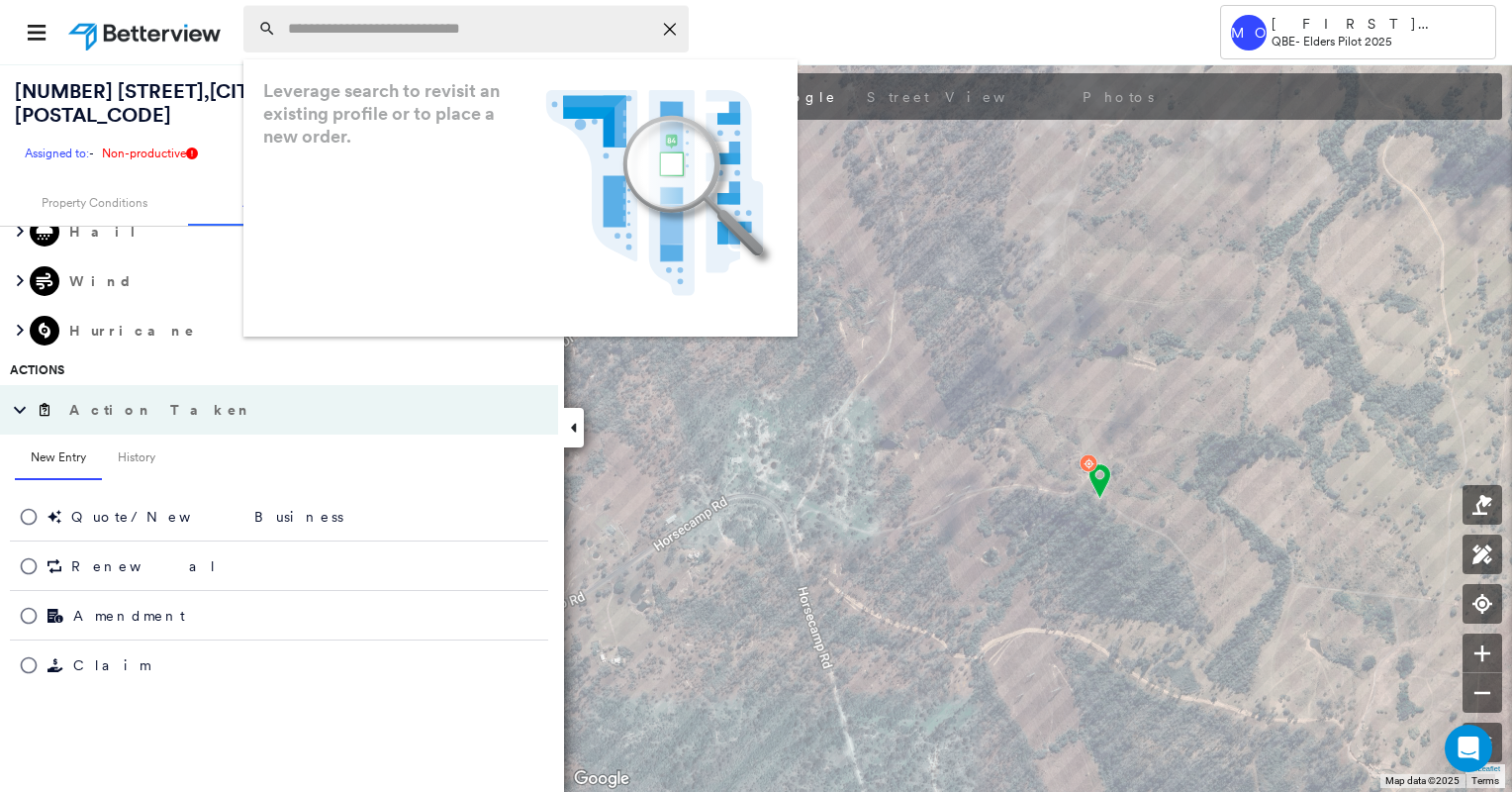 paste on "**********" 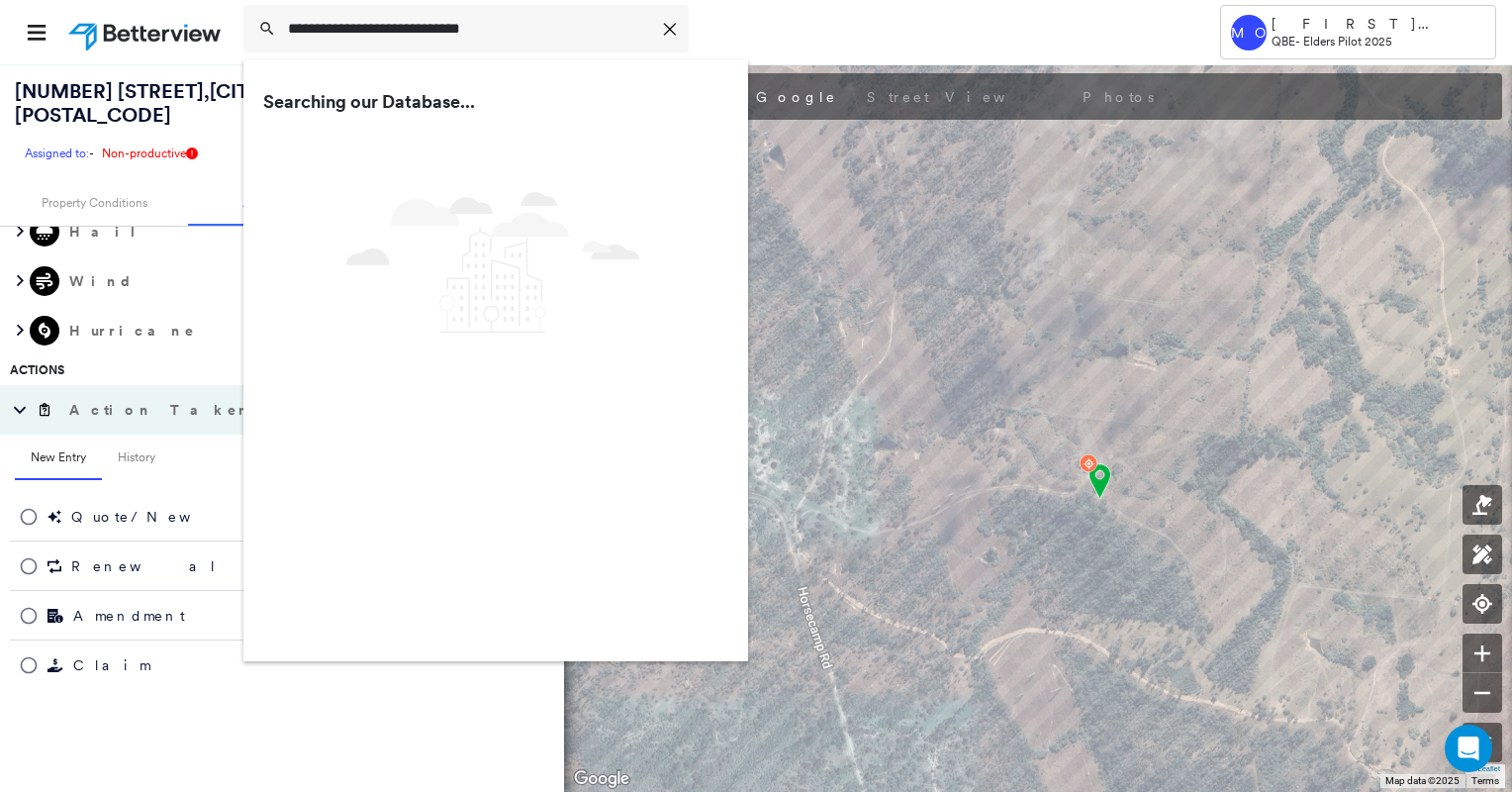 type on "**********" 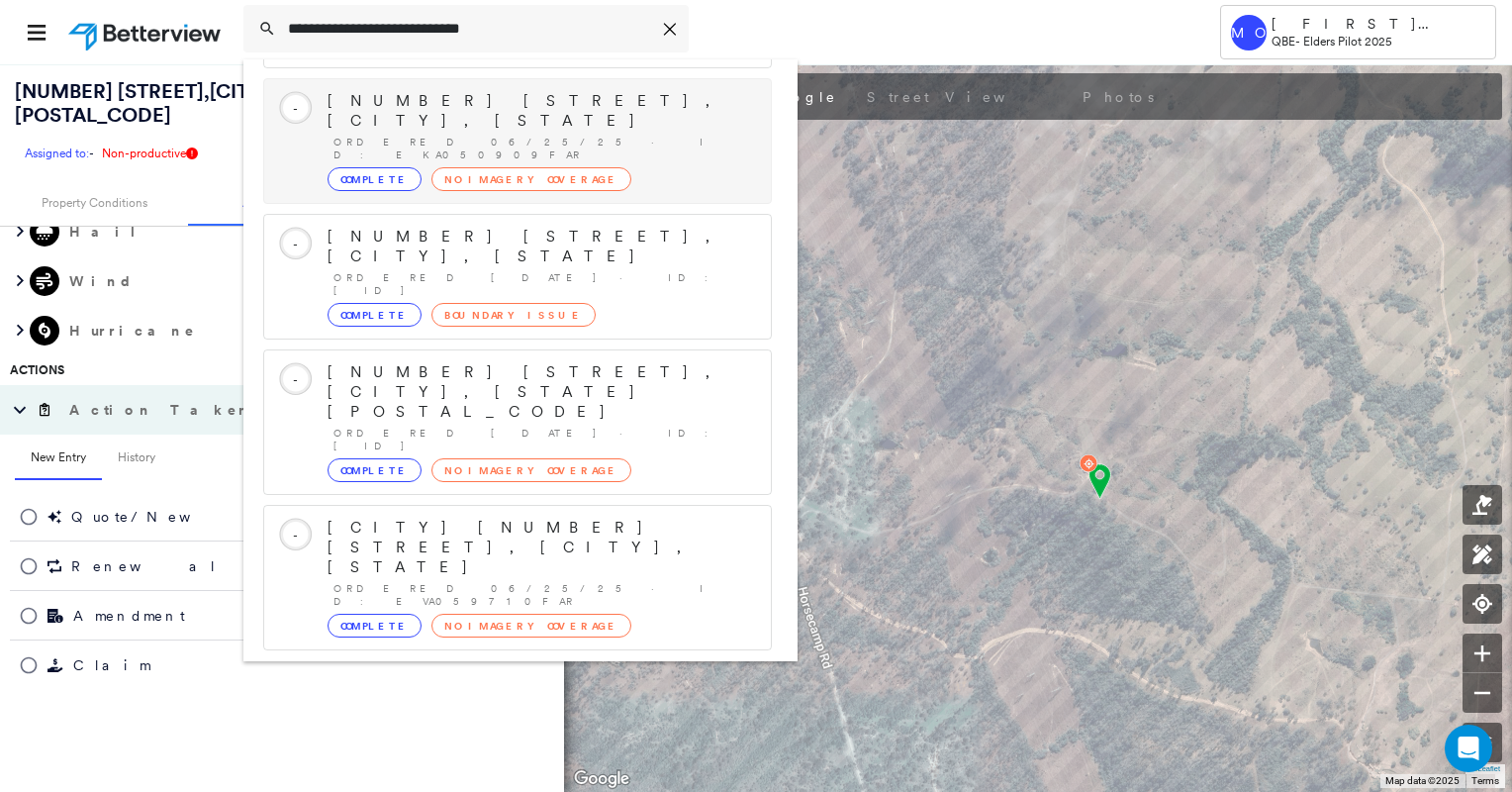 scroll, scrollTop: 314, scrollLeft: 0, axis: vertical 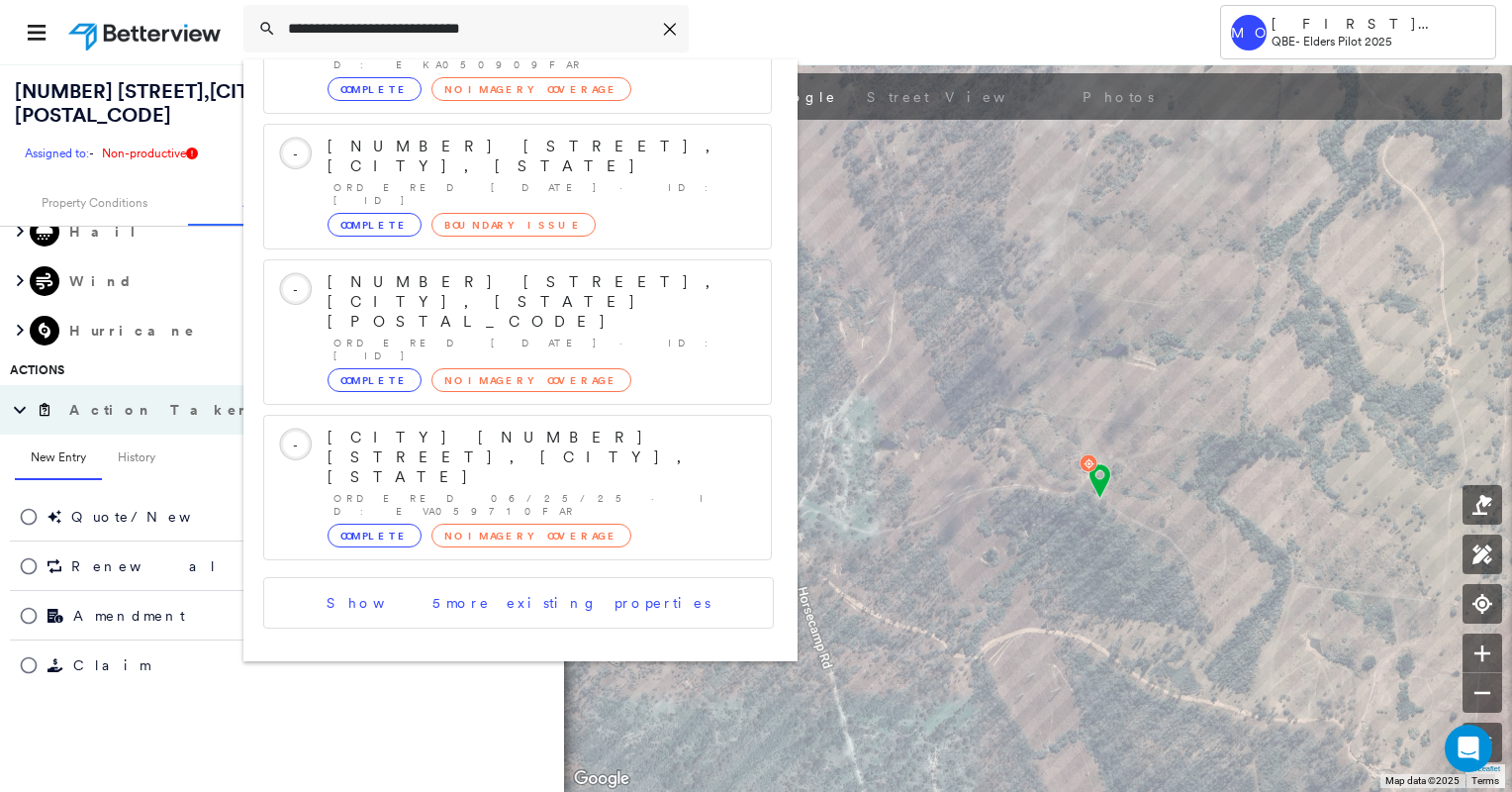 click on "154 Avin Rd, Magnolia QLD 4650, Australia" at bounding box center [496, 865] 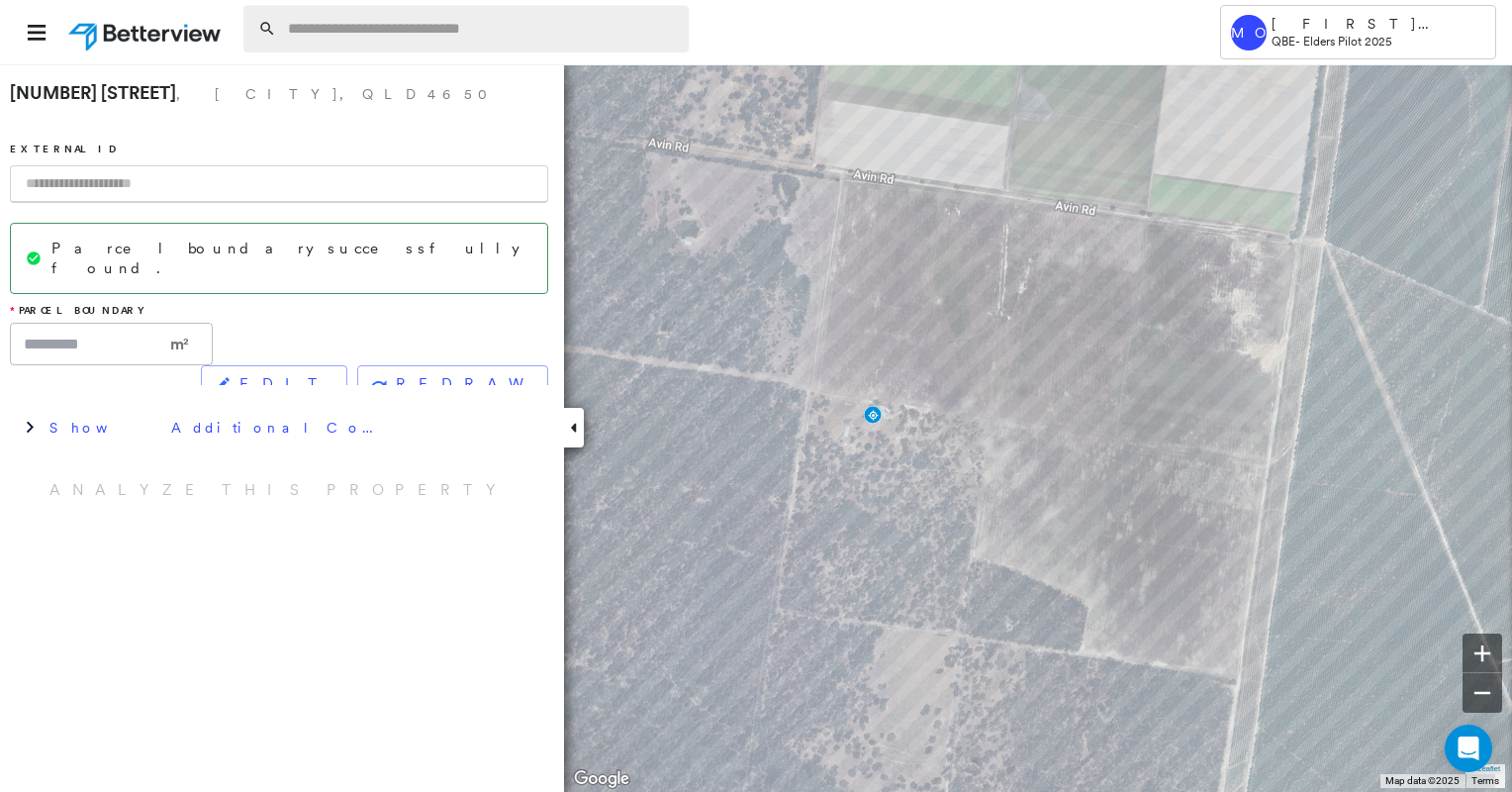 click at bounding box center [482, 29] 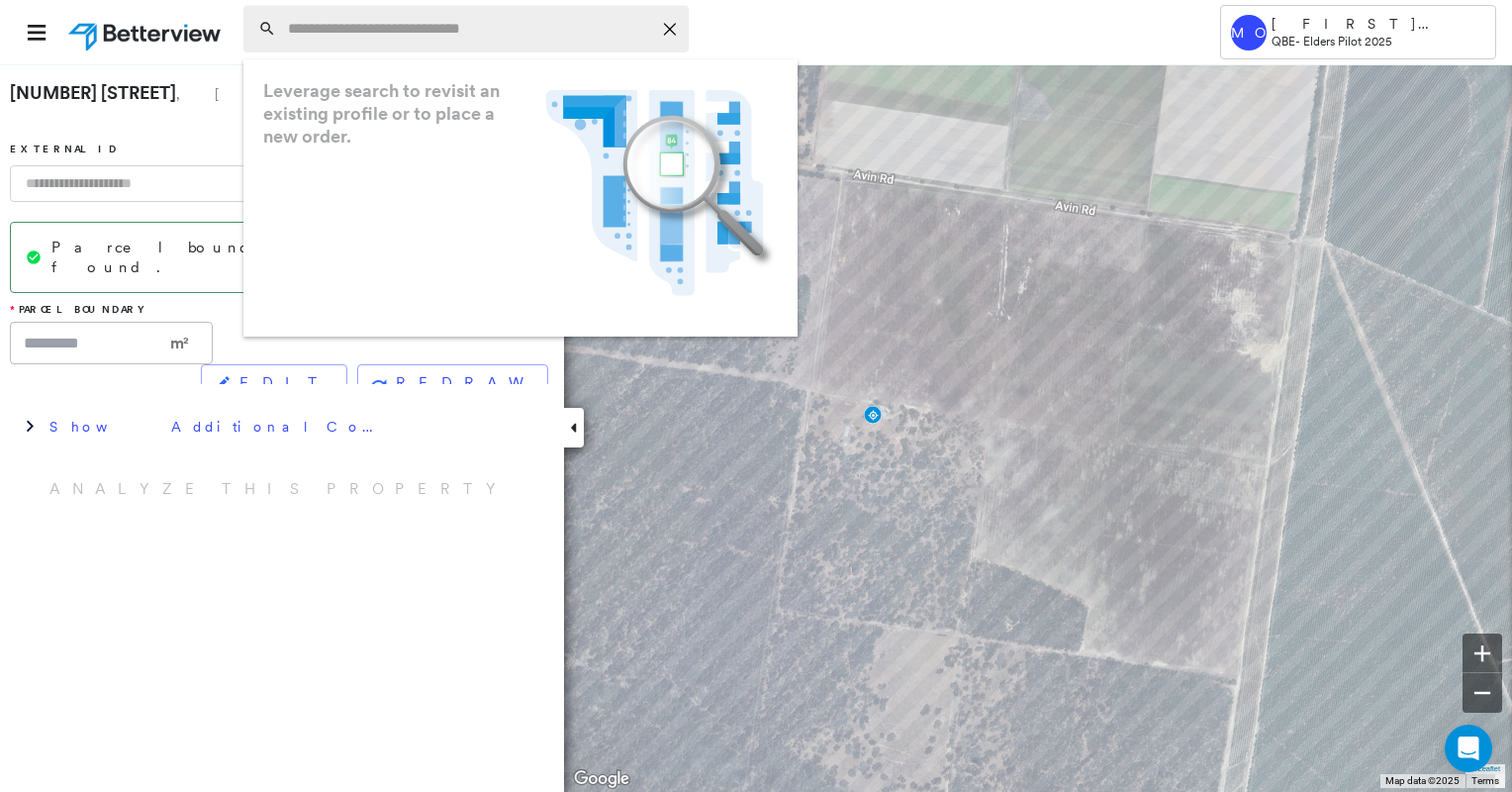 paste on "**********" 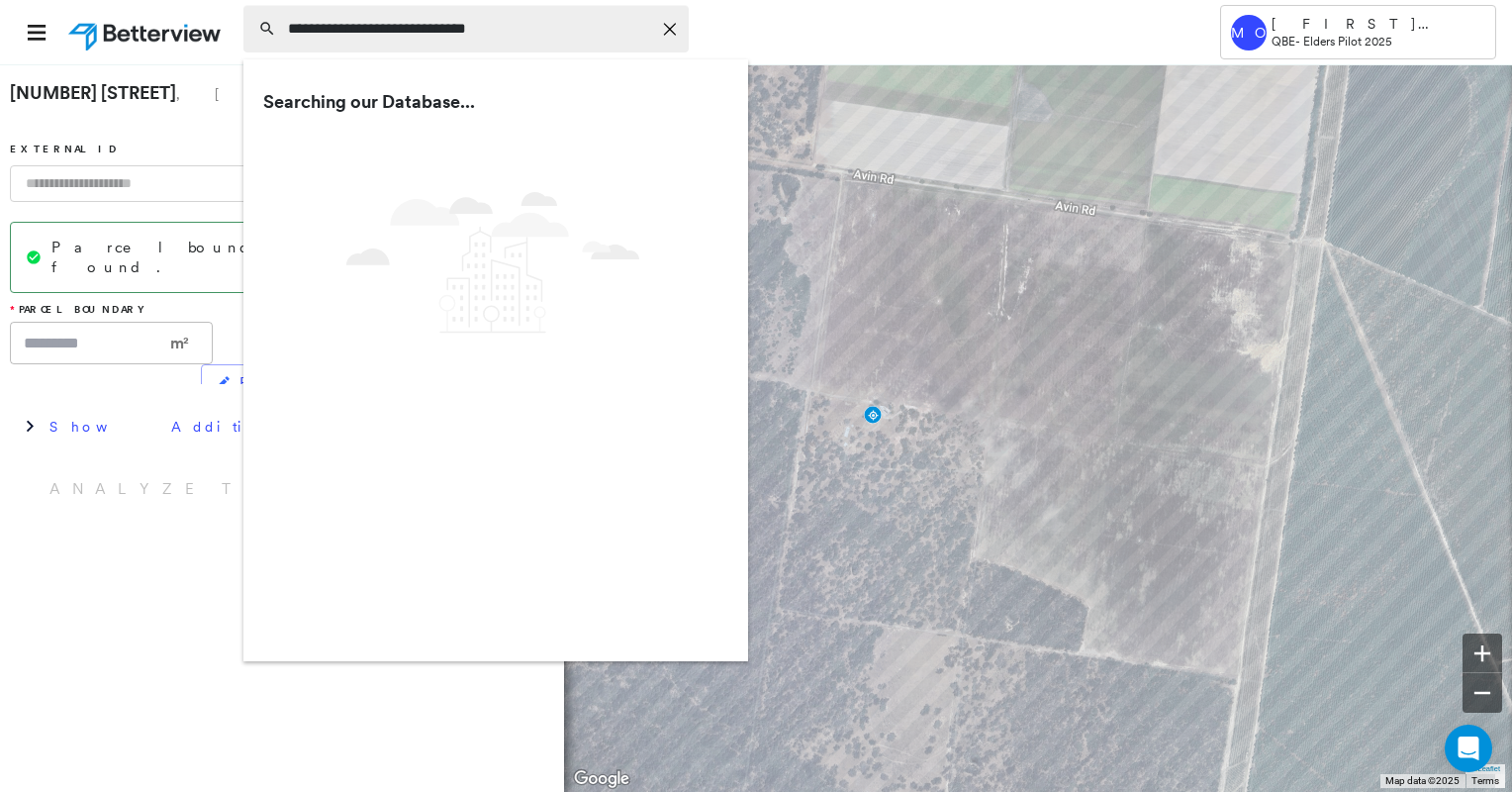 type on "**********" 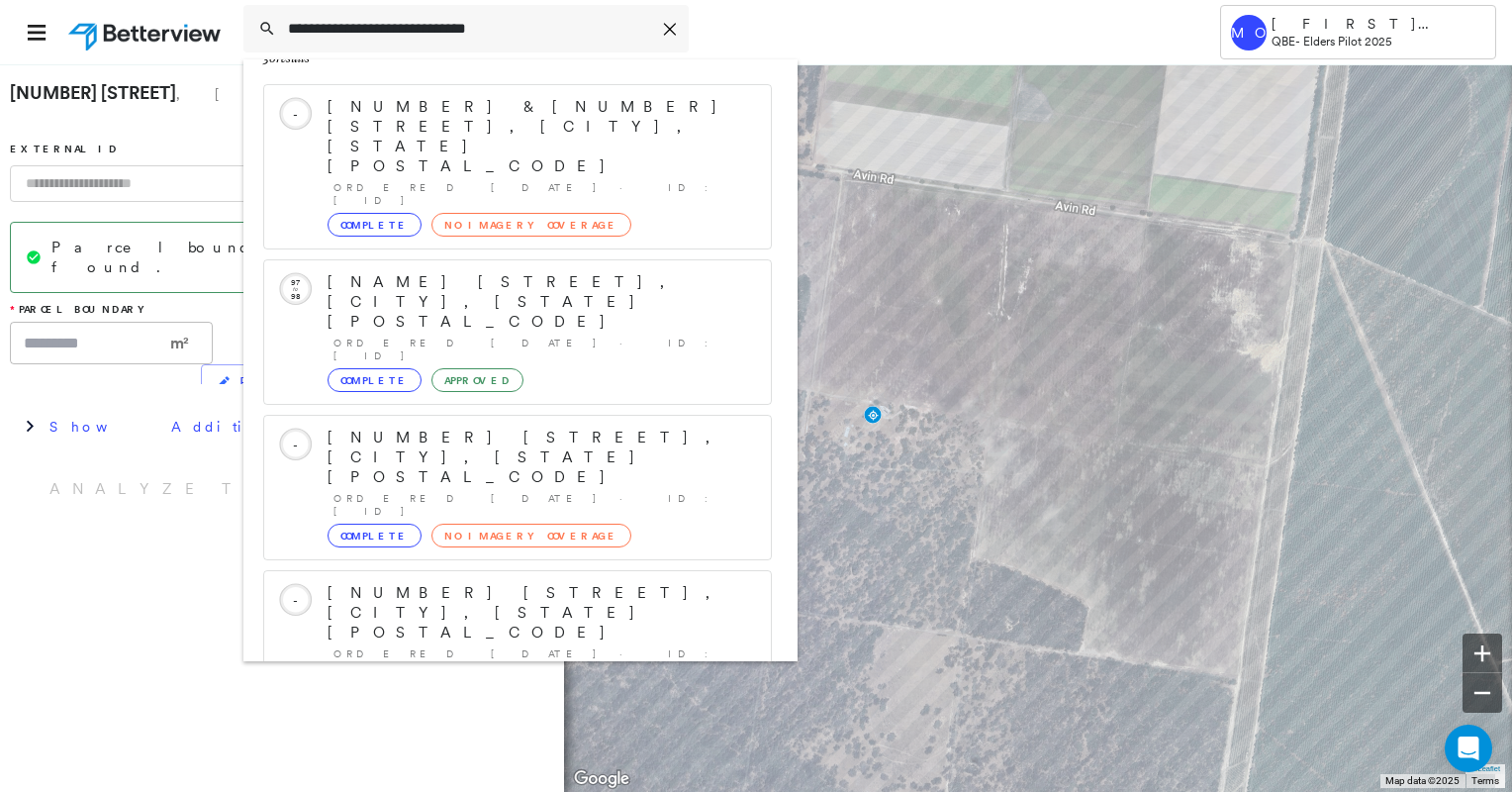 scroll, scrollTop: 206, scrollLeft: 0, axis: vertical 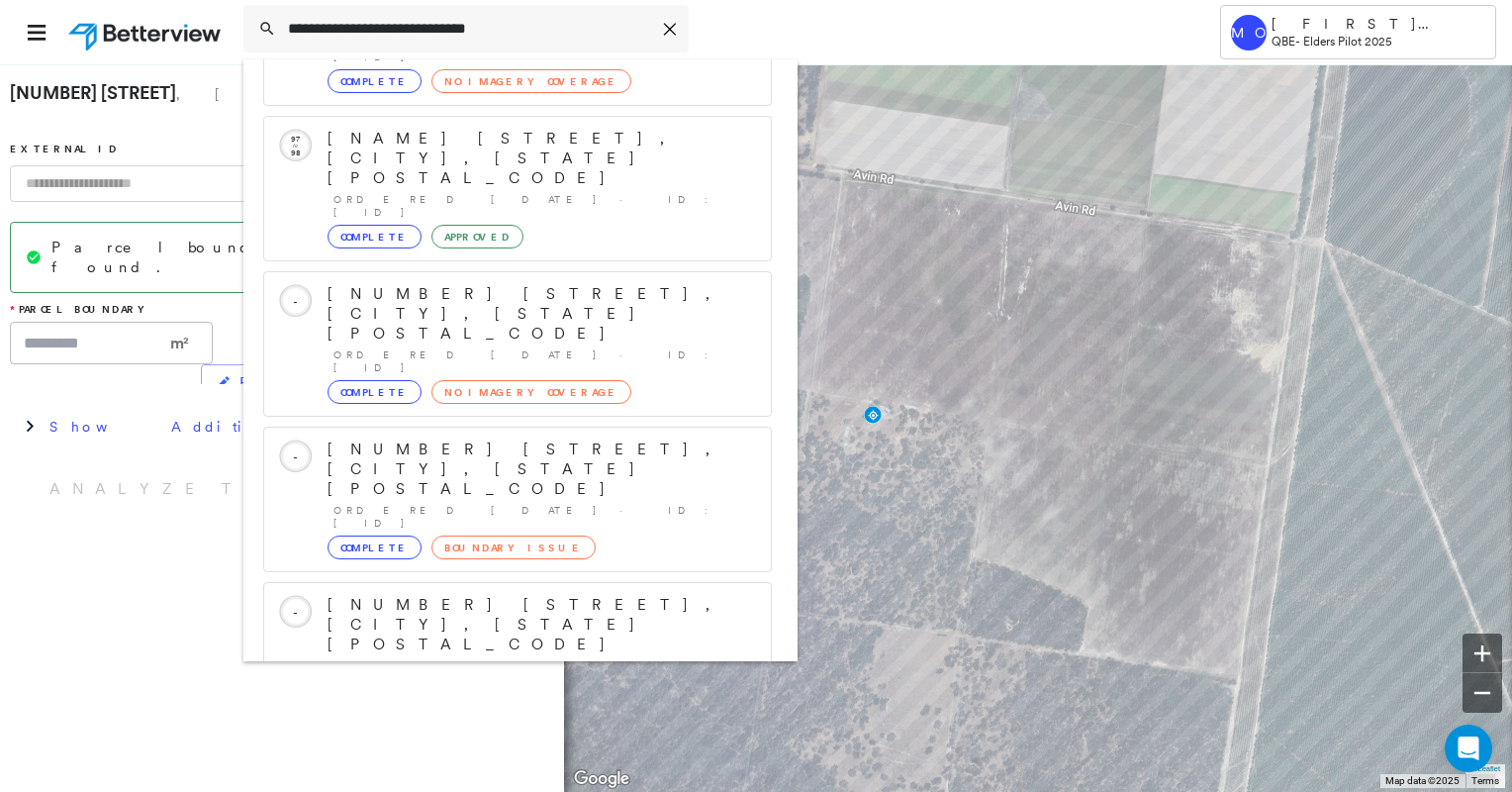 click on "77 Roths Rd, Moonford QLD 4630, Australia" at bounding box center [496, 914] 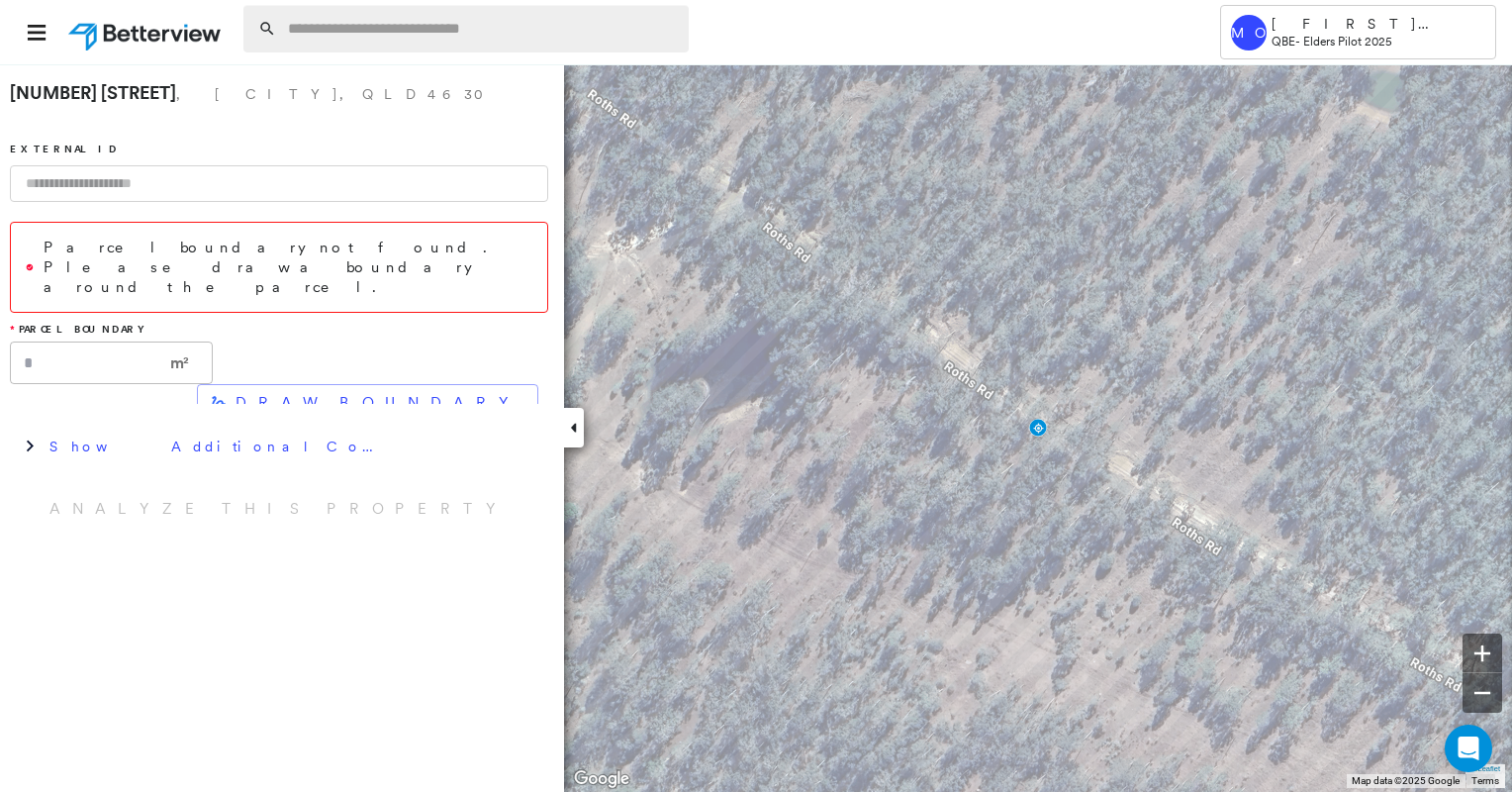 click at bounding box center (482, 29) 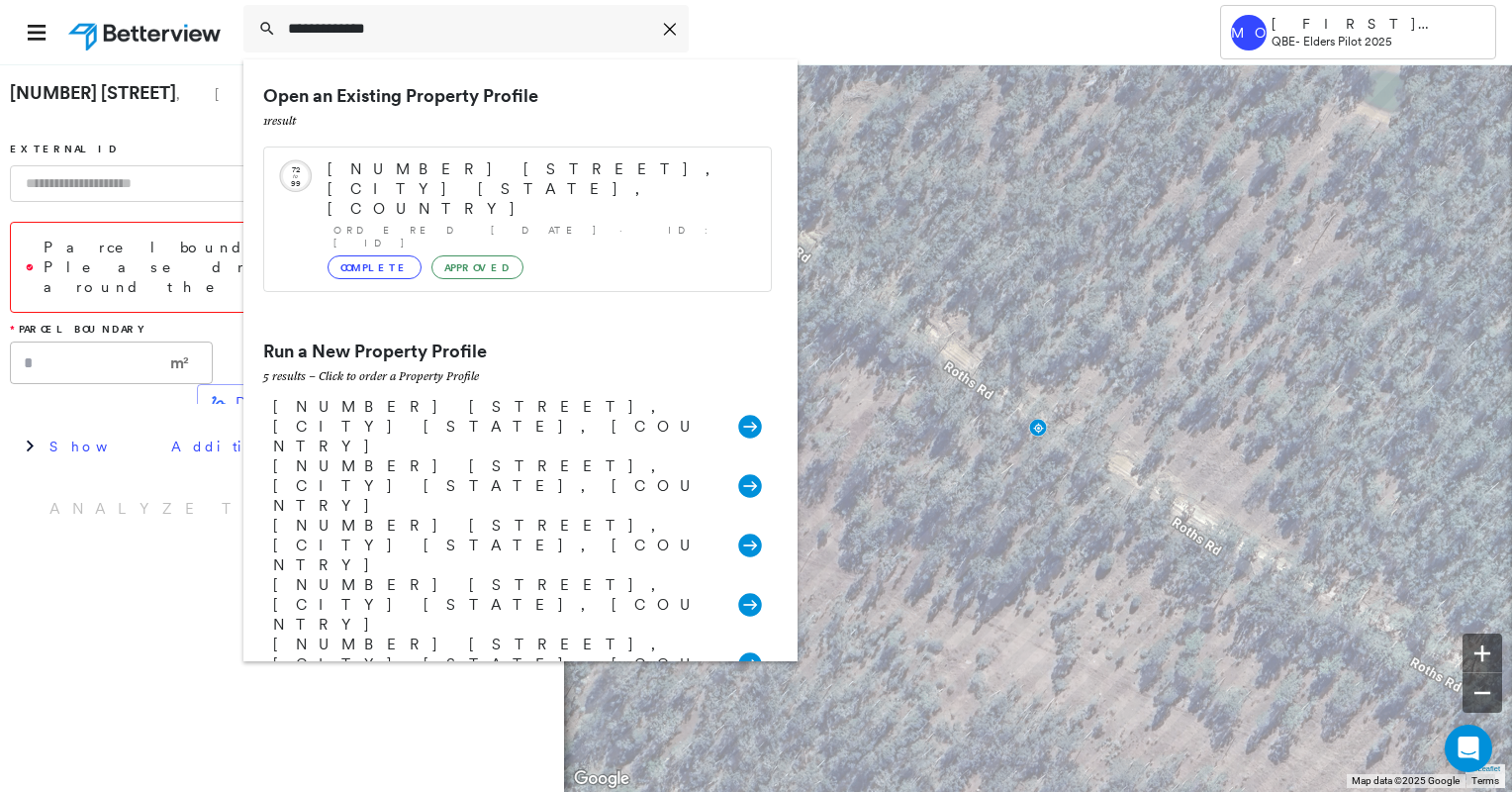 type on "**********" 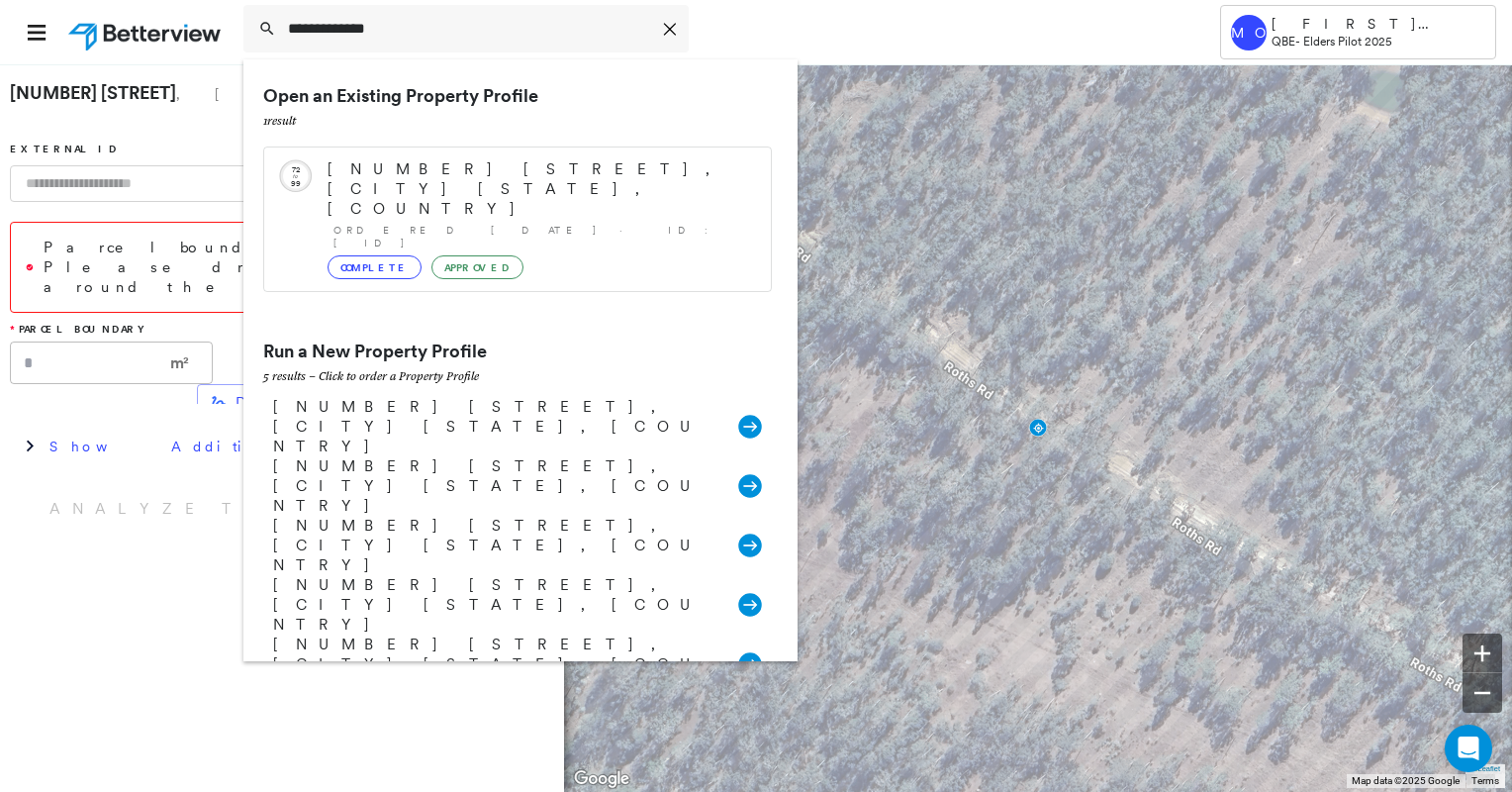 click on "20 Maynard Street, Avenell Heights QLD, Australia" at bounding box center [496, 545] 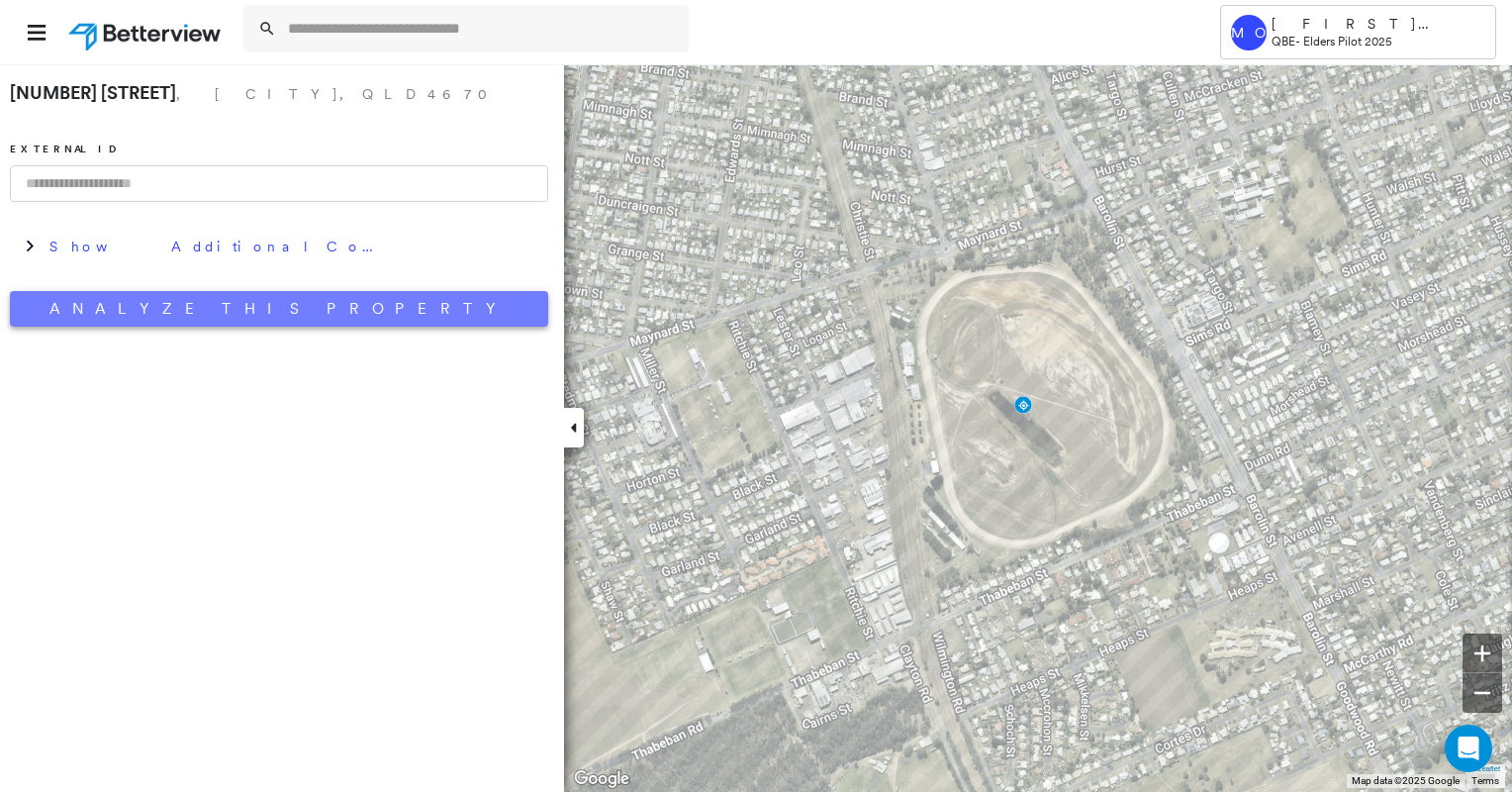 click on "Analyze This Property" at bounding box center [279, 309] 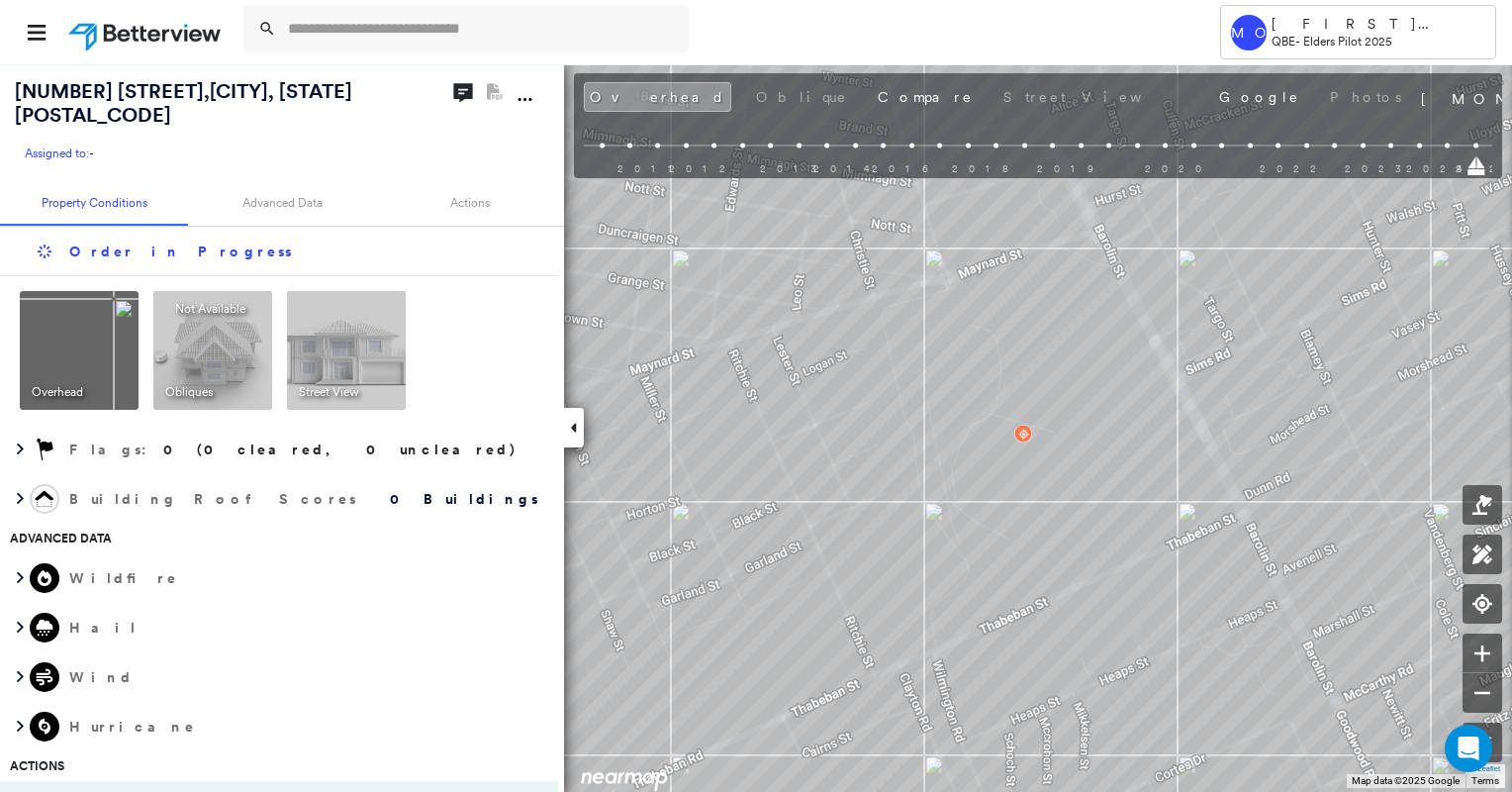 scroll, scrollTop: 0, scrollLeft: 0, axis: both 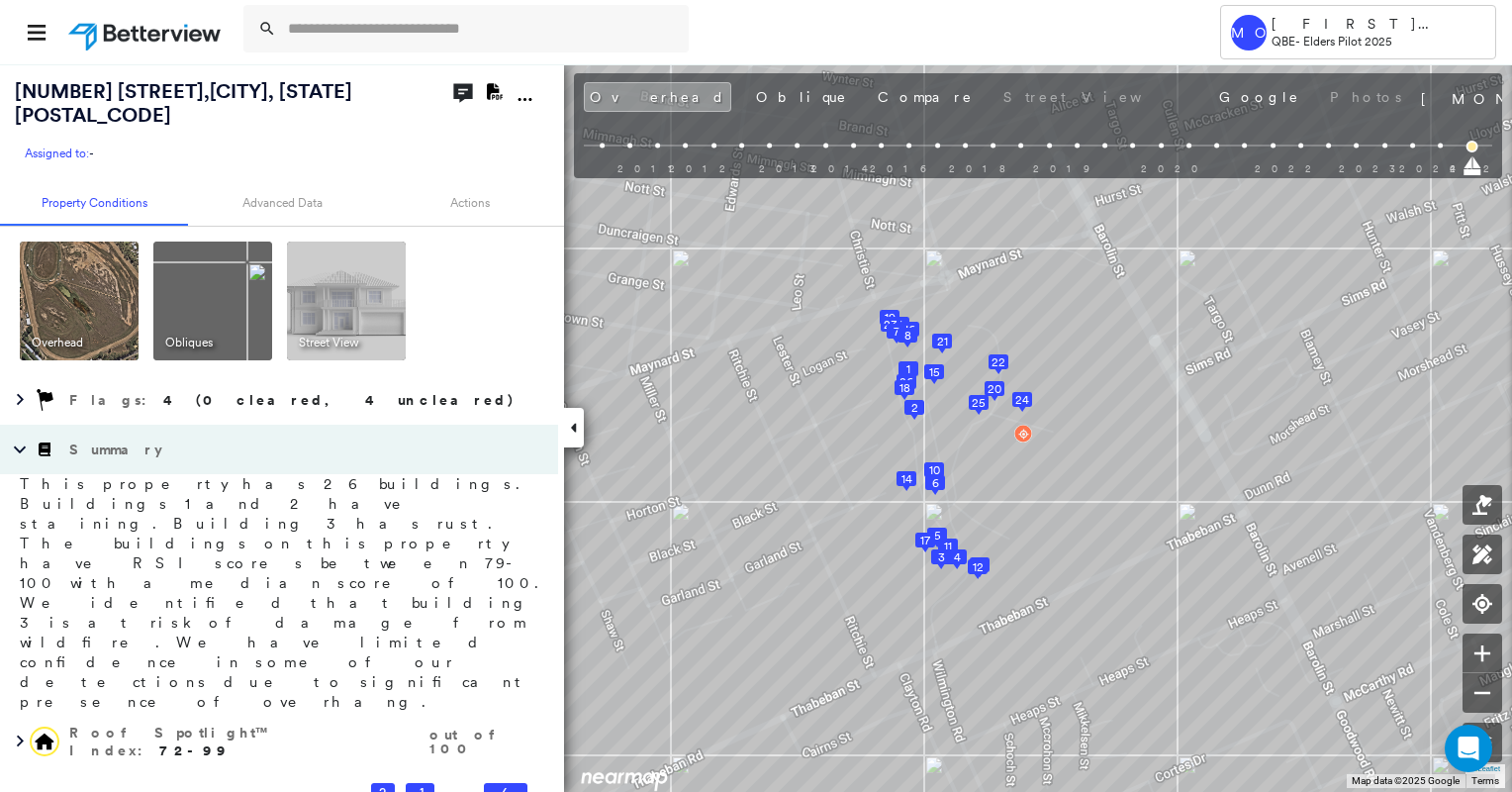 click on "Download PDF Report" 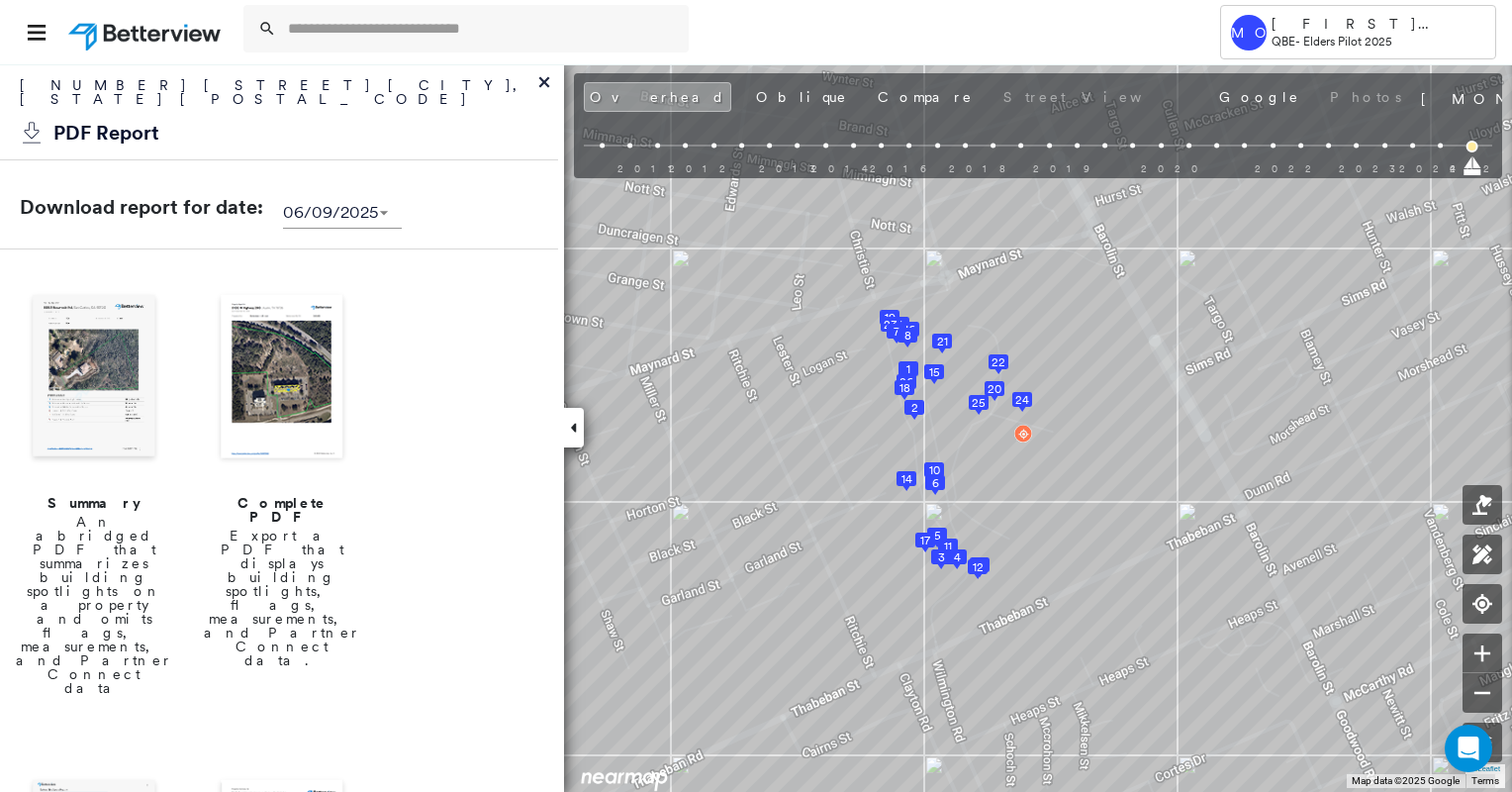 click at bounding box center [282, 378] 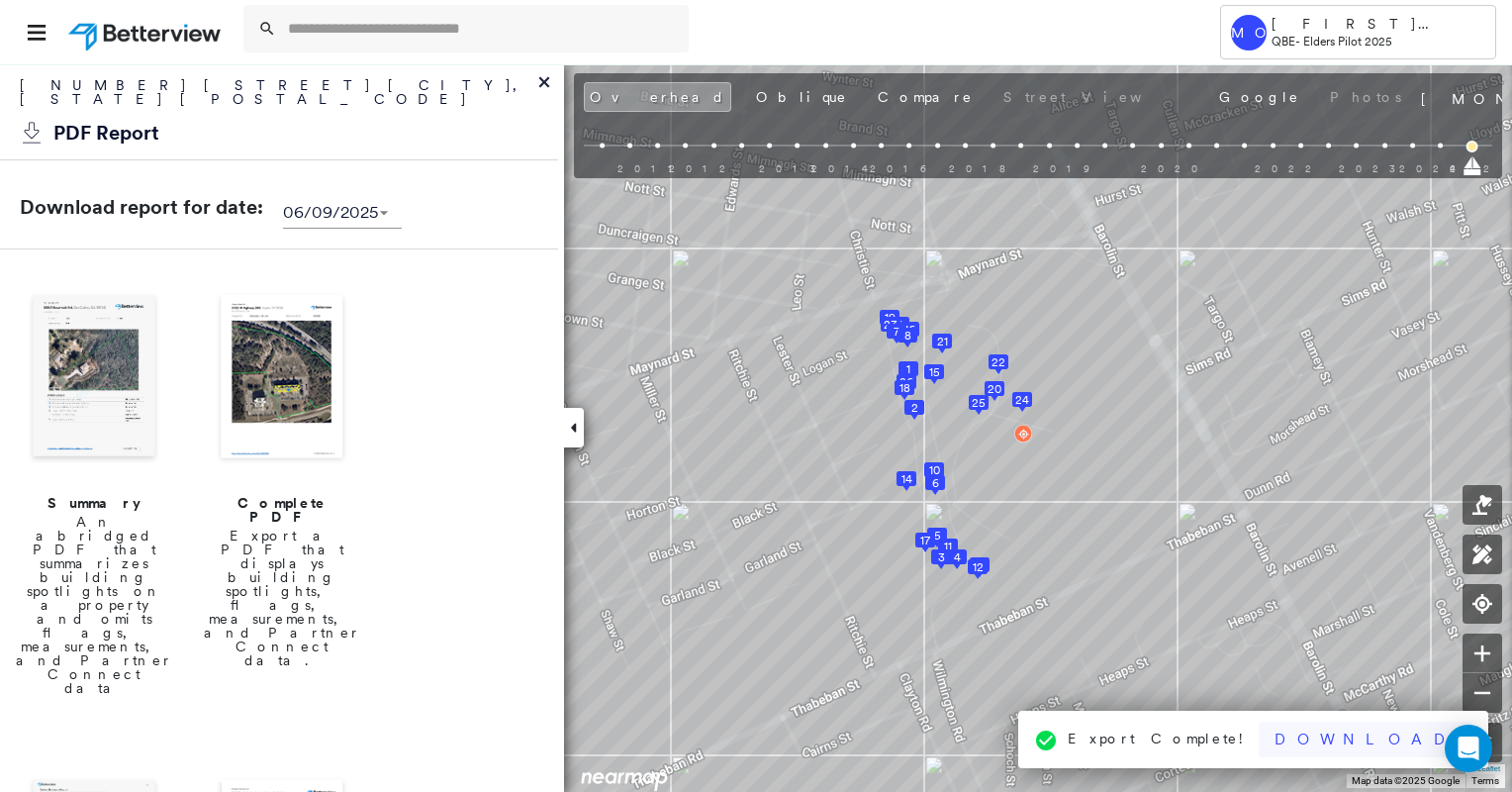 click on "Download" at bounding box center (1366, 740) 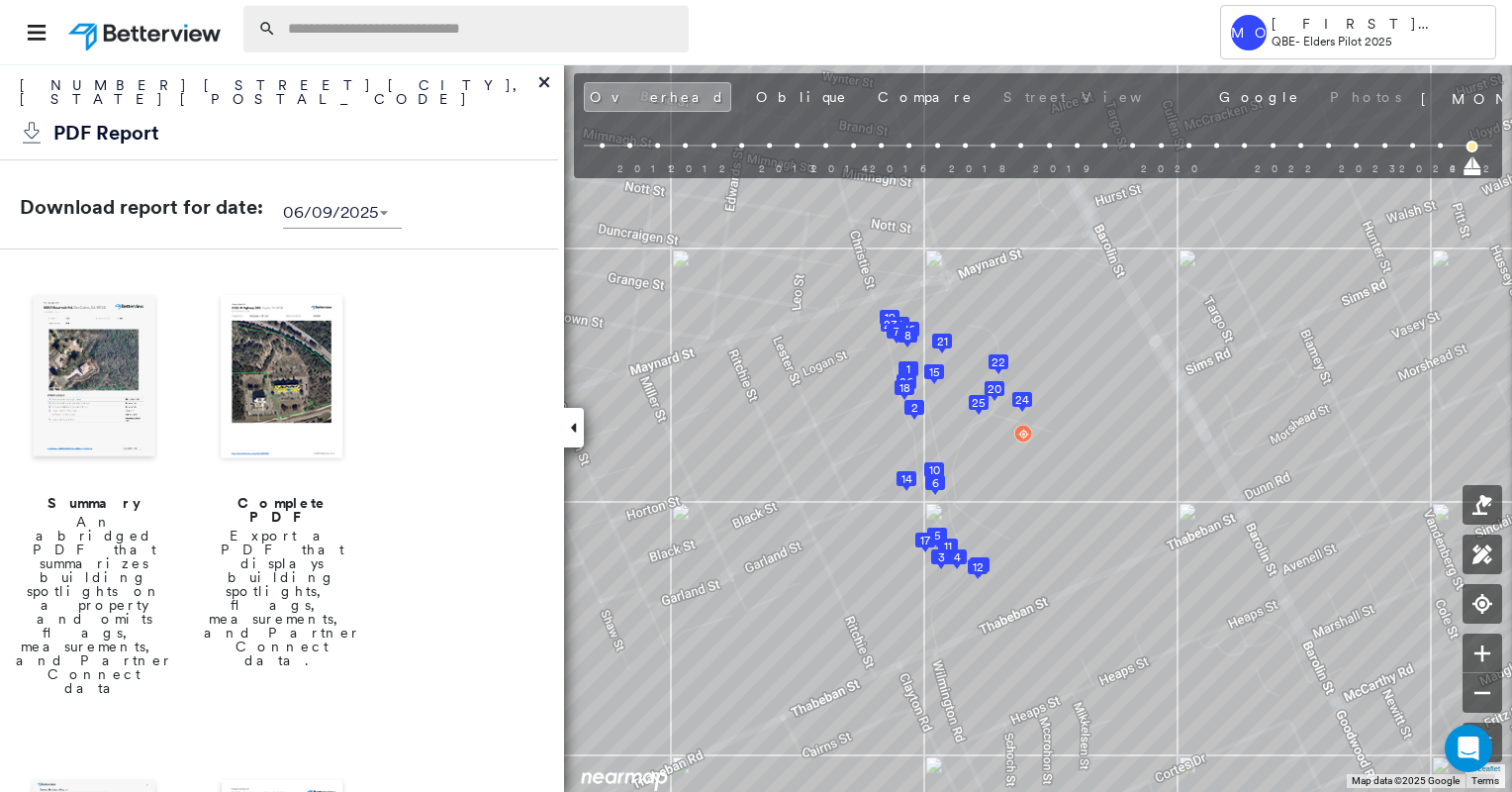 click at bounding box center [482, 29] 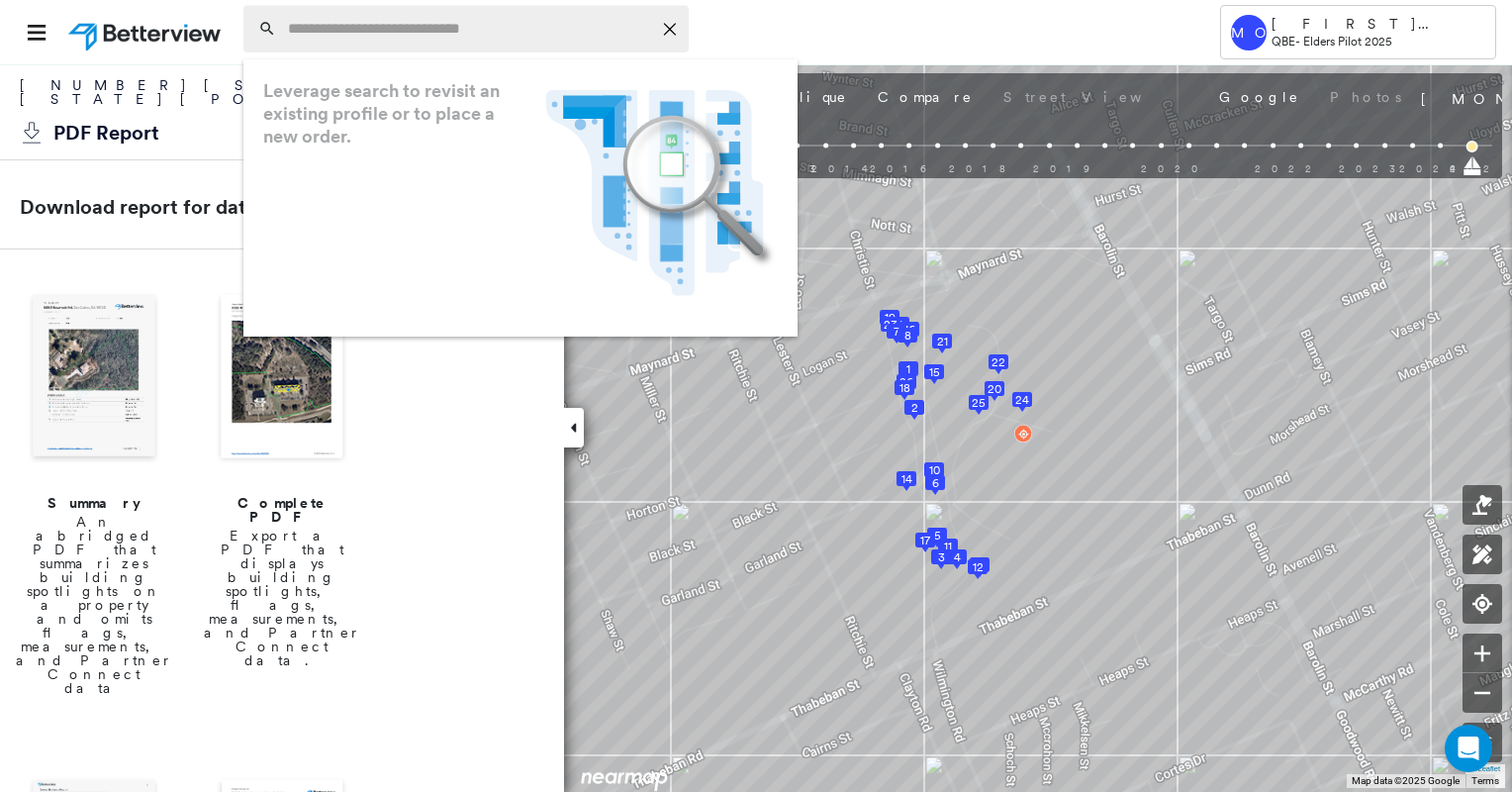 paste on "**********" 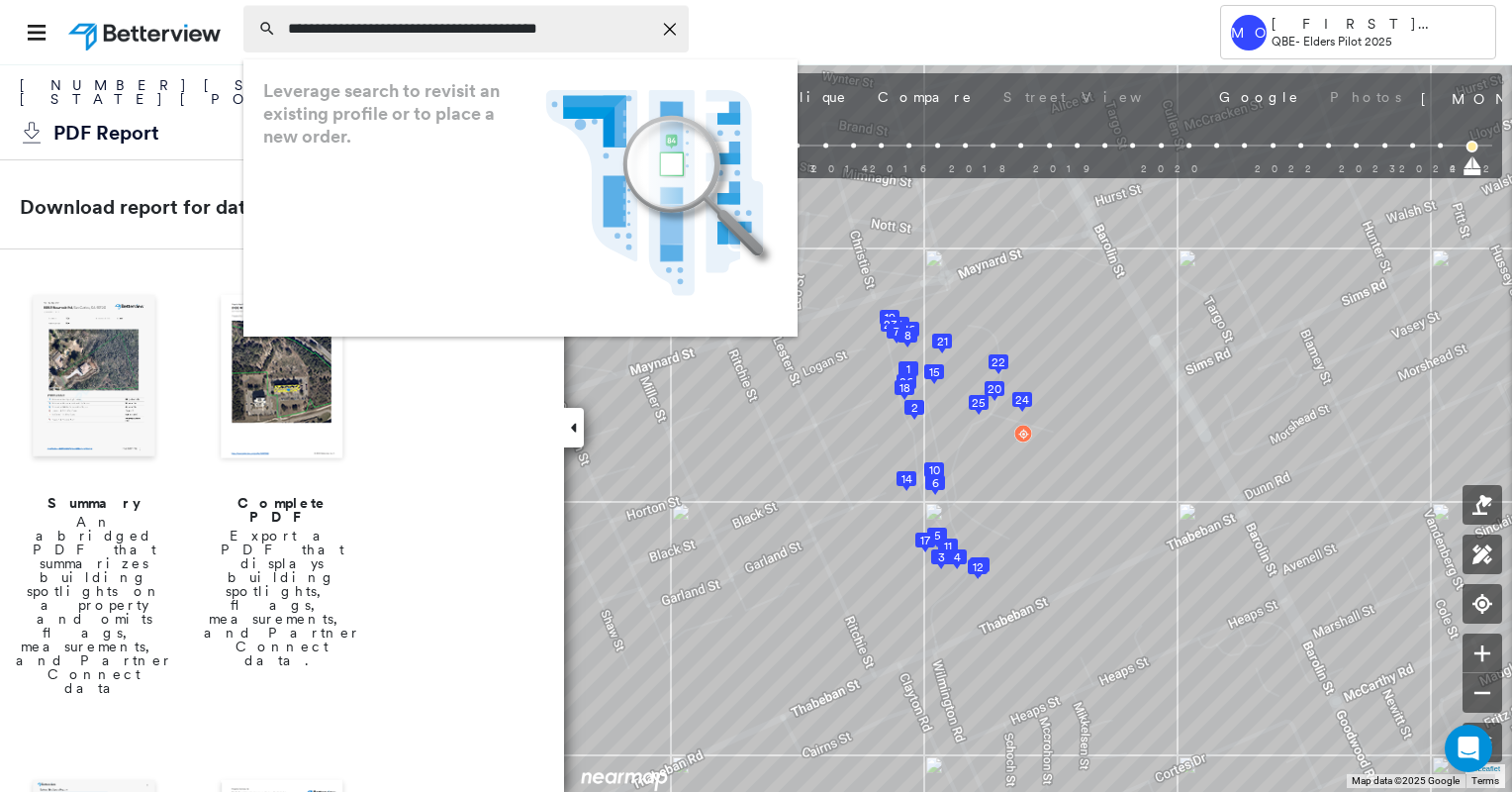 scroll, scrollTop: 0, scrollLeft: 28, axis: horizontal 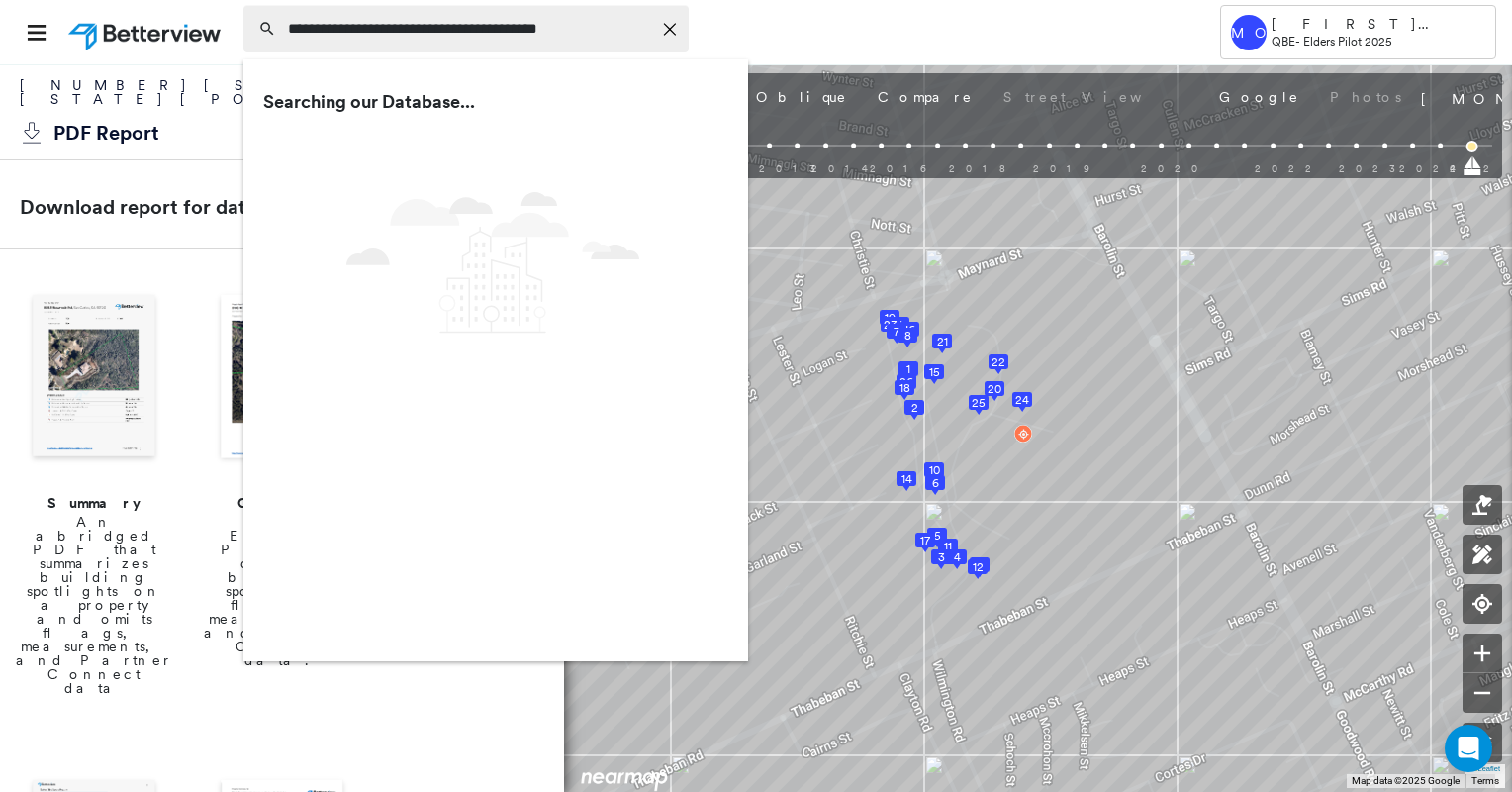 type on "**********" 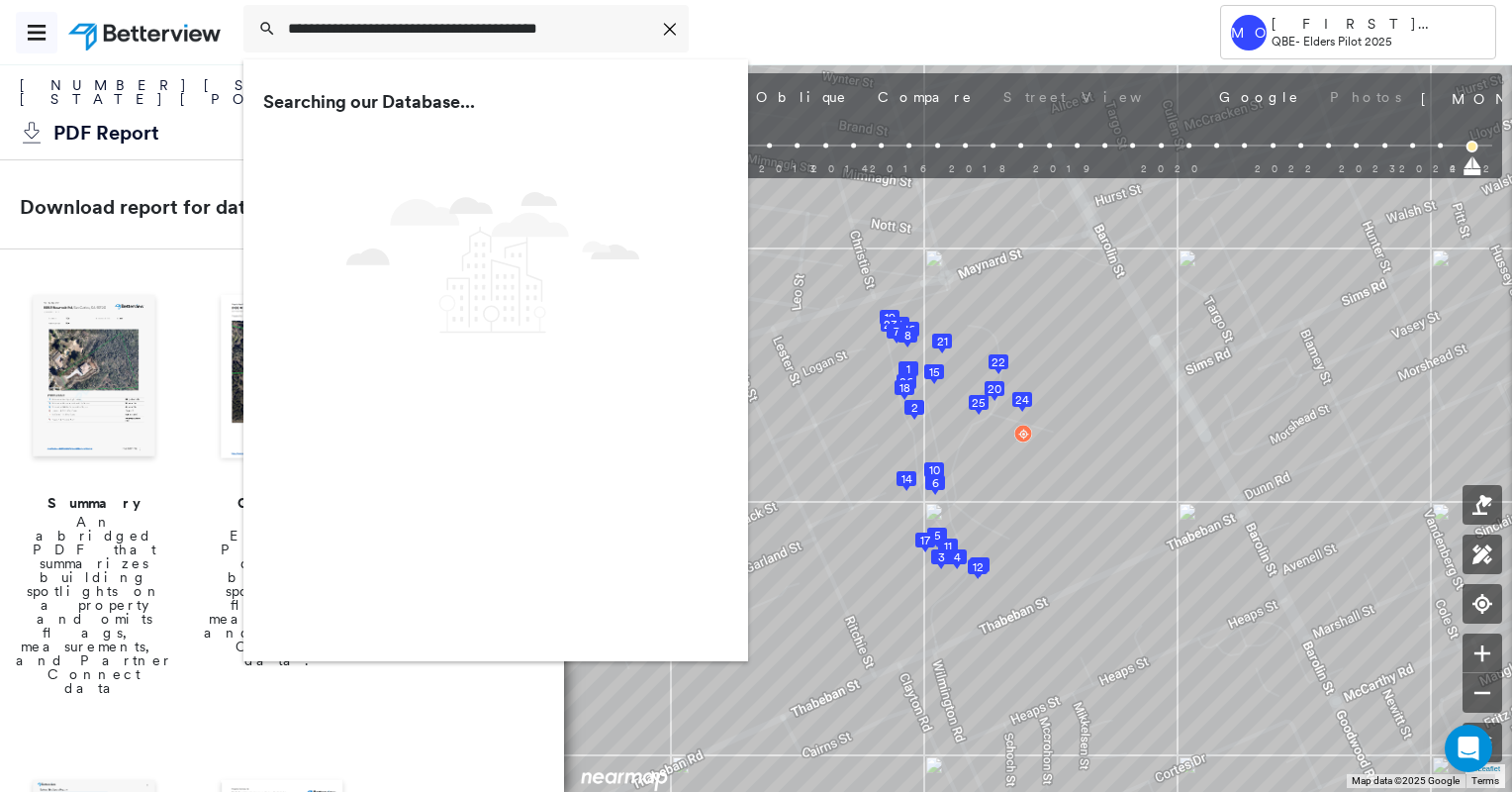 scroll, scrollTop: 0, scrollLeft: 0, axis: both 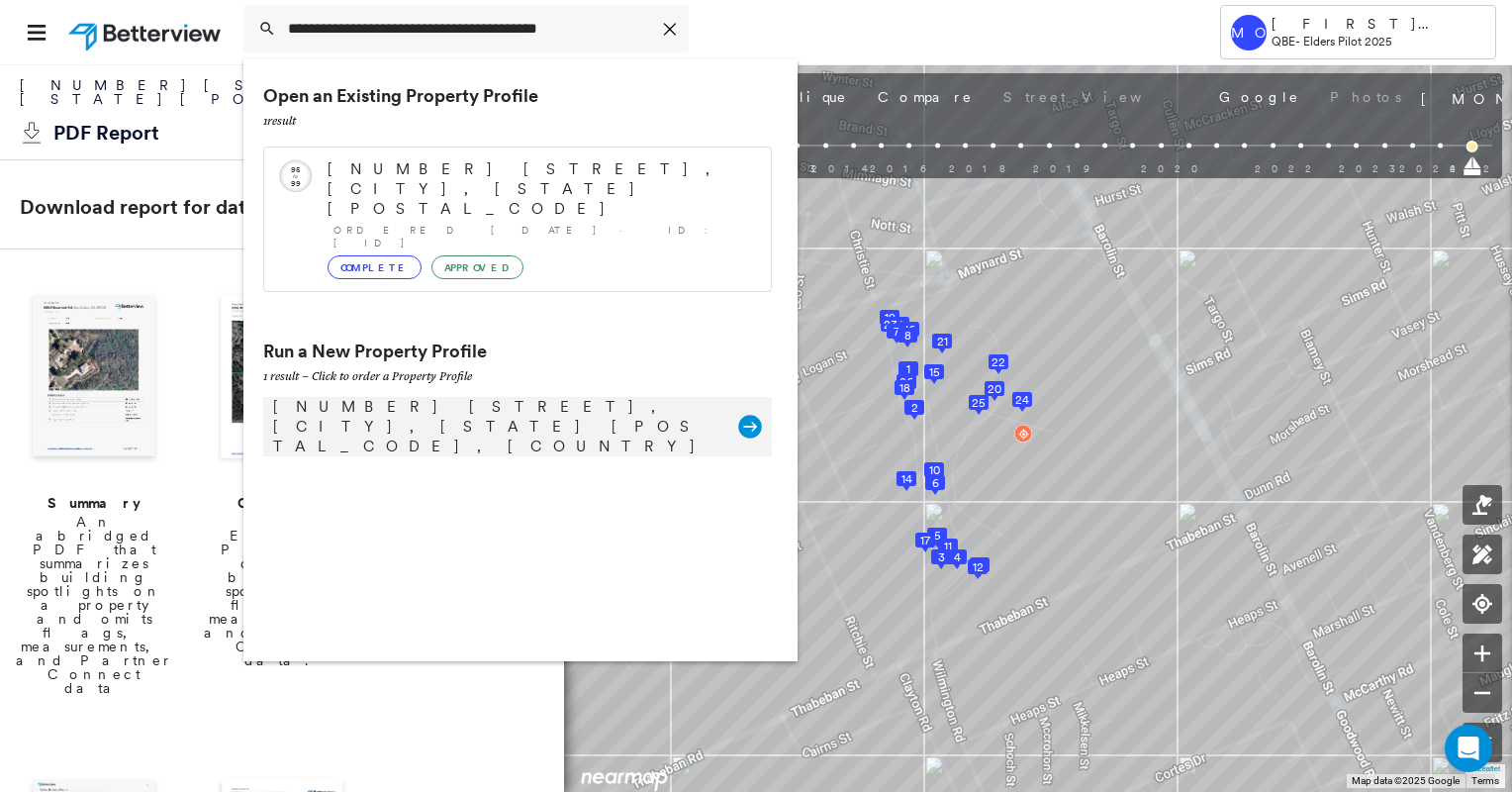 click on "56 Paynes Road, Alloway Bundaberg, QLD 4670, Australia" at bounding box center (496, 427) 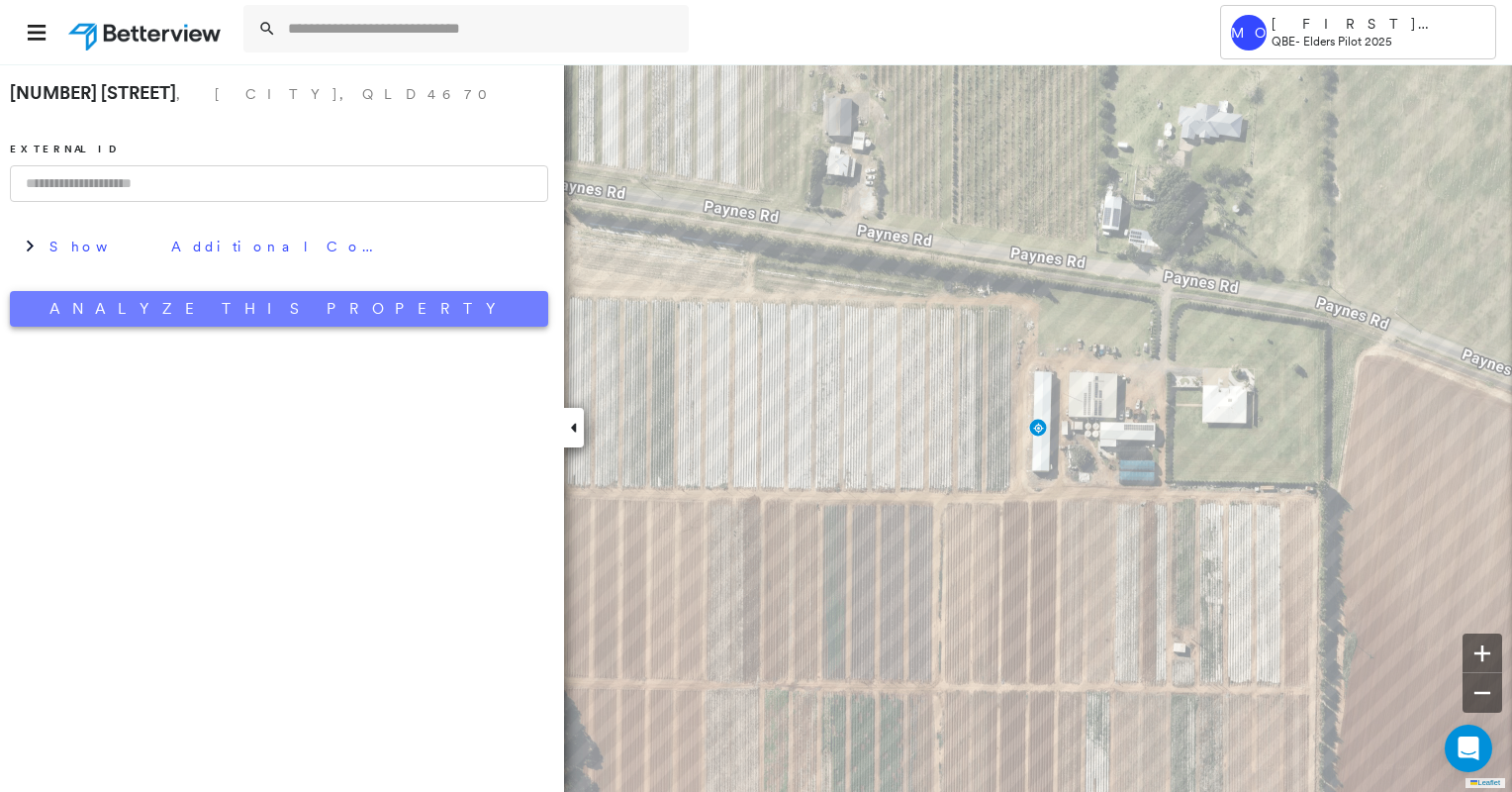click on "Analyze This Property" at bounding box center [279, 309] 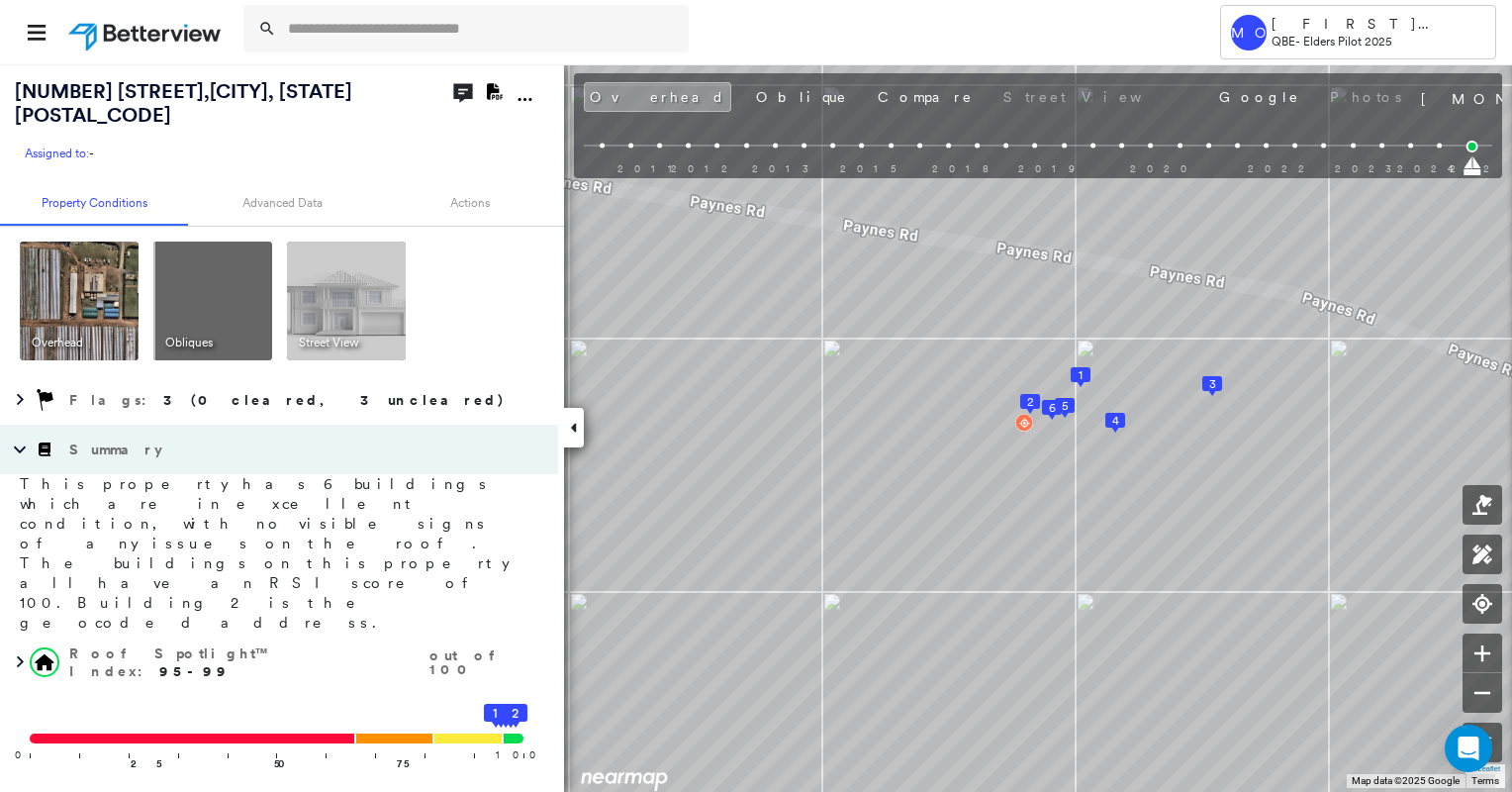 click on "Download PDF Report" 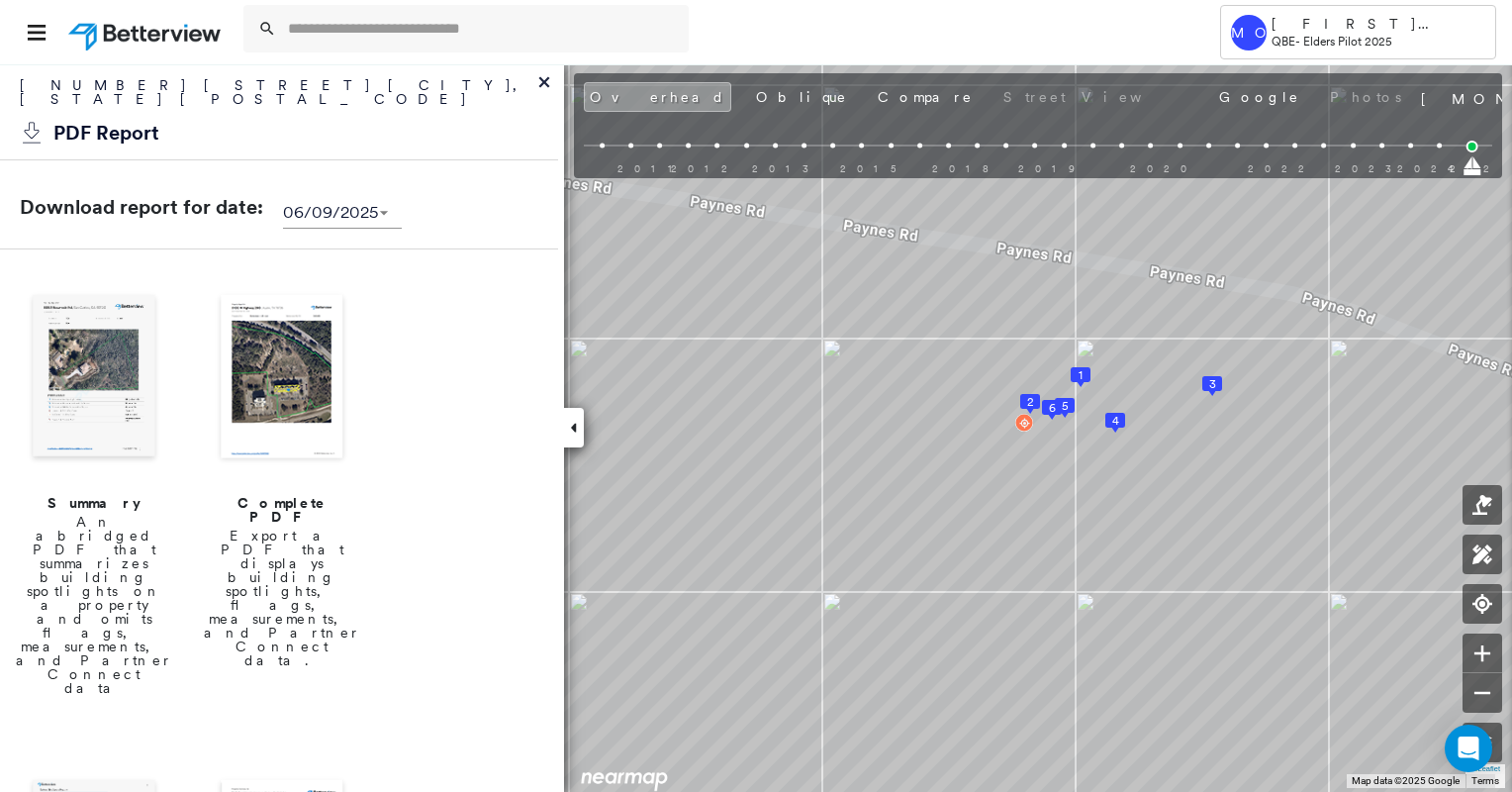 click at bounding box center (282, 378) 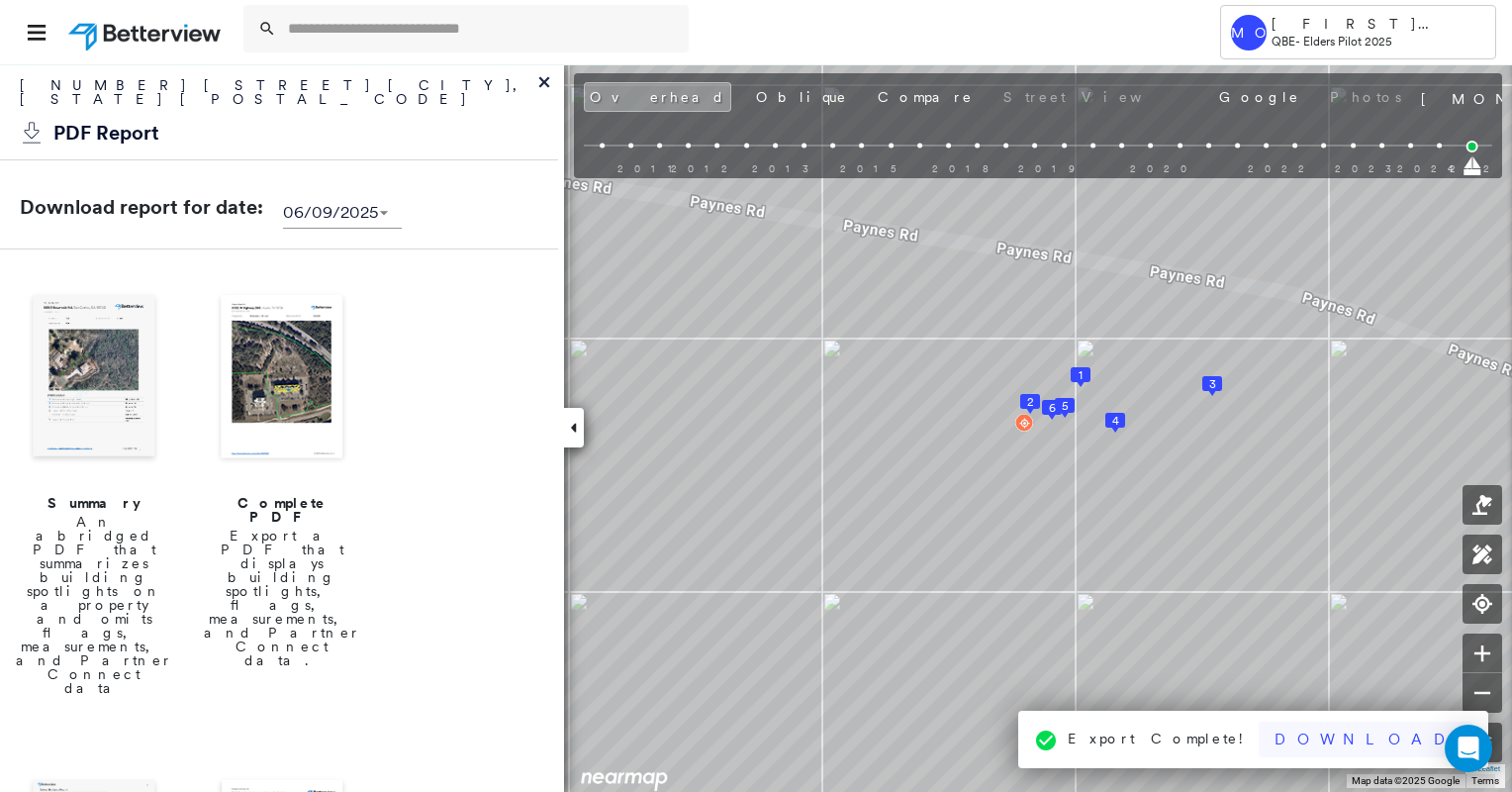 click on "Download" at bounding box center (1366, 740) 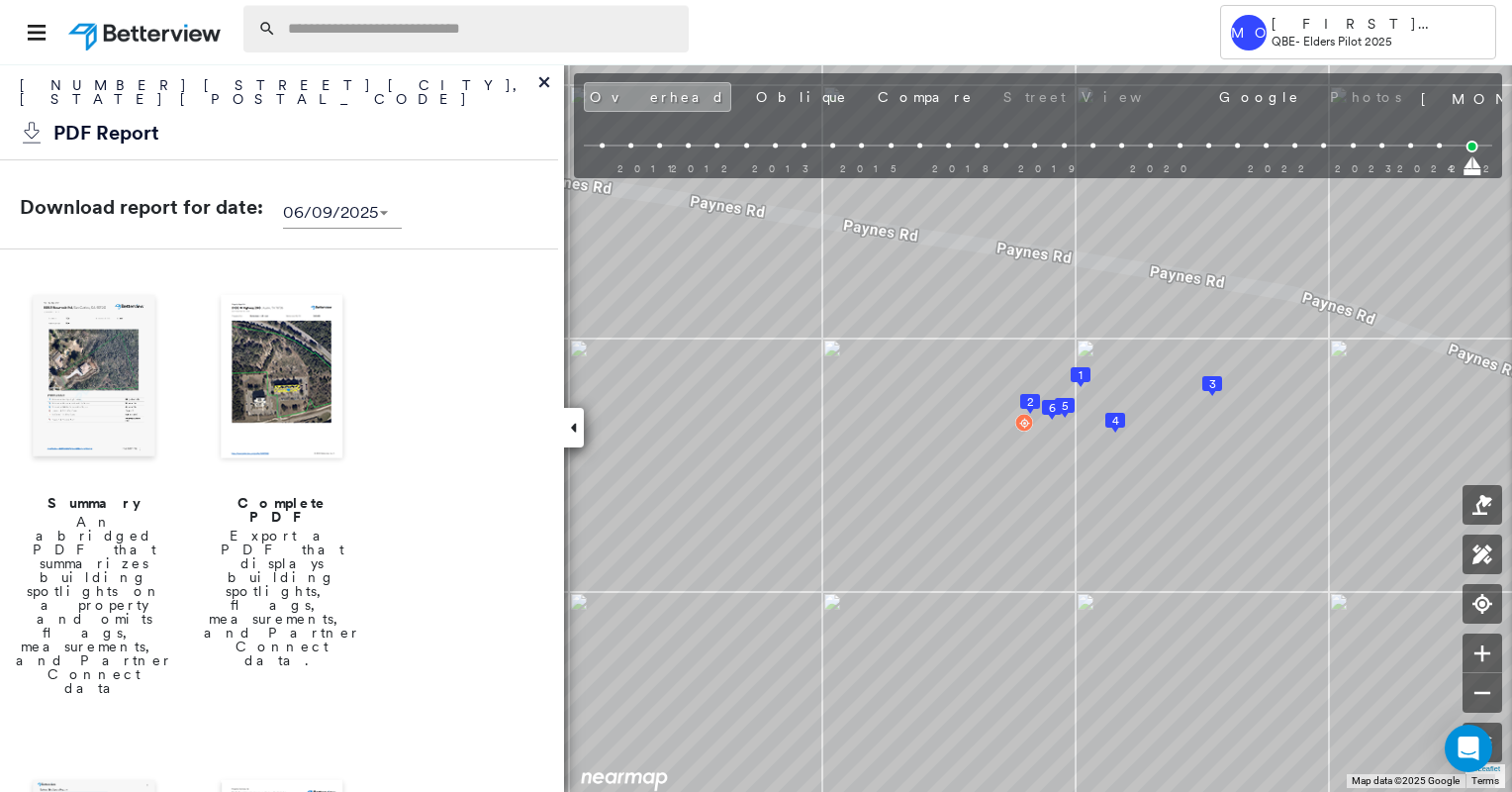 click at bounding box center [482, 29] 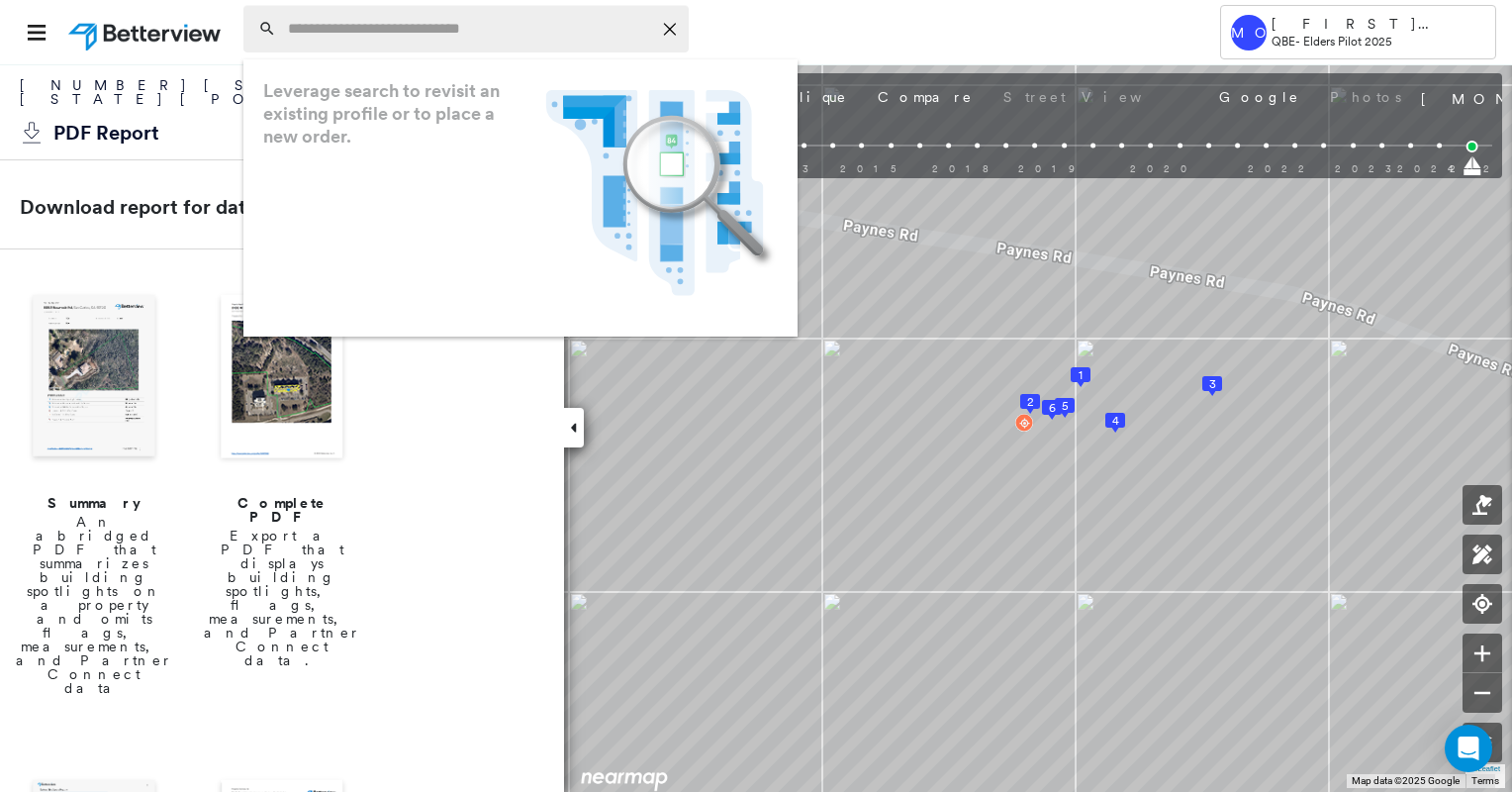 paste on "**********" 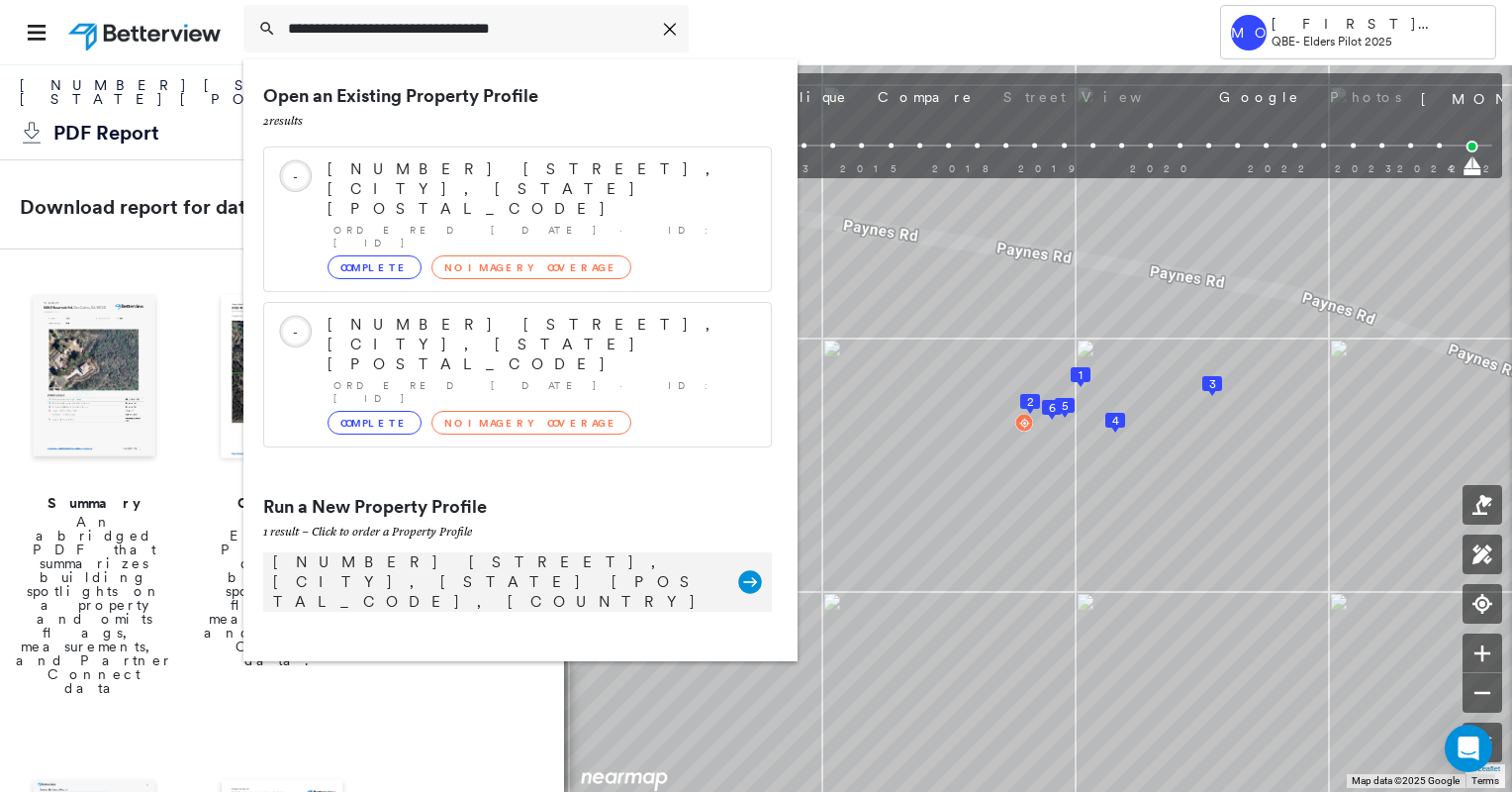 type on "**********" 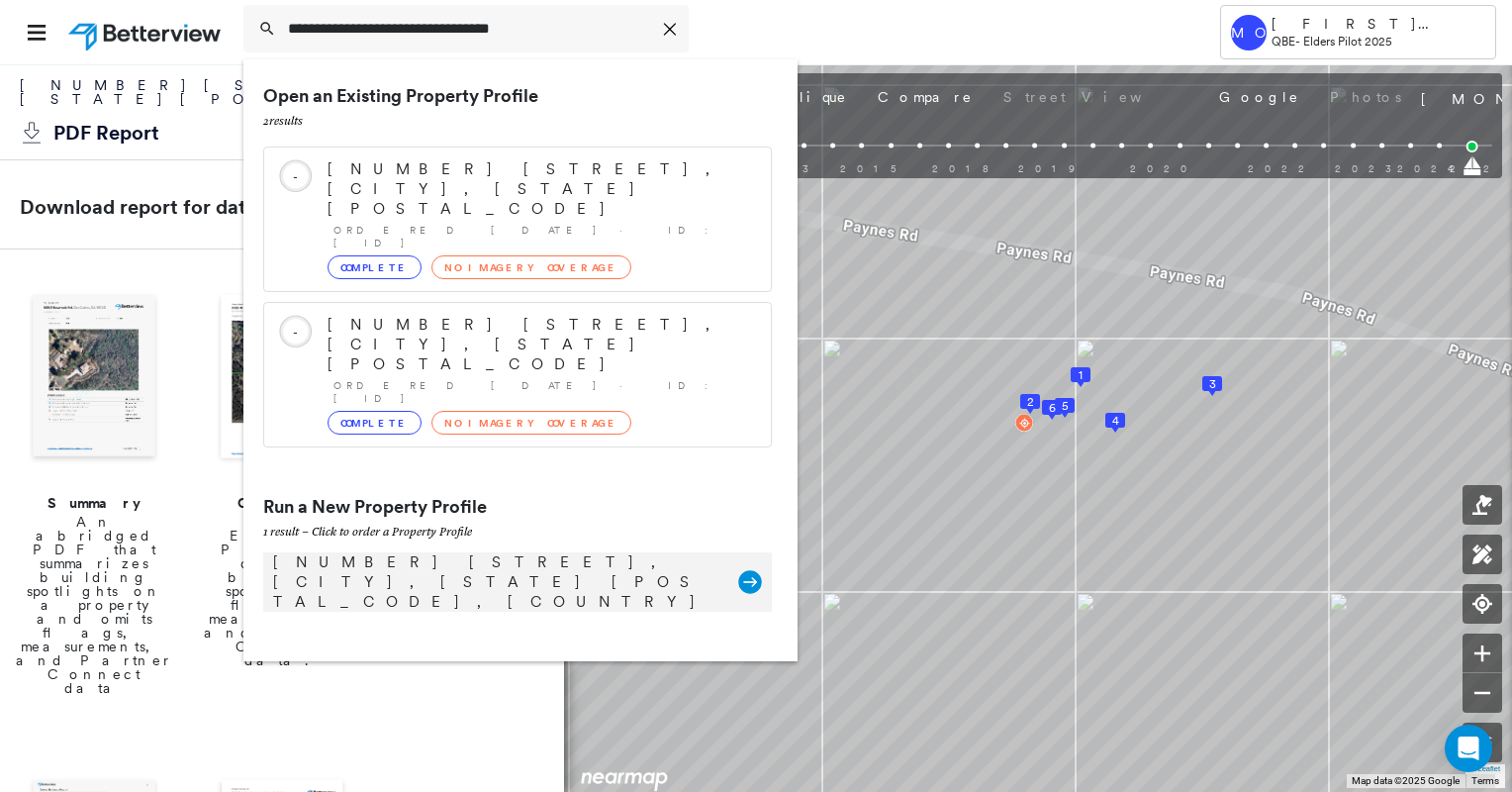 click on "56 Emu Creek Rd, Dallarnil QLD 4621, Australia" at bounding box center (496, 582) 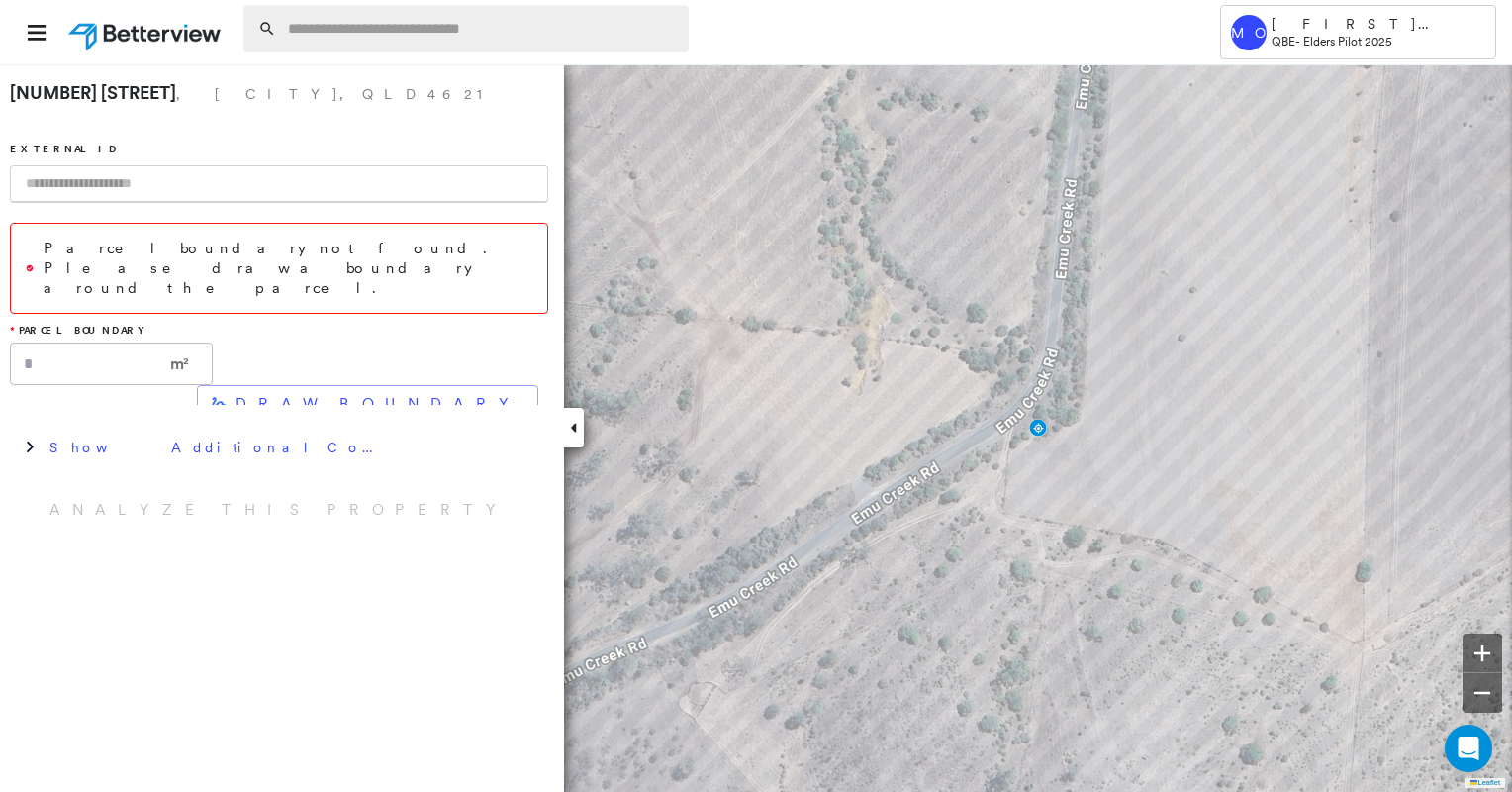click at bounding box center [482, 29] 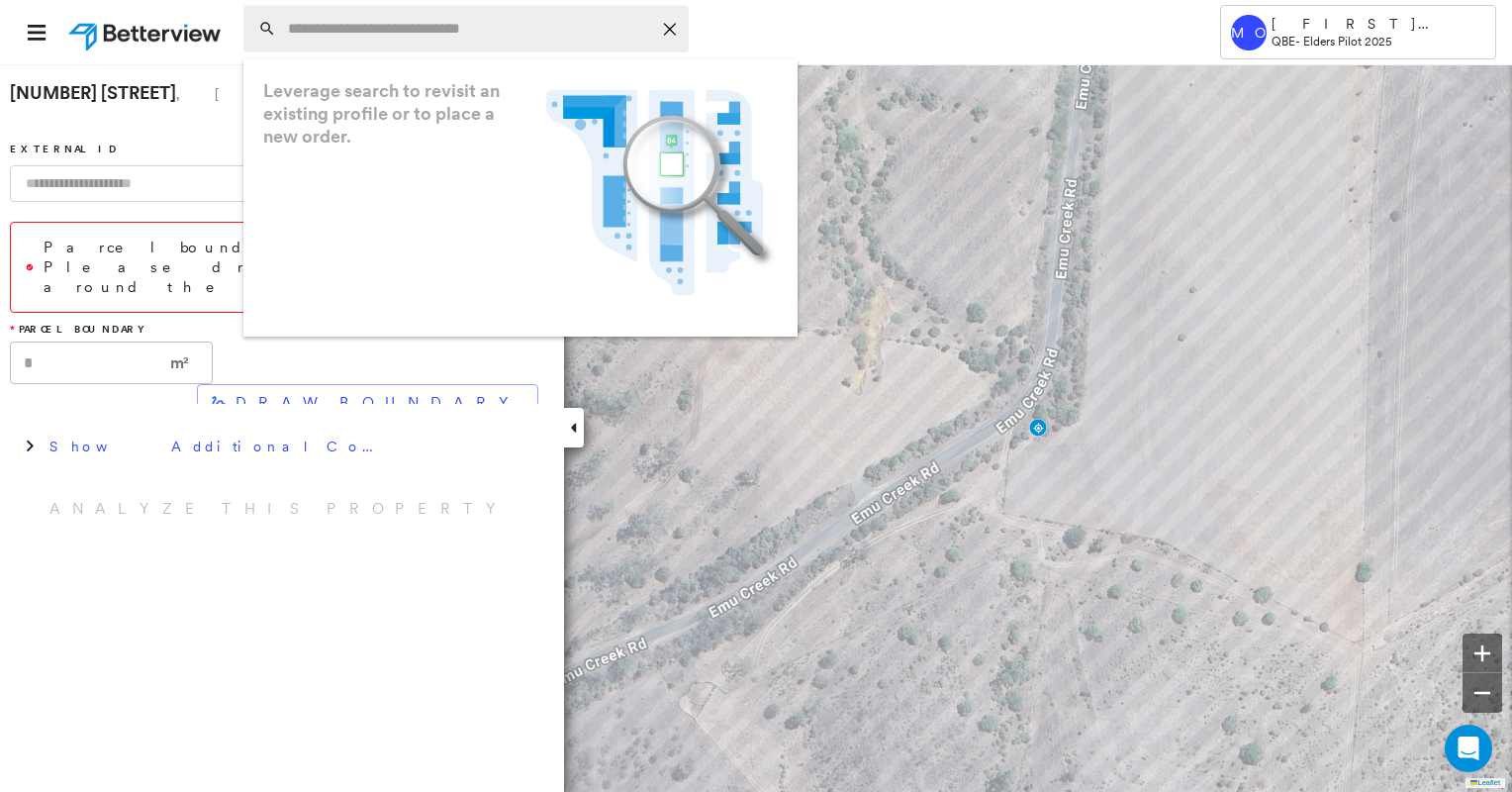 paste on "**********" 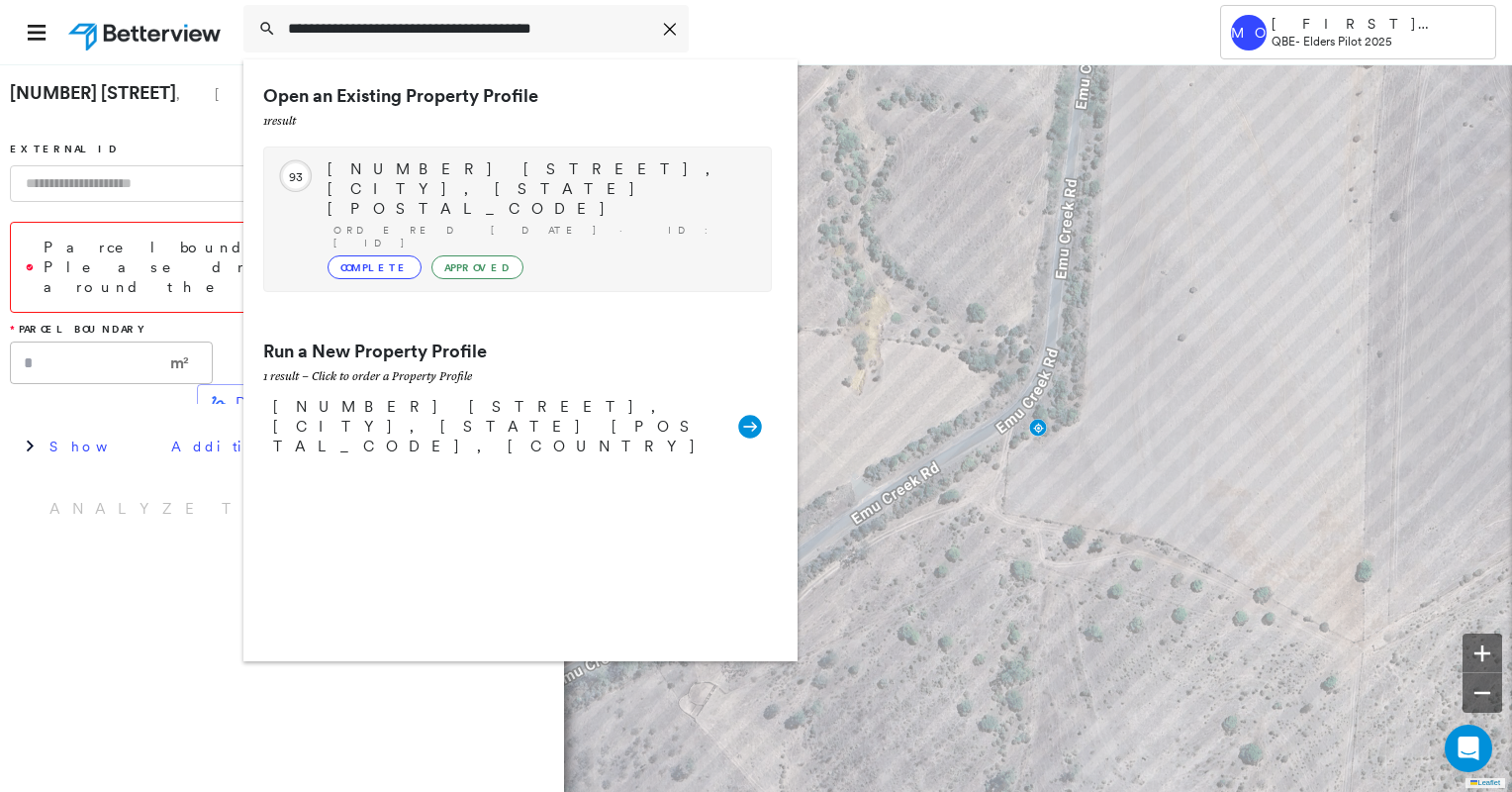 type on "**********" 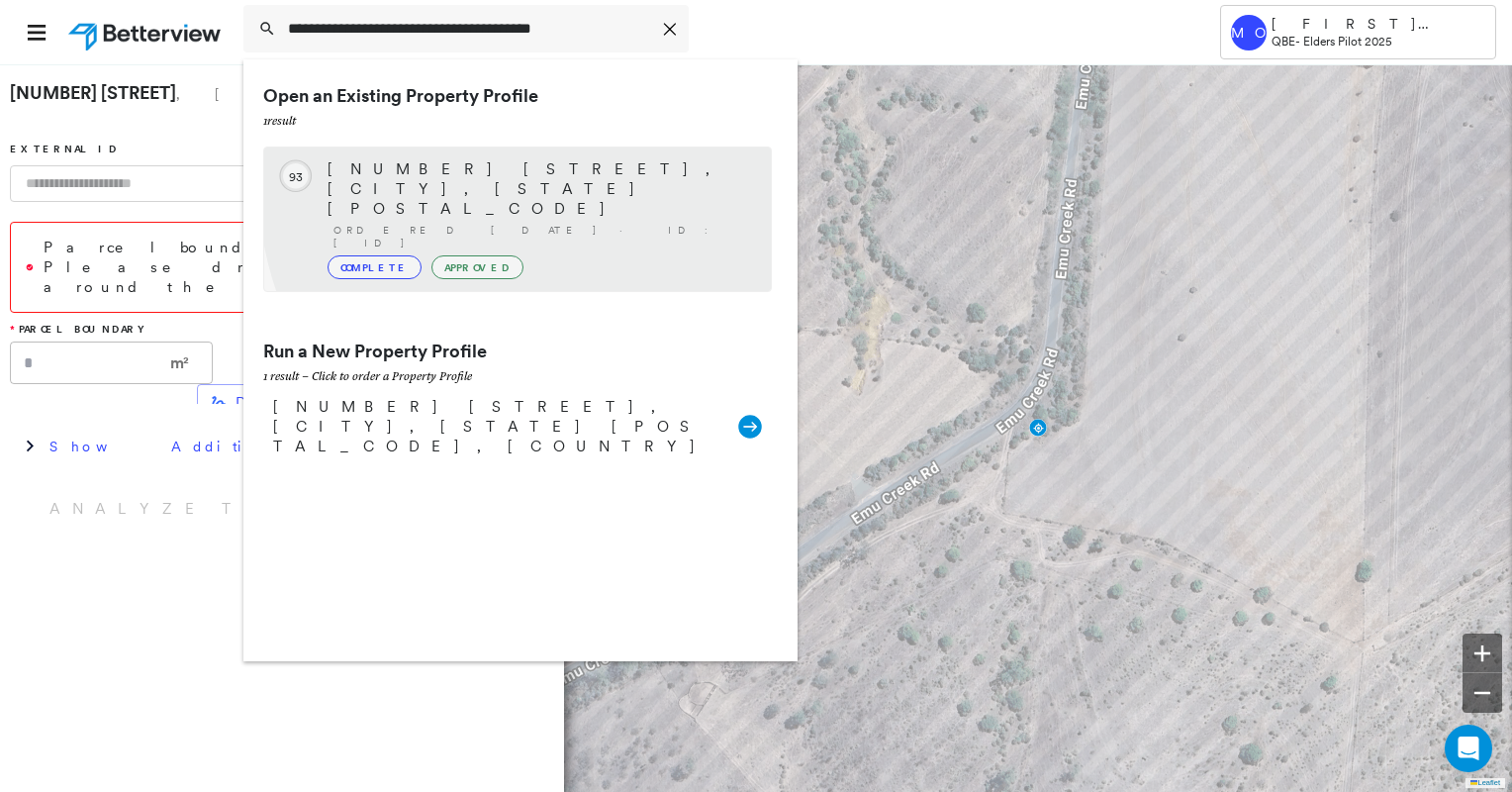 click on "Ordered 07/03/25 · ID: EGA034277FAR" at bounding box center (542, 237) 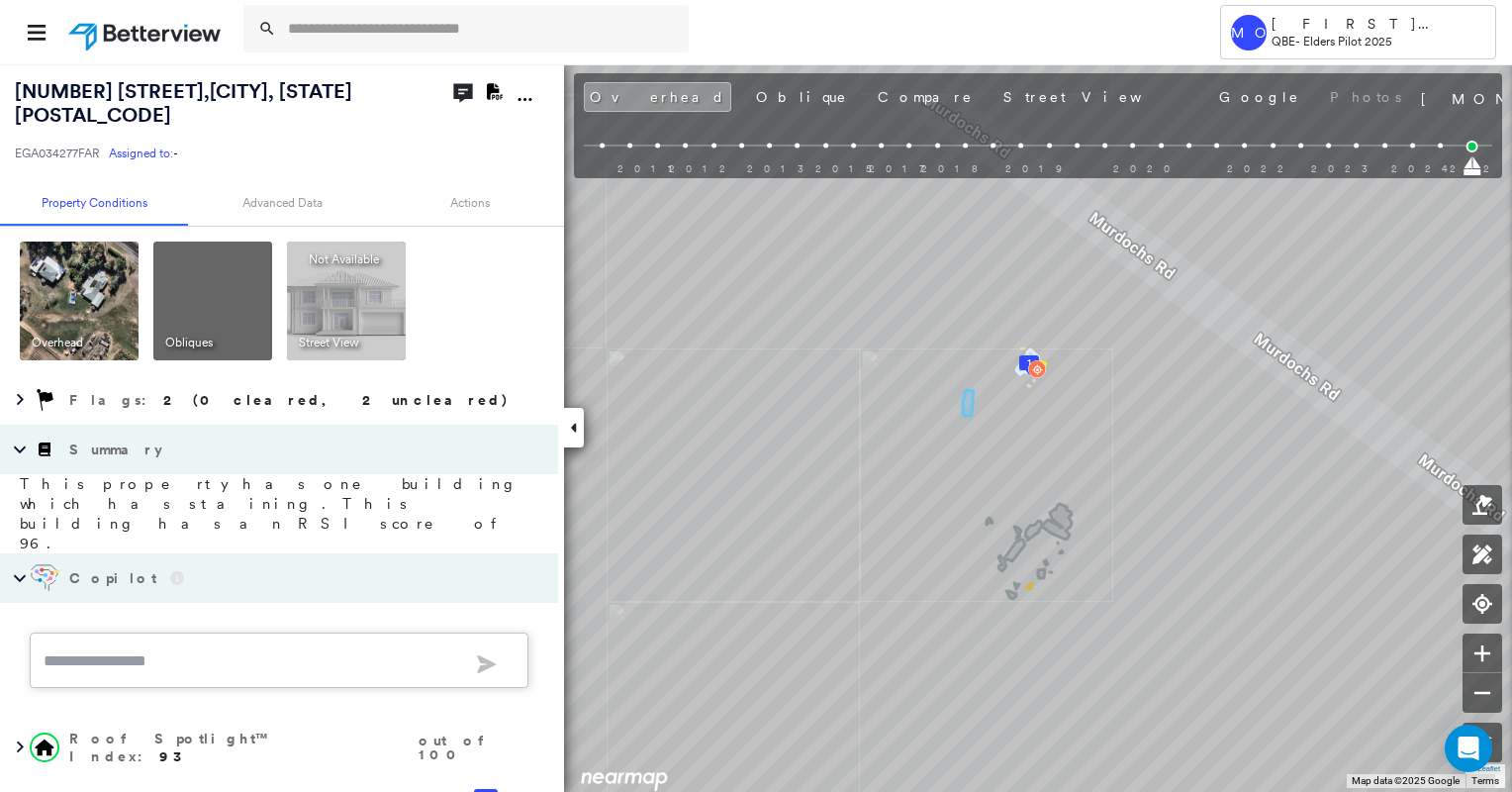 scroll, scrollTop: 0, scrollLeft: 0, axis: both 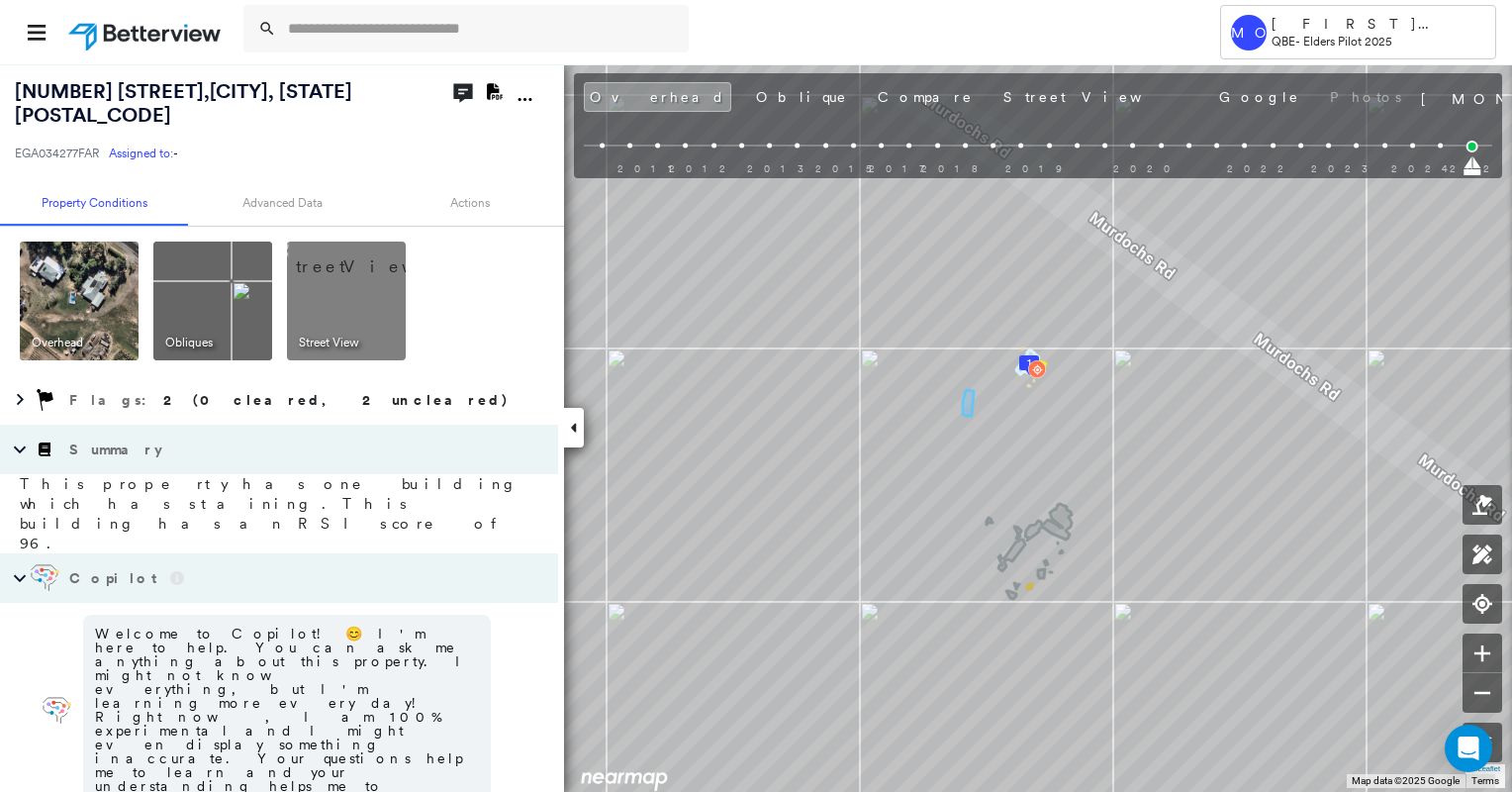 click on "Download PDF Report" 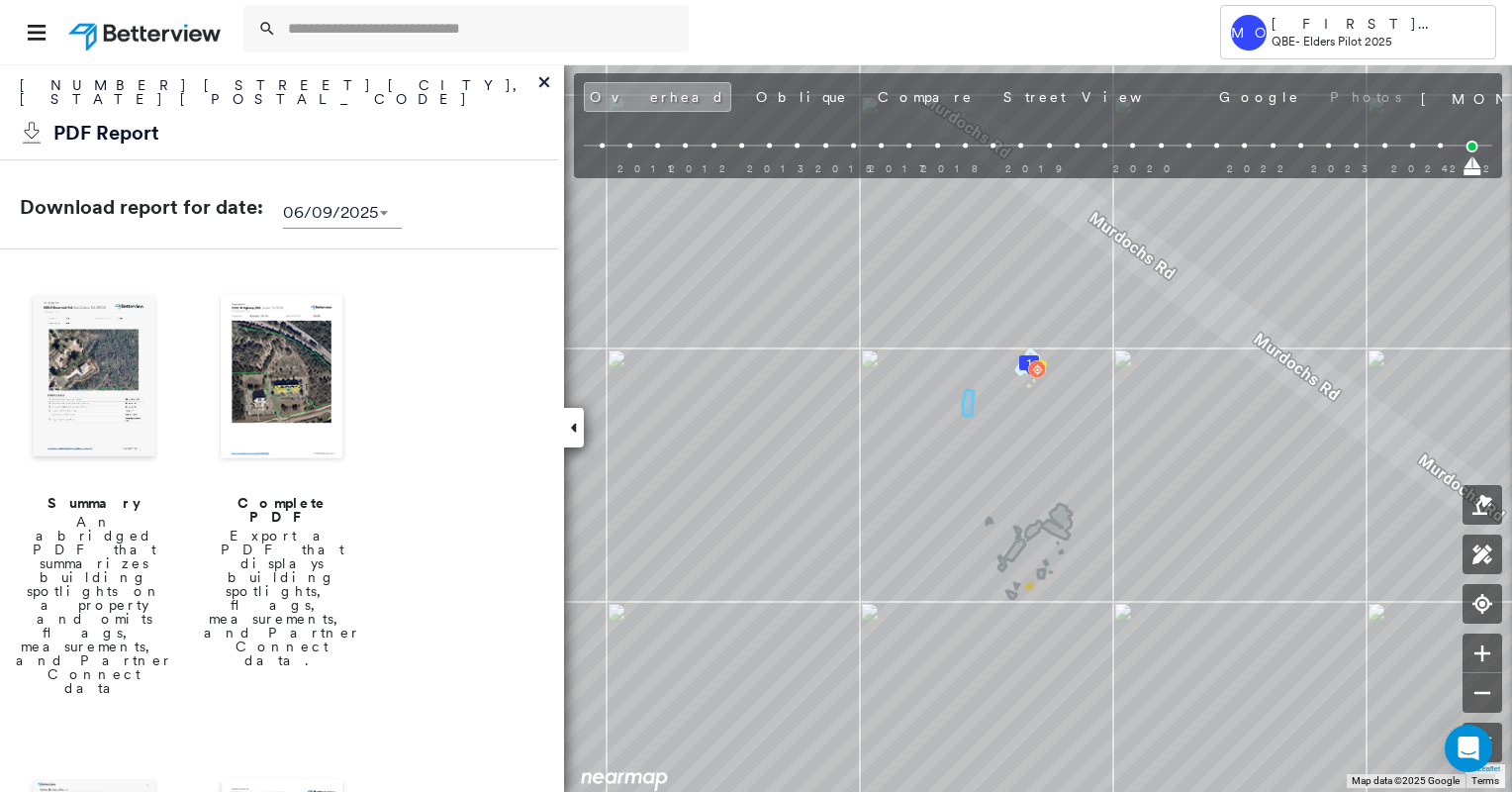 click at bounding box center (282, 378) 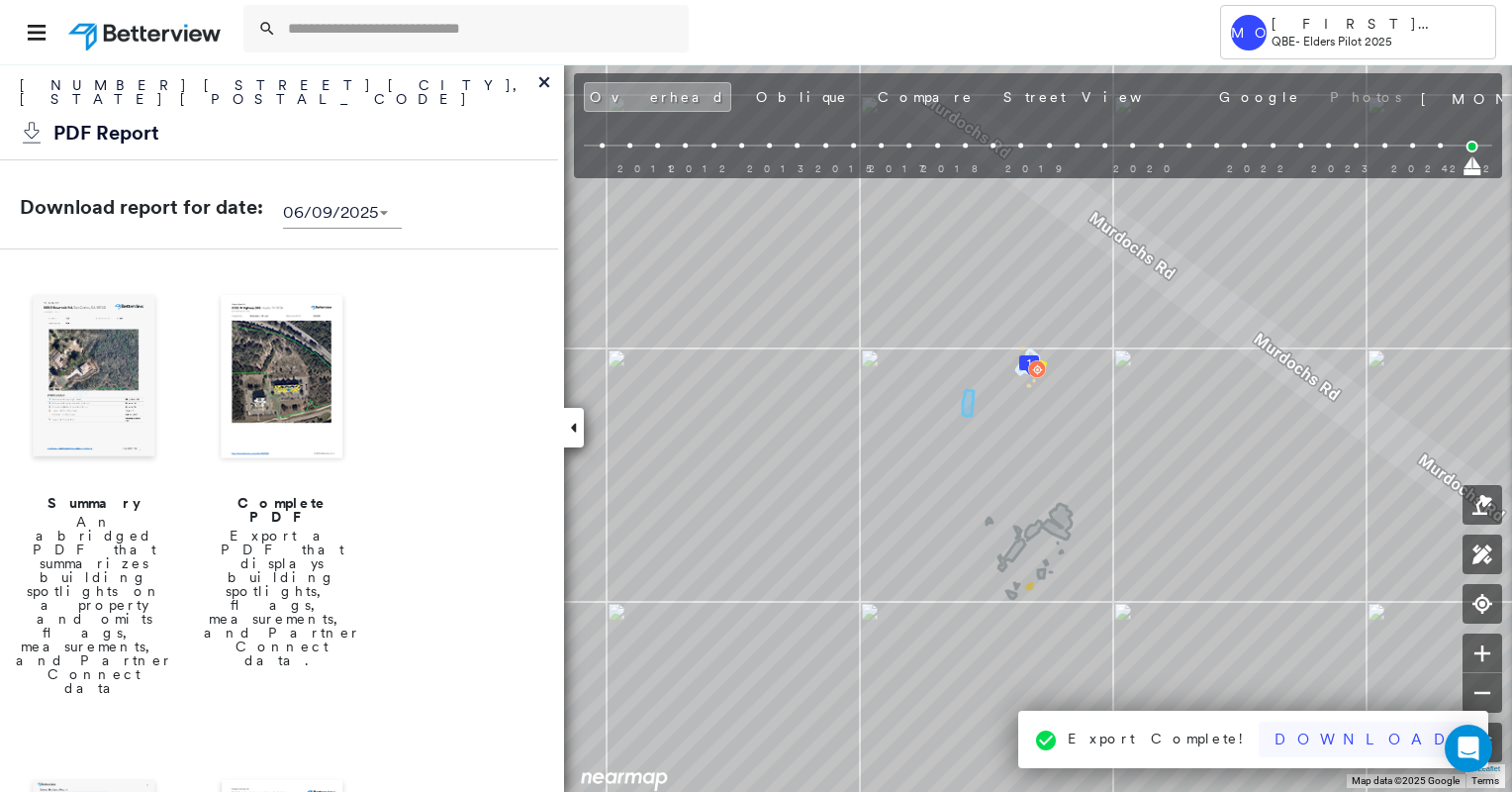 click on "Download" at bounding box center [1366, 740] 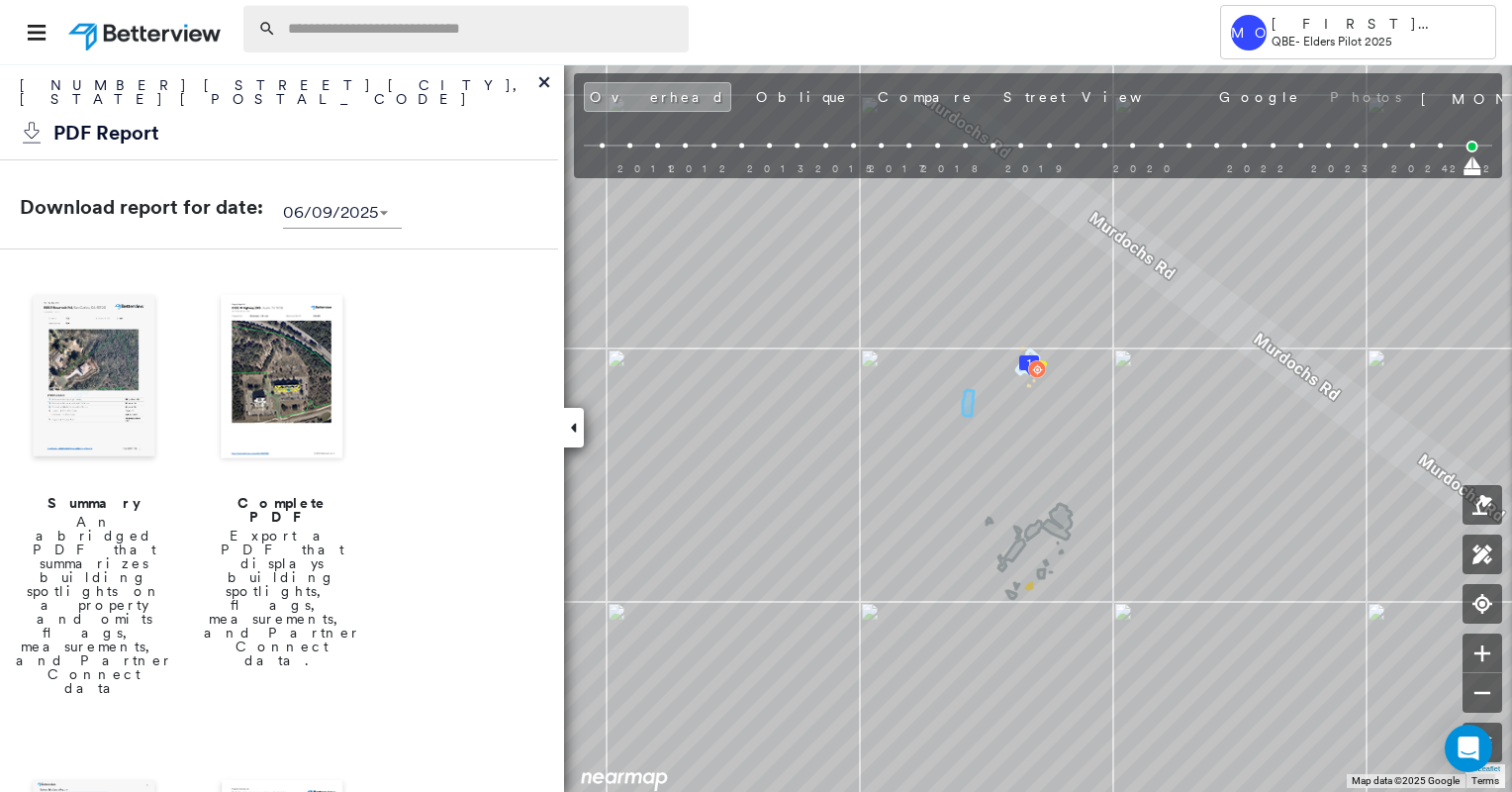 click at bounding box center (482, 29) 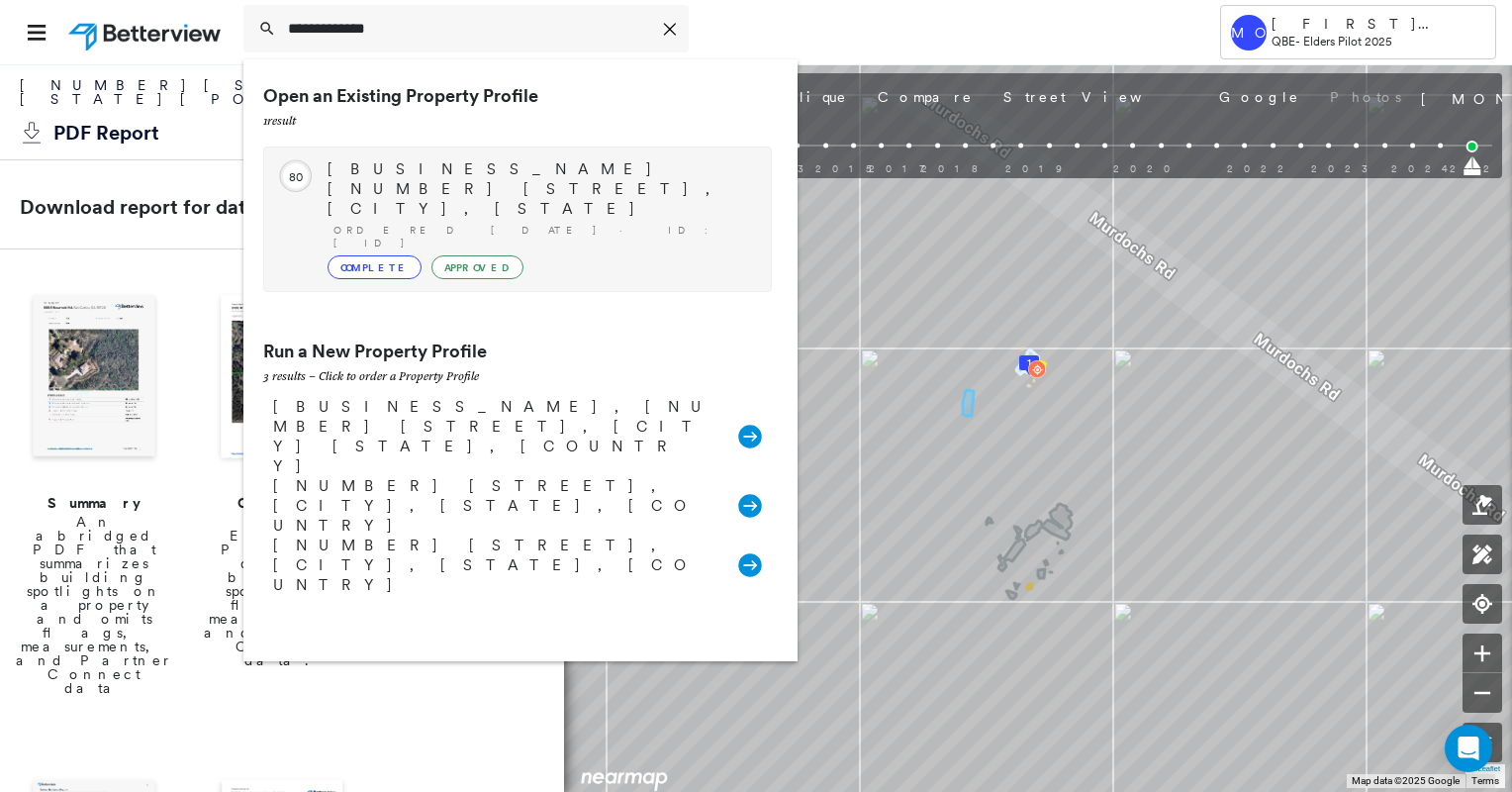 type on "**********" 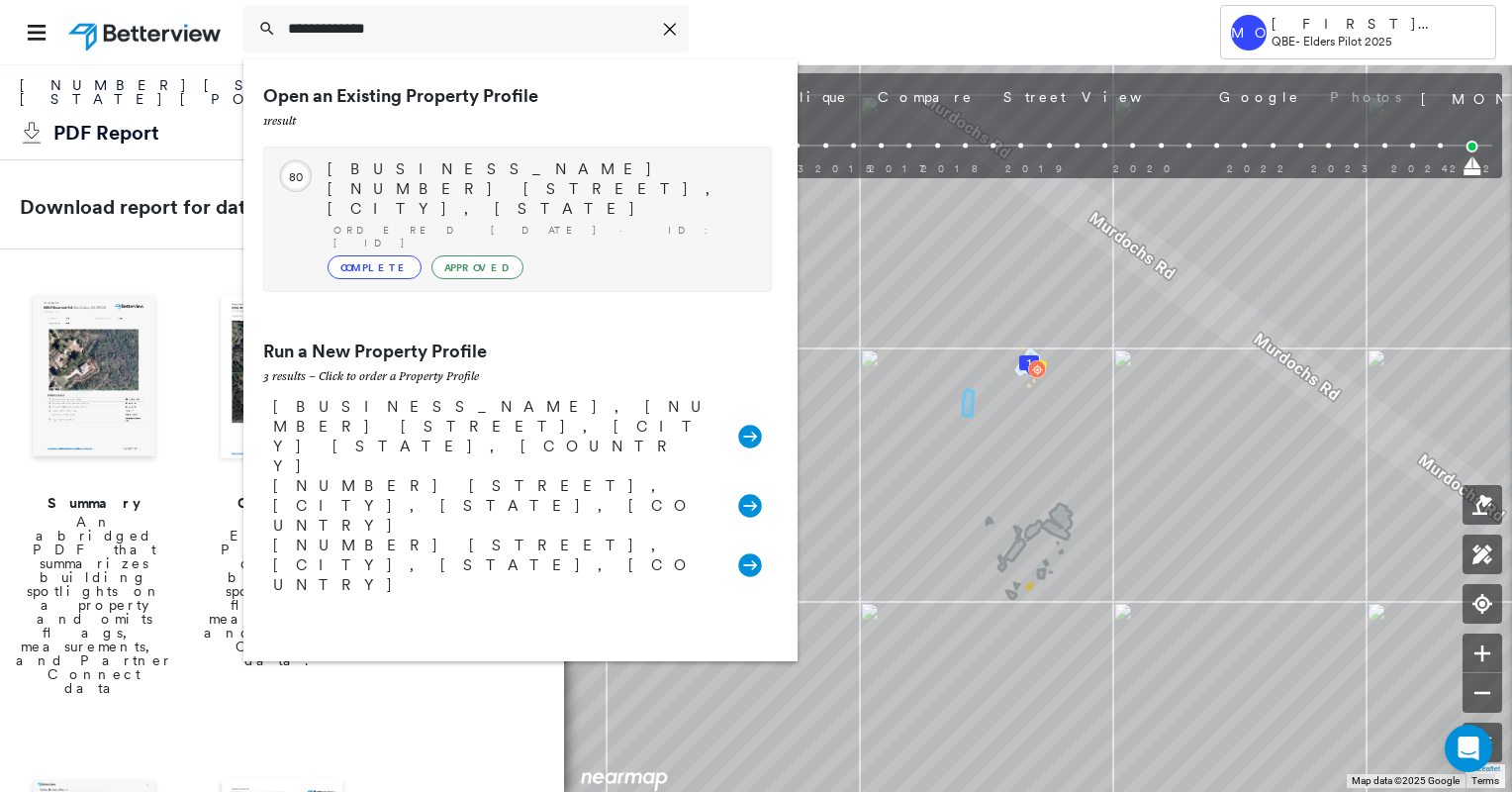click on "NOMADS HOSTEL 64 BAROLIN ST, BUNDABERG SOUTH, QLD 4670" at bounding box center (539, 189) 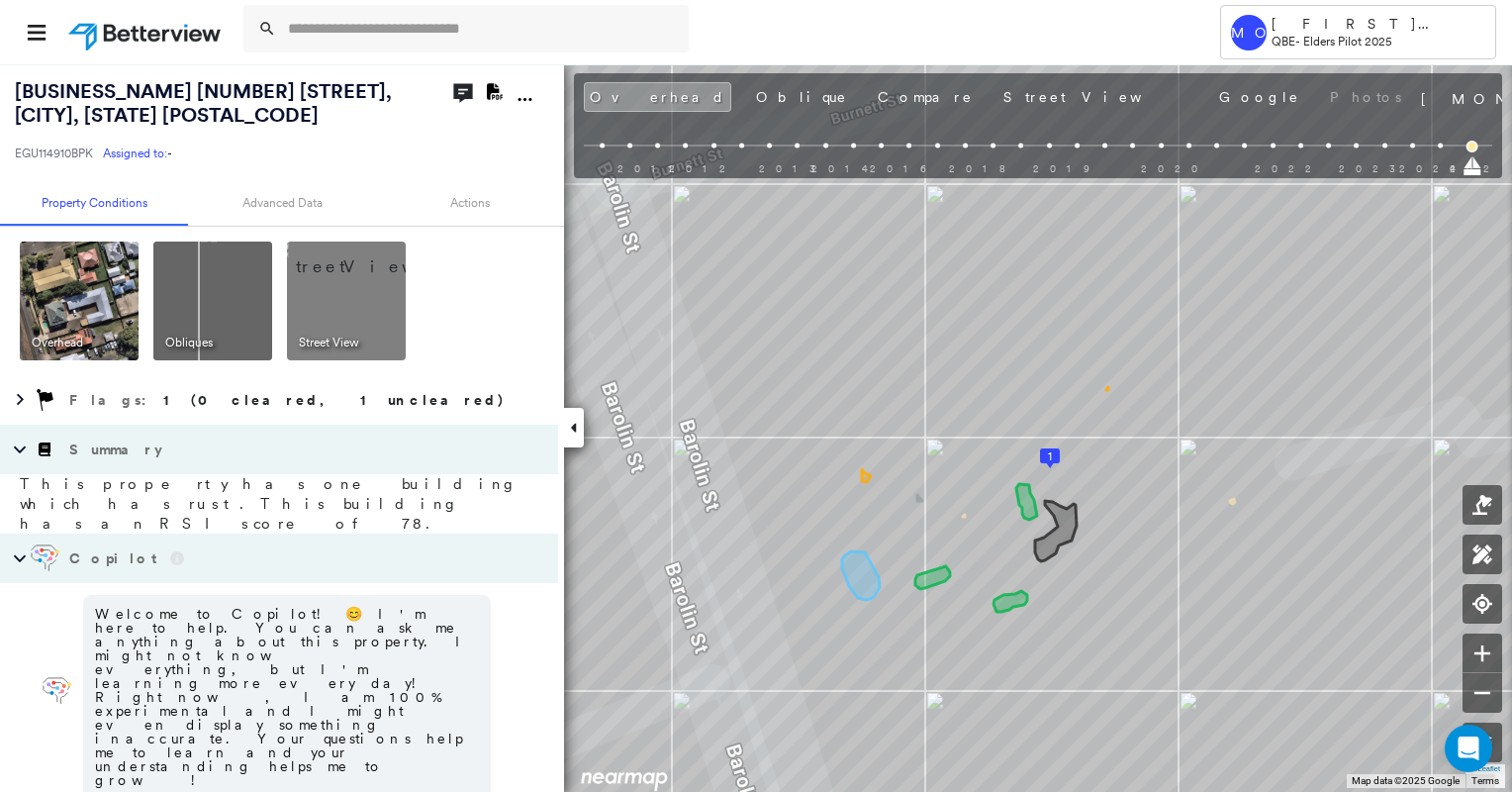 click 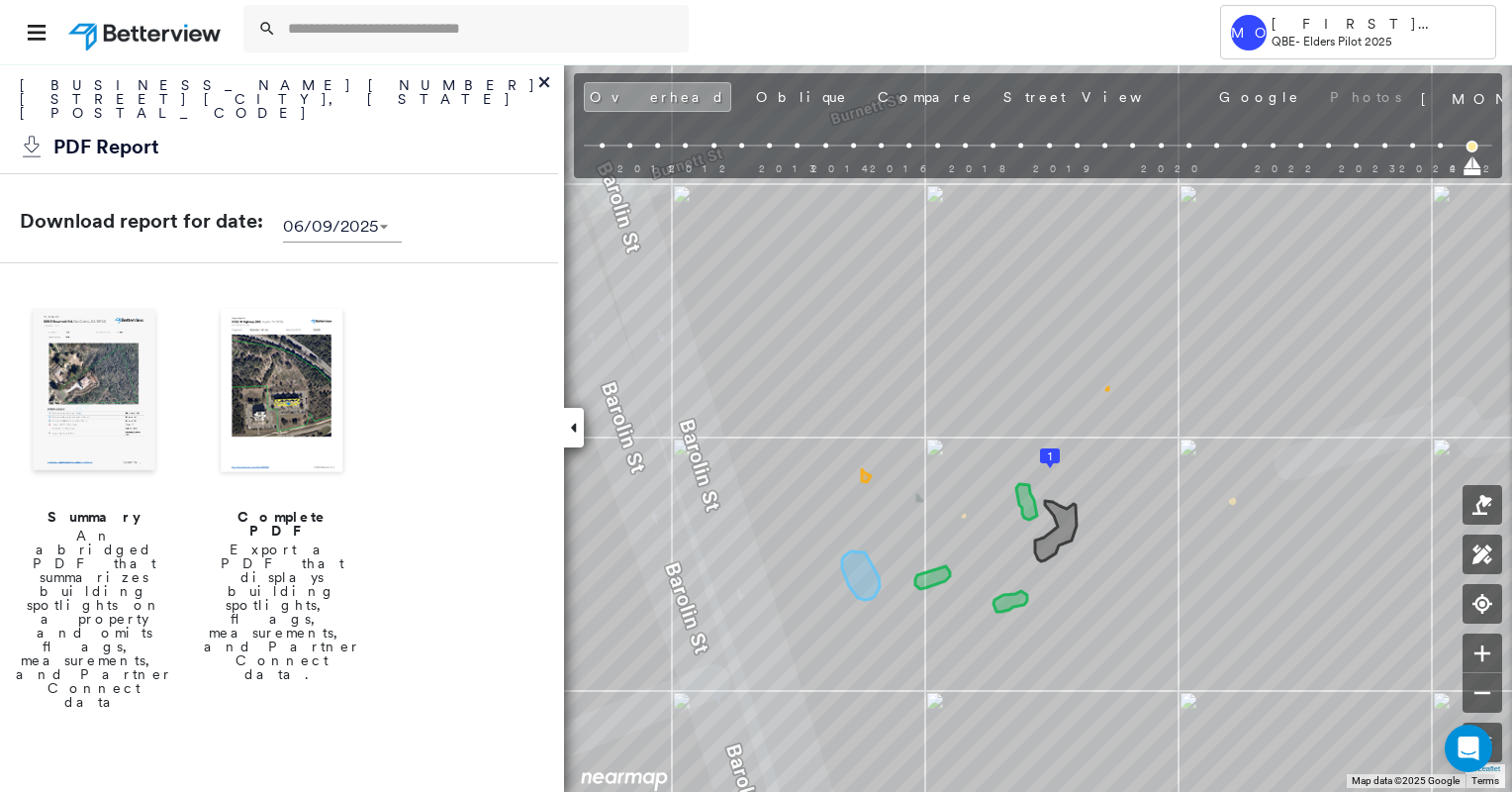 click at bounding box center [282, 392] 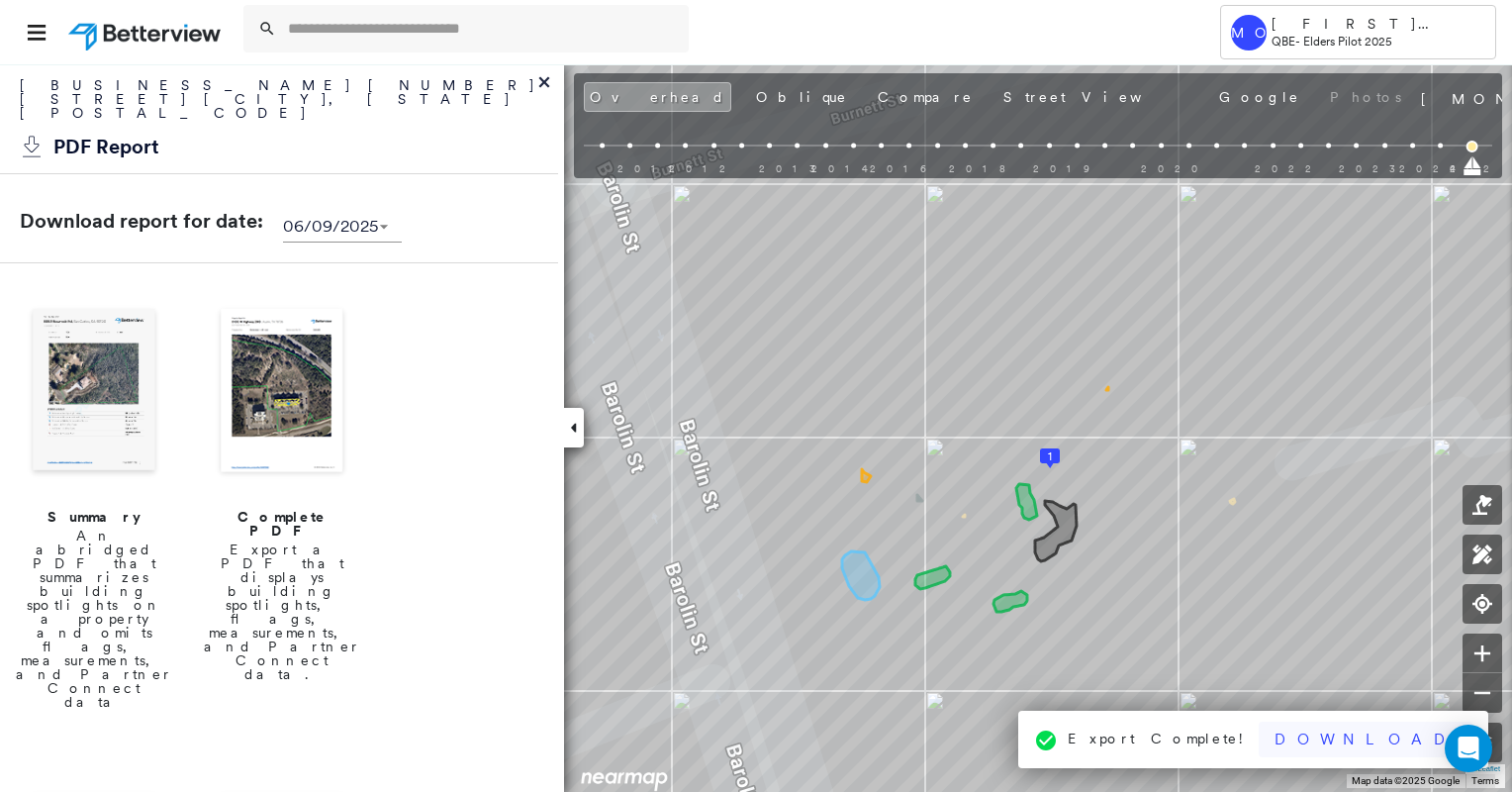 click on "Download" at bounding box center (1366, 740) 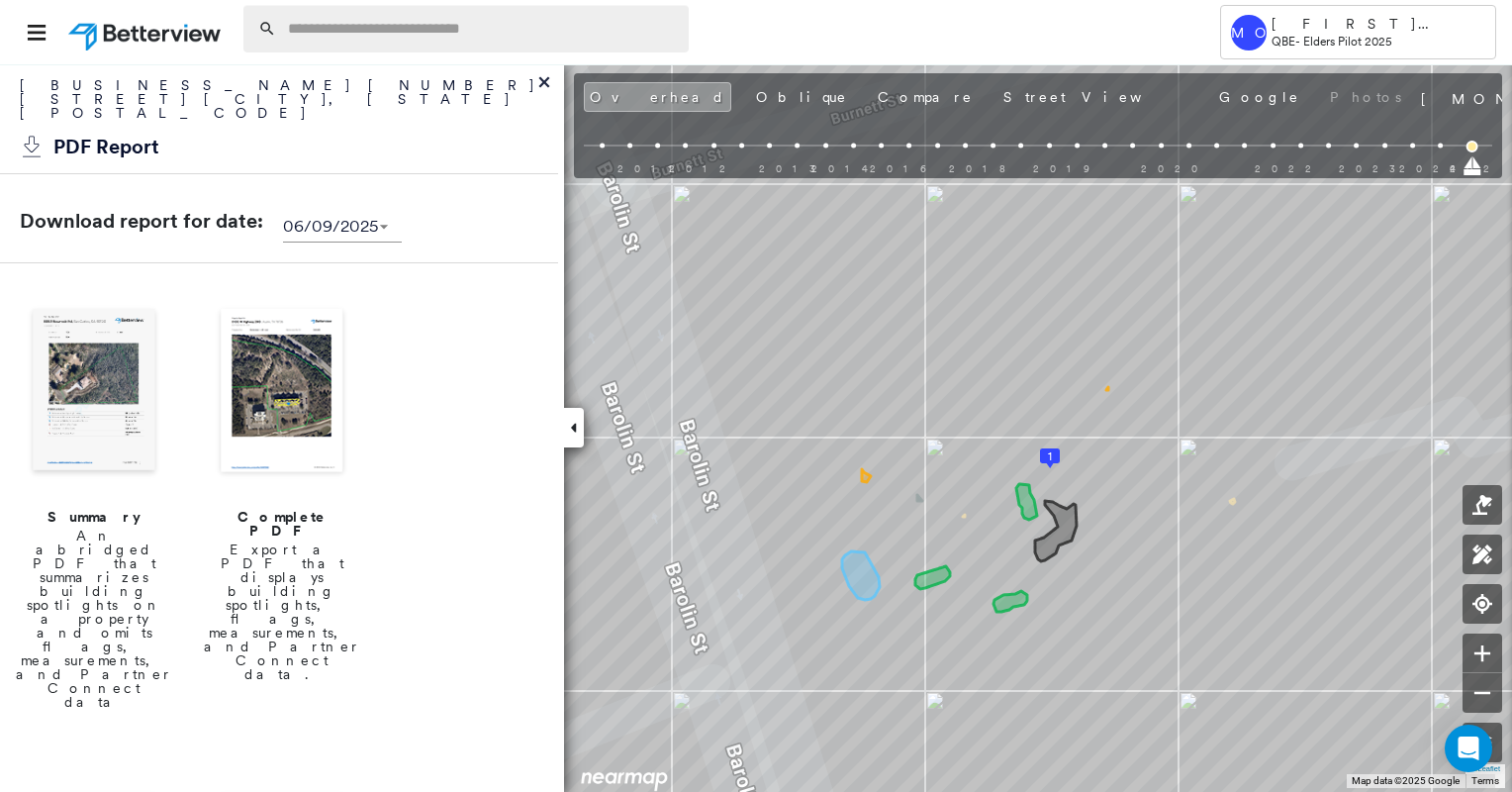 click at bounding box center (482, 29) 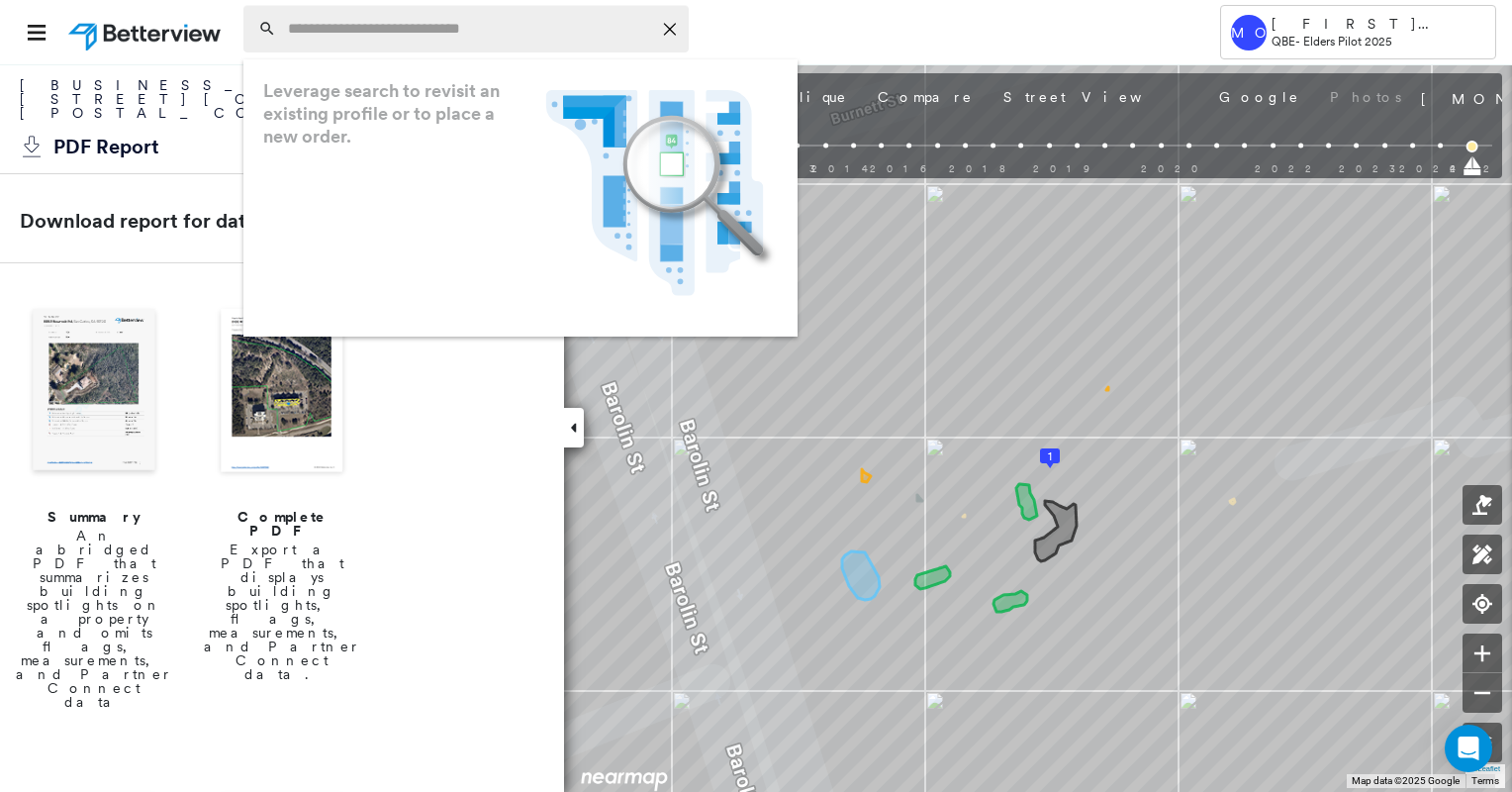 paste on "**********" 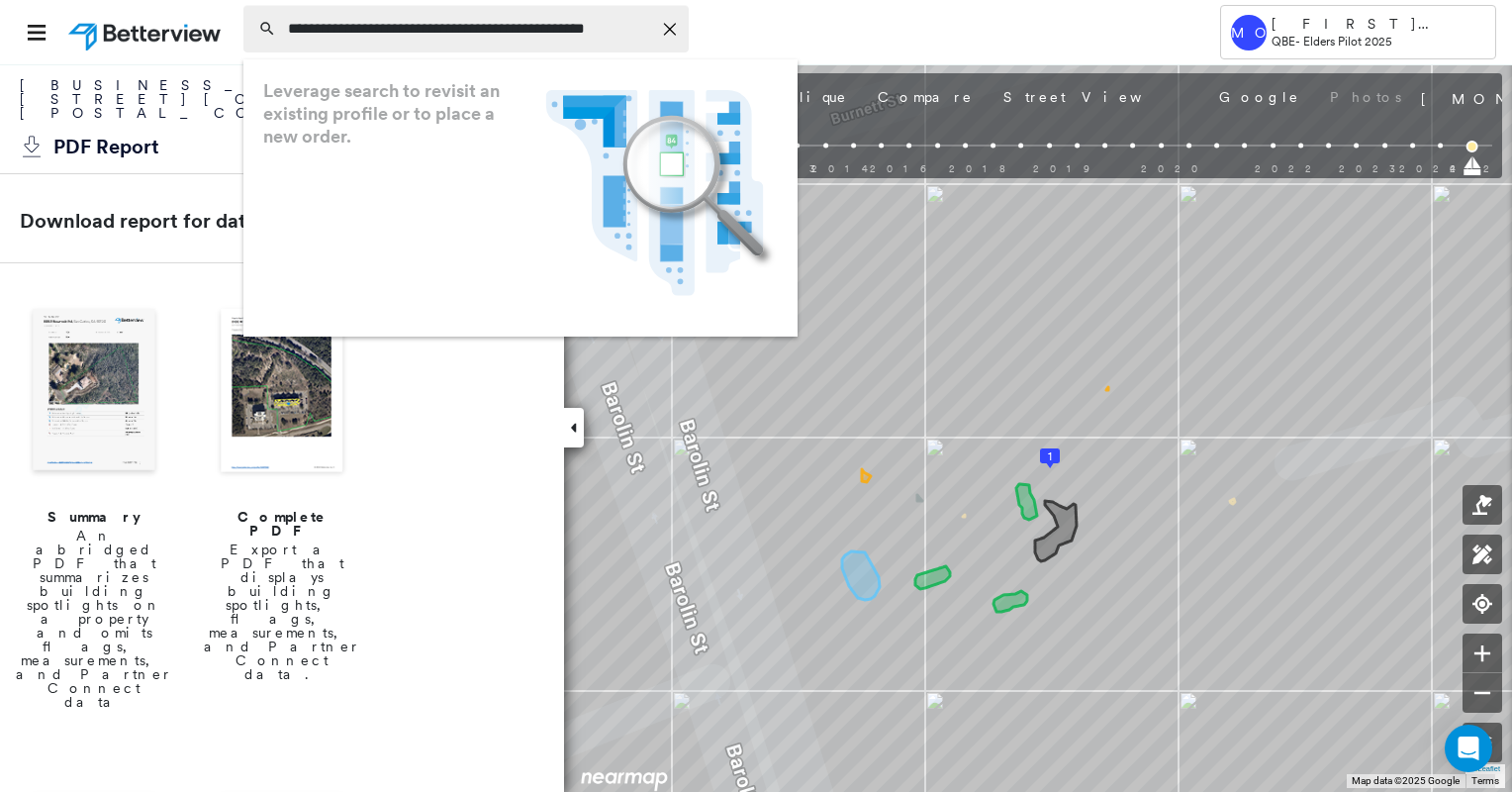 scroll, scrollTop: 0, scrollLeft: 74, axis: horizontal 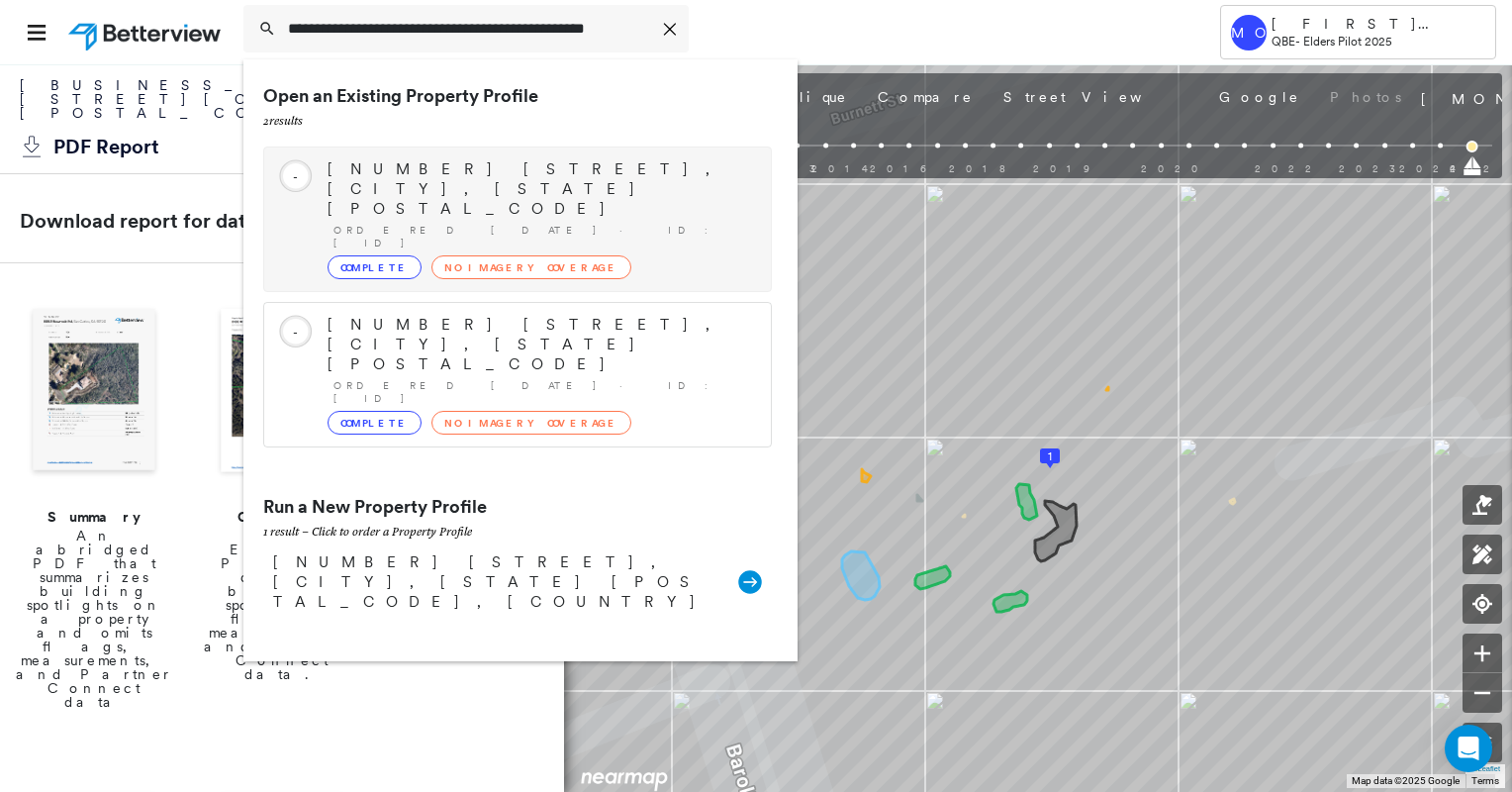 type on "**********" 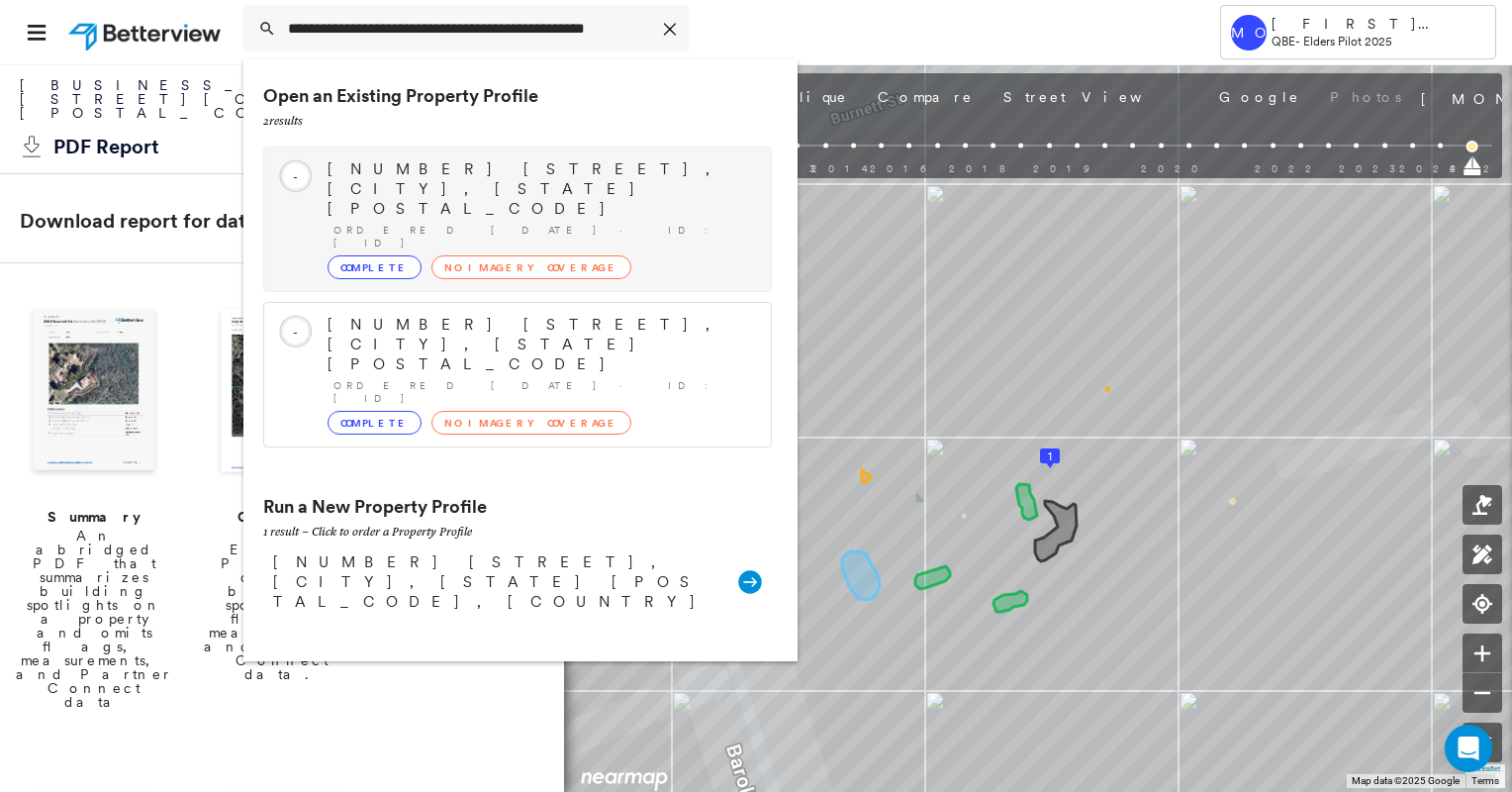 scroll, scrollTop: 0, scrollLeft: 0, axis: both 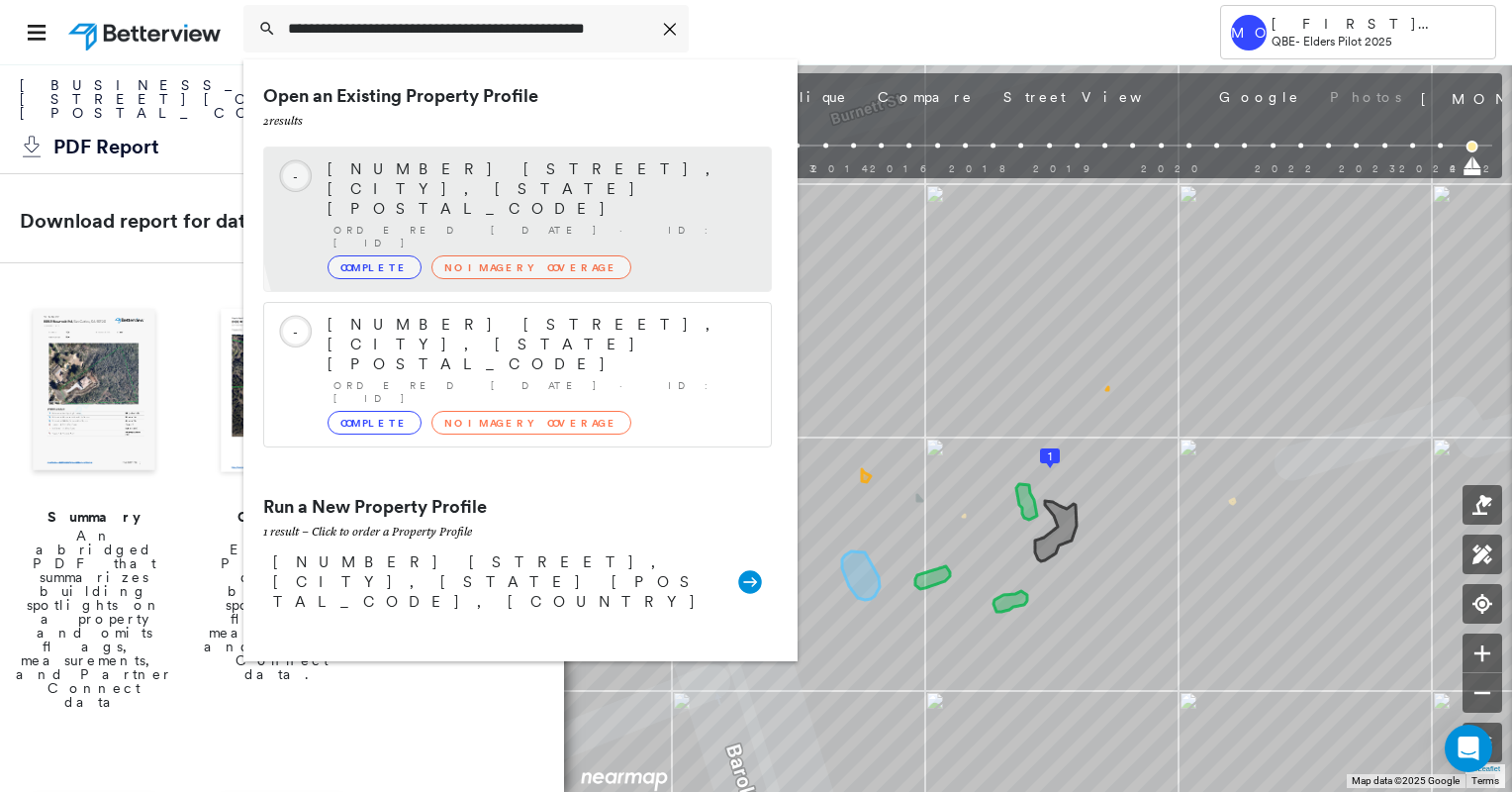click on "428 BALD HILLS NORRIS CORNER RD, MUNDOWRAN, QLD 4626" at bounding box center (539, 189) 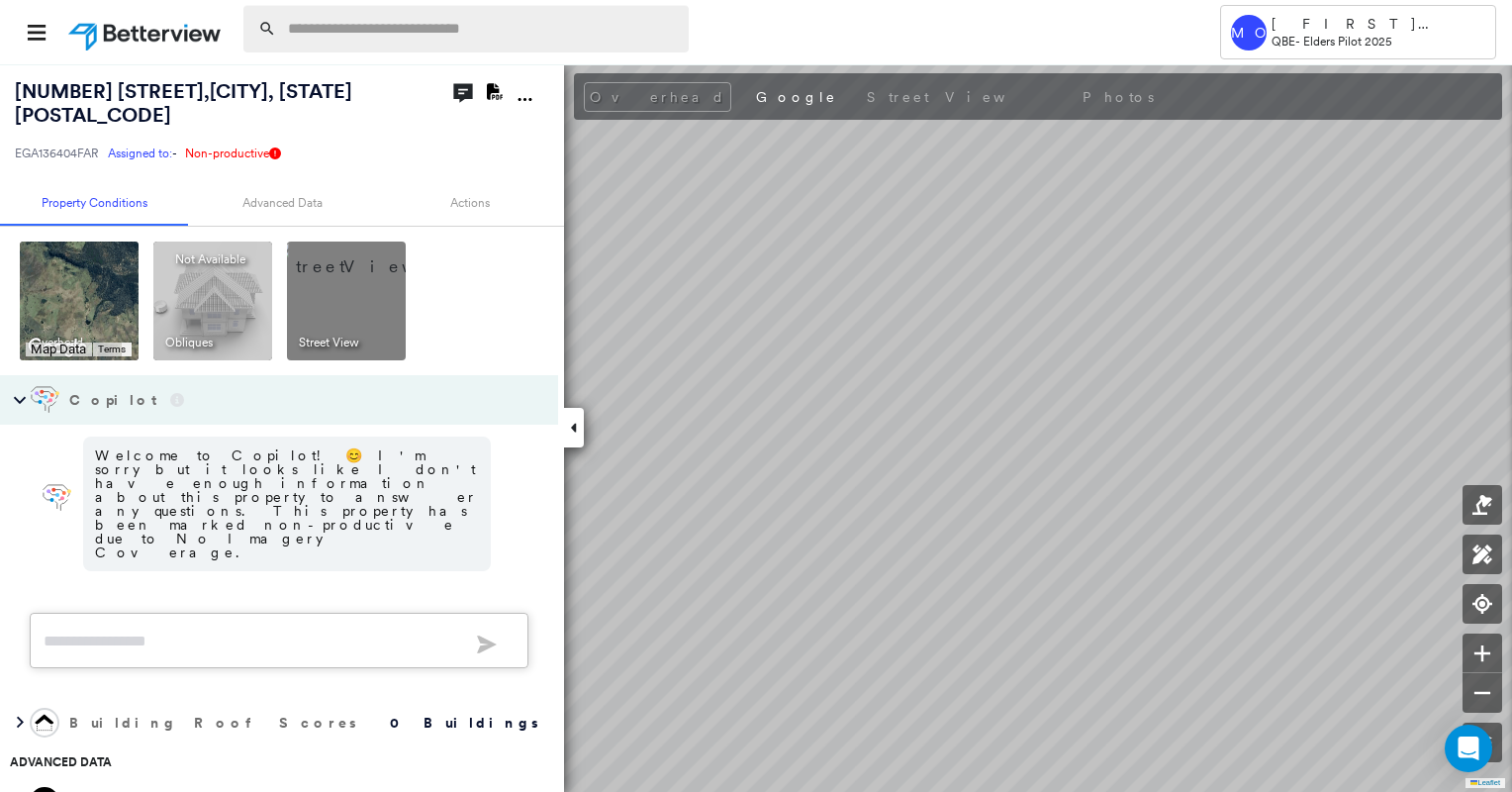 click at bounding box center (482, 29) 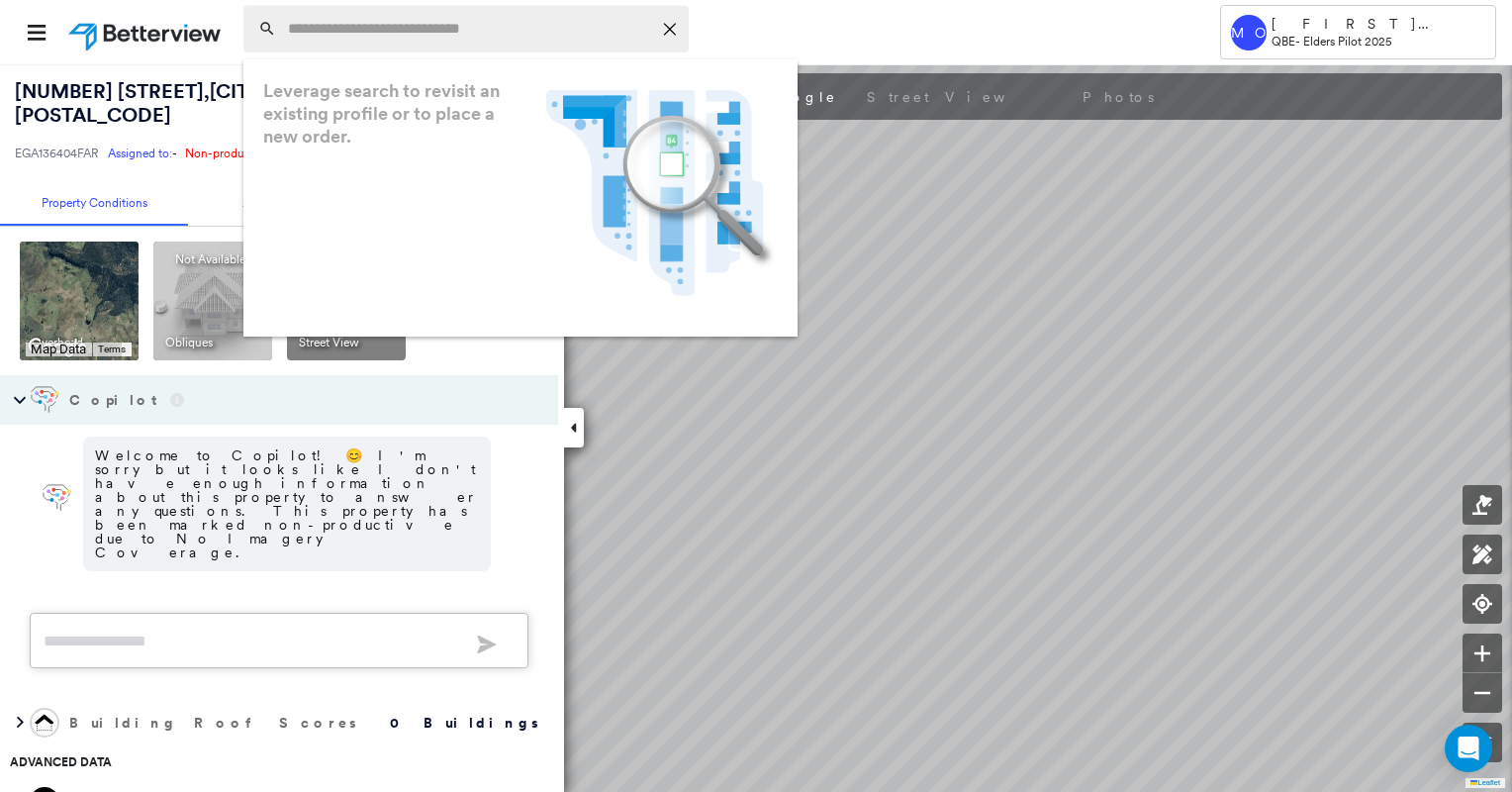 paste on "**********" 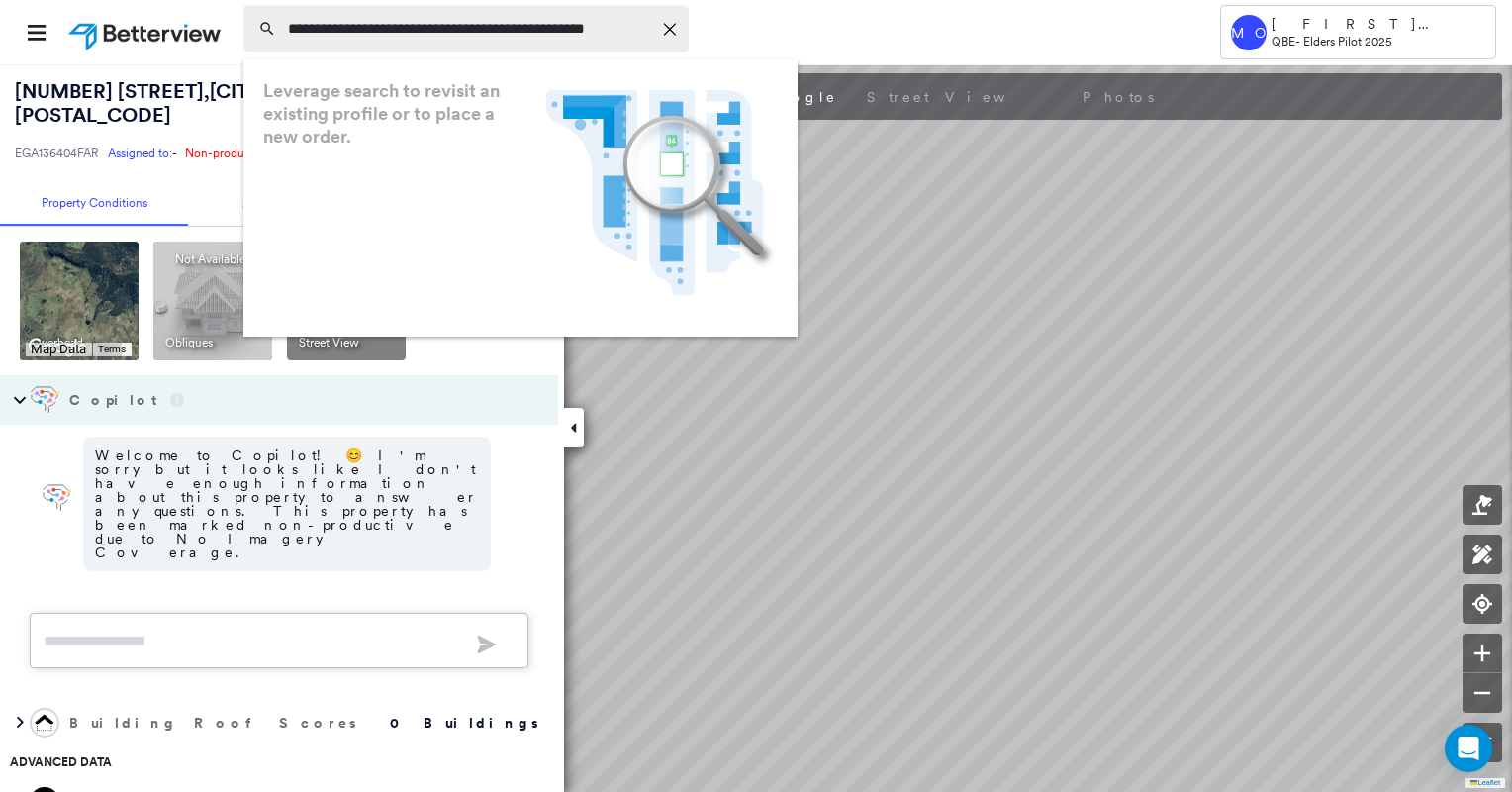 scroll, scrollTop: 0, scrollLeft: 74, axis: horizontal 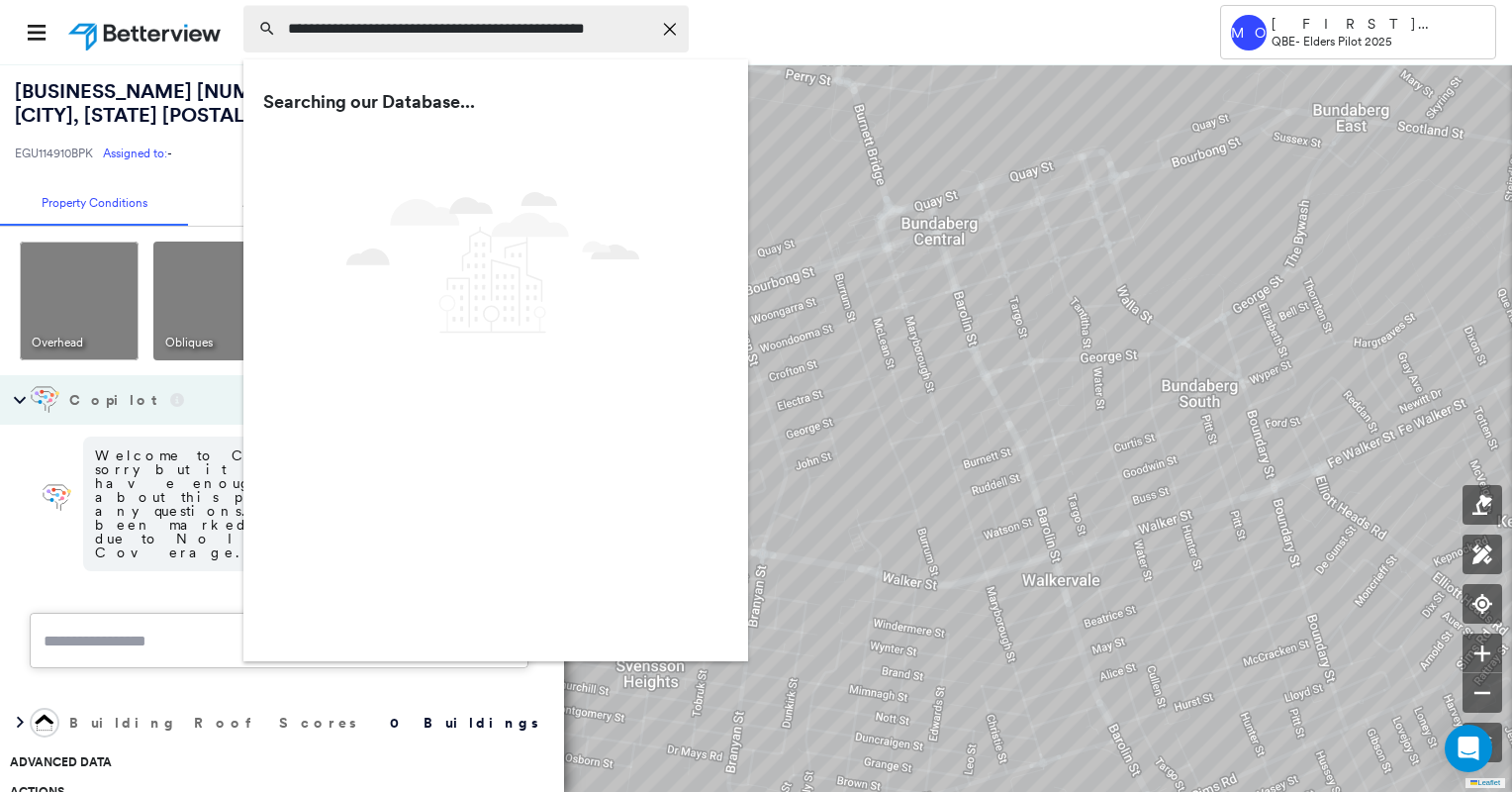 type on "**********" 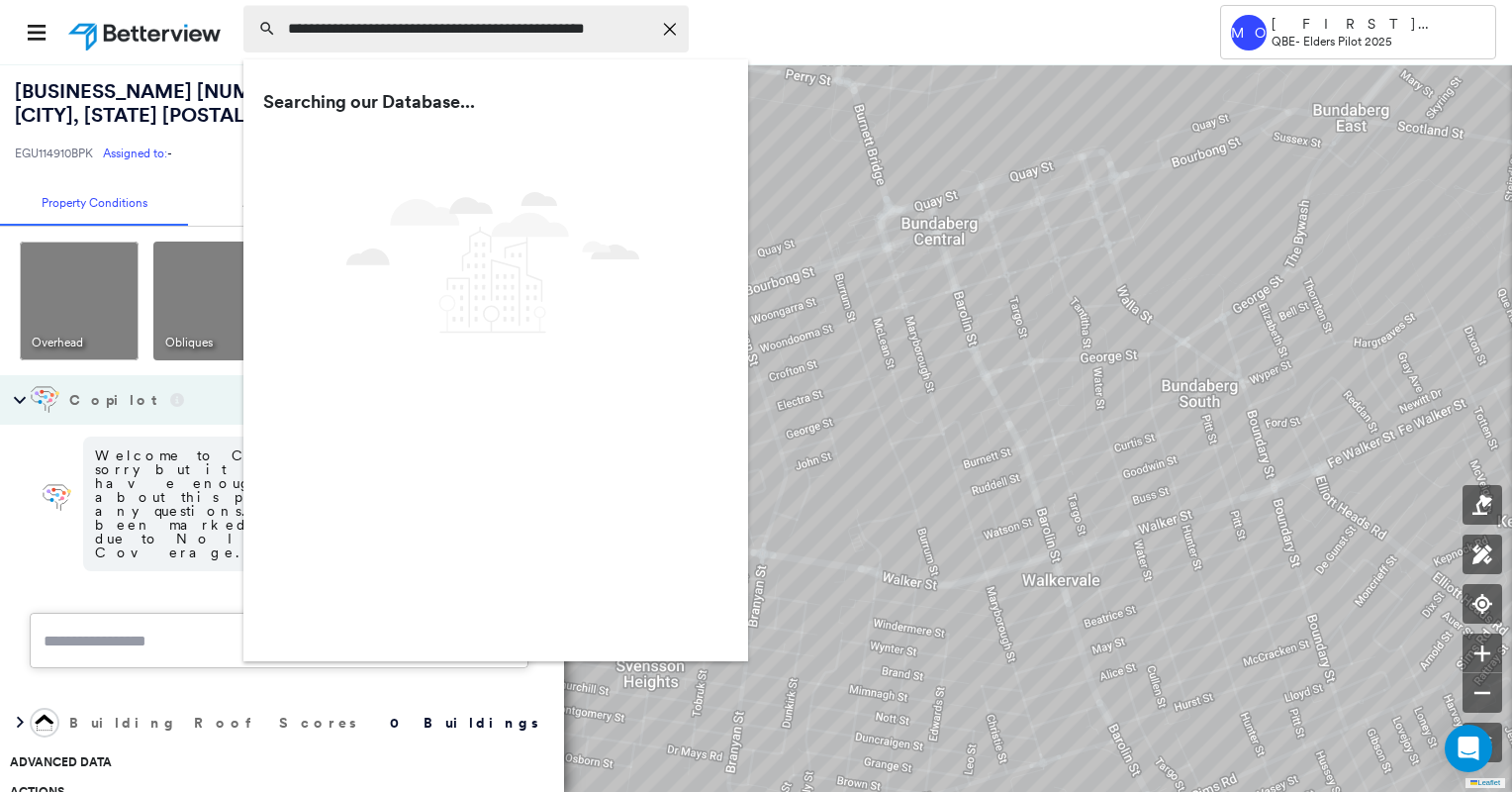 scroll, scrollTop: 0, scrollLeft: 0, axis: both 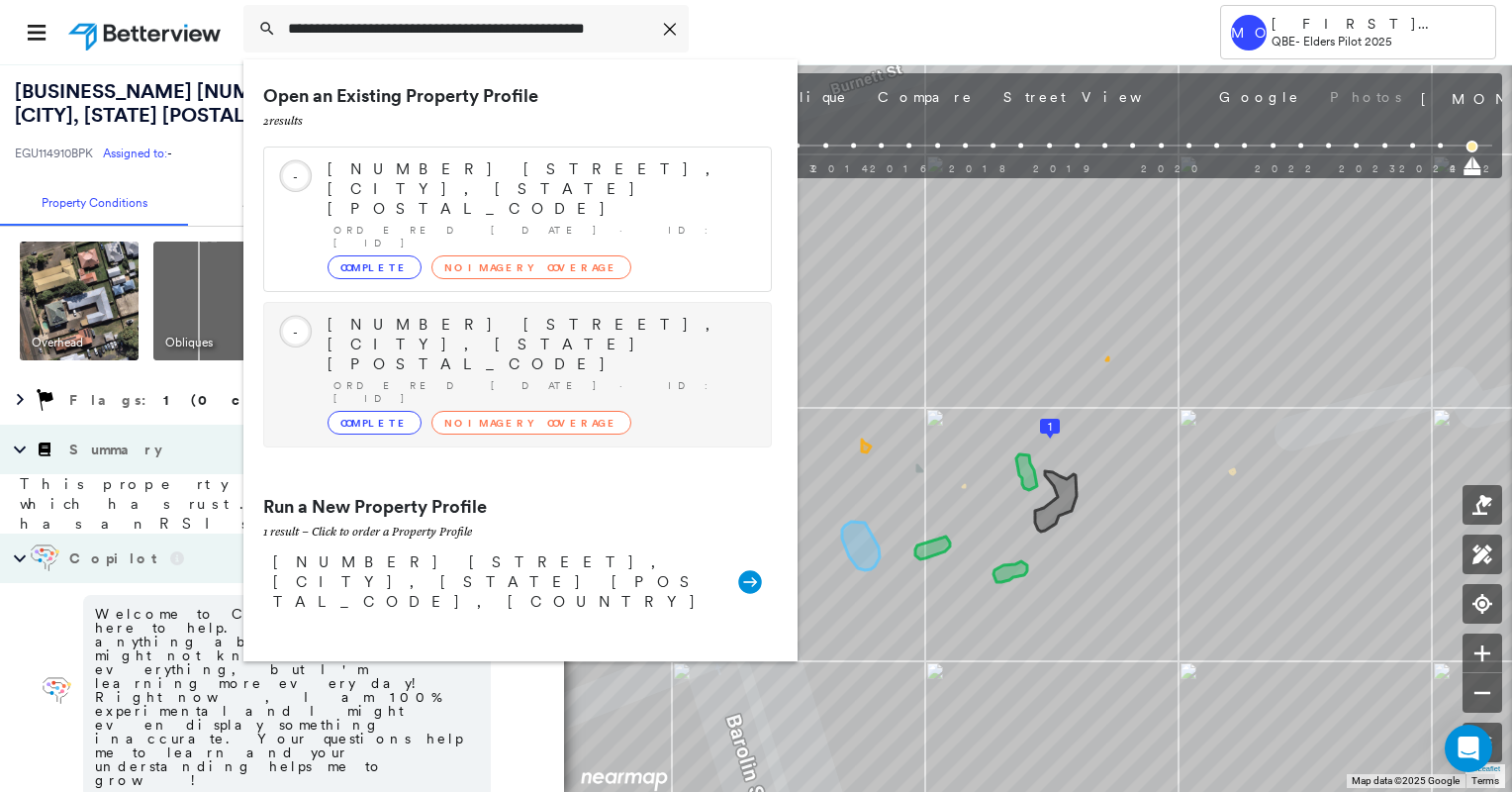 click on "428 BALD HILLS NORRIS CORNER RD, MUNDOWRAN, QLD 4626" at bounding box center [539, 345] 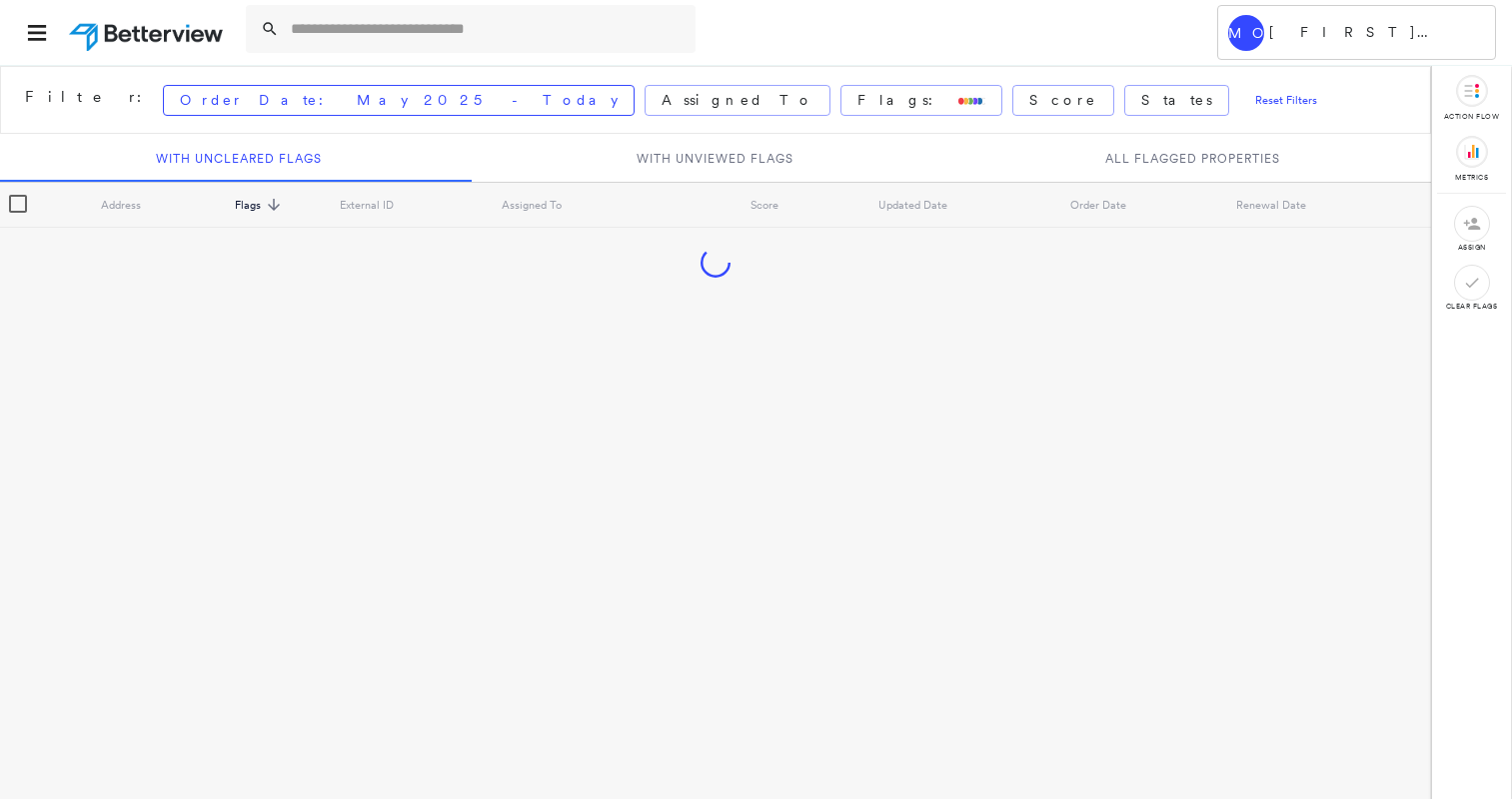 scroll, scrollTop: 0, scrollLeft: 0, axis: both 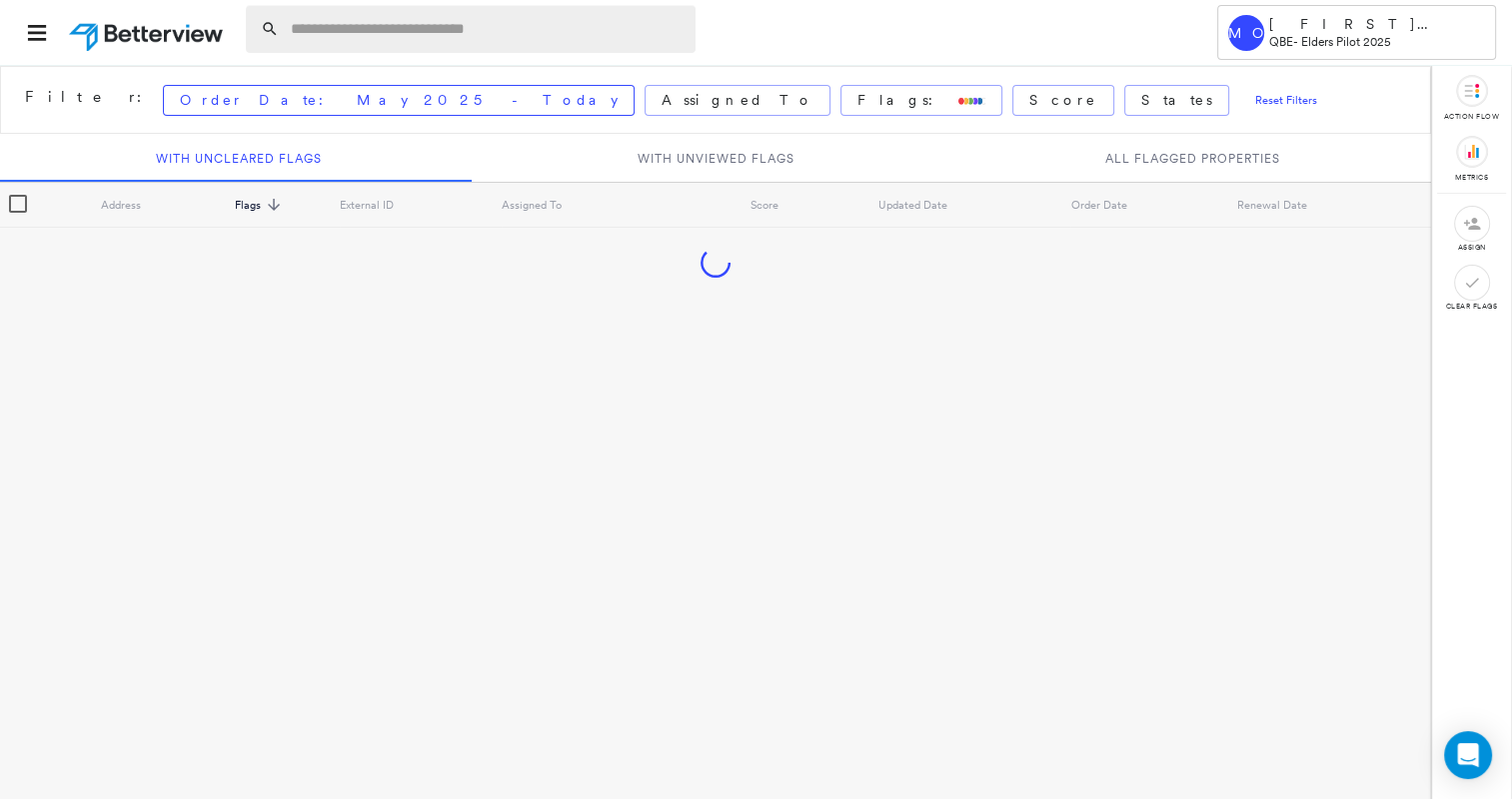 click at bounding box center (487, 29) 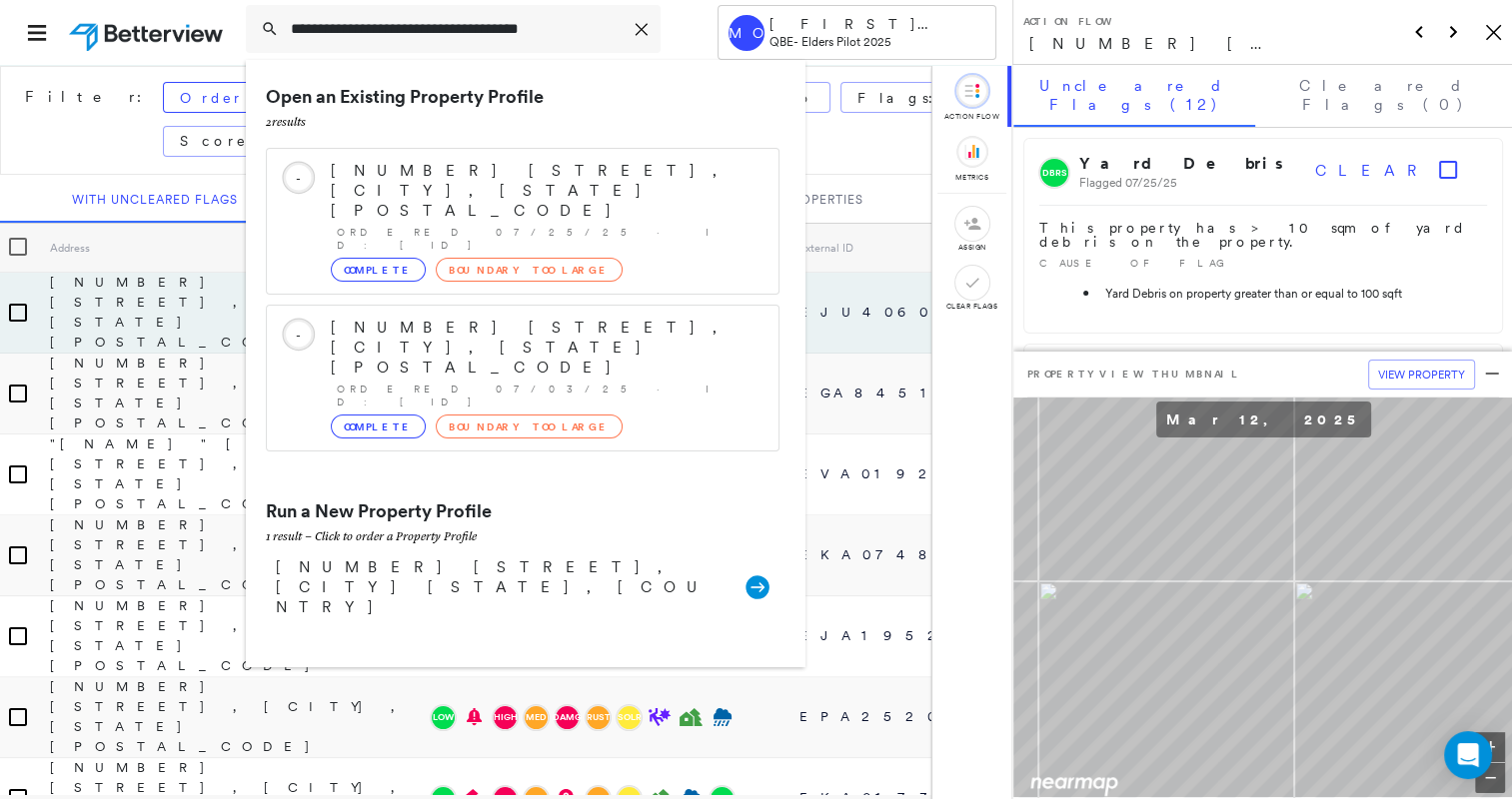 type on "**********" 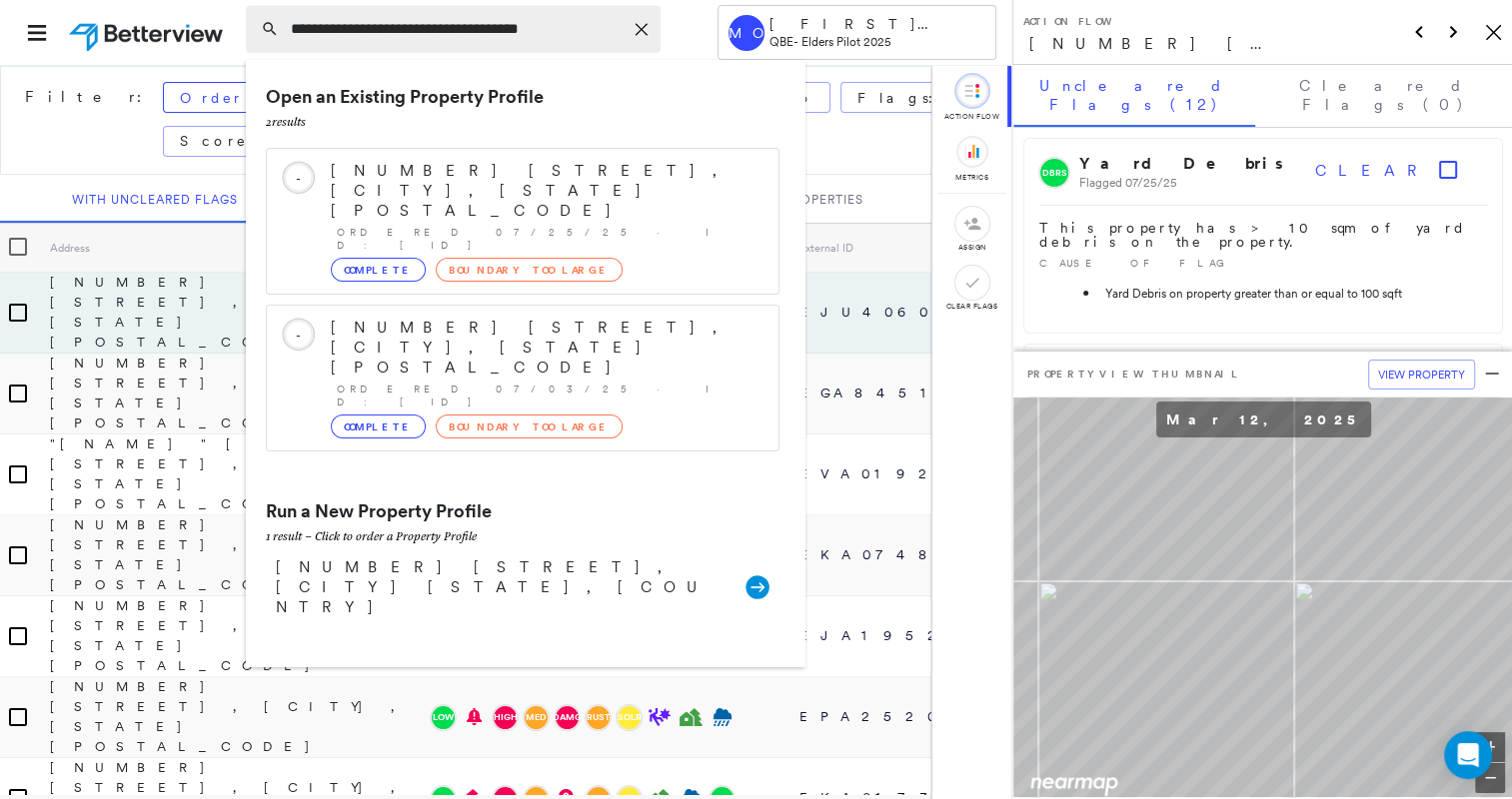 click on "Icon_Closemodal" 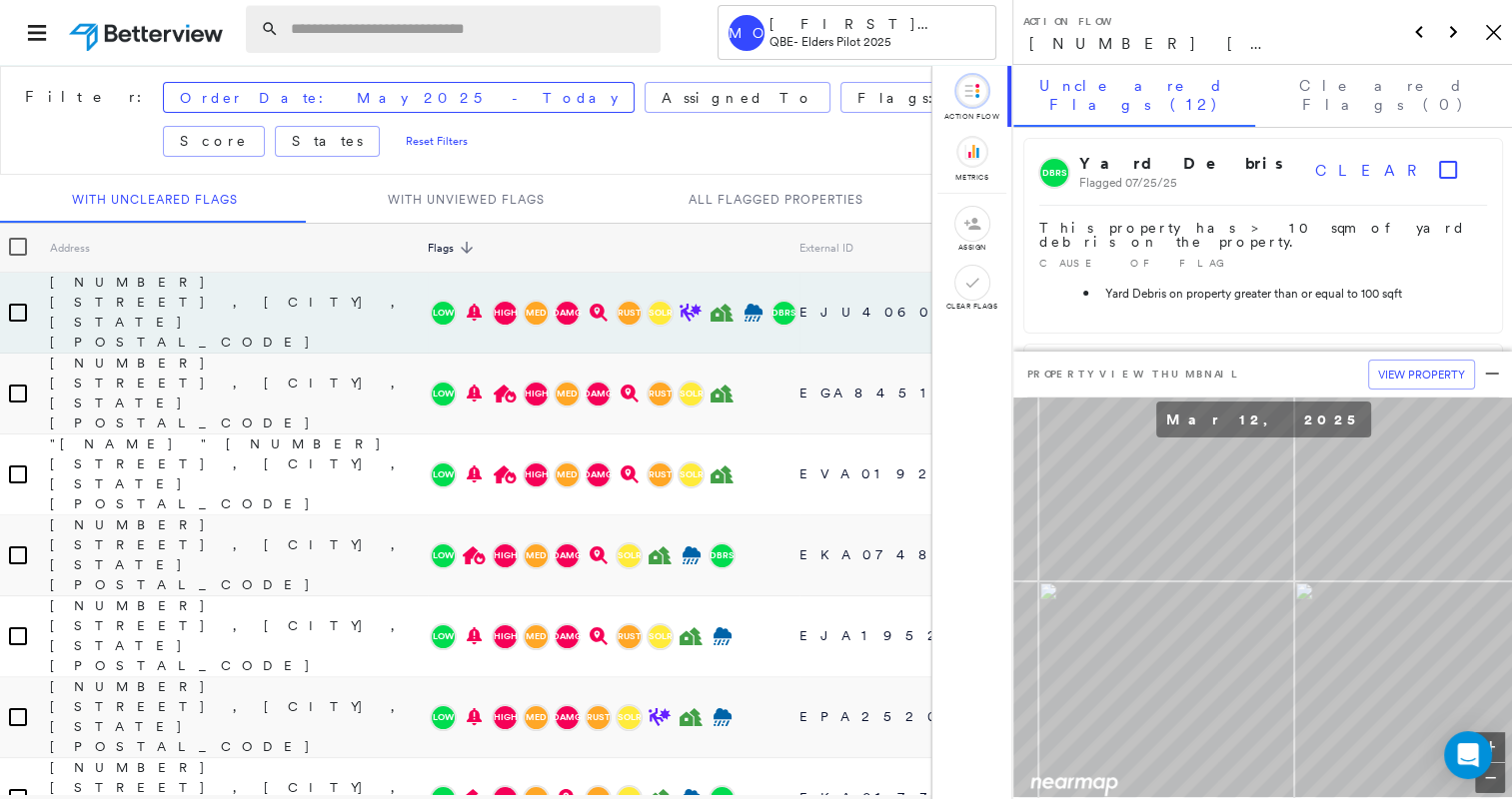click at bounding box center [470, 29] 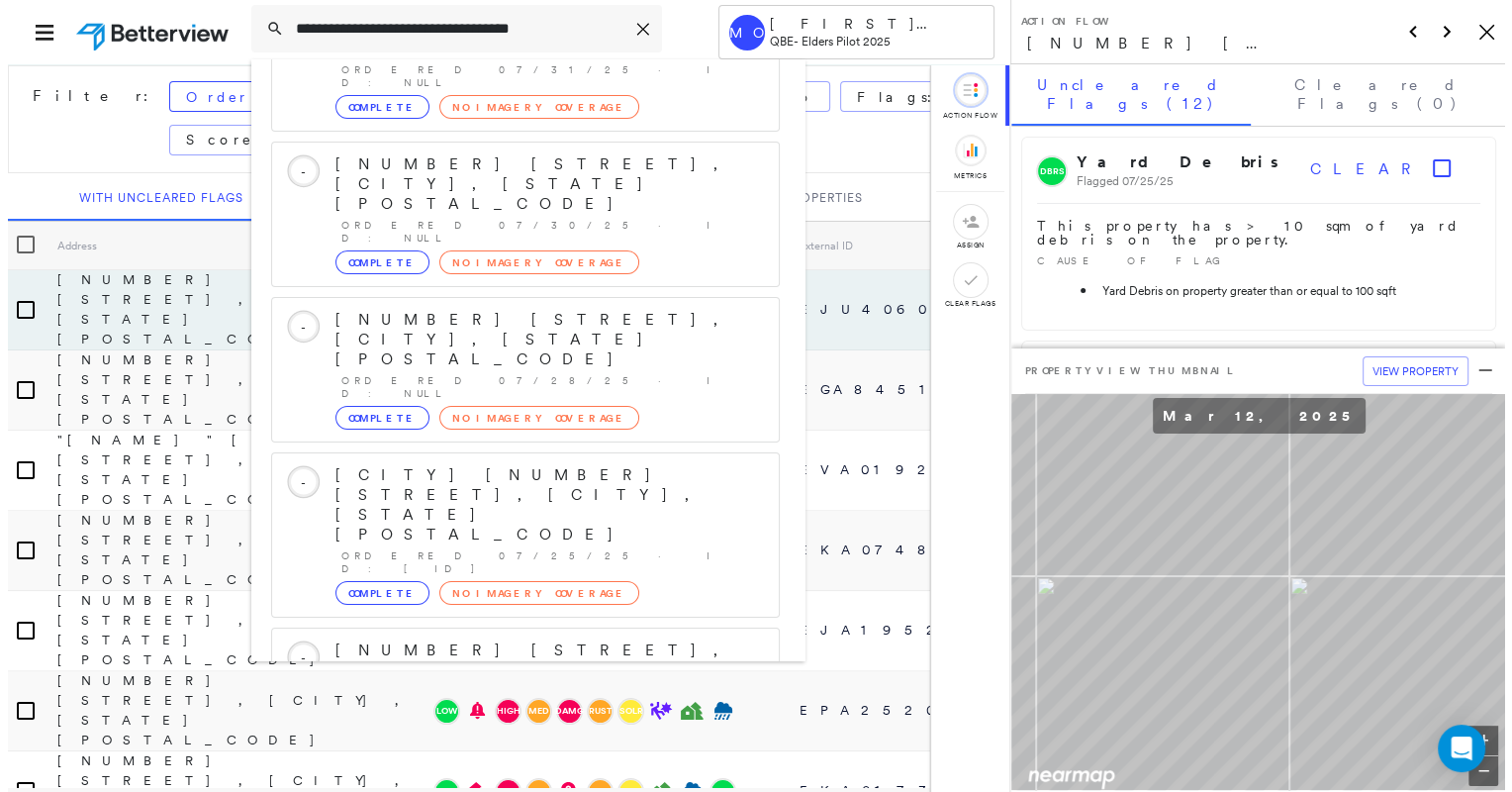scroll, scrollTop: 249, scrollLeft: 0, axis: vertical 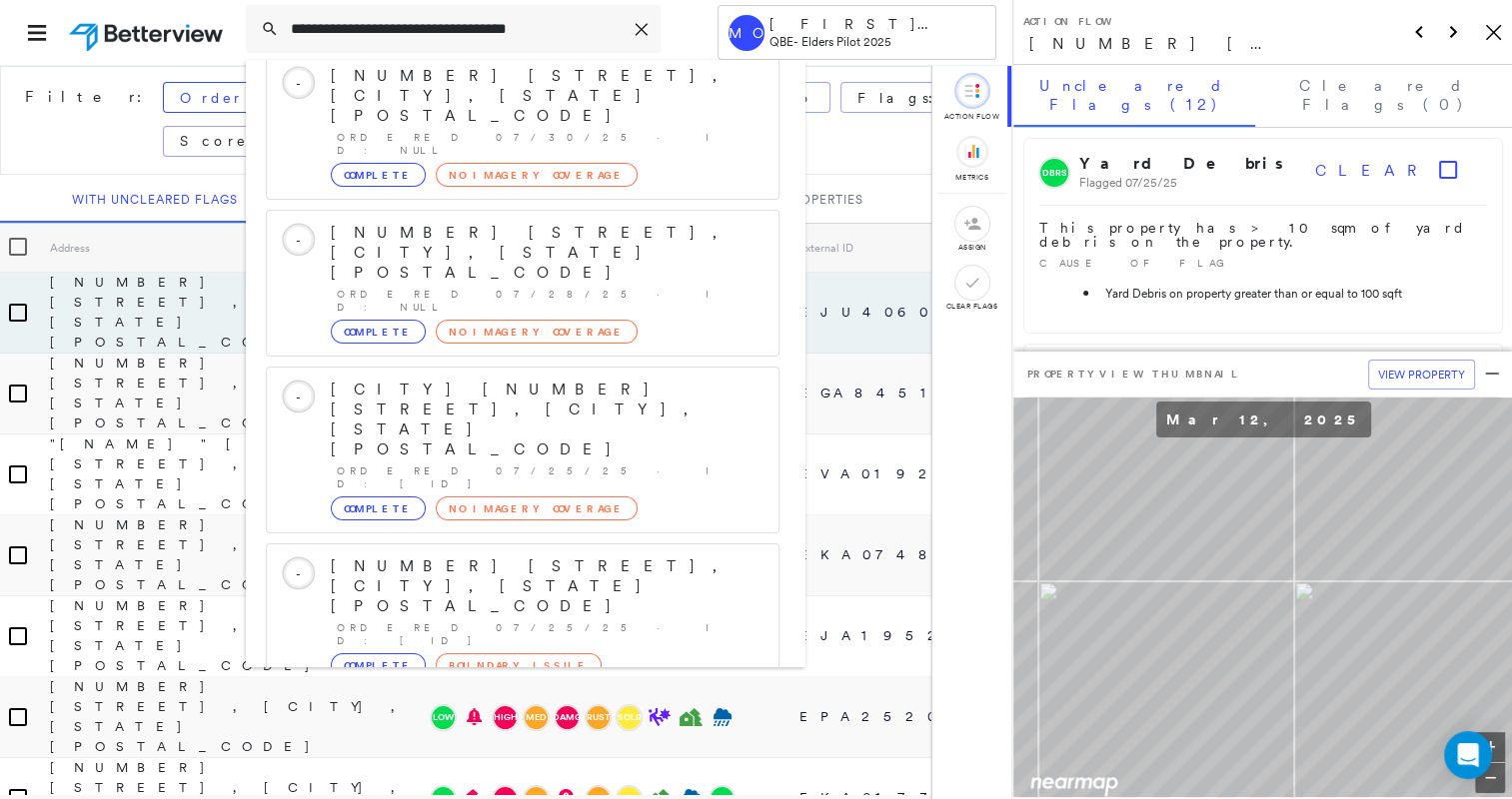 type on "**********" 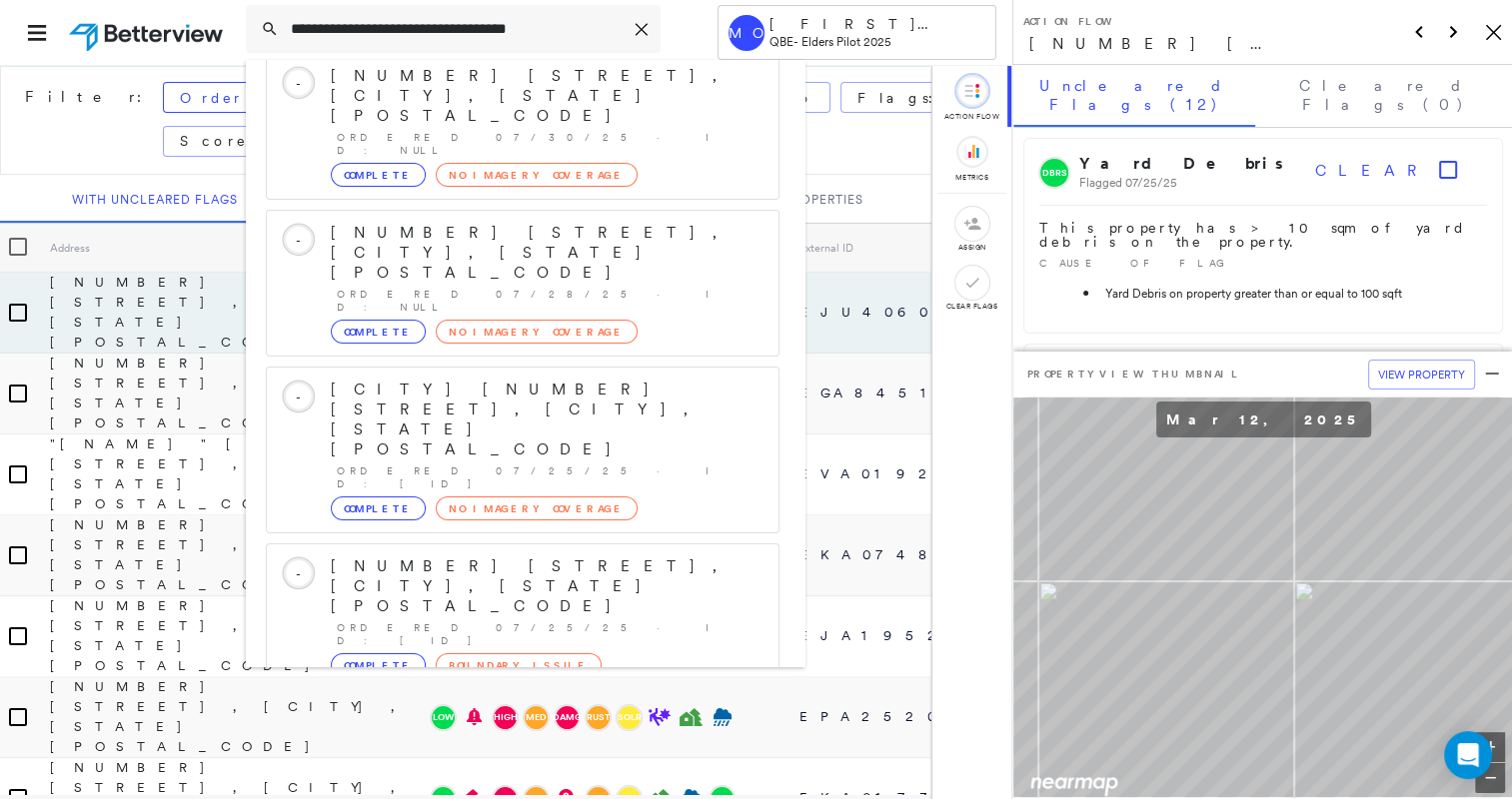 click on "[NUMBER] [STREET], [CITY] [STATE], [COUNTRY]" at bounding box center [501, 878] 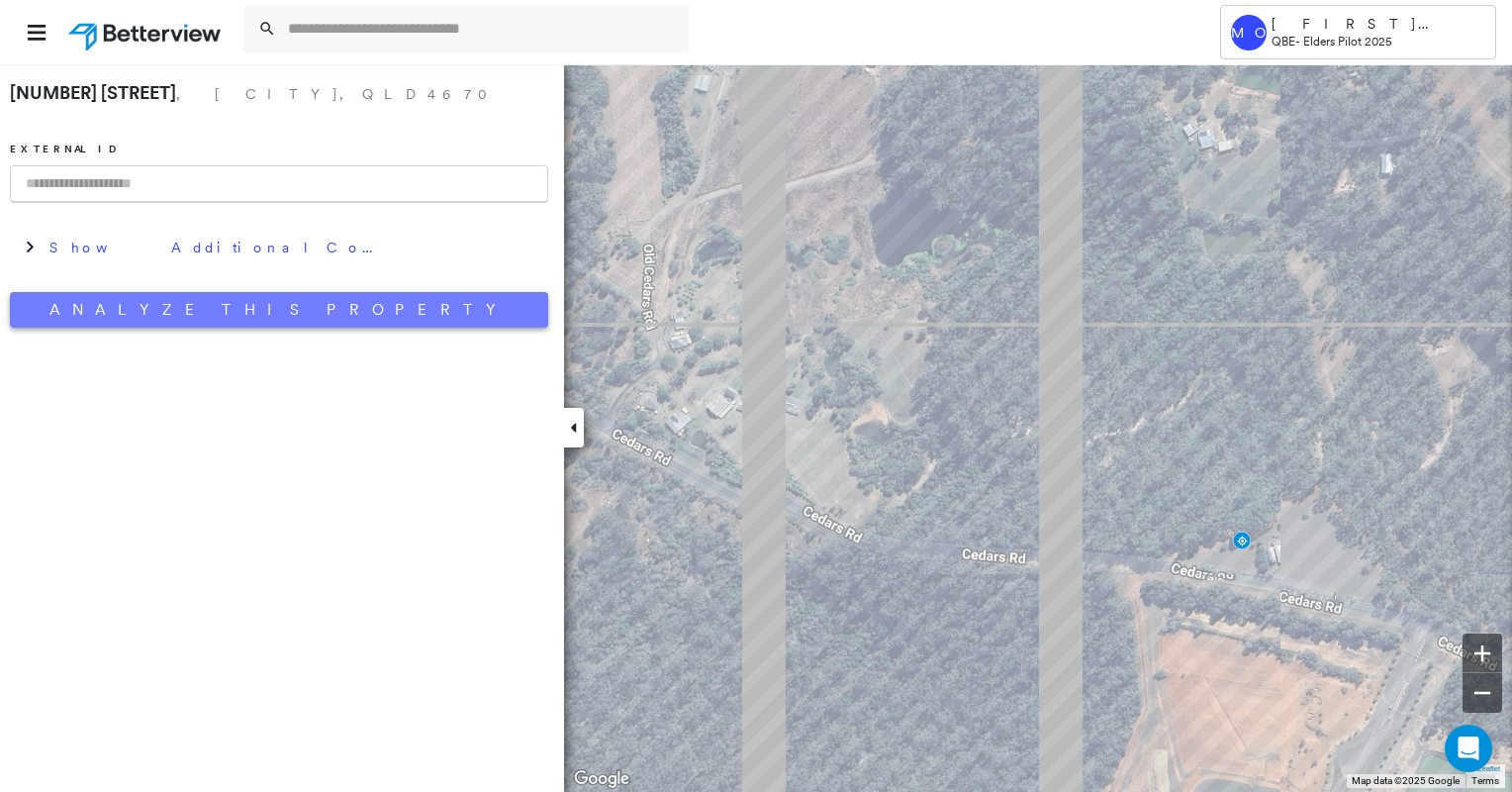 click on "Analyze This Property" at bounding box center [279, 310] 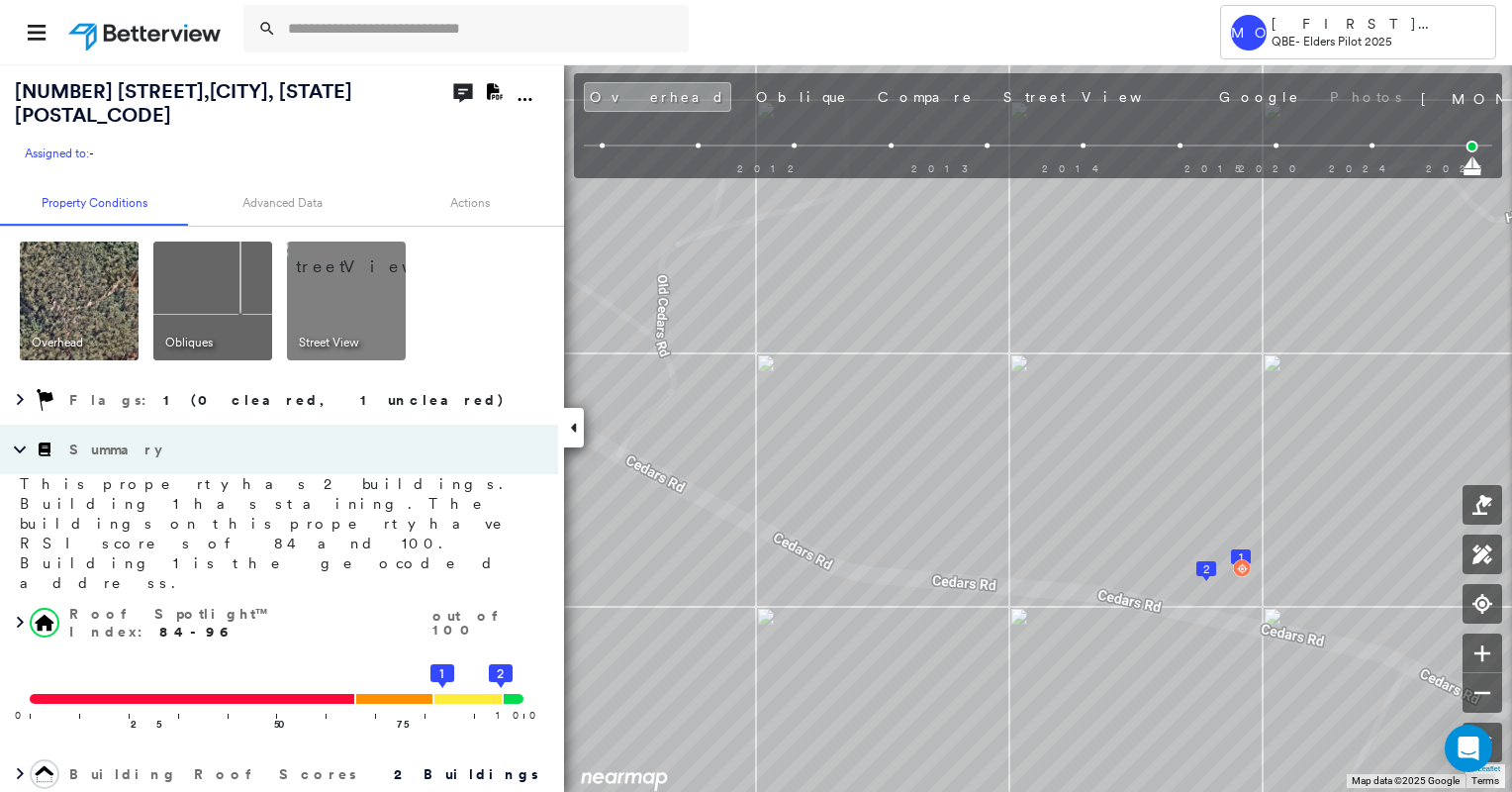 click 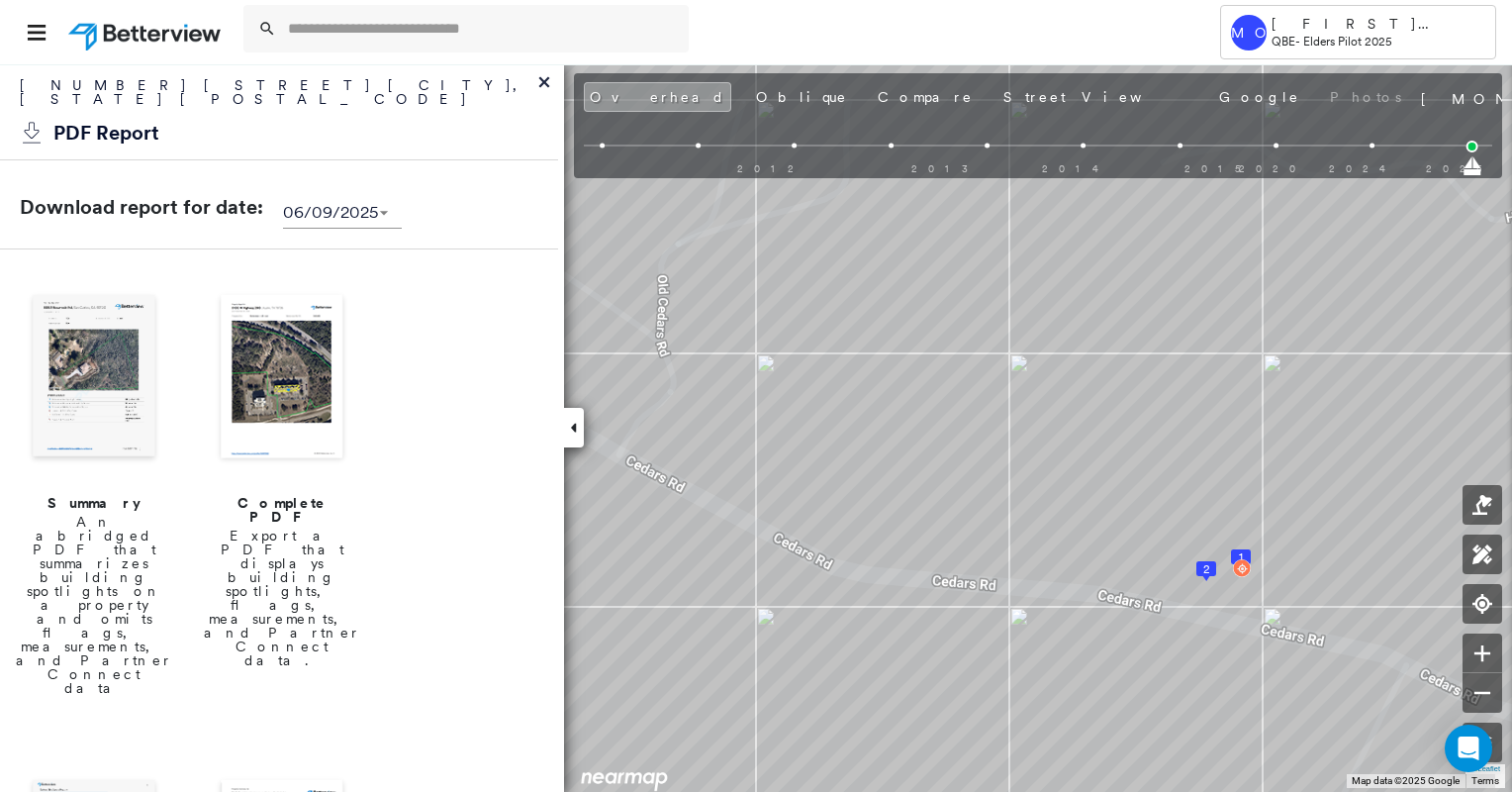 click at bounding box center (282, 378) 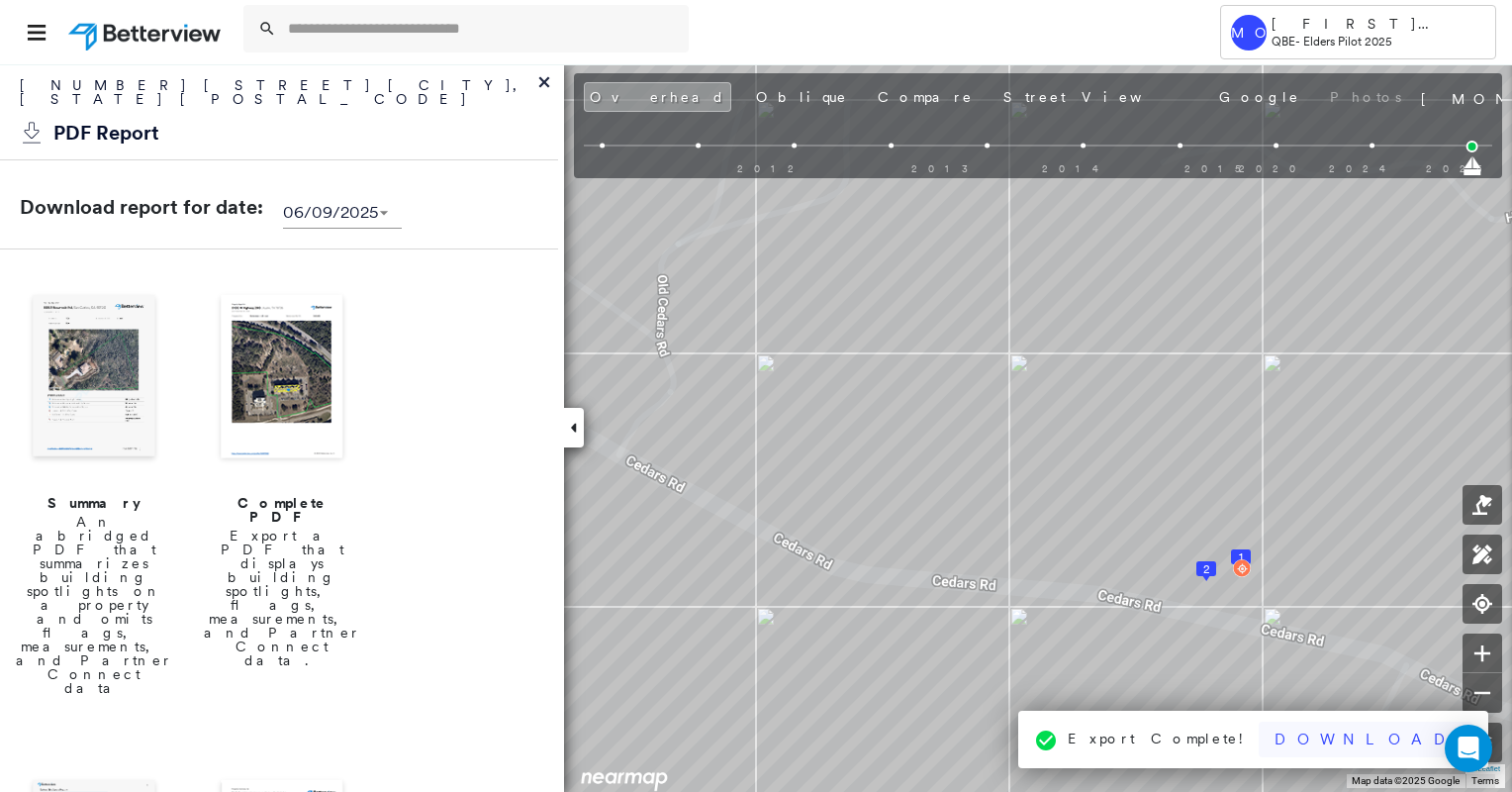 click on "Download" at bounding box center [1366, 740] 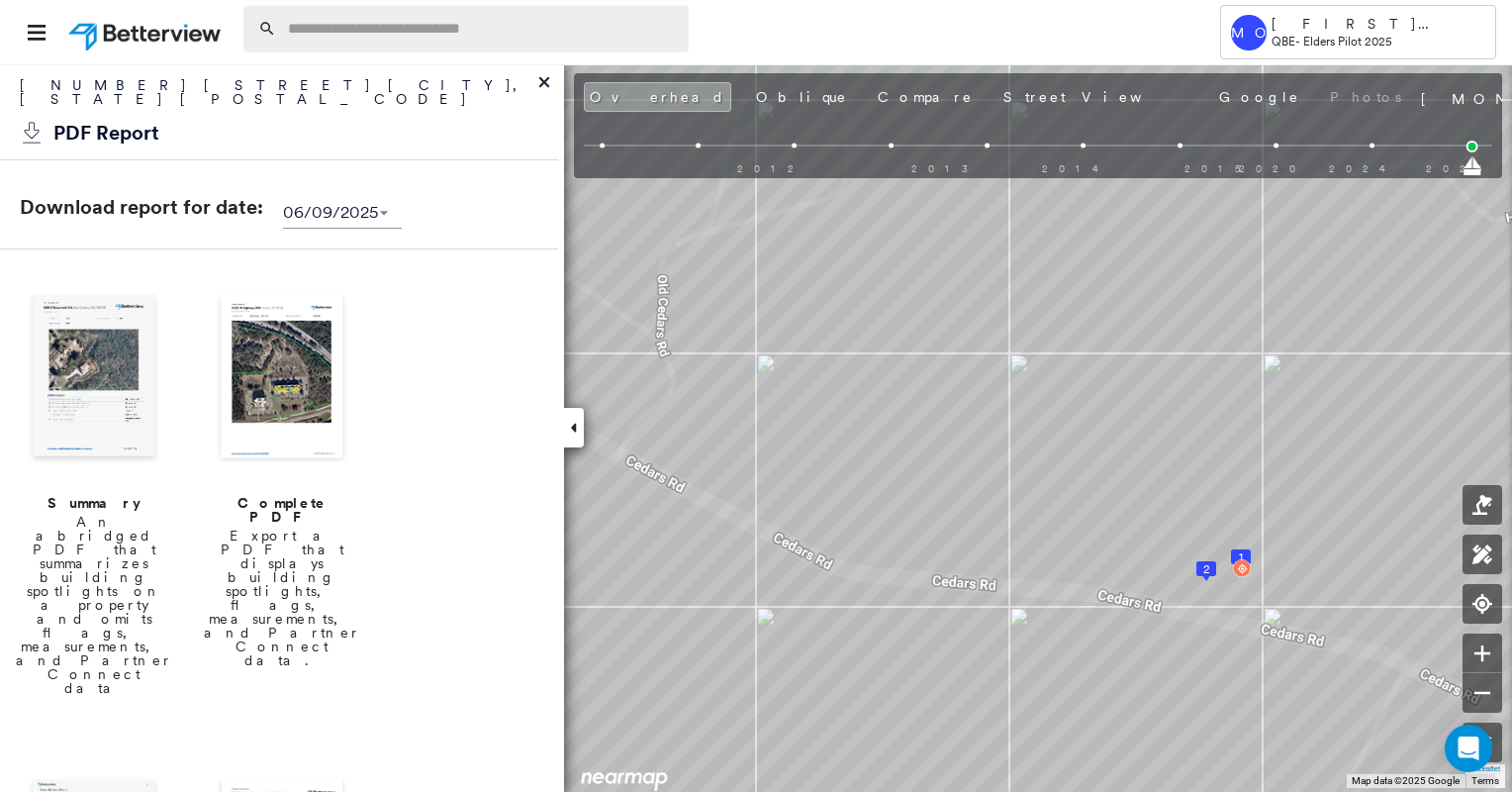click at bounding box center [482, 29] 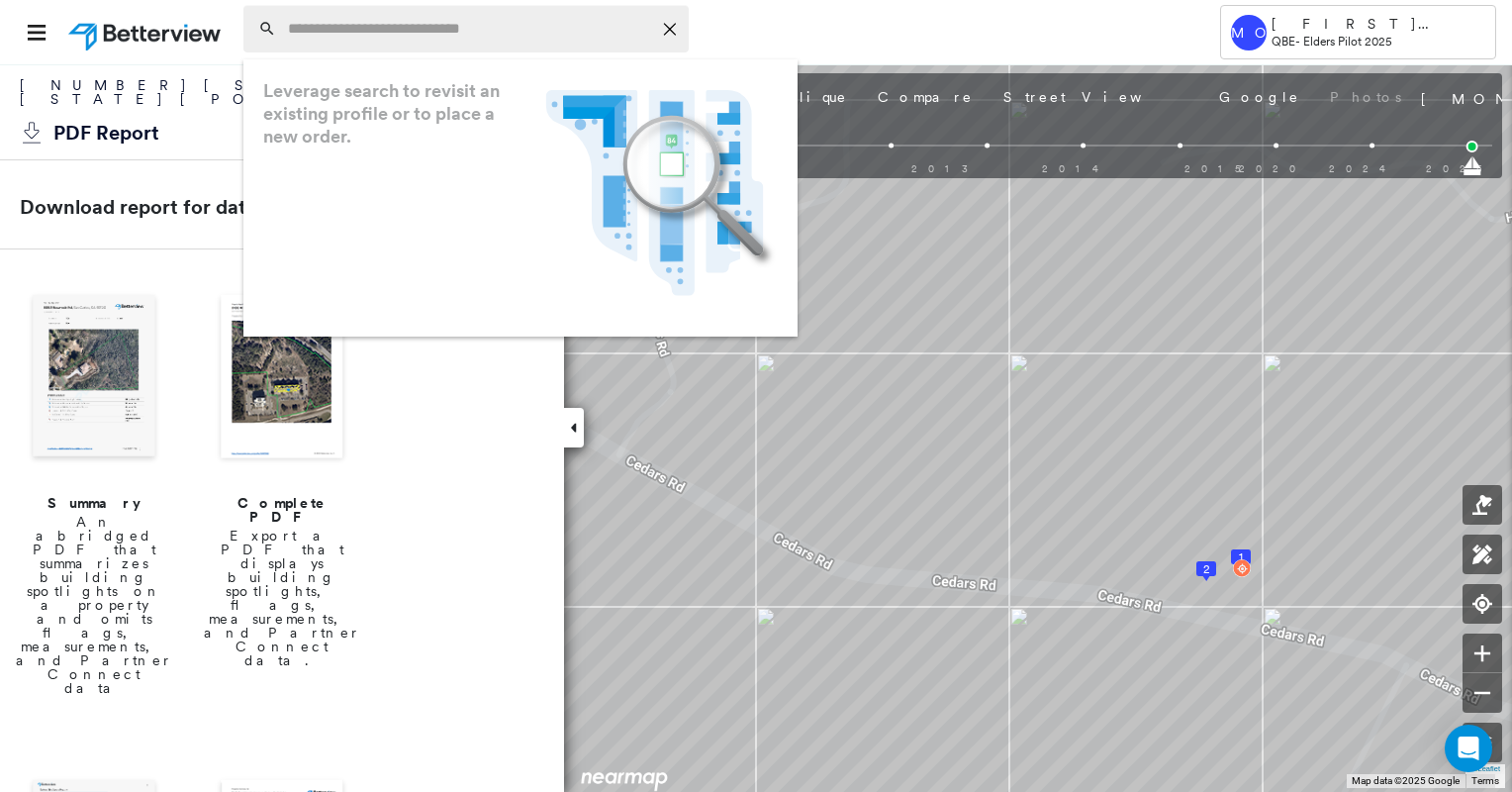 paste on "**********" 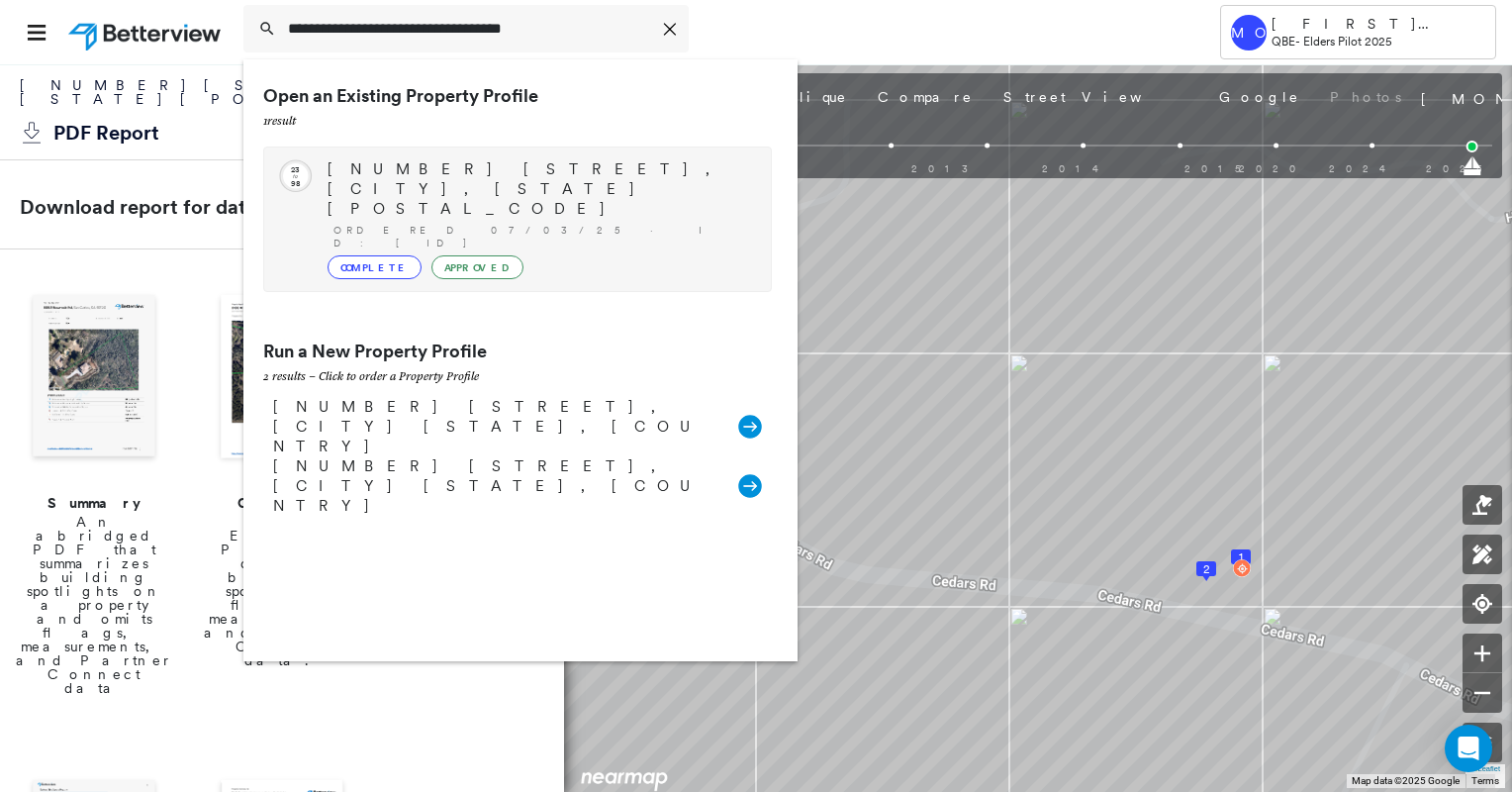 type on "**********" 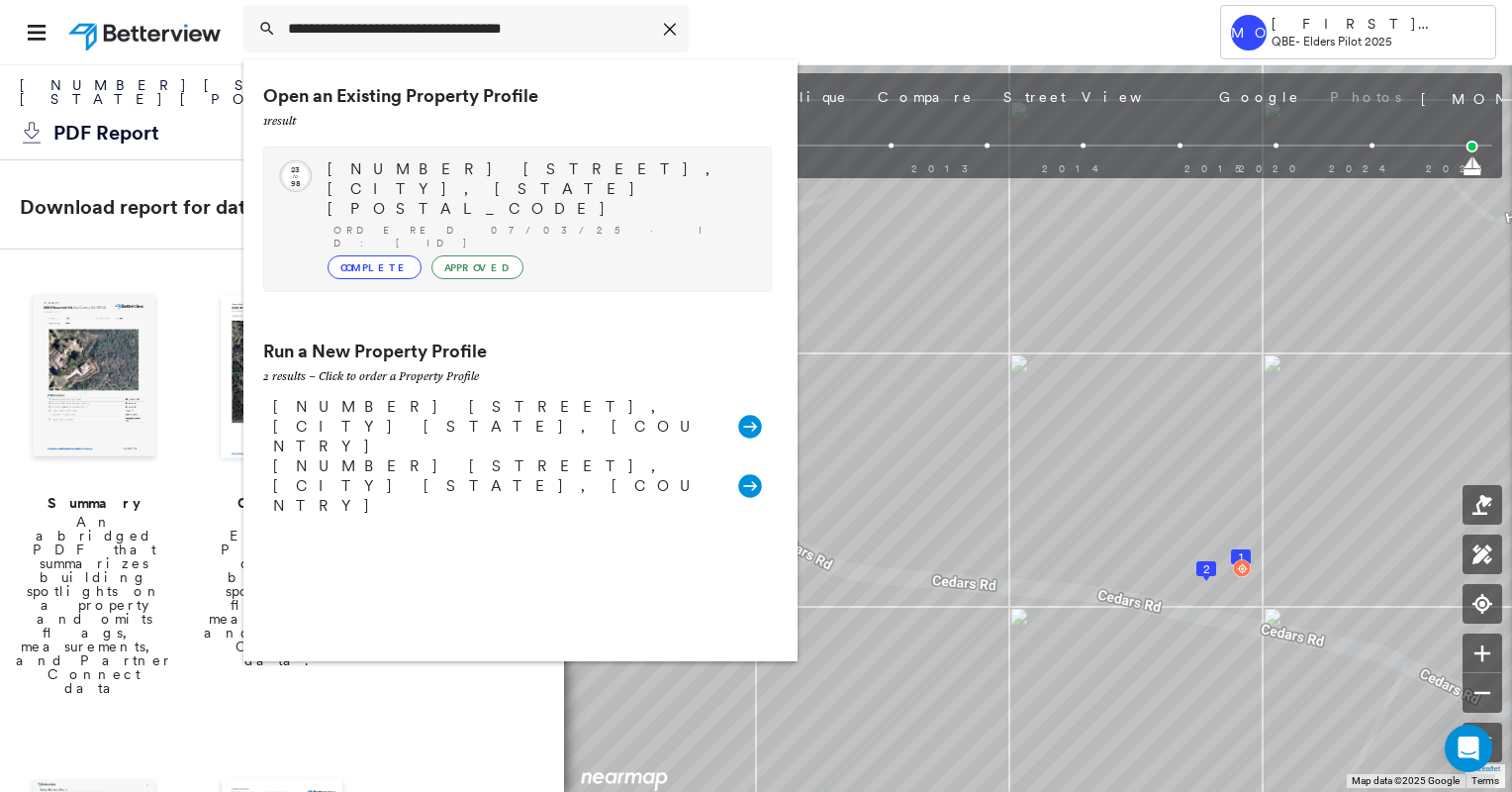 click on "Complete Approved" at bounding box center [539, 267] 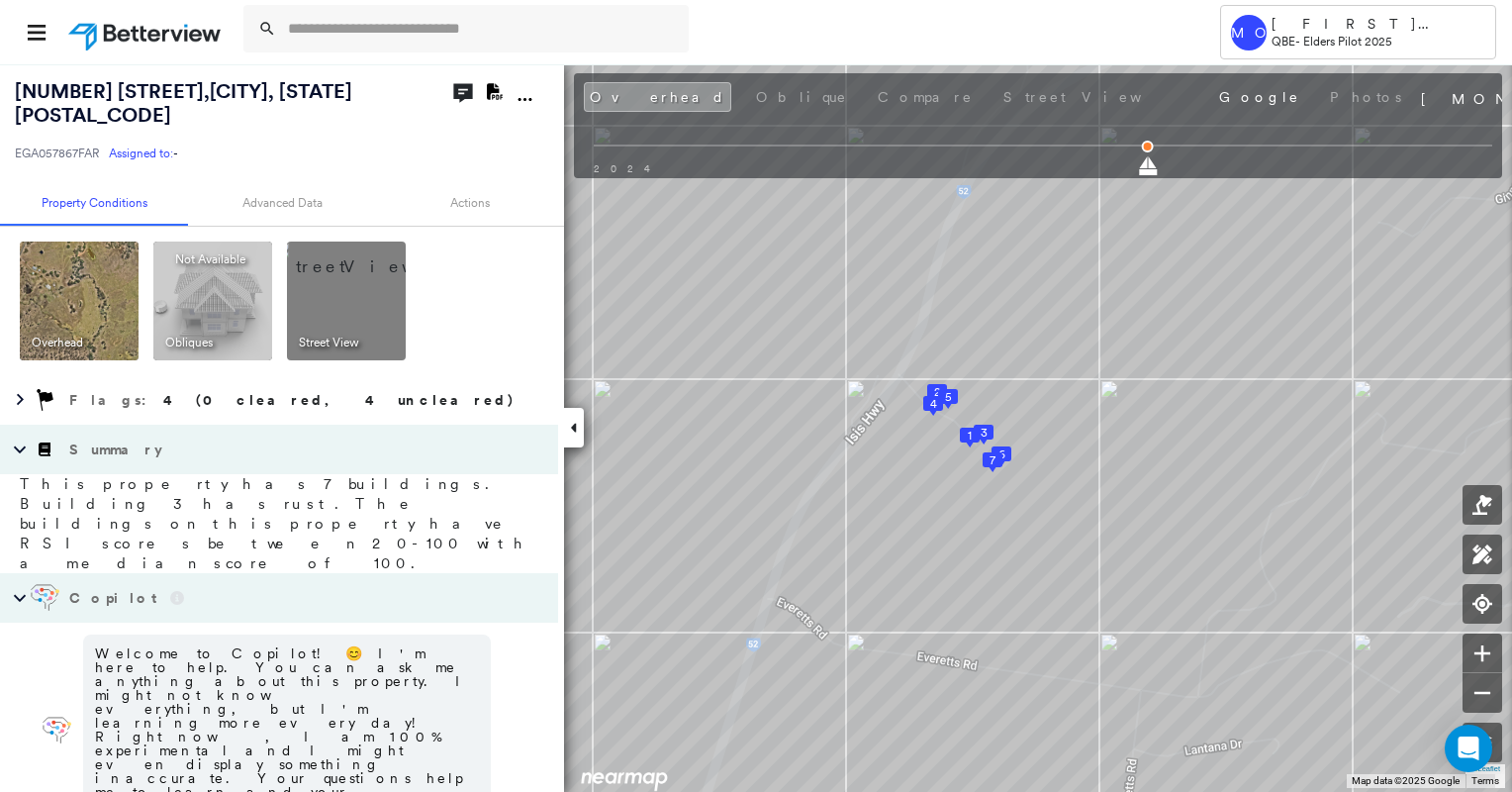 click on "Download PDF Report" 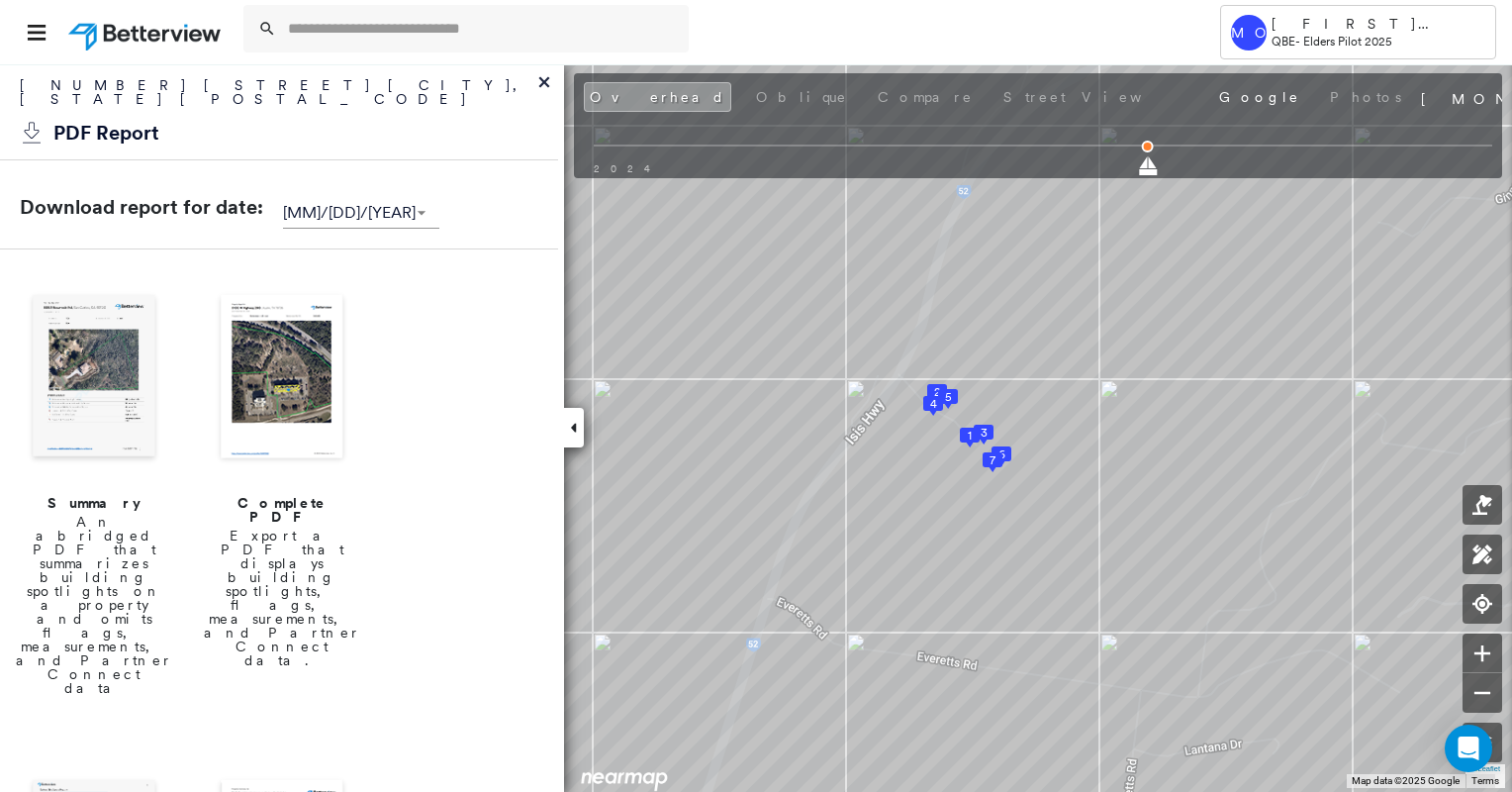click at bounding box center [282, 378] 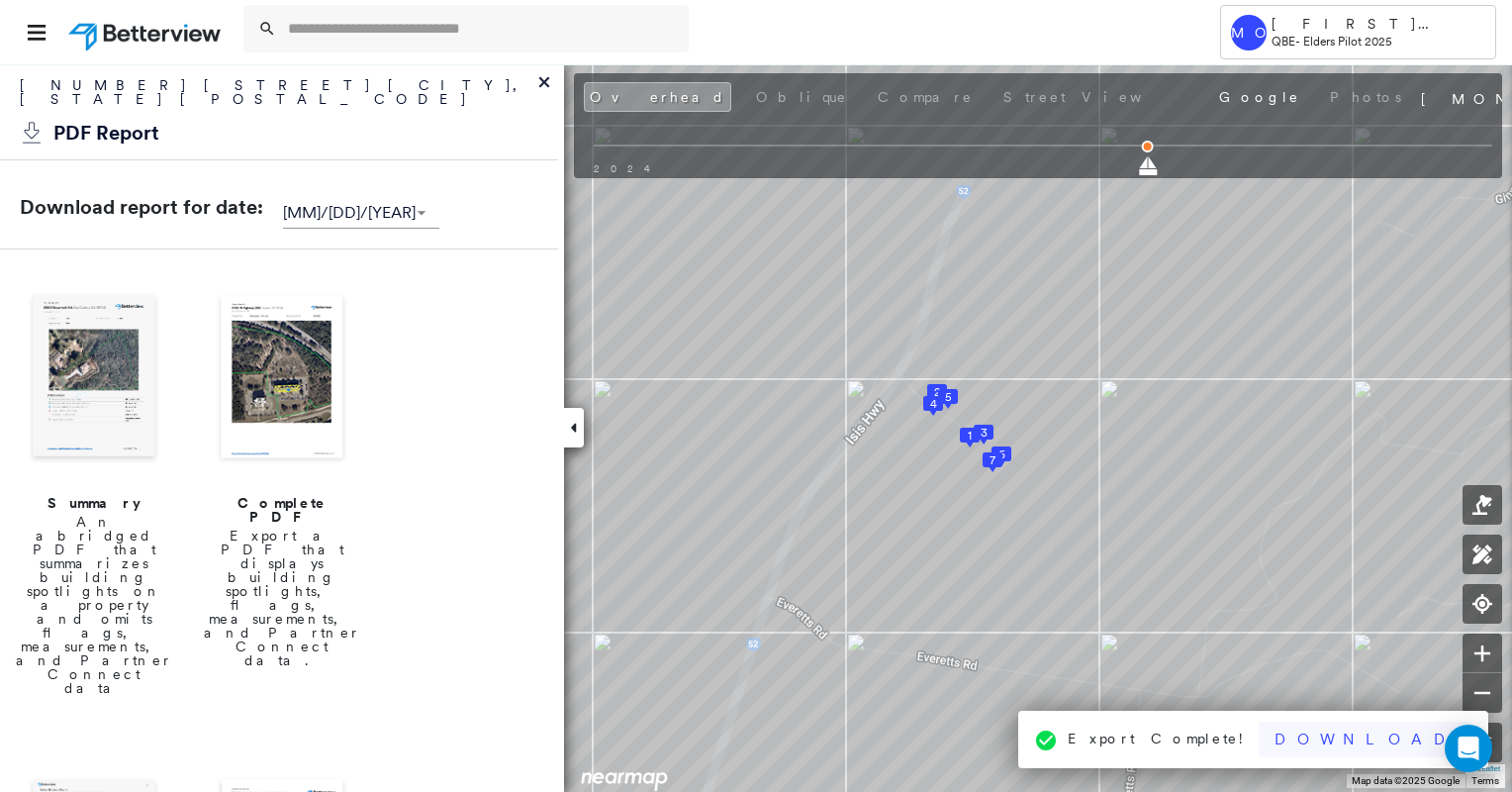 click on "Download" at bounding box center (1366, 740) 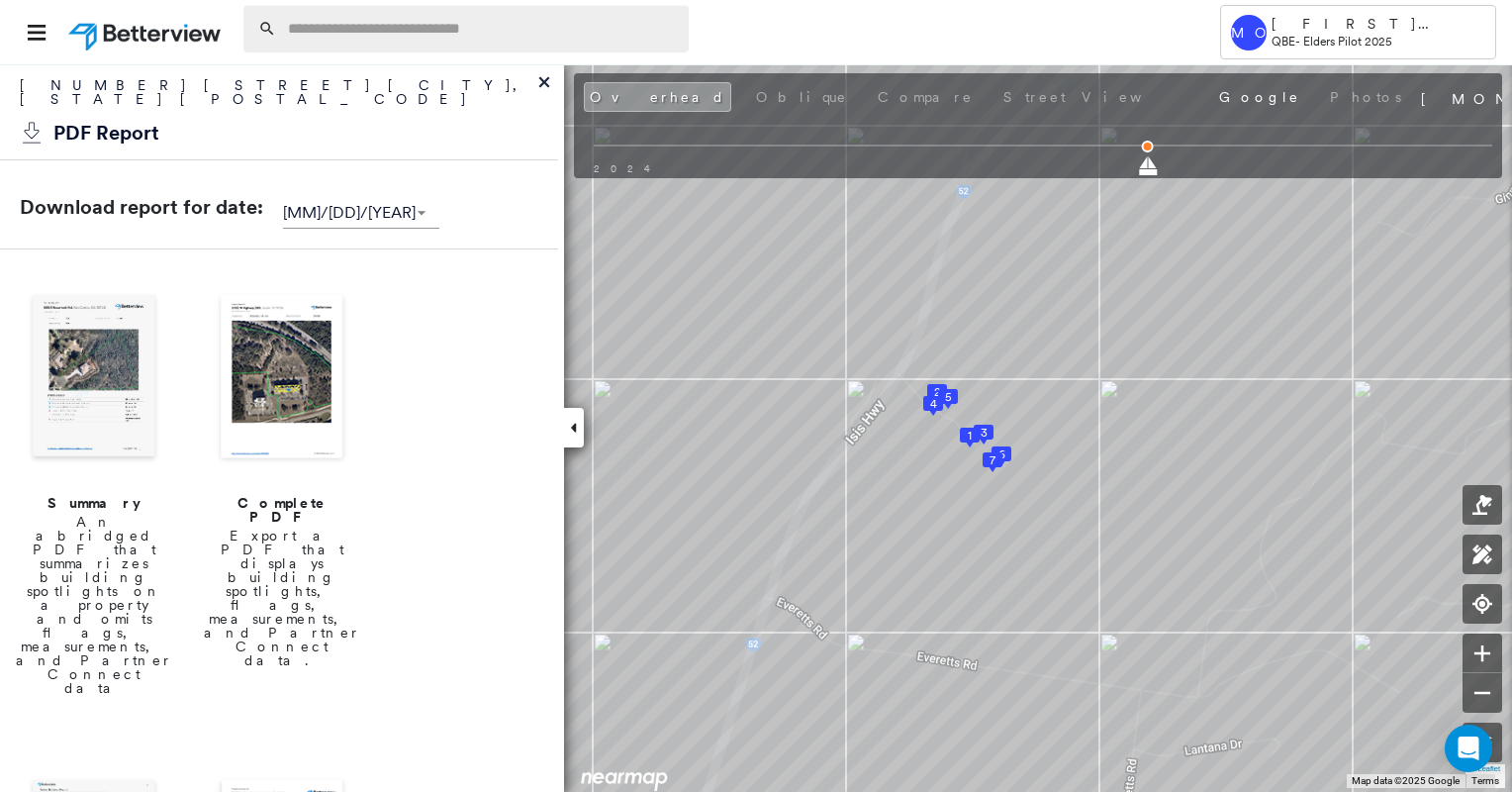 click at bounding box center (482, 29) 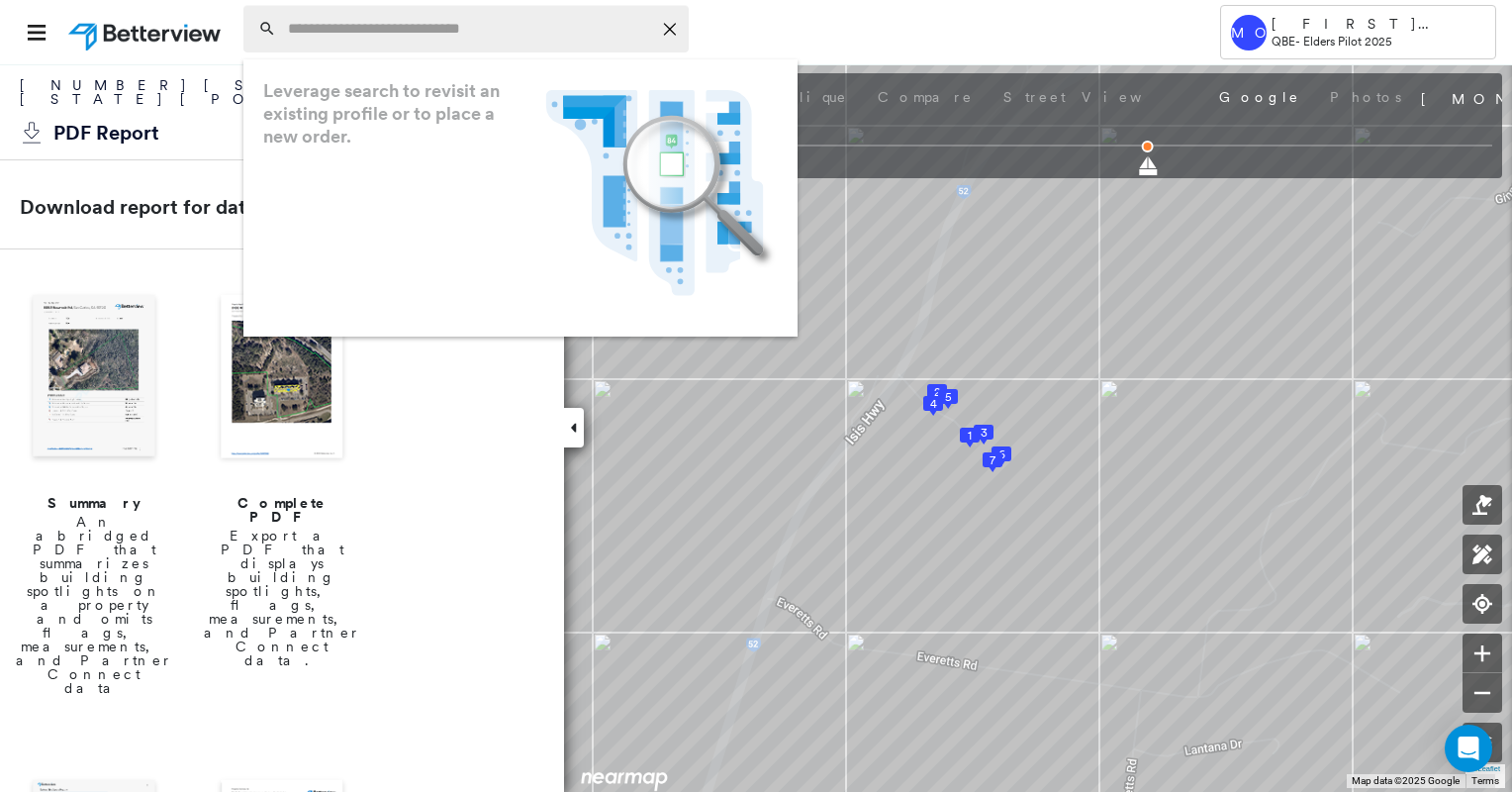 paste on "**********" 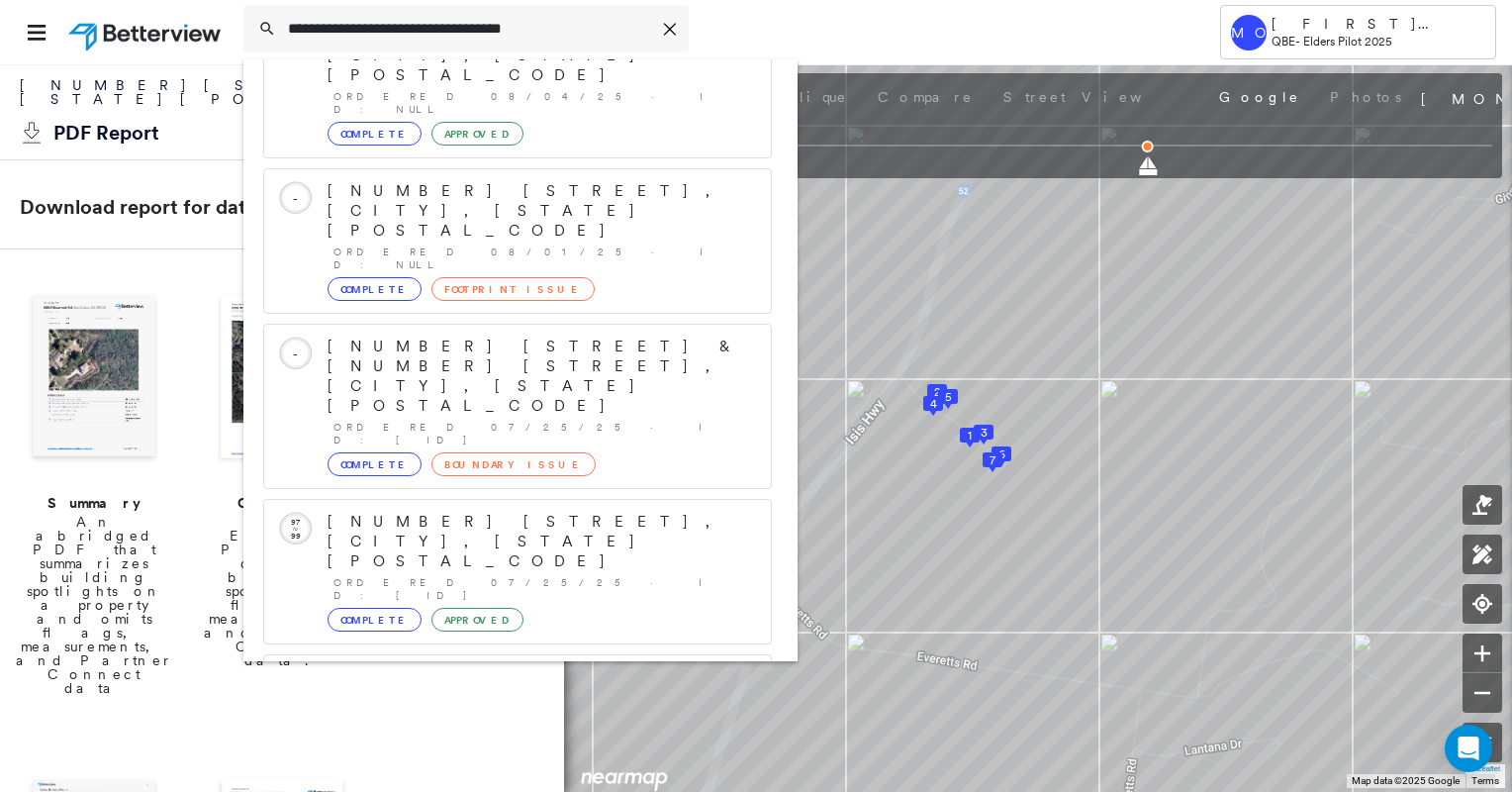 scroll, scrollTop: 226, scrollLeft: 0, axis: vertical 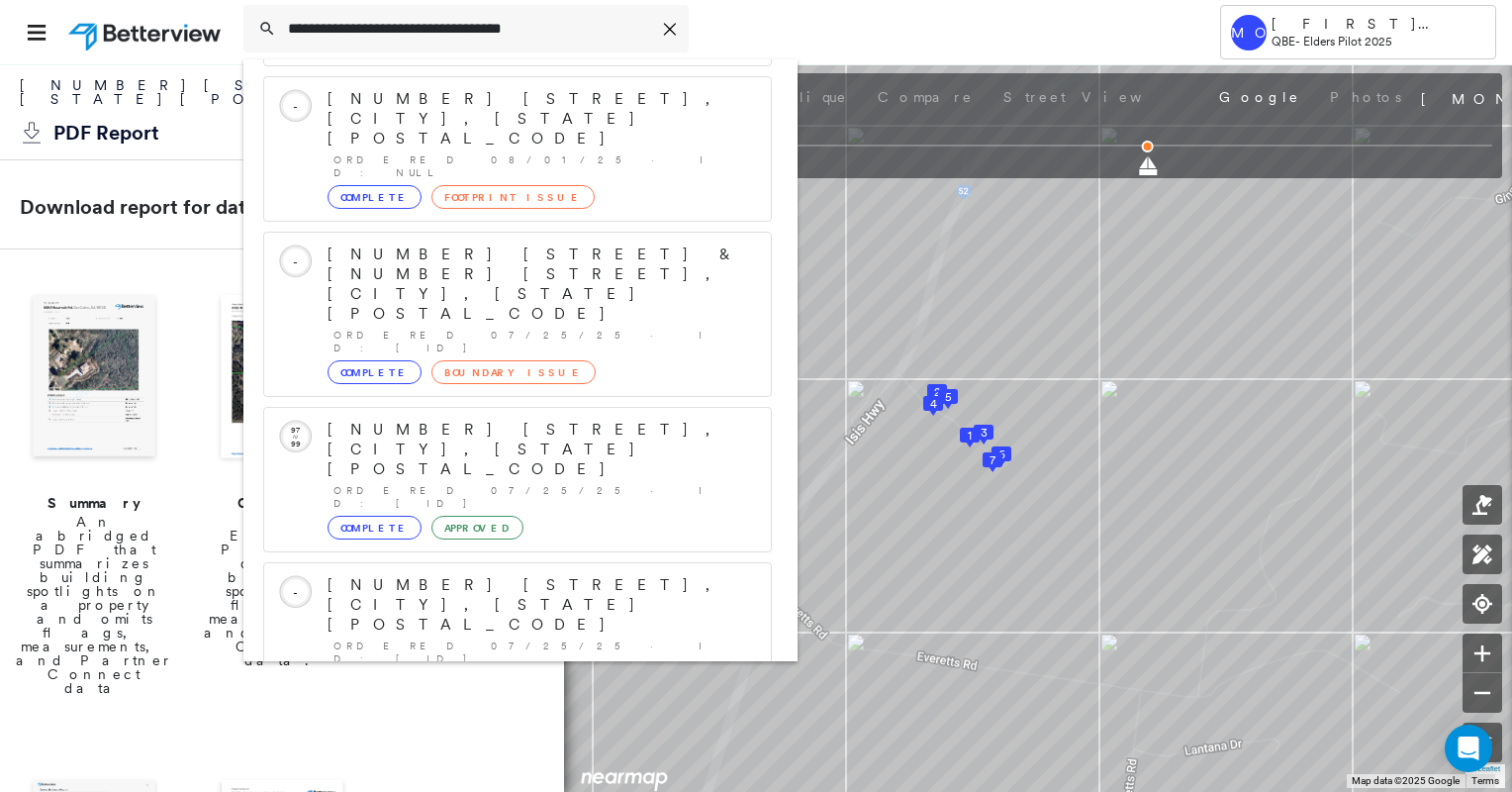 type on "**********" 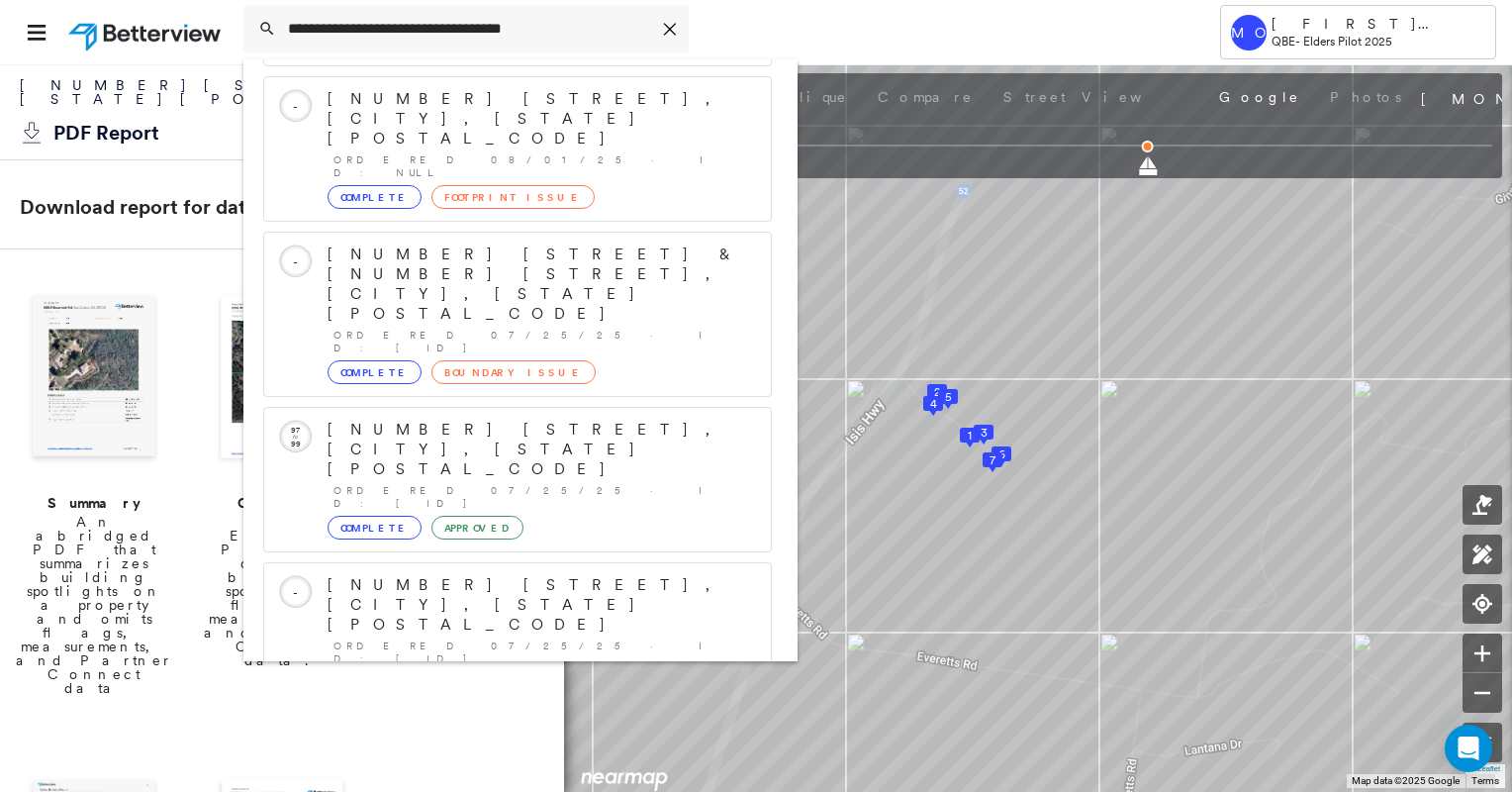 click on "21 Hutchins Street, Branyan QLD 4670, Australia" at bounding box center (496, 894) 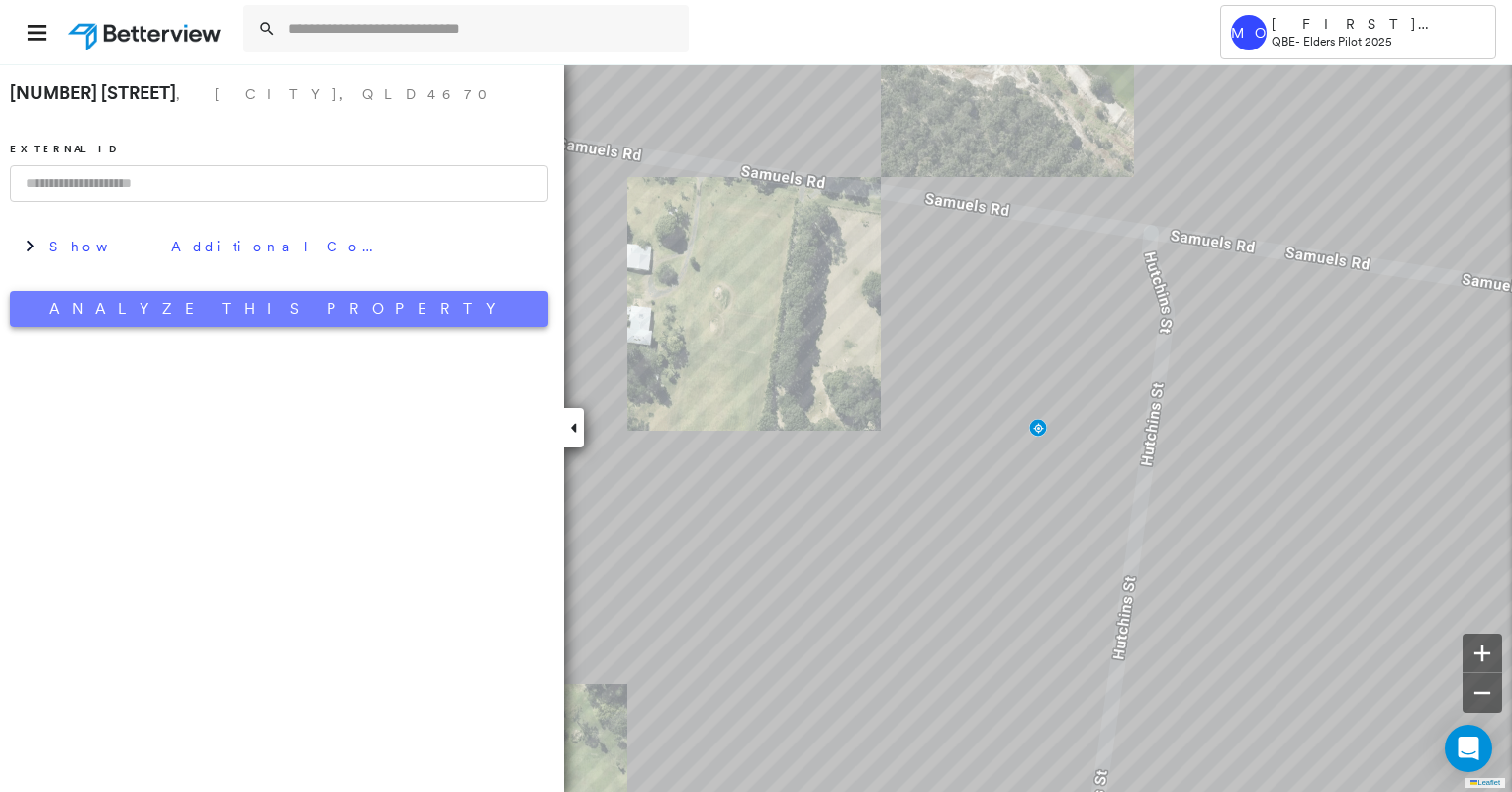 click on "Analyze This Property" at bounding box center (279, 309) 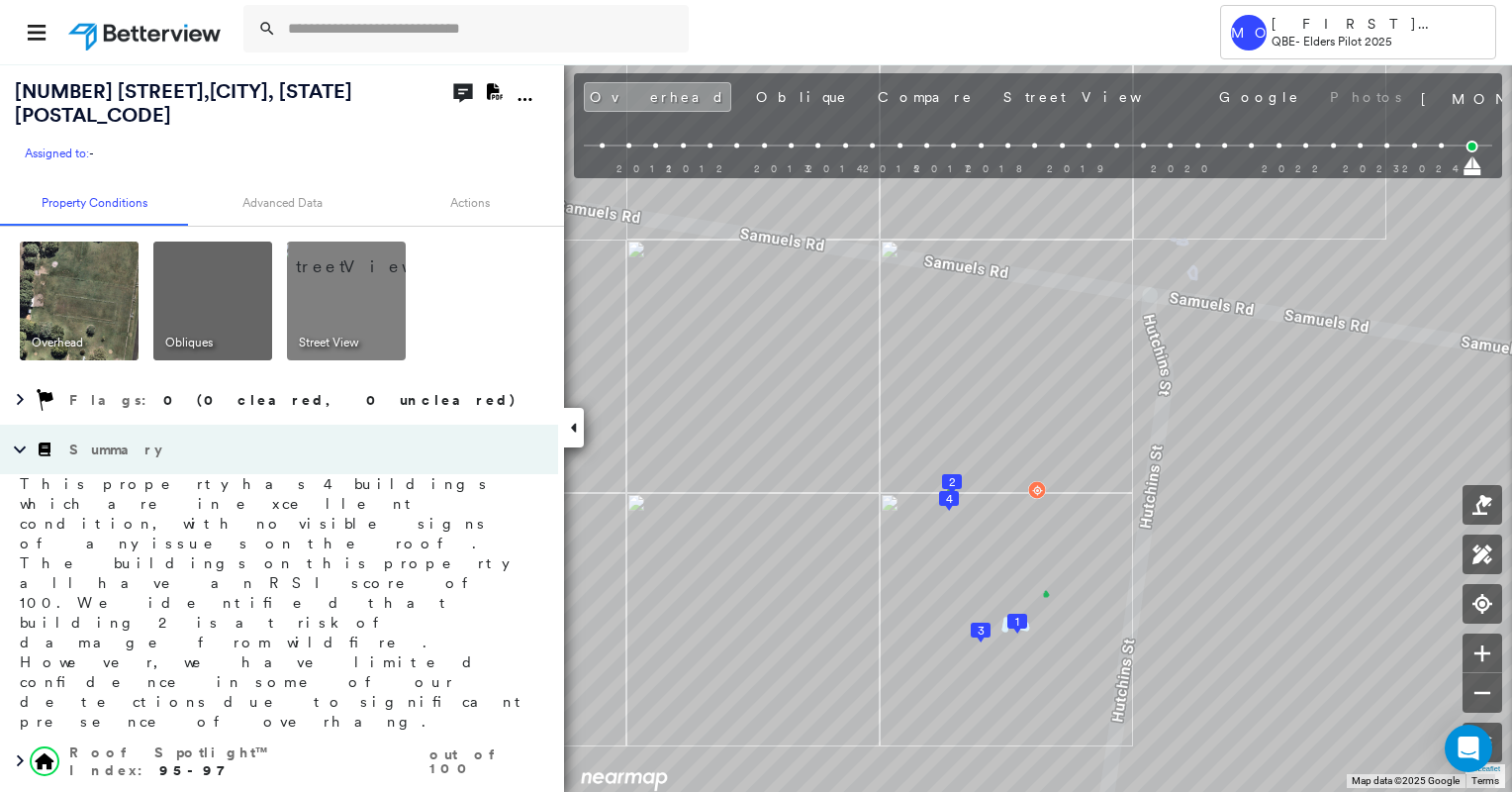 click on "Download PDF Report" 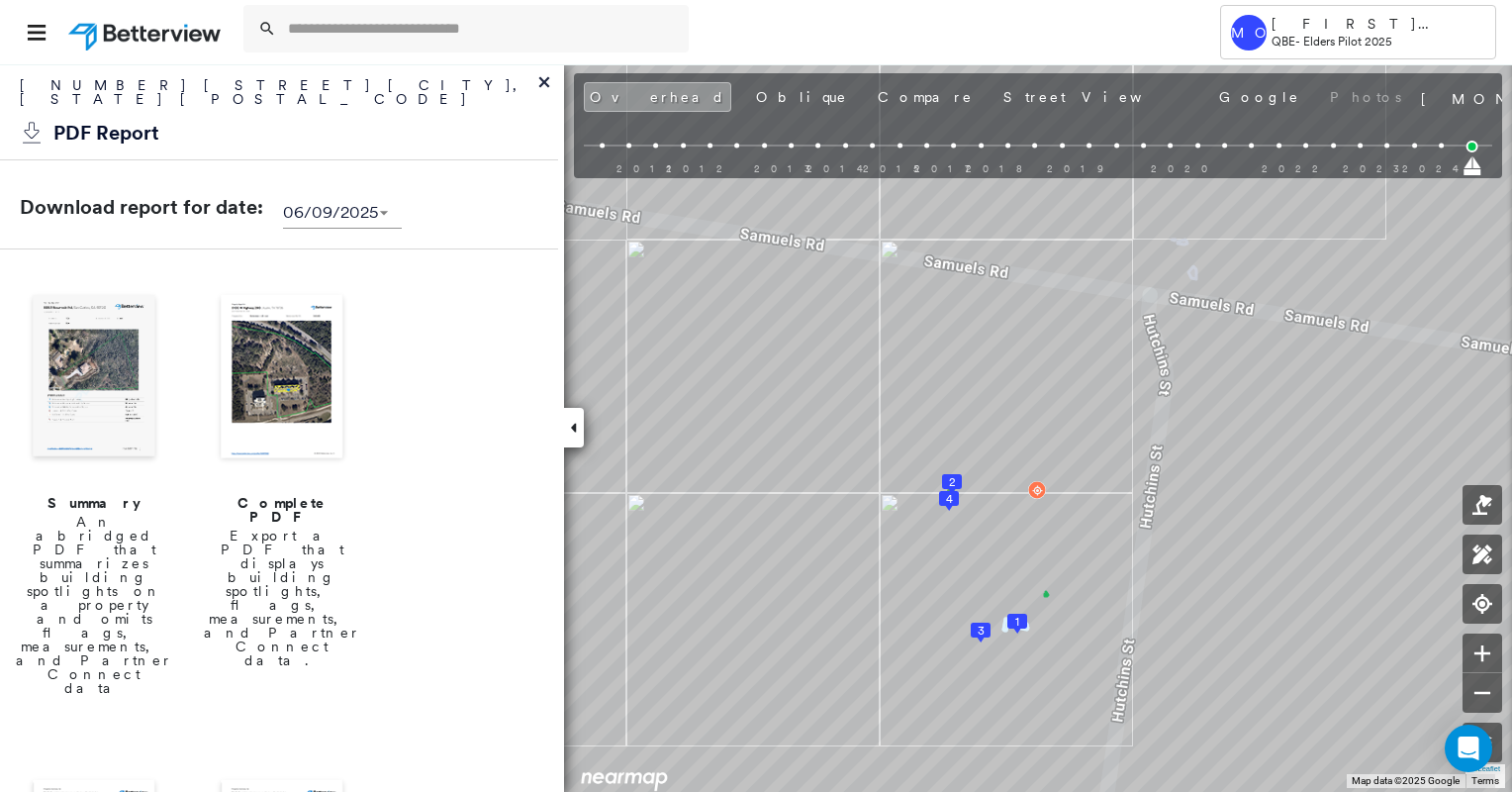 click at bounding box center (282, 378) 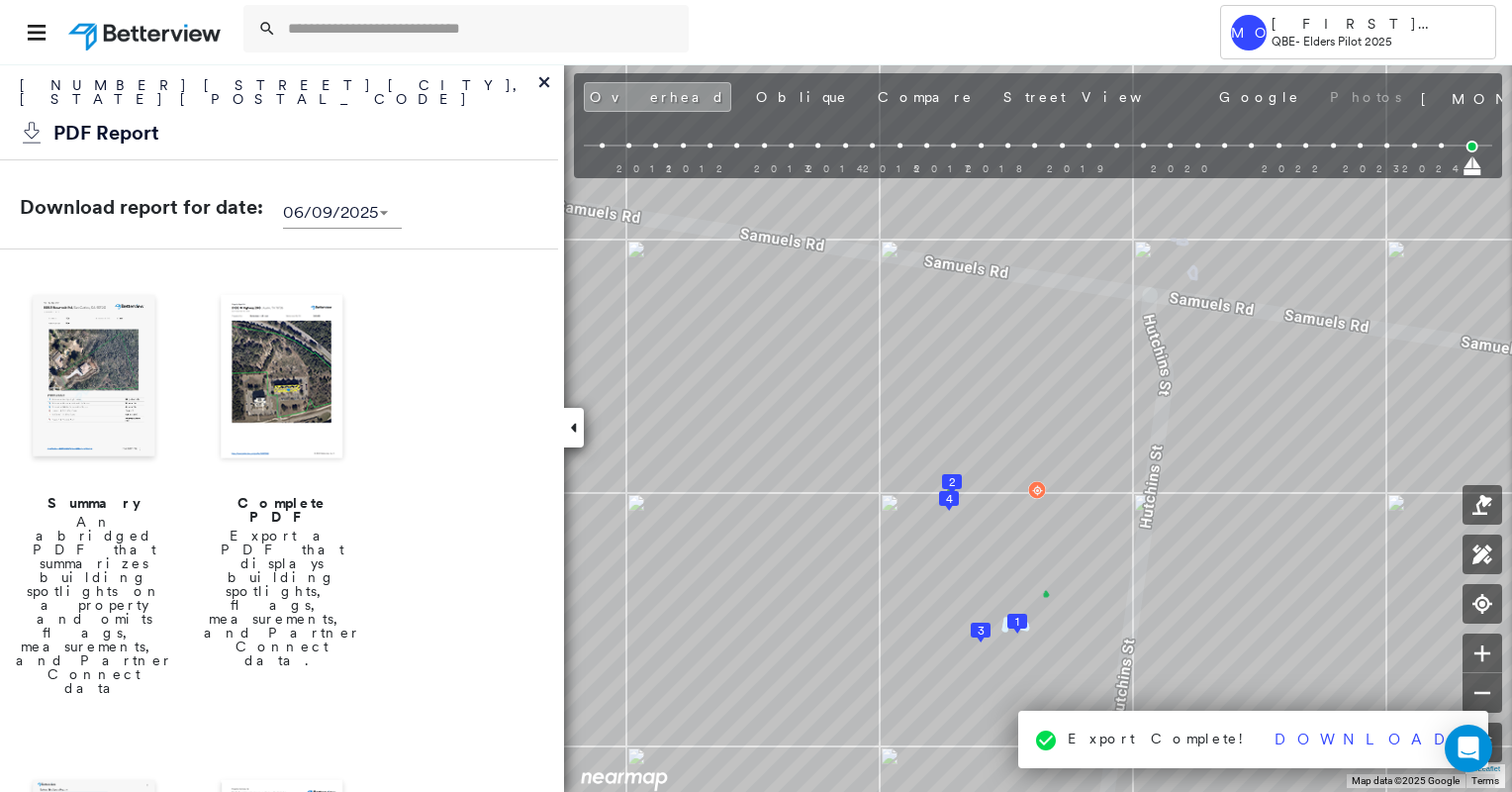 click at bounding box center (282, 378) 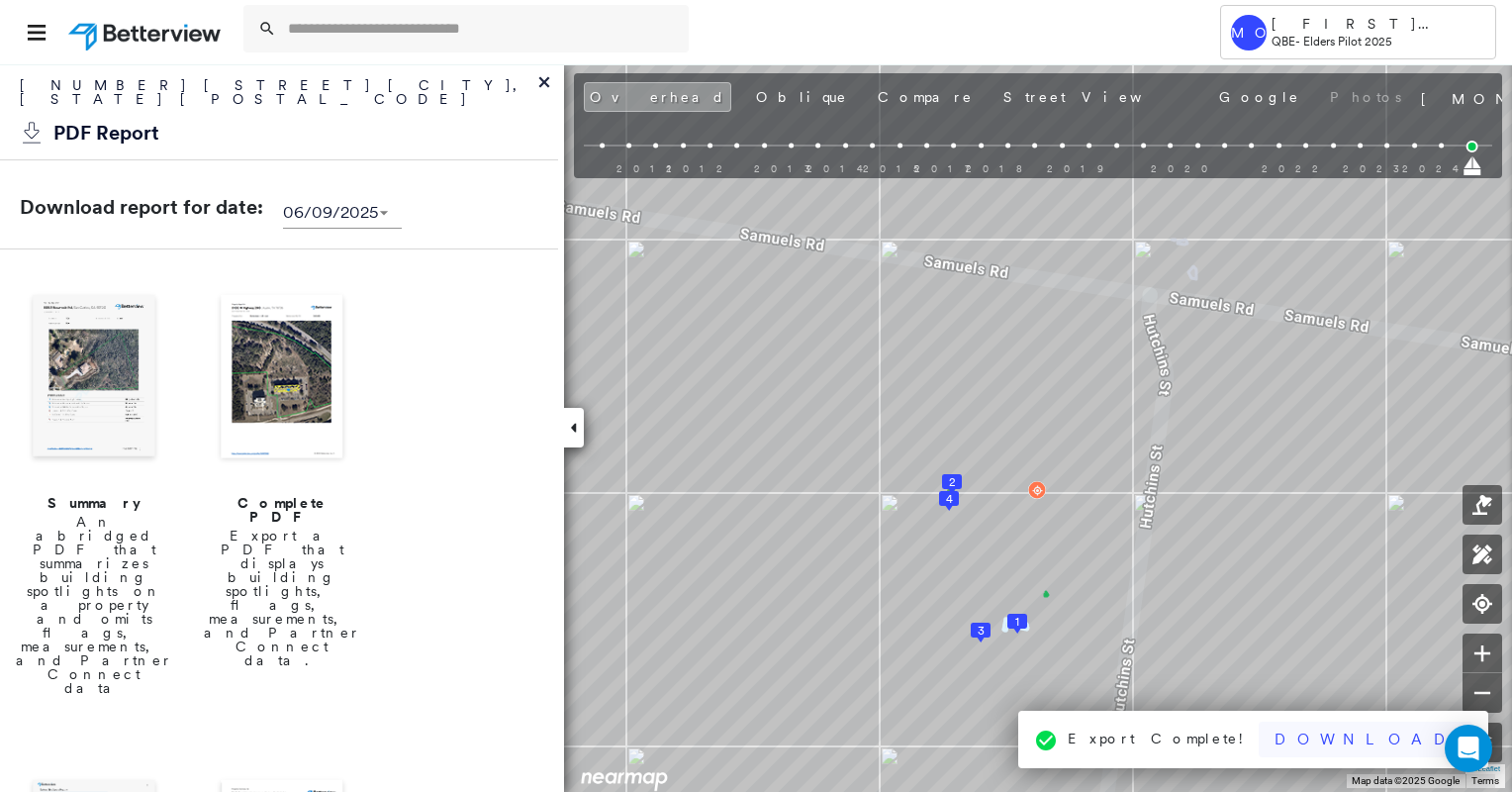 click on "Download" at bounding box center (1366, 740) 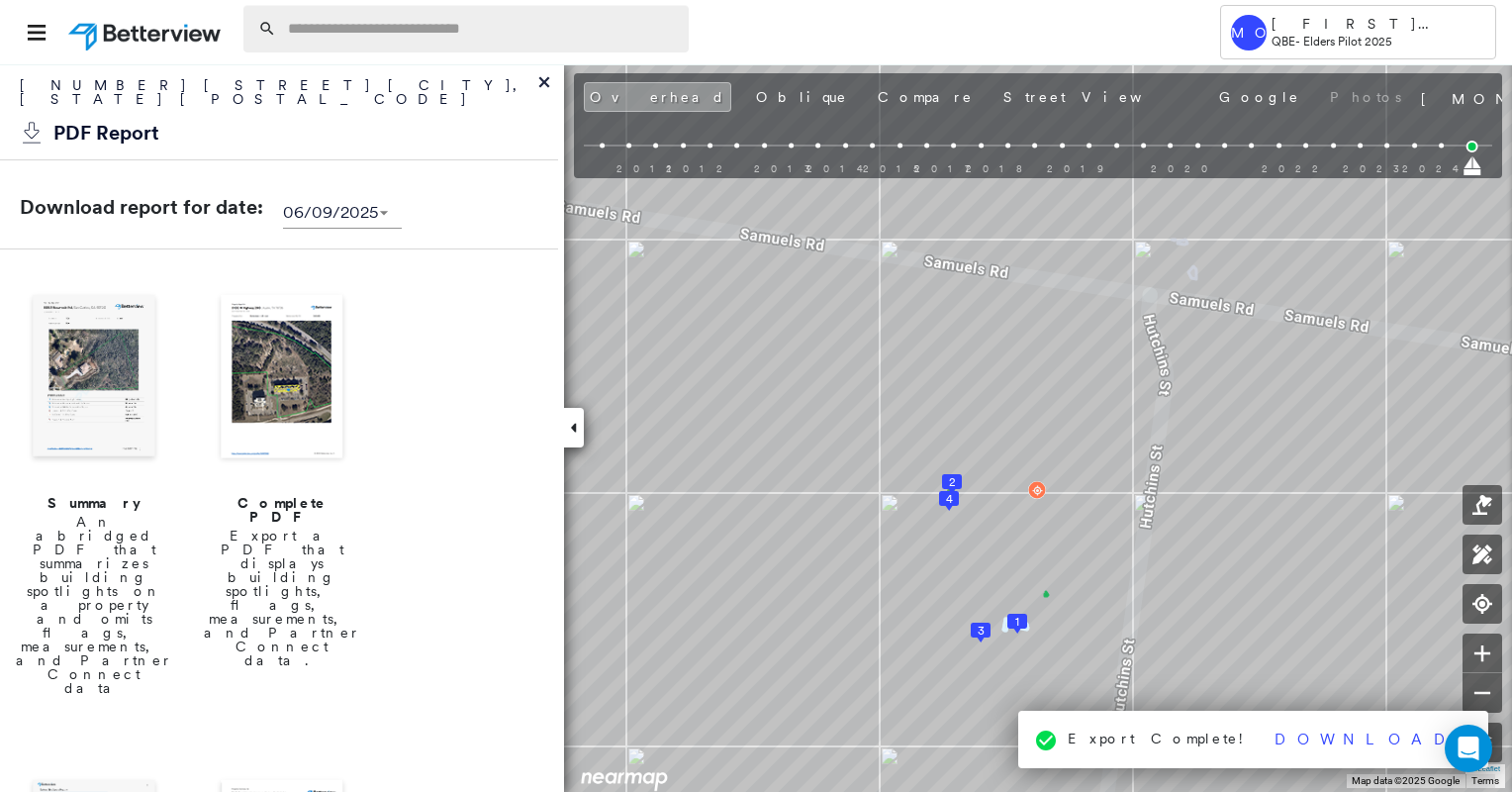 click at bounding box center [482, 29] 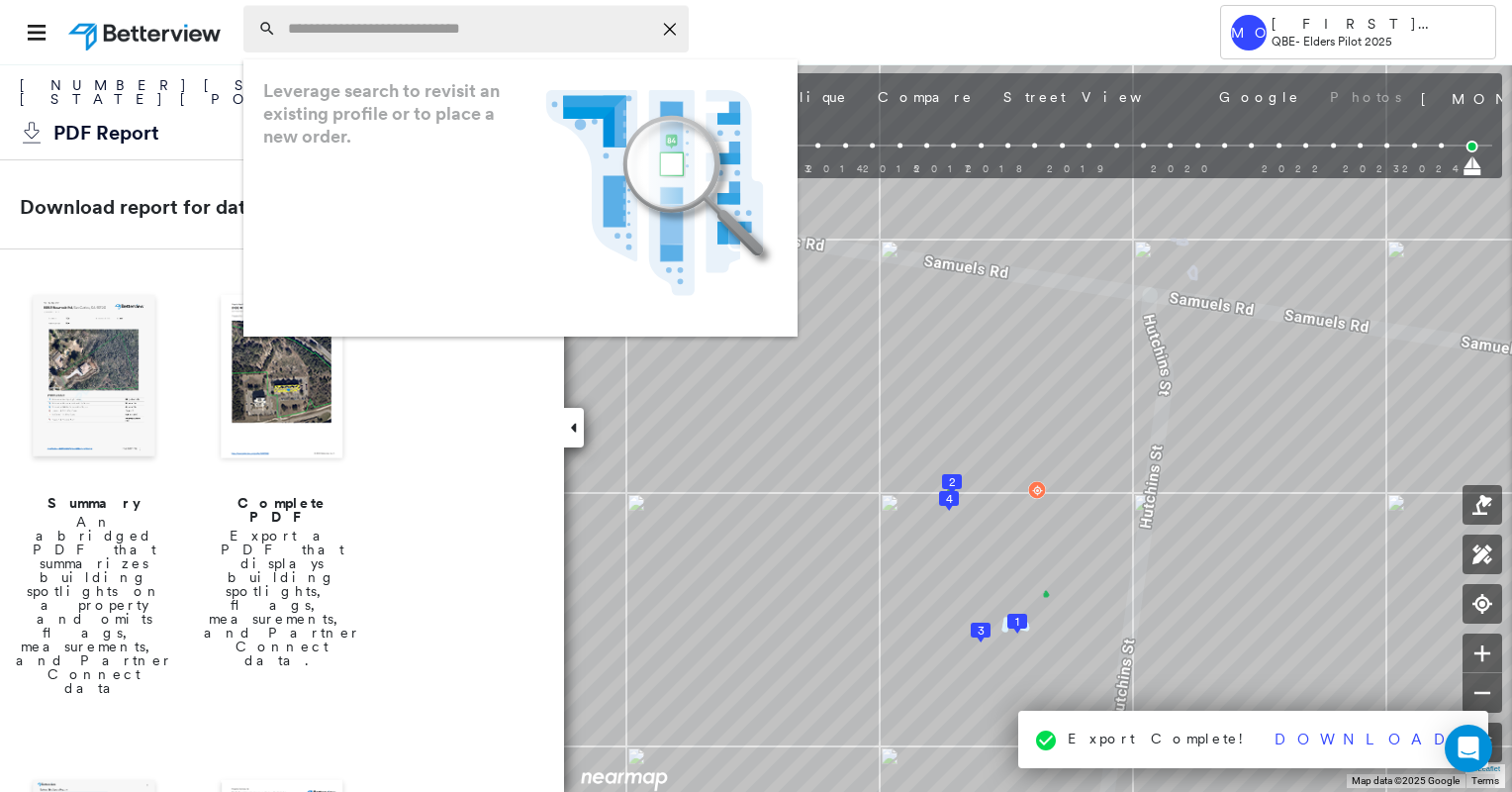 paste on "**********" 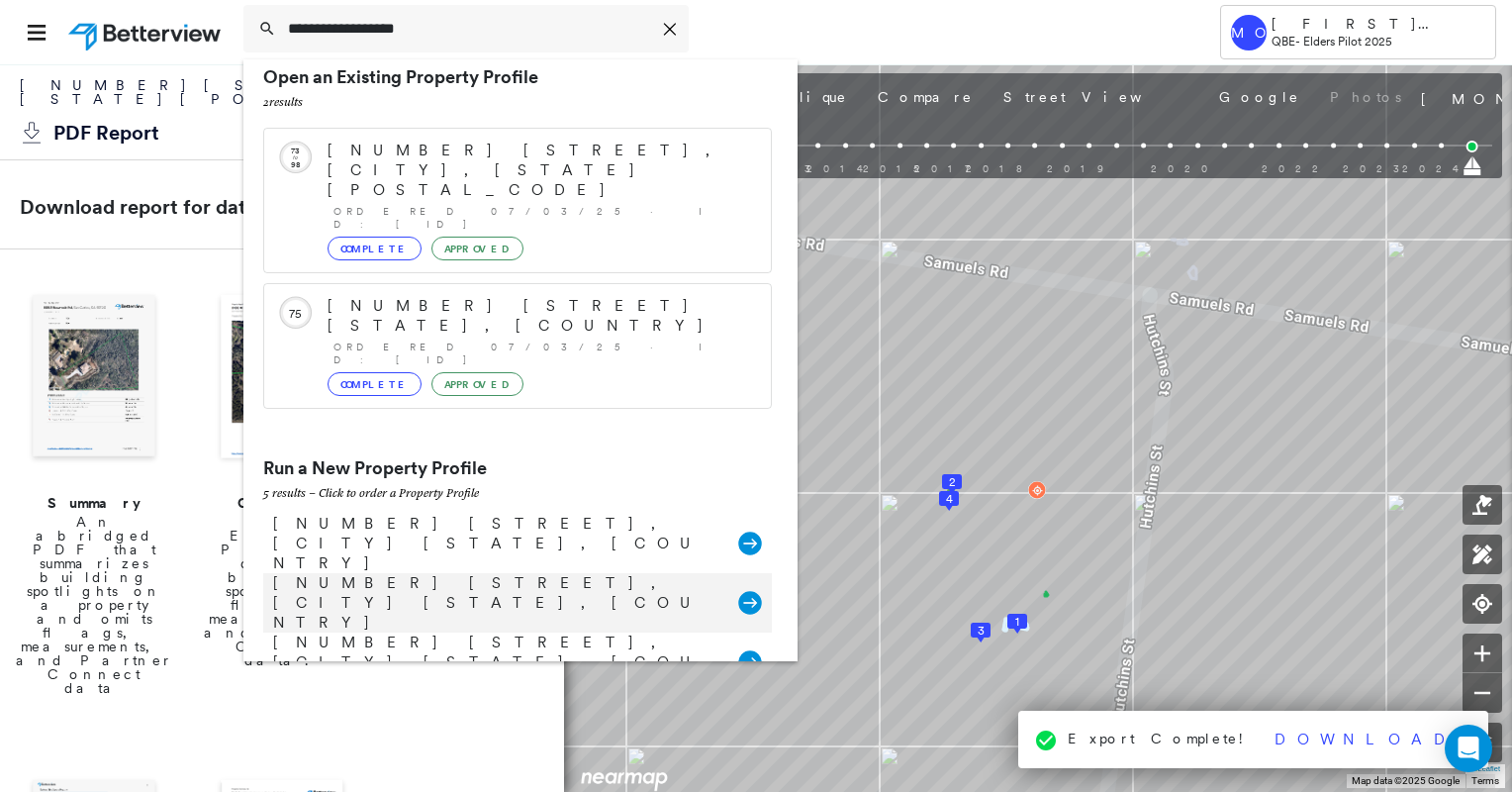 scroll, scrollTop: 26, scrollLeft: 0, axis: vertical 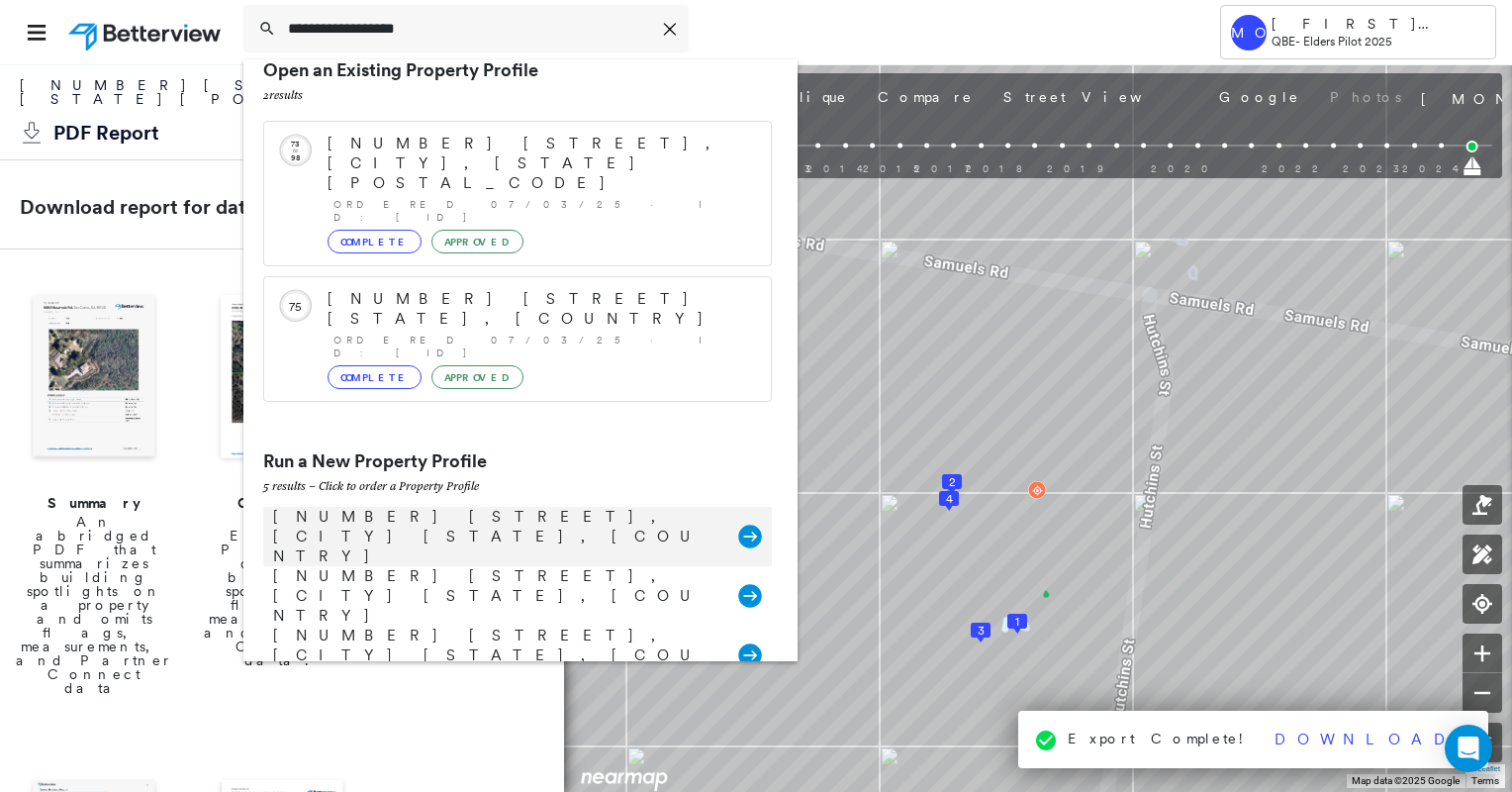 type on "**********" 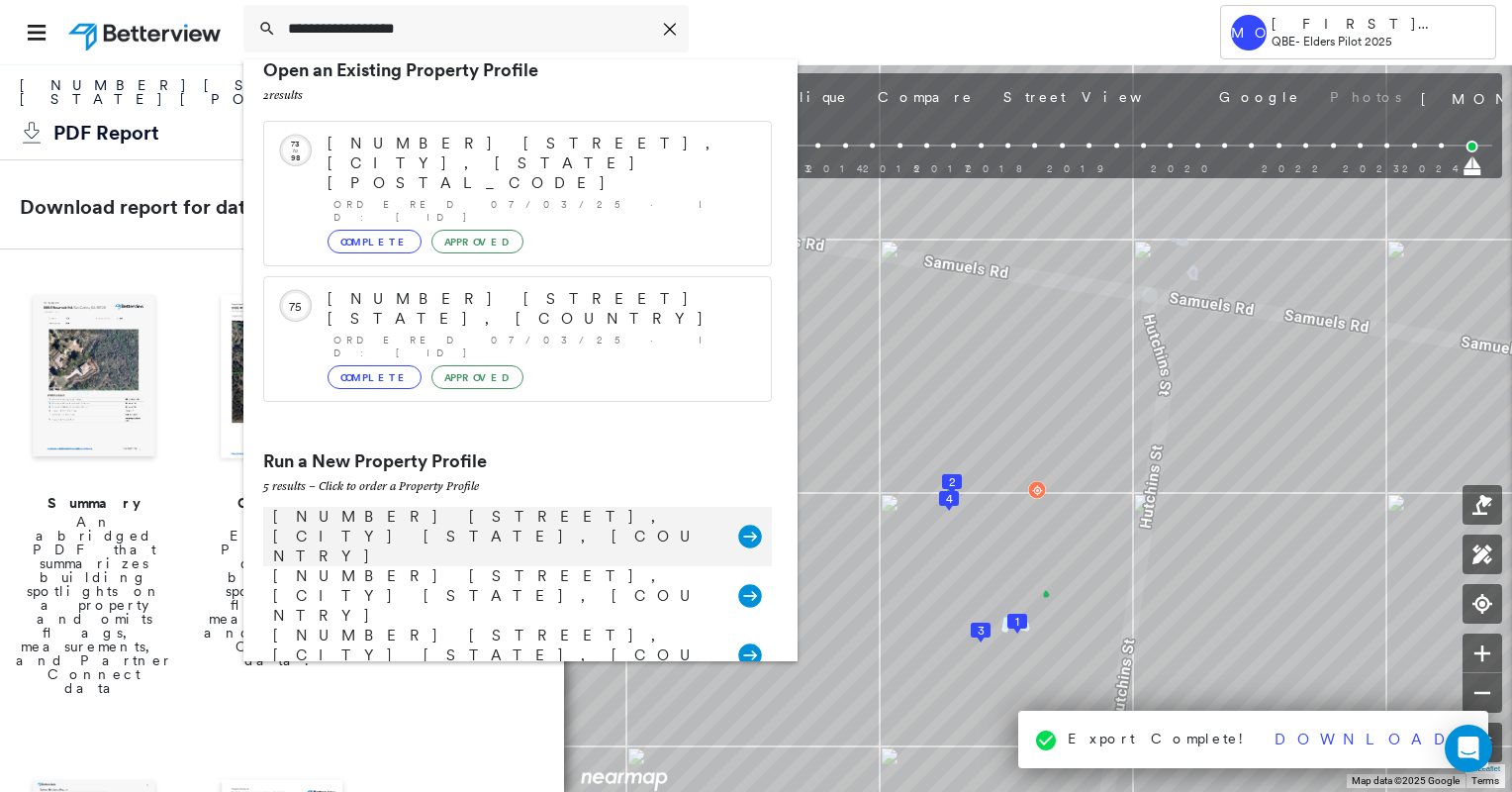 click on "156 N Bucca Rd, Bucca QLD, Australia Group Created with Sketch." at bounding box center (518, 537) 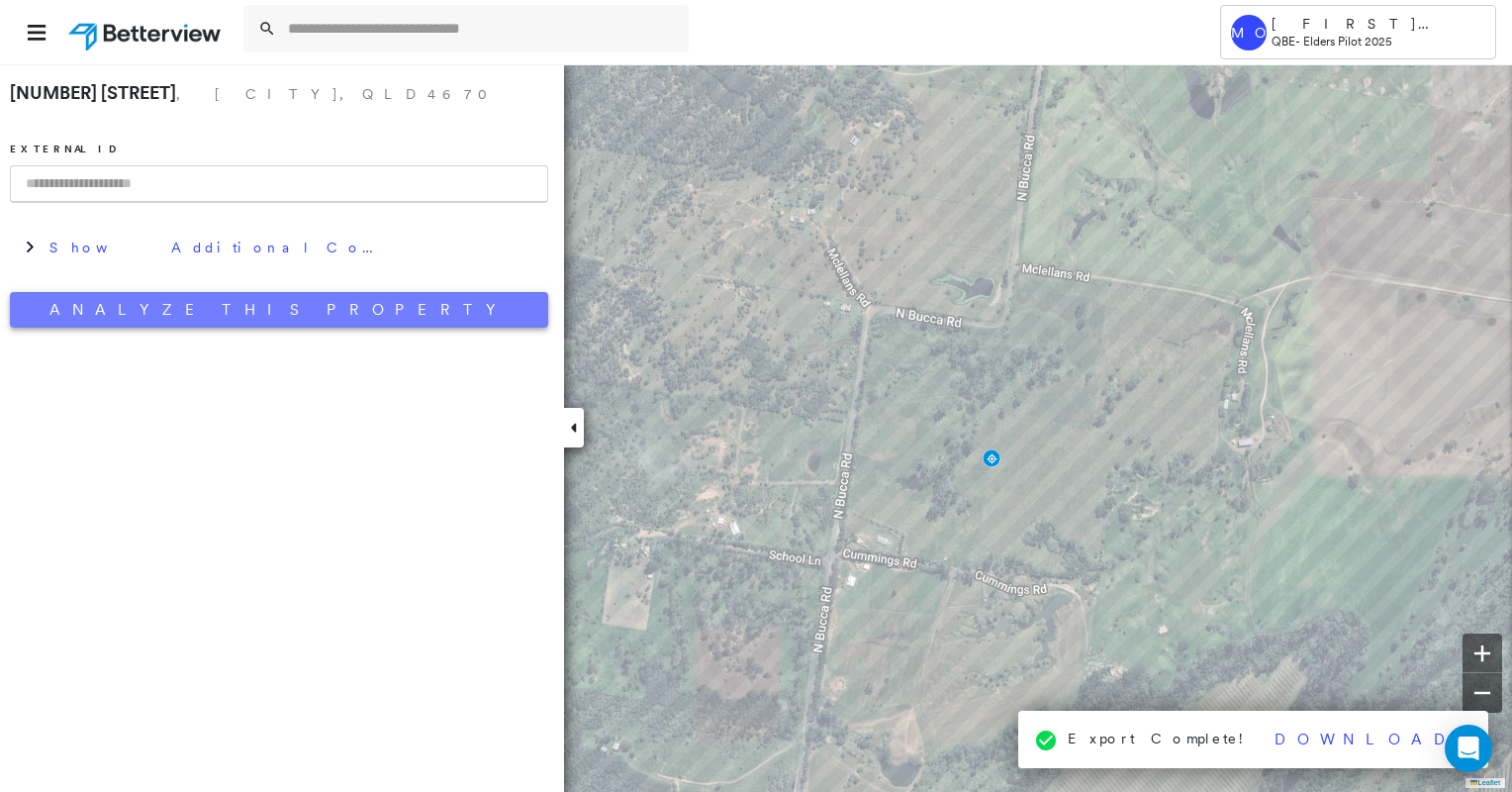 click on "Analyze This Property" at bounding box center [279, 310] 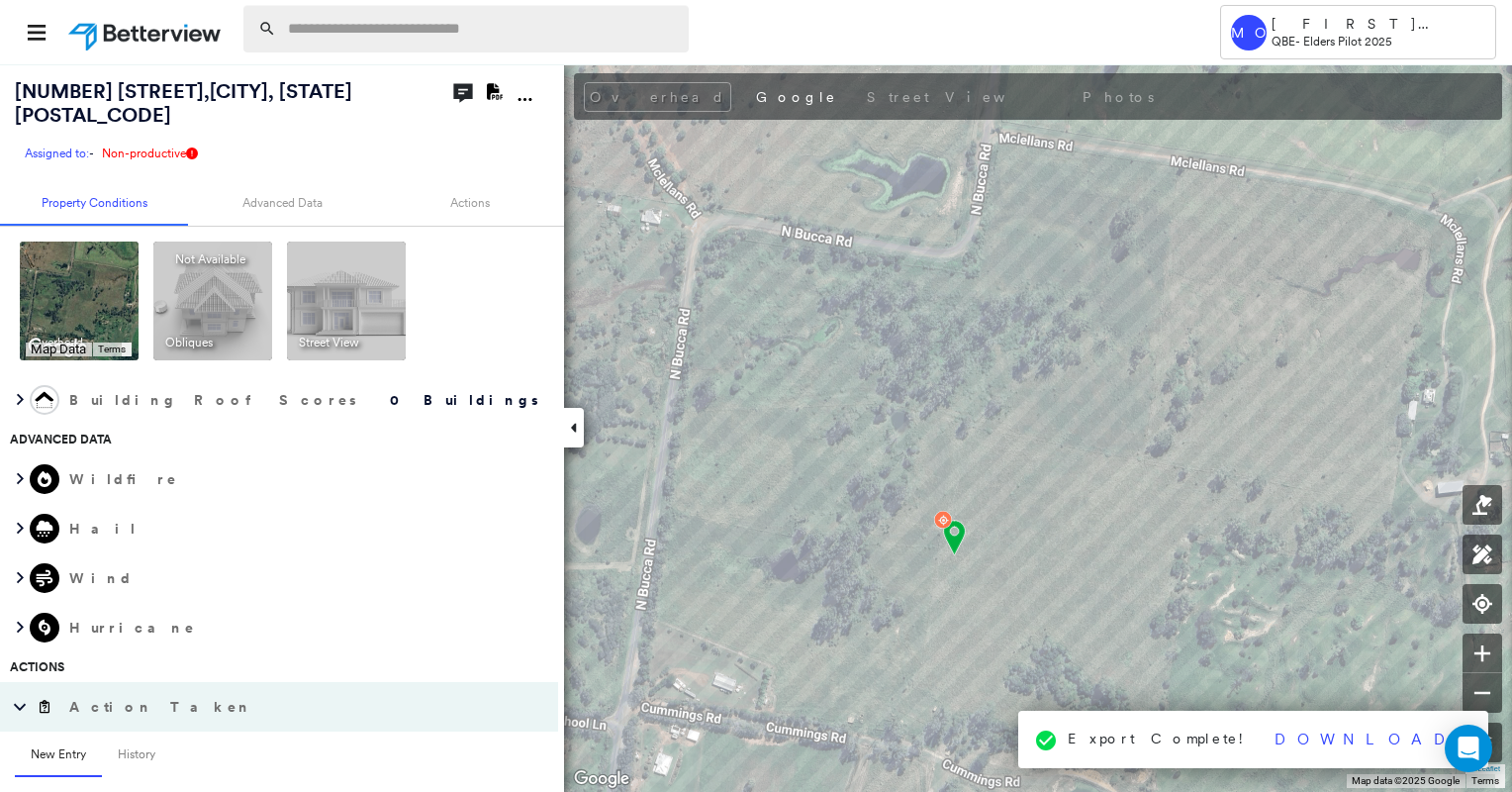 click at bounding box center [482, 29] 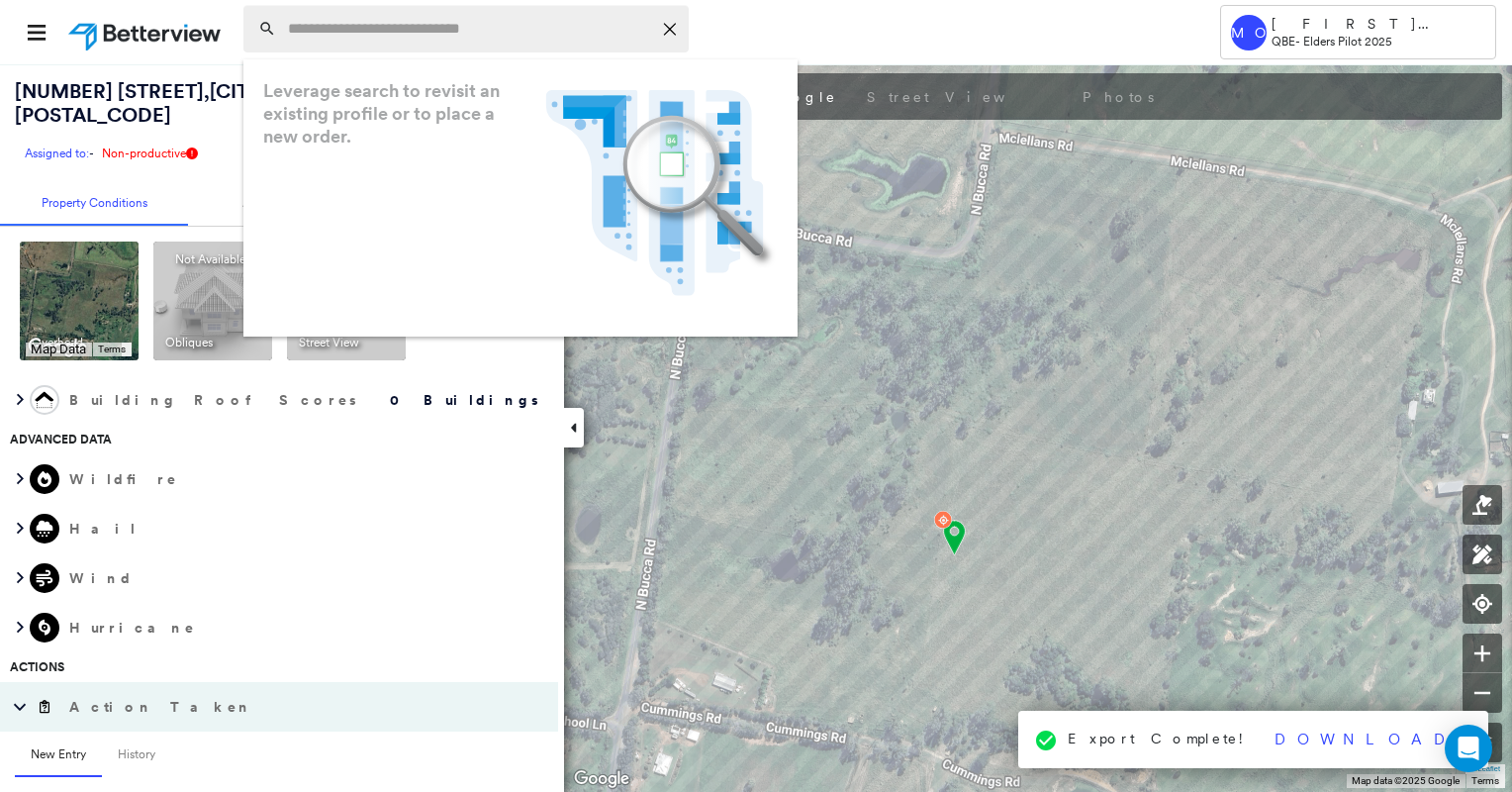 paste on "**********" 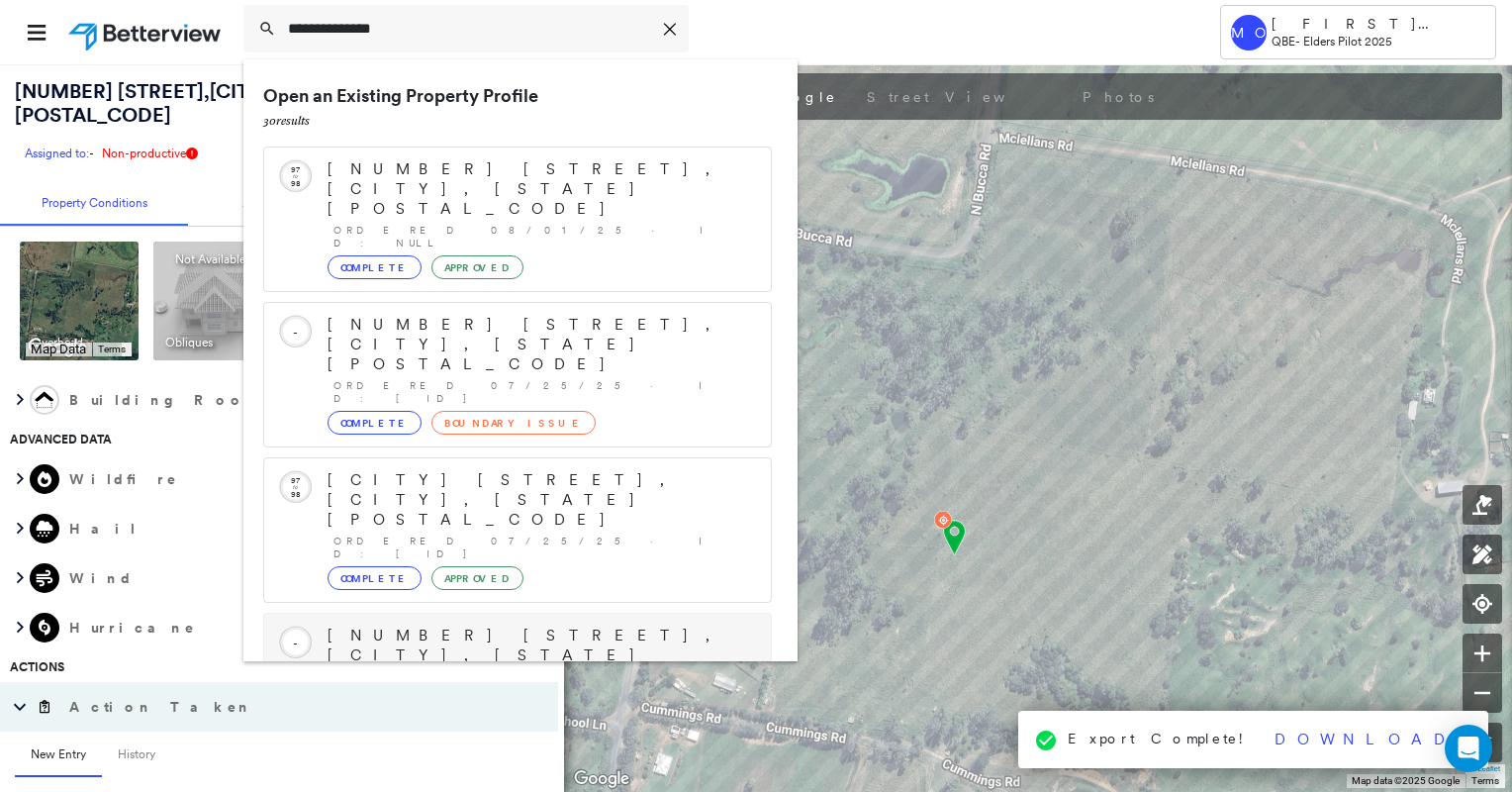 scroll, scrollTop: 384, scrollLeft: 0, axis: vertical 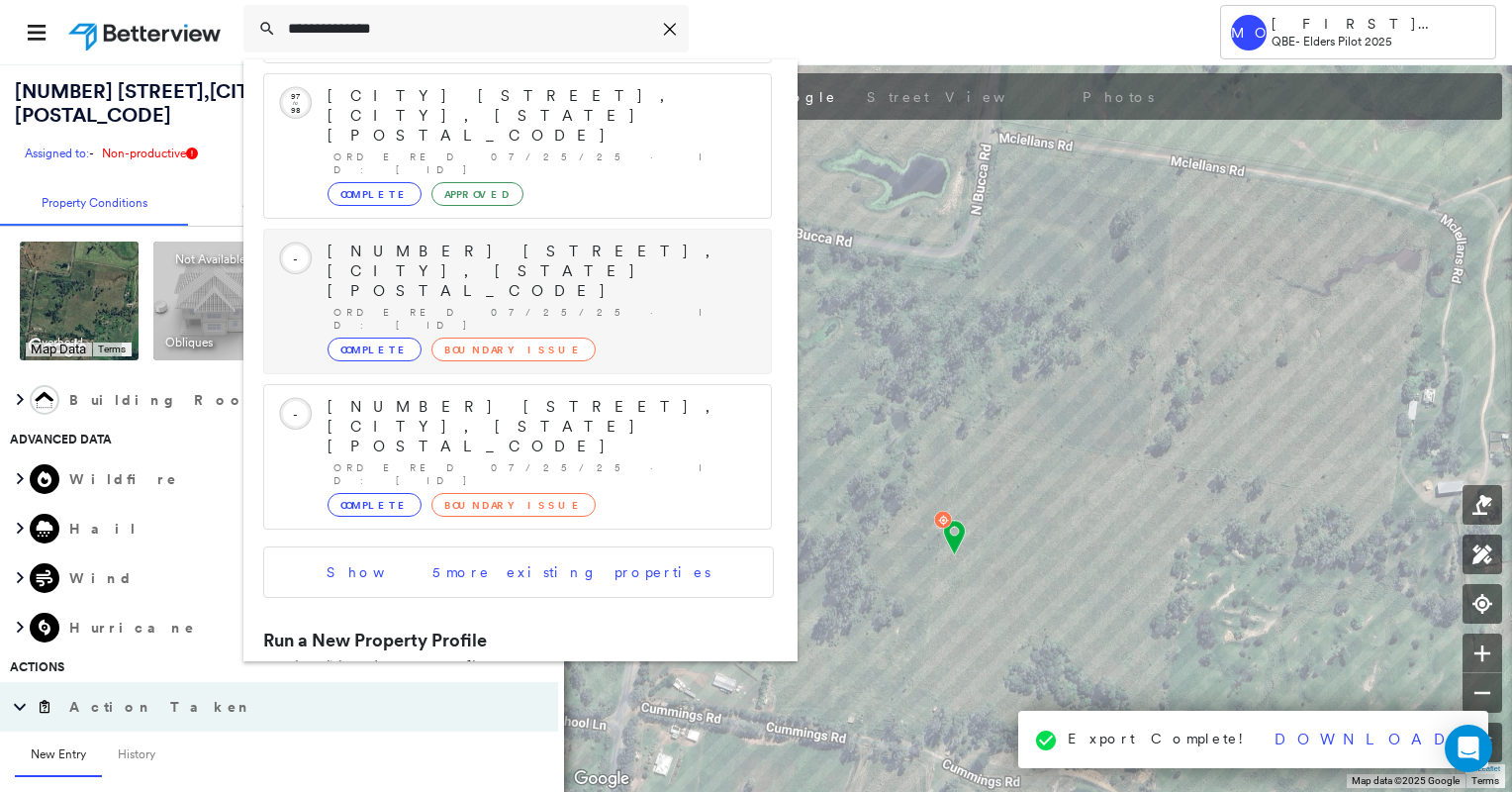 type on "**********" 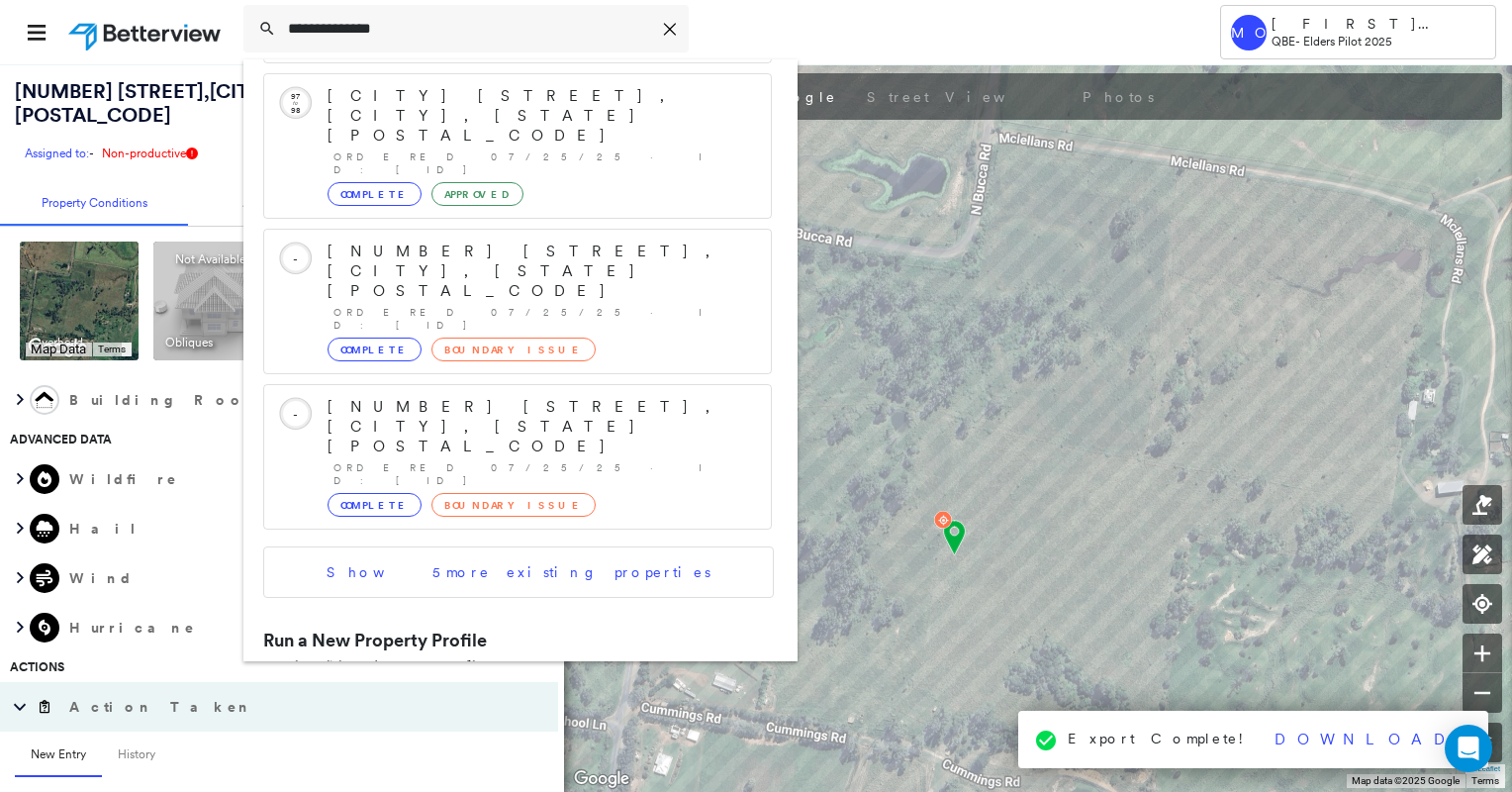 click on "57 Abington Rd, North Isis QLD, Australia" at bounding box center [496, 775] 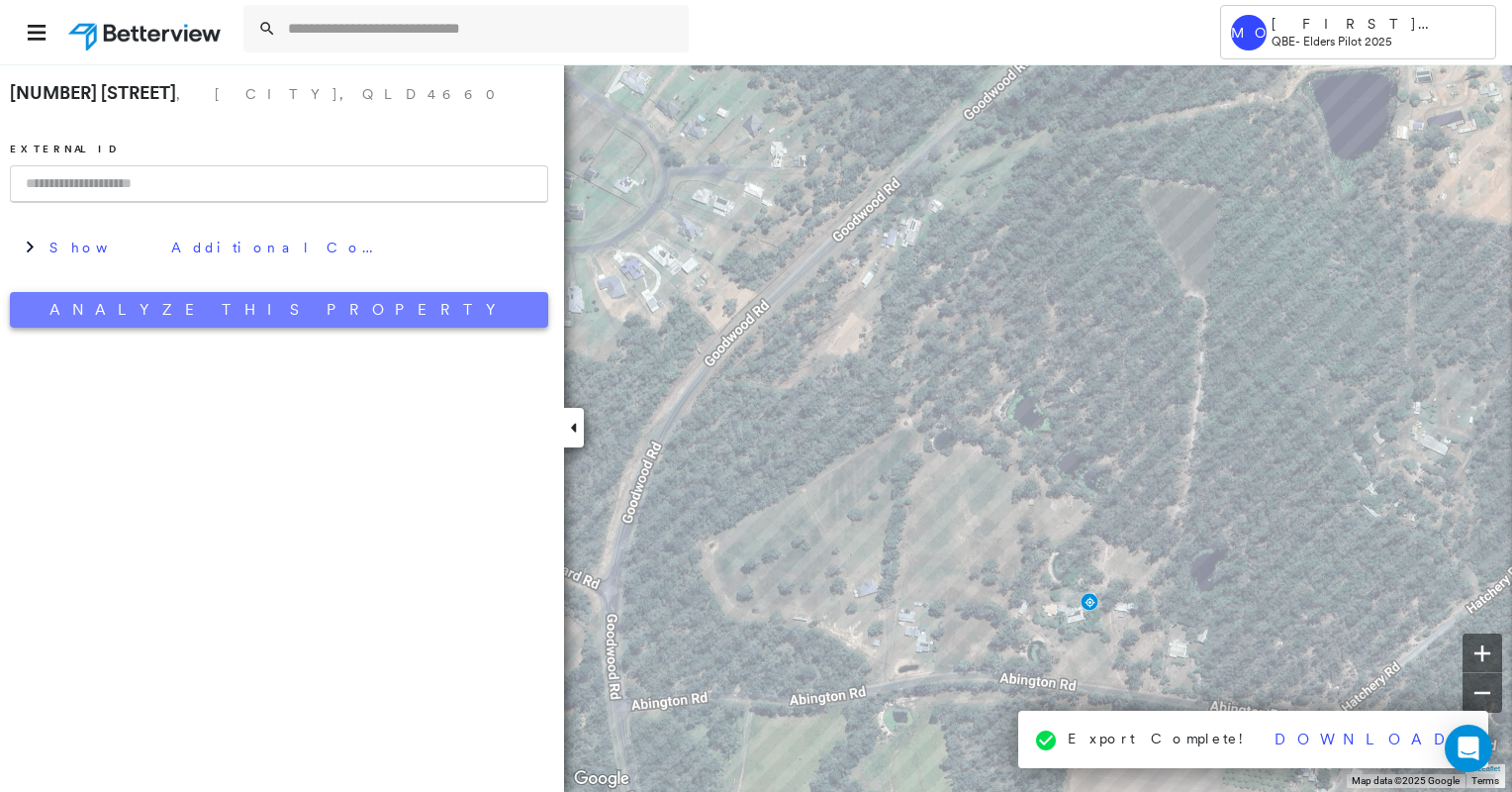 click on "Analyze This Property" at bounding box center [279, 310] 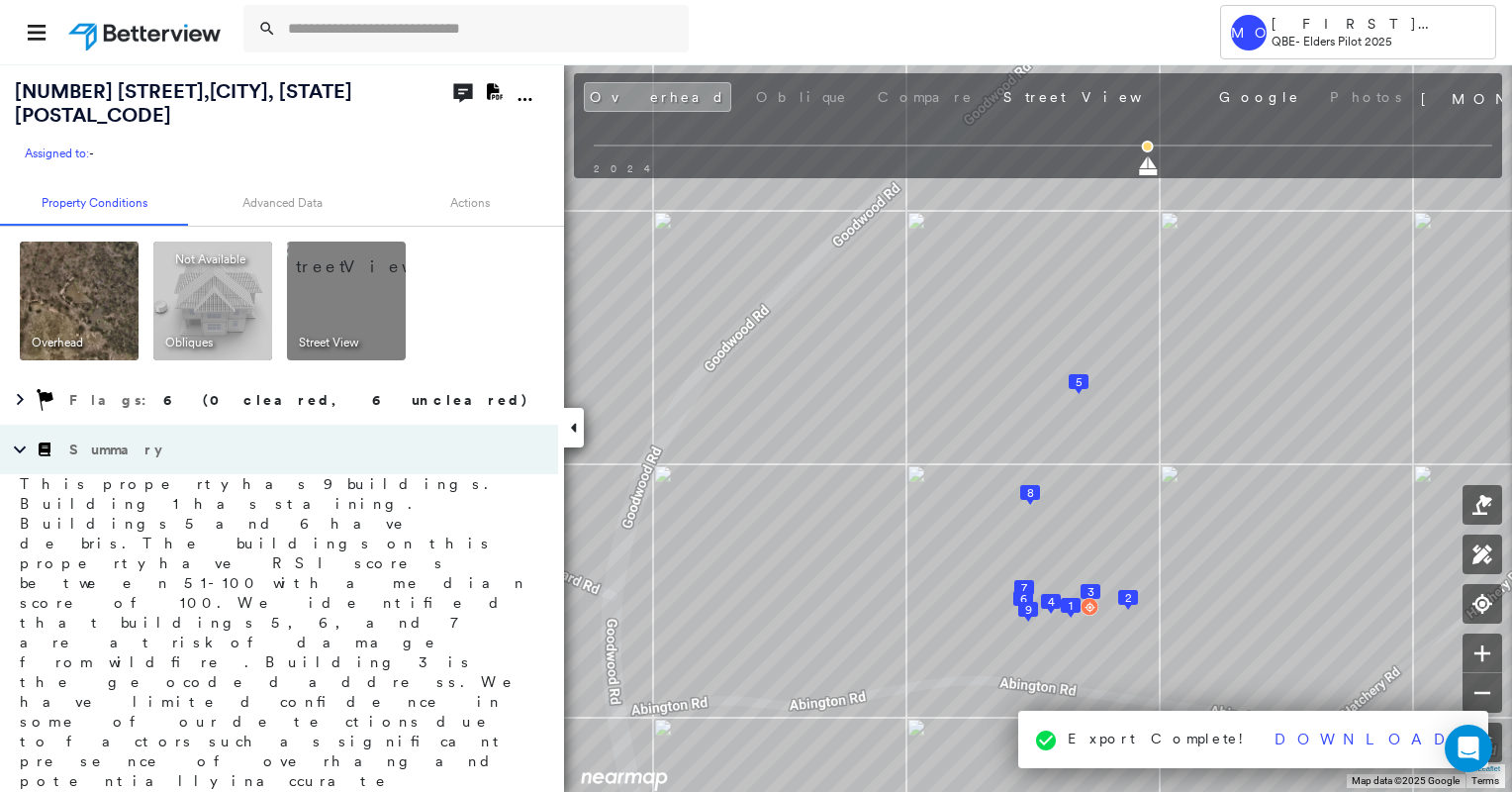 click 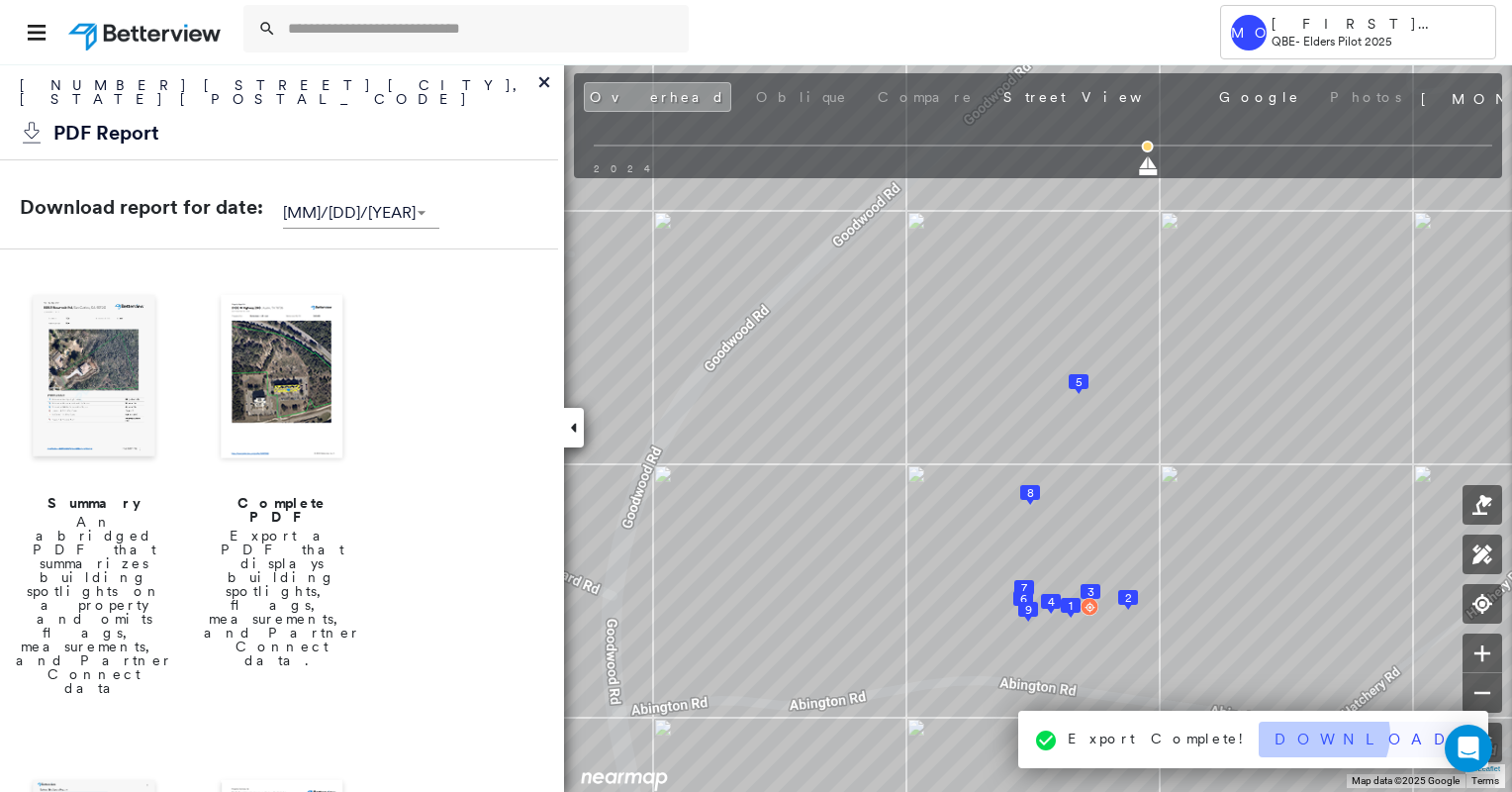 click on "Download" at bounding box center [1366, 740] 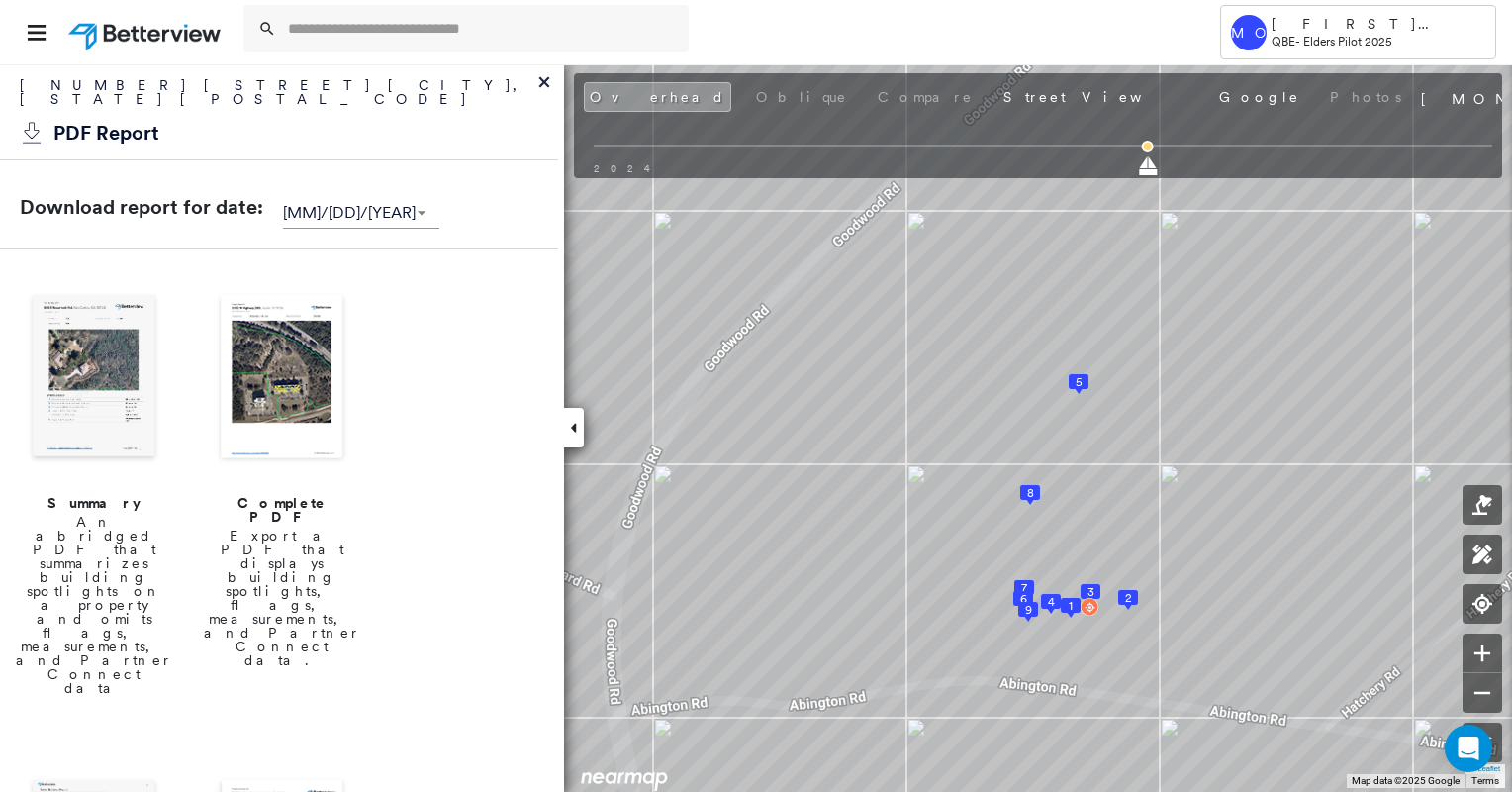 click at bounding box center [282, 378] 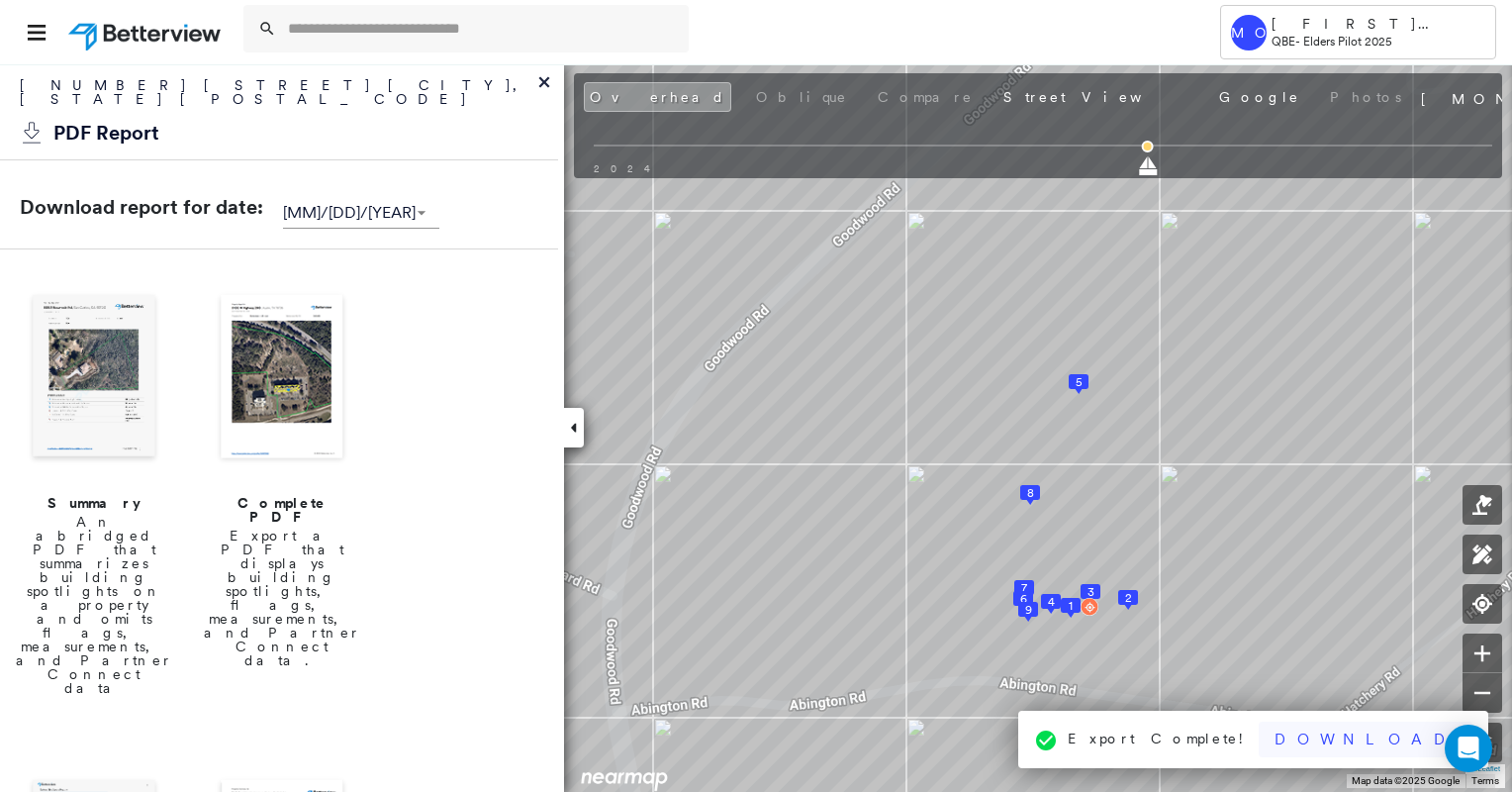 click on "Download" at bounding box center [1366, 740] 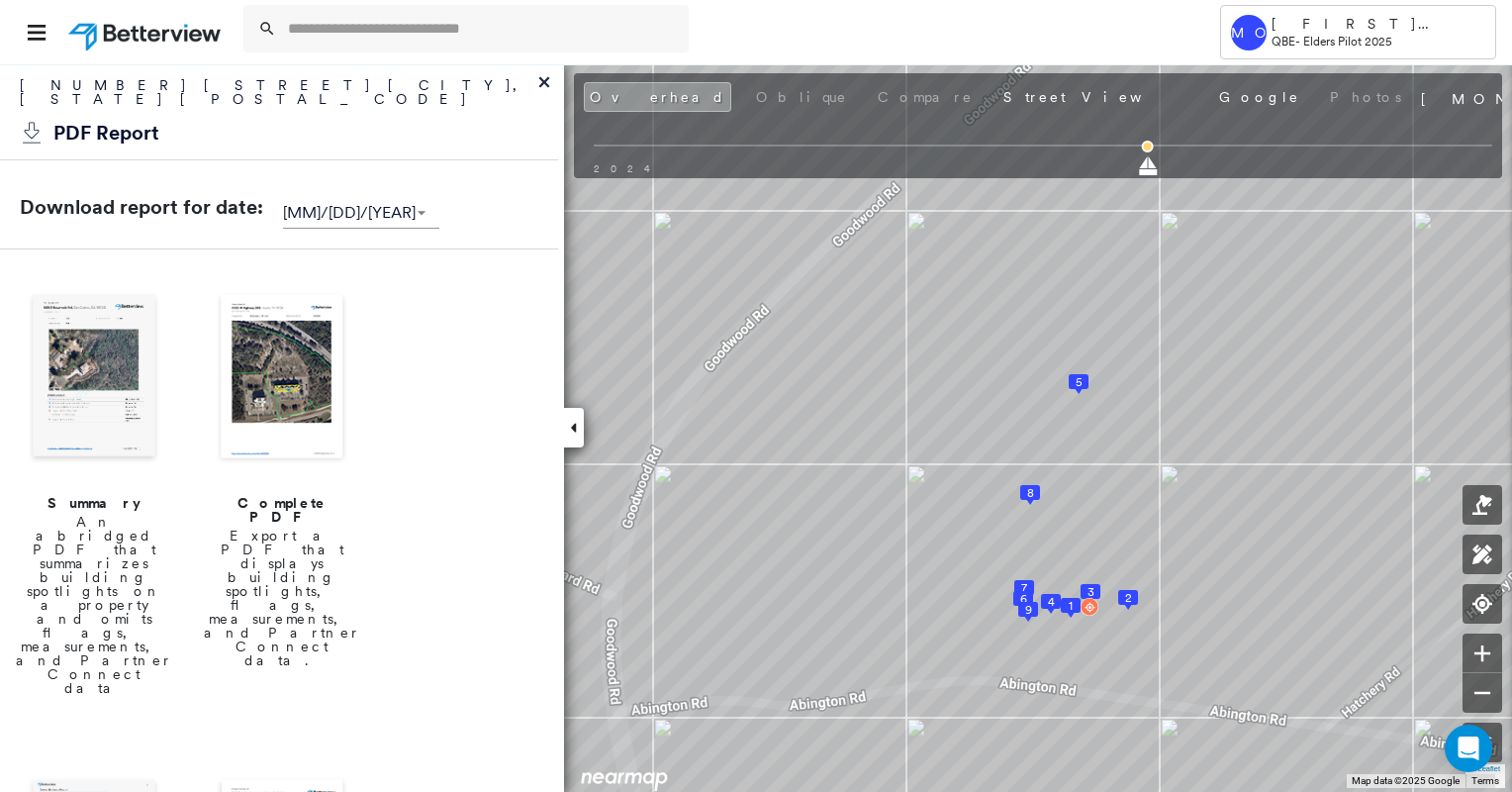 click at bounding box center (282, 378) 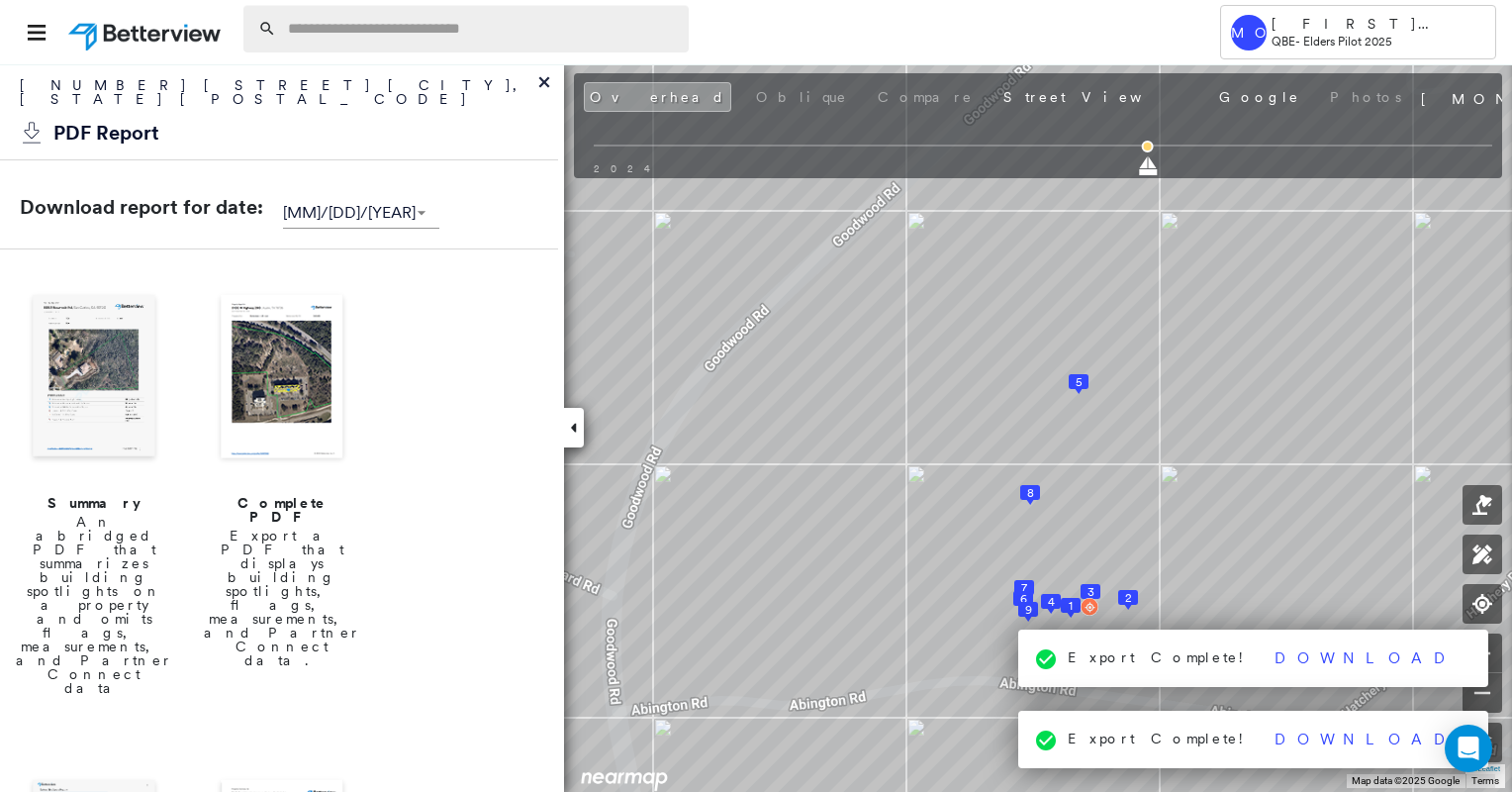 click at bounding box center (482, 29) 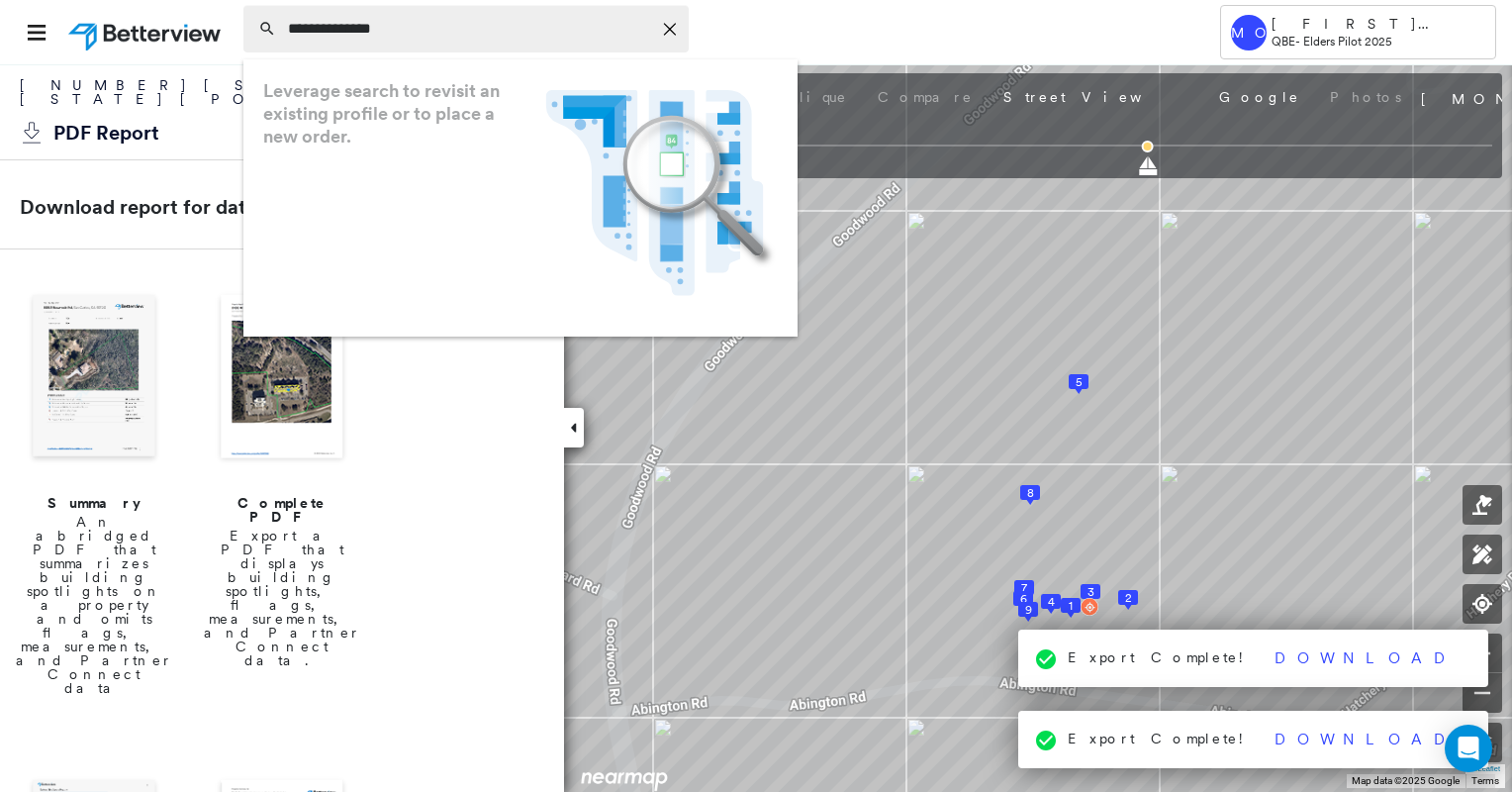 click on "**********" at bounding box center (466, 29) 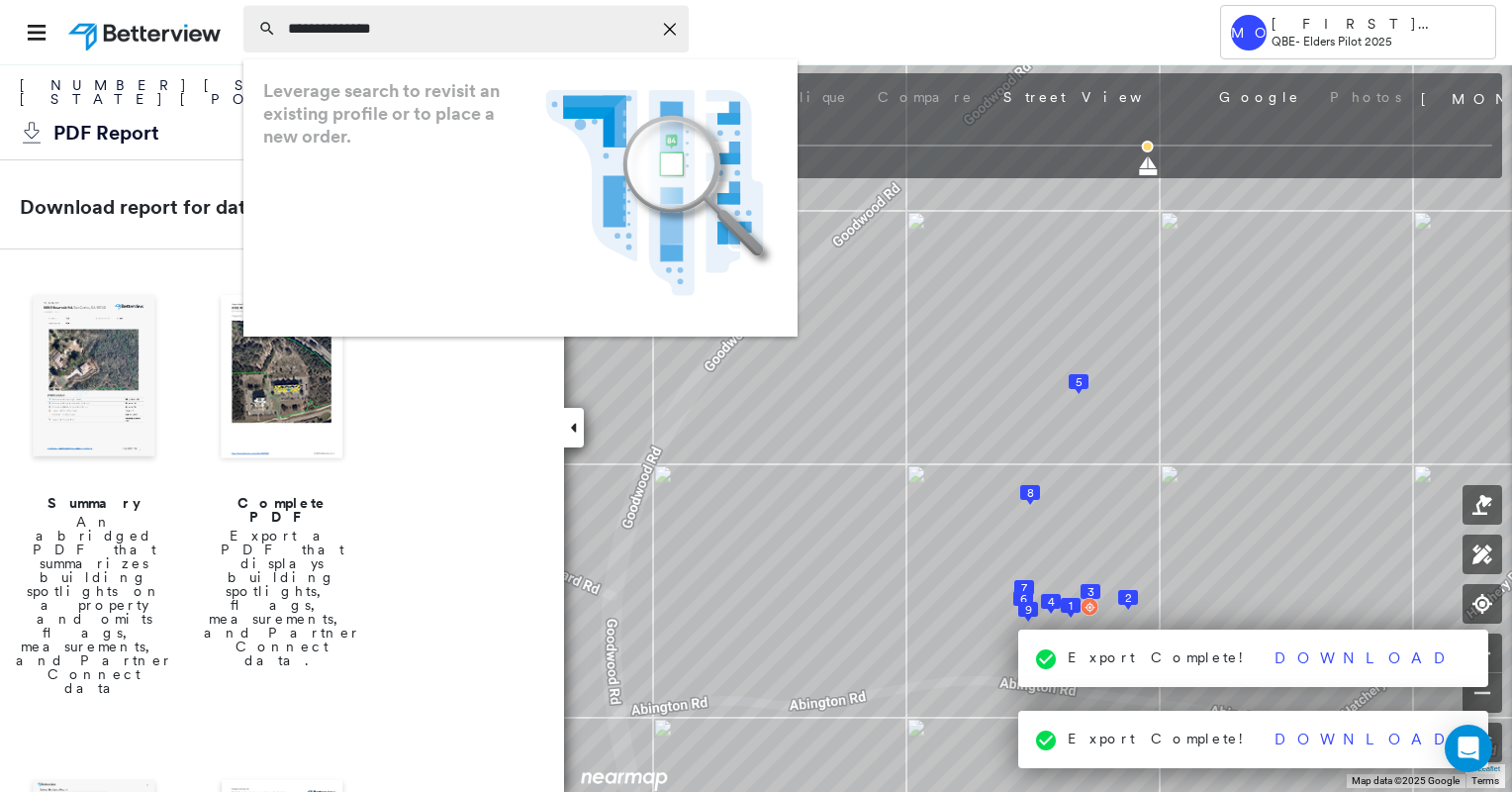 click on "**********" at bounding box center [469, 29] 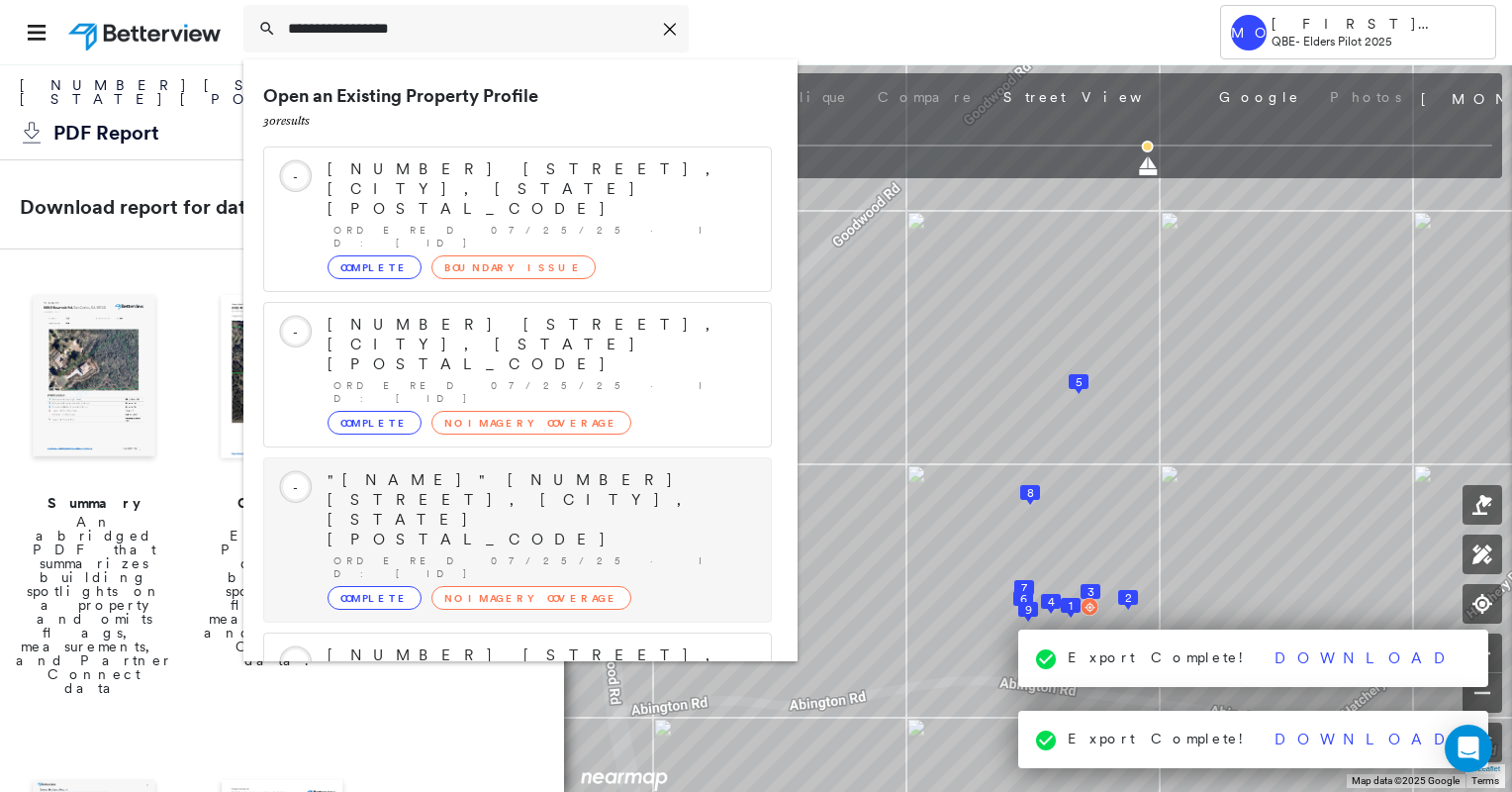 scroll, scrollTop: 226, scrollLeft: 0, axis: vertical 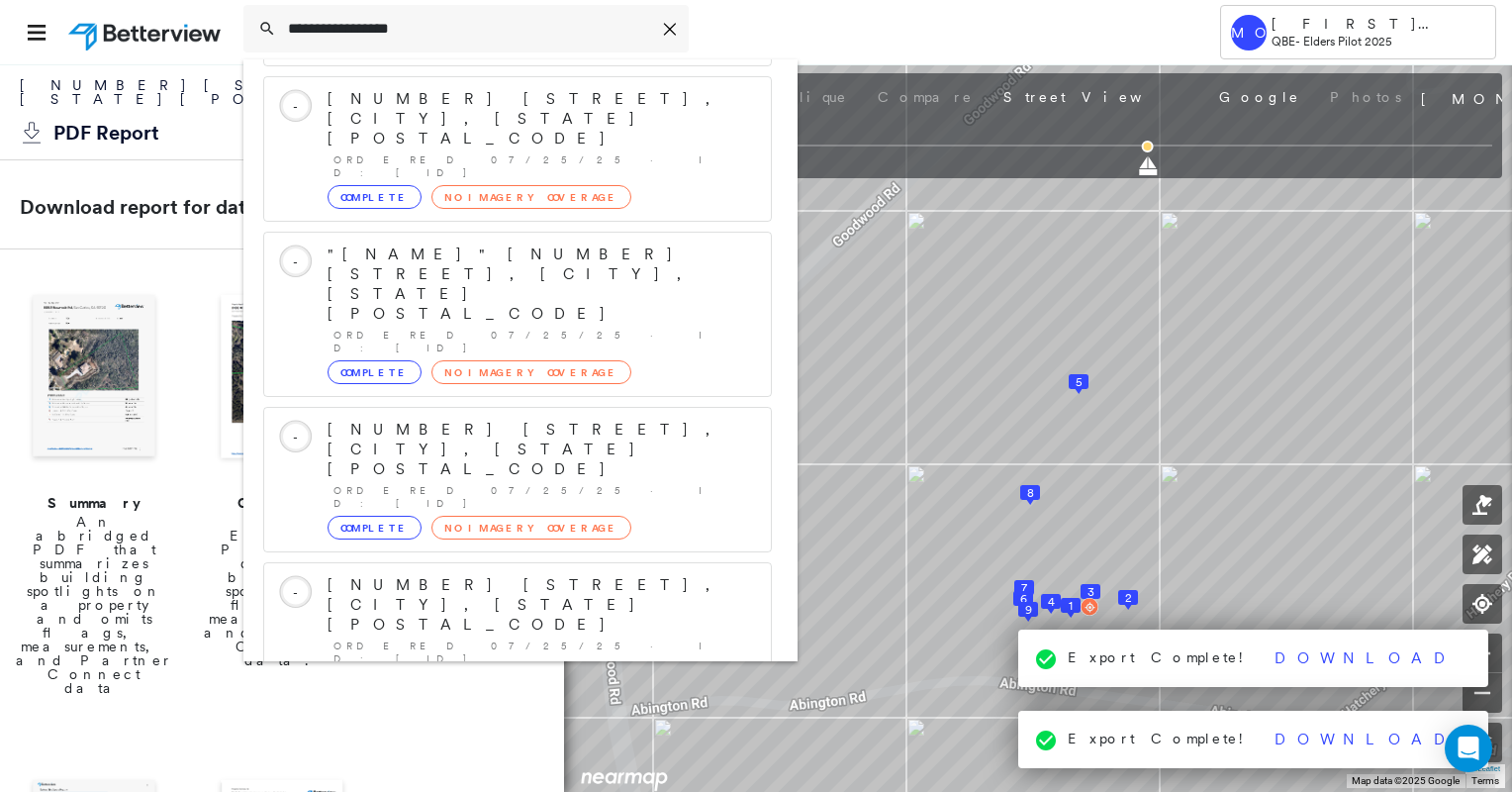 type on "**********" 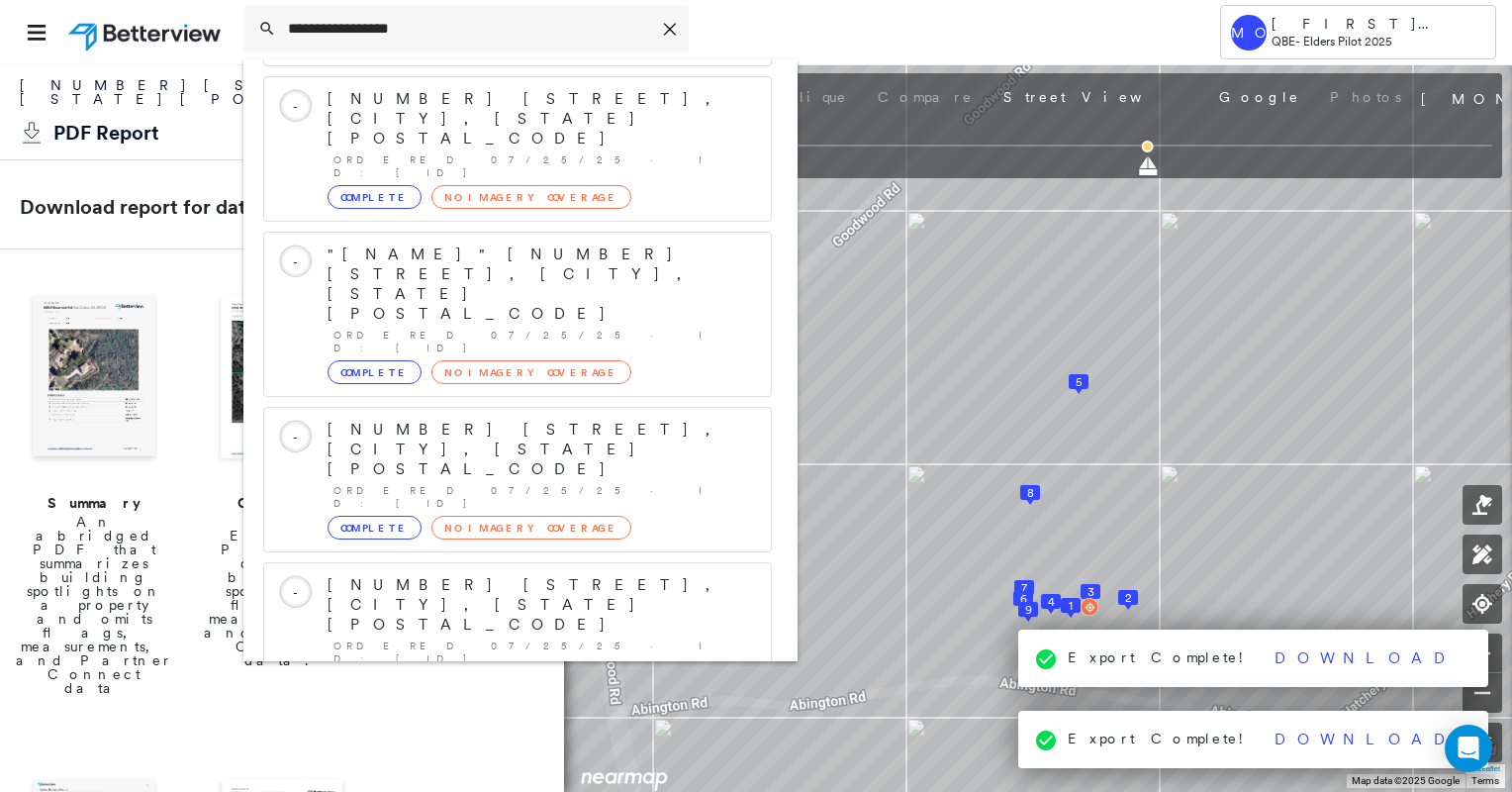 click on "509 Swindle Creek Road, Lakeside QLD, Australia" at bounding box center [496, 894] 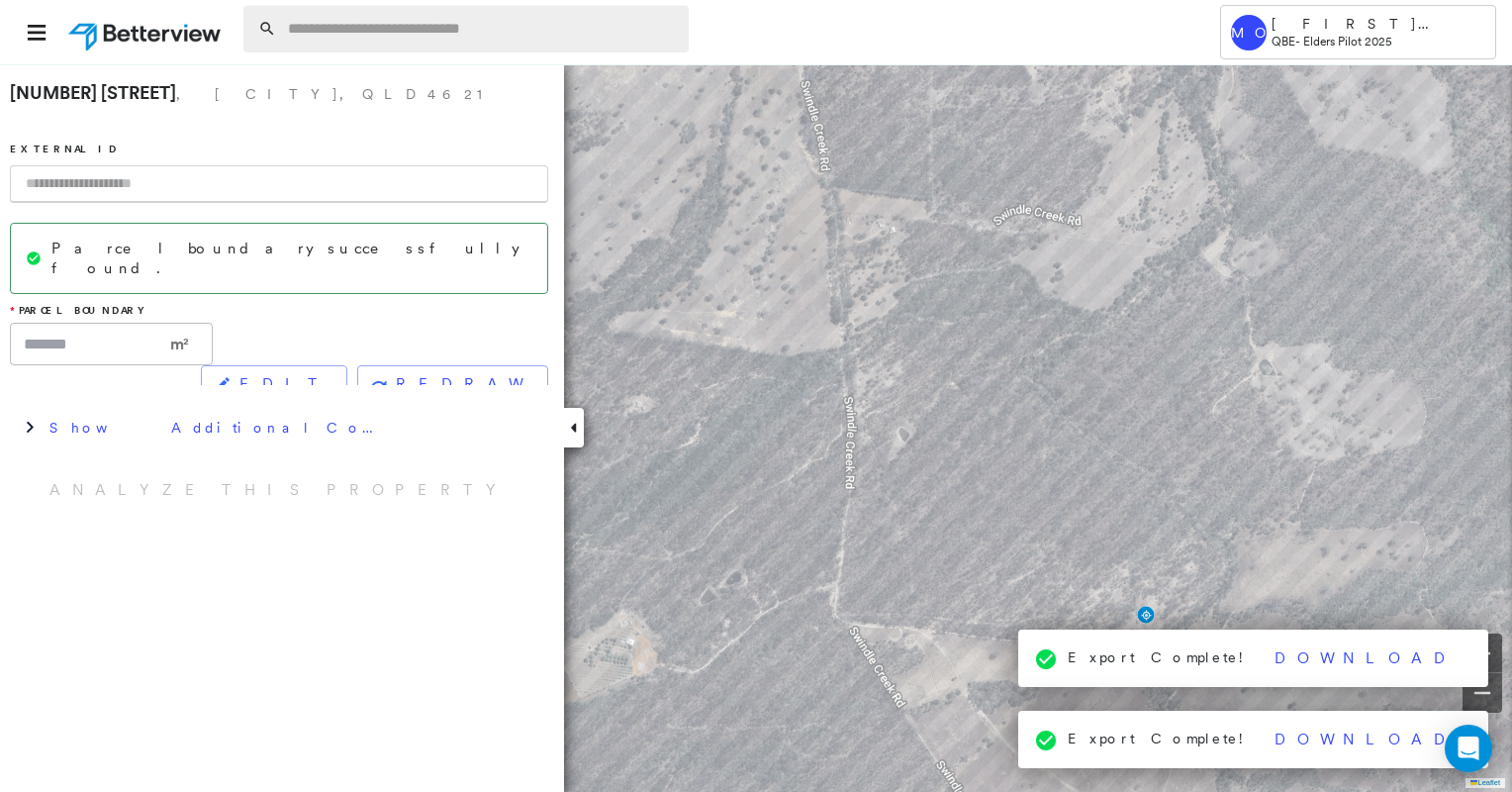 click at bounding box center [482, 29] 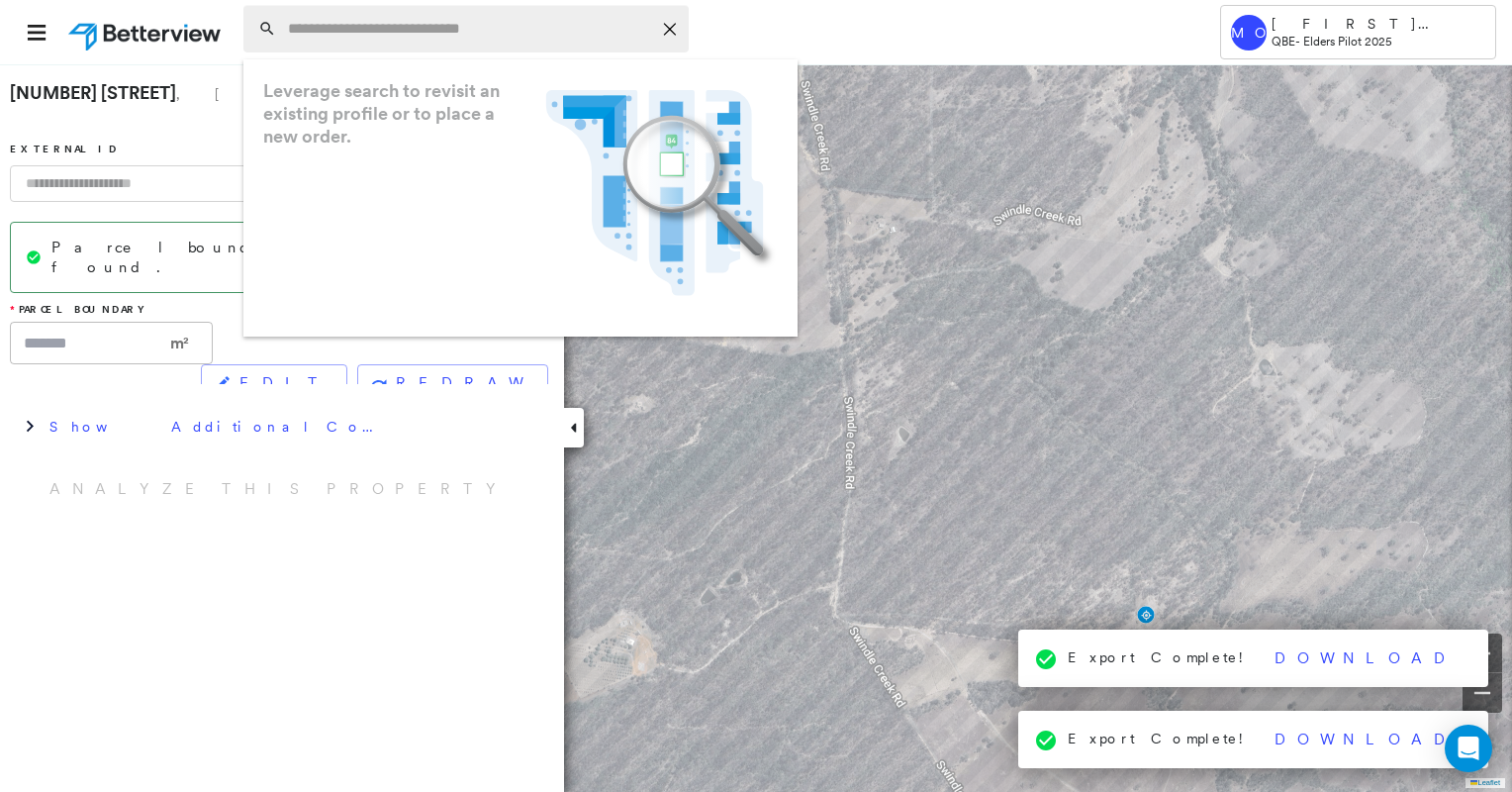 paste on "**********" 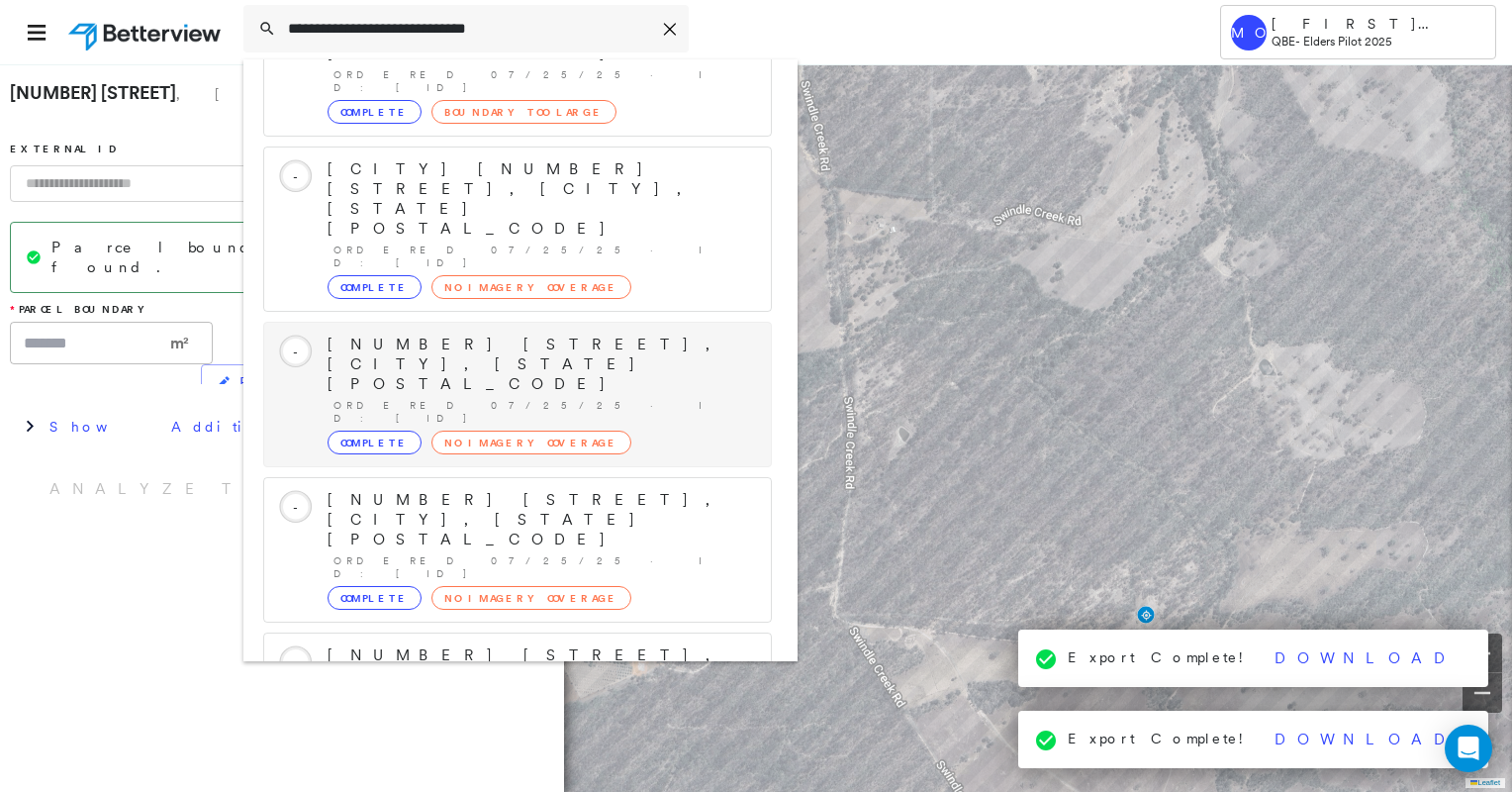 scroll, scrollTop: 359, scrollLeft: 0, axis: vertical 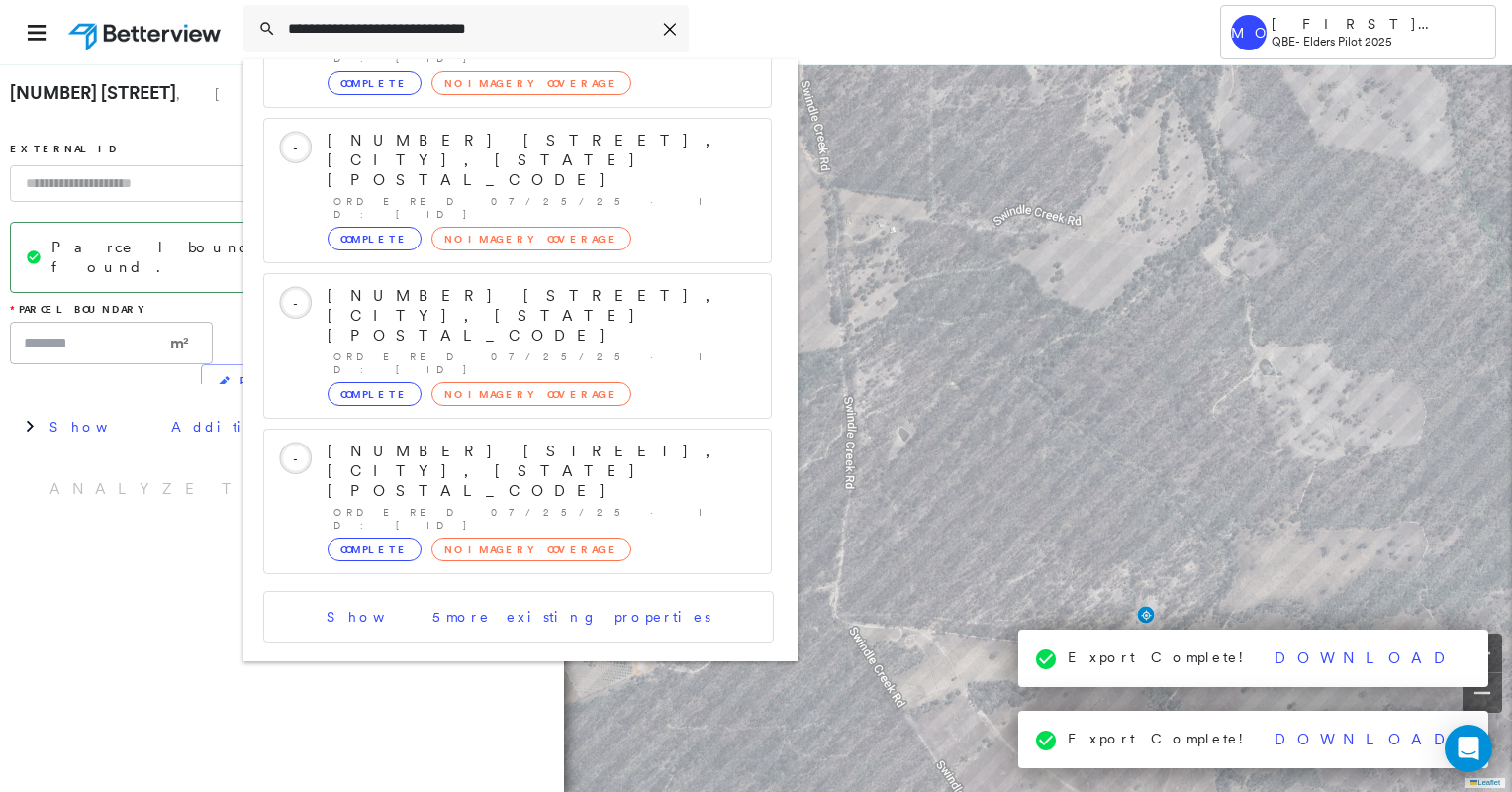 type on "**********" 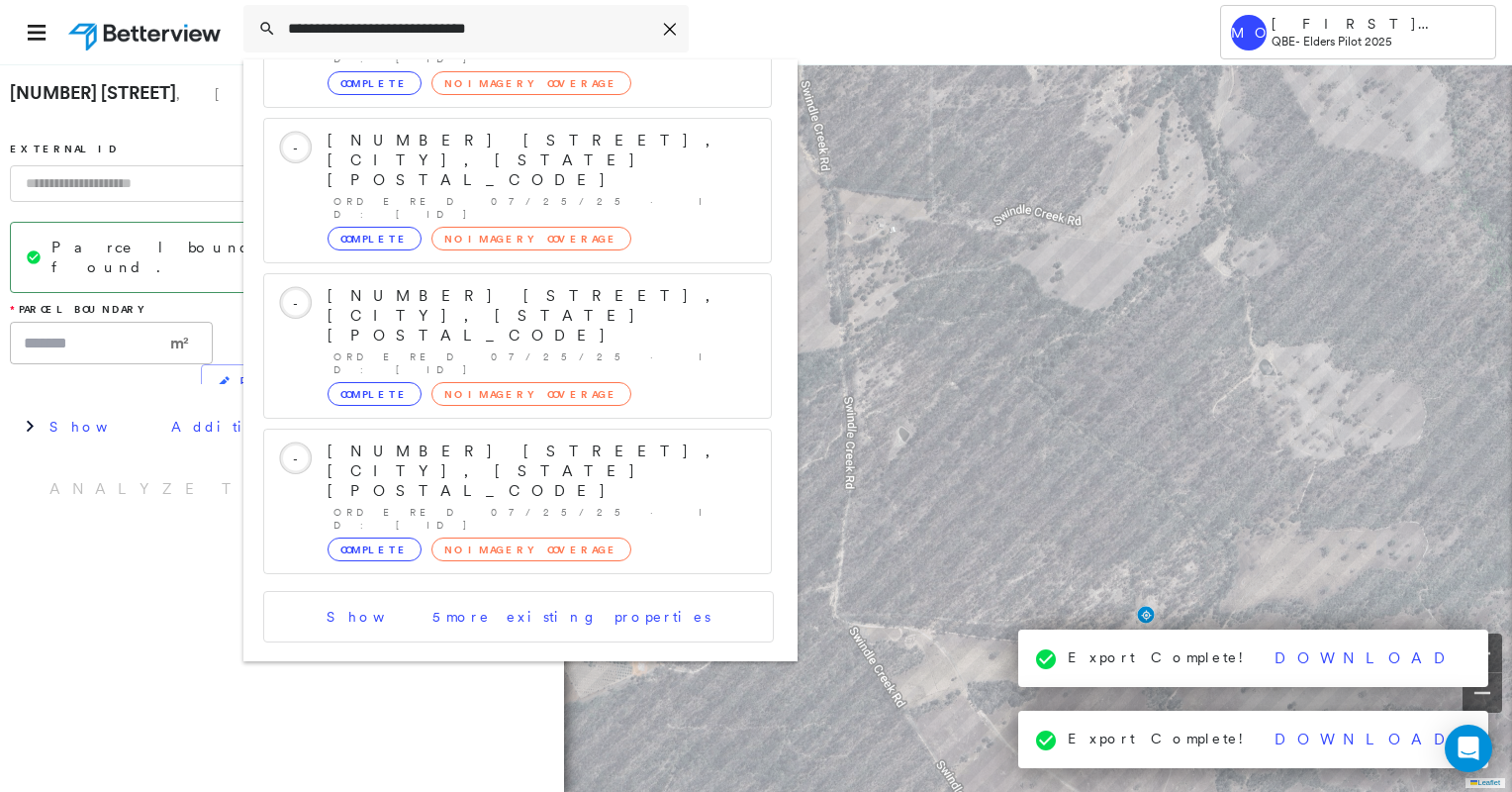 click on "2425 Gooroolba Biggenden Rd, Didcot QLD, Australia" at bounding box center [496, 760] 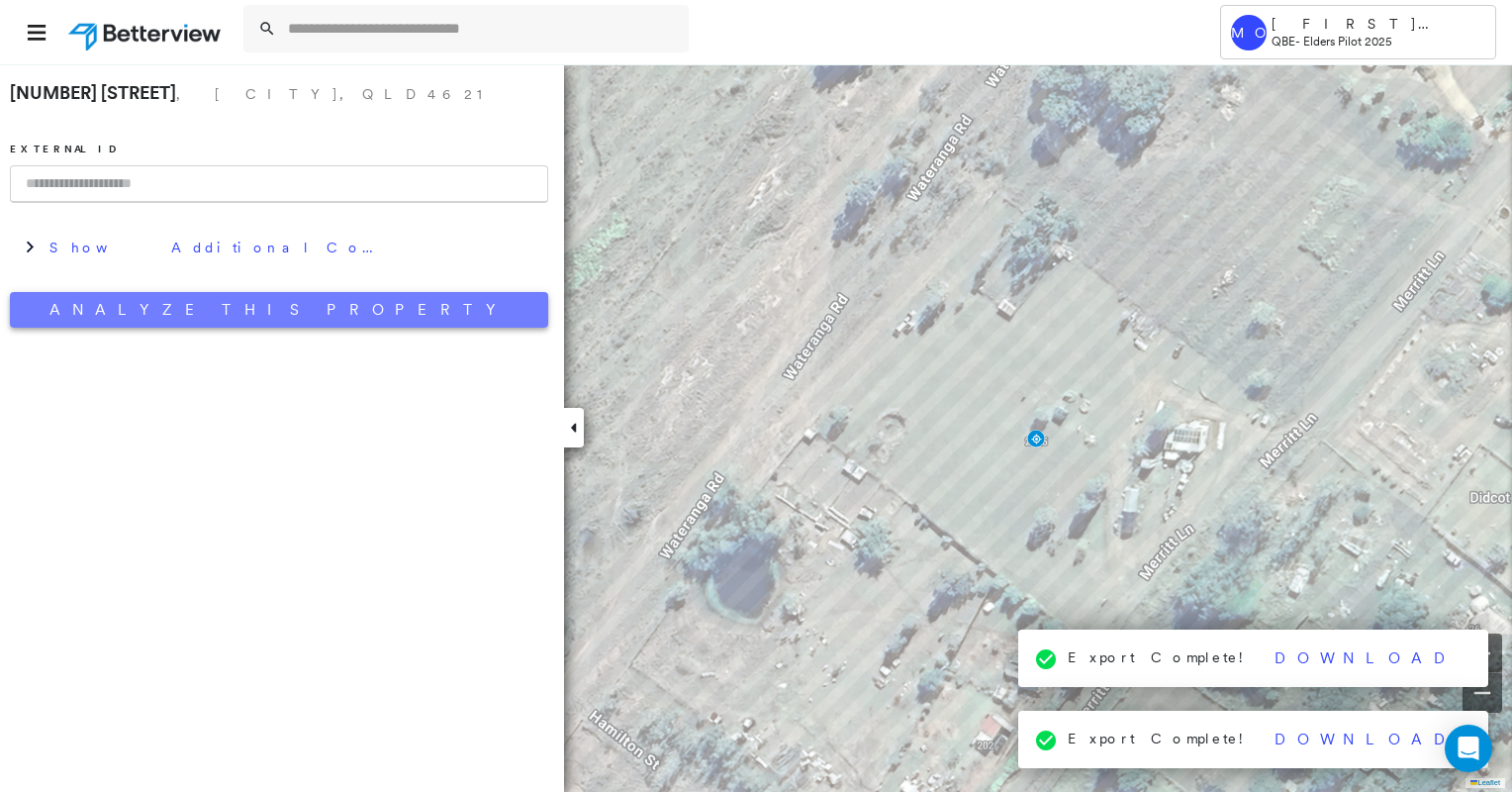 click on "Analyze This Property" at bounding box center (279, 310) 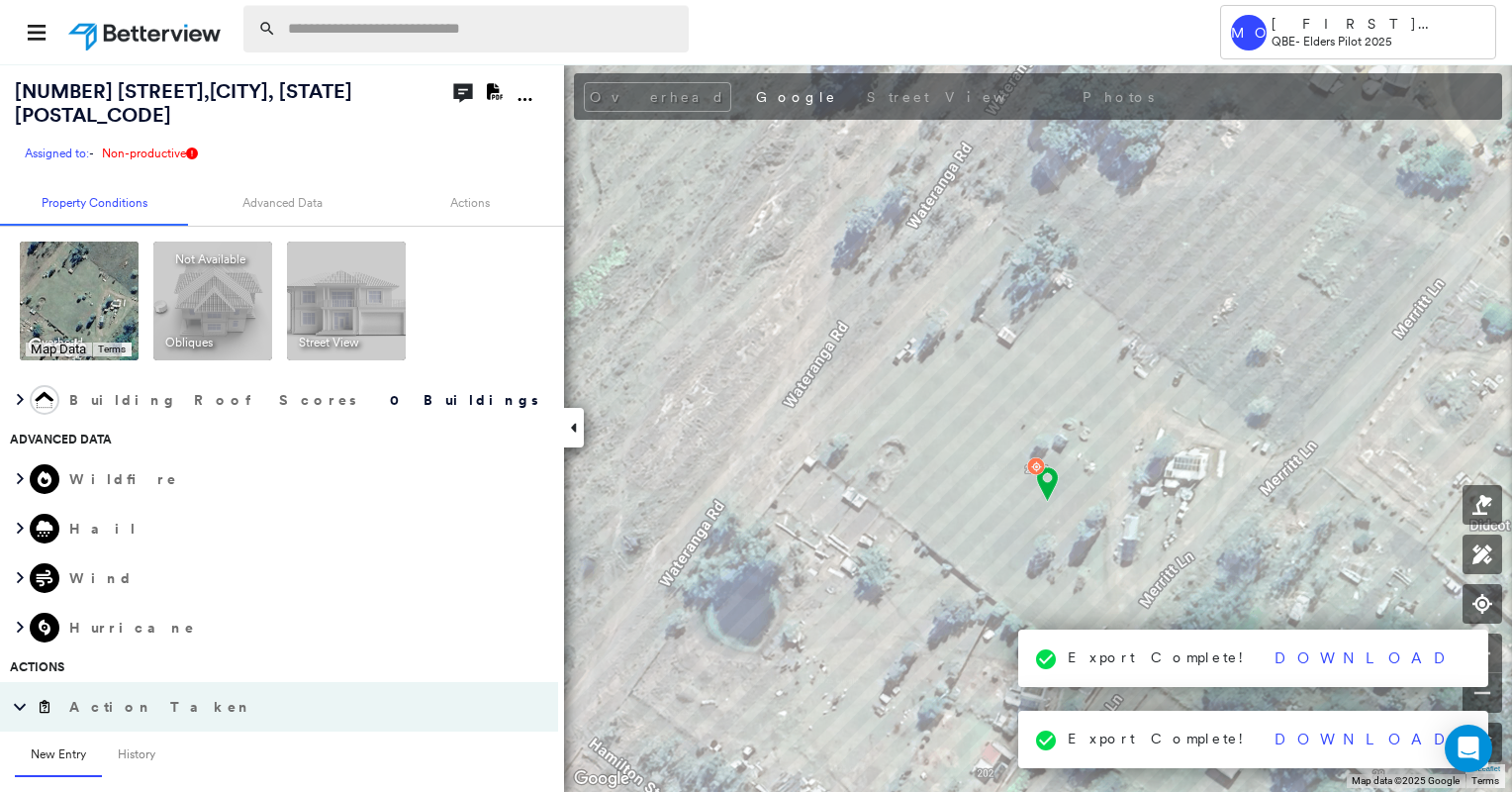 click at bounding box center [482, 29] 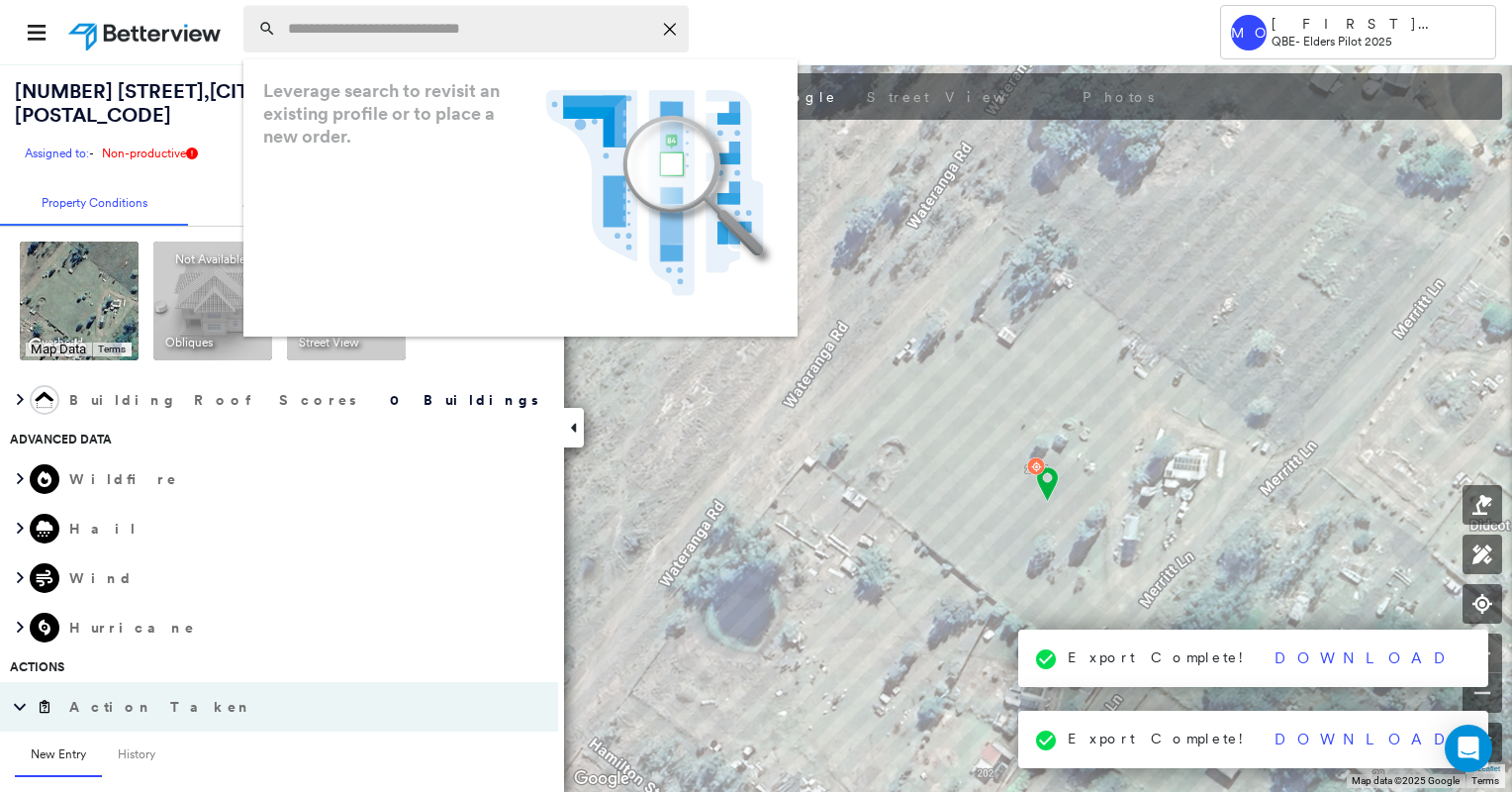 paste on "**********" 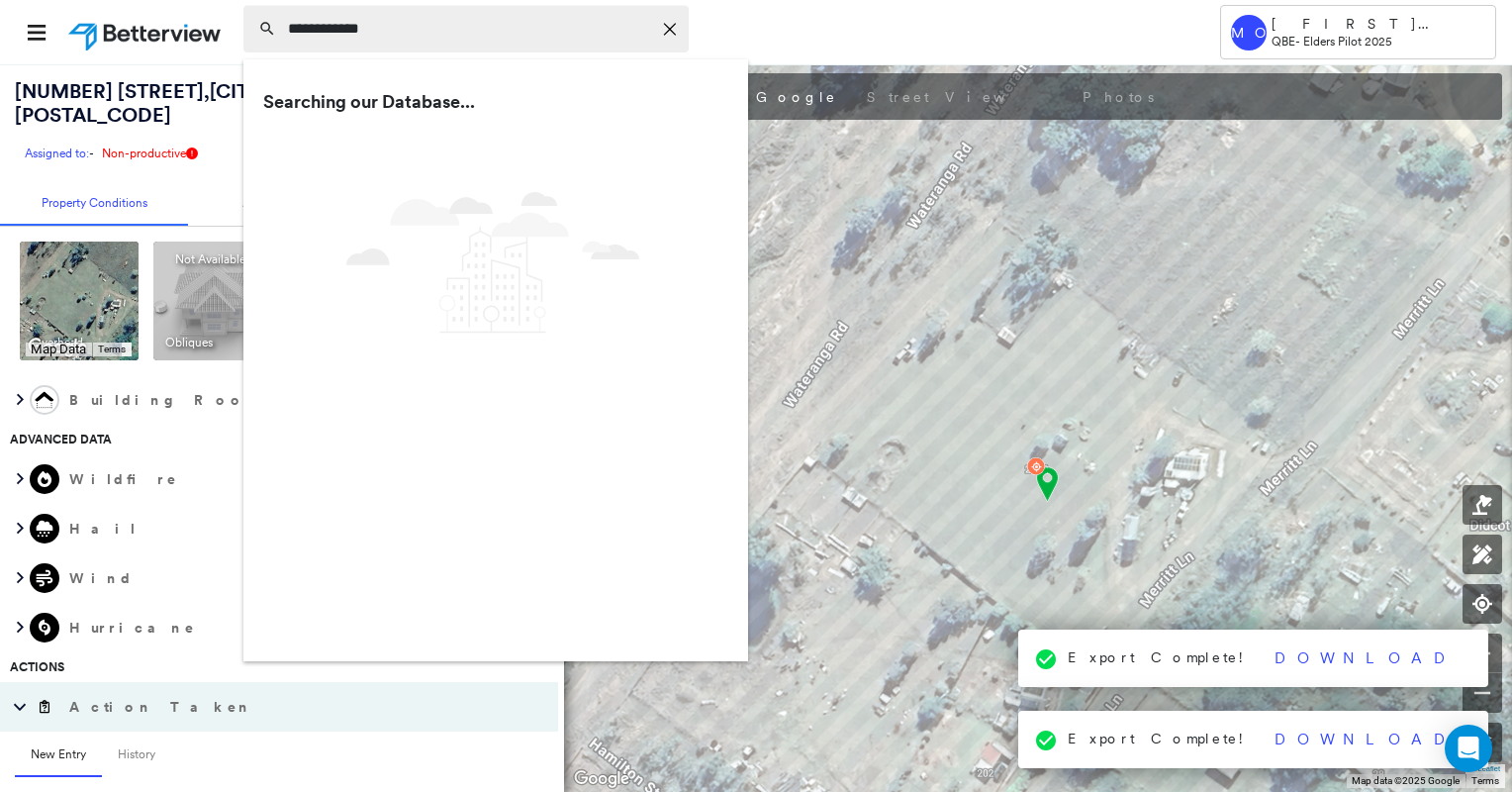 type on "**********" 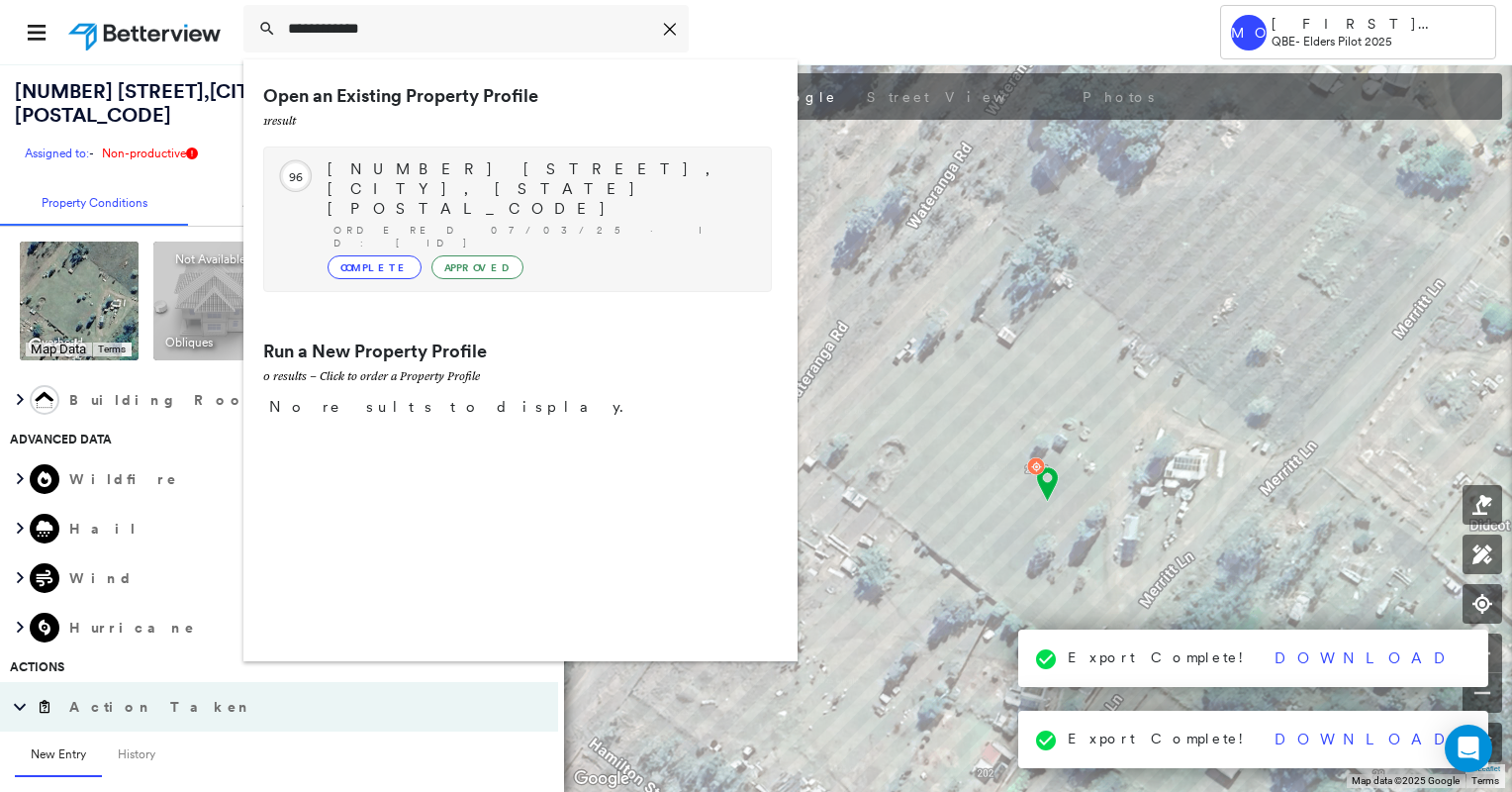 click on "5 COLLINS ST, BUNDABERG EAST, QLD 4670 Ordered 07/03/25 · ID: EGU810180BPK Complete Approved" at bounding box center (539, 219) 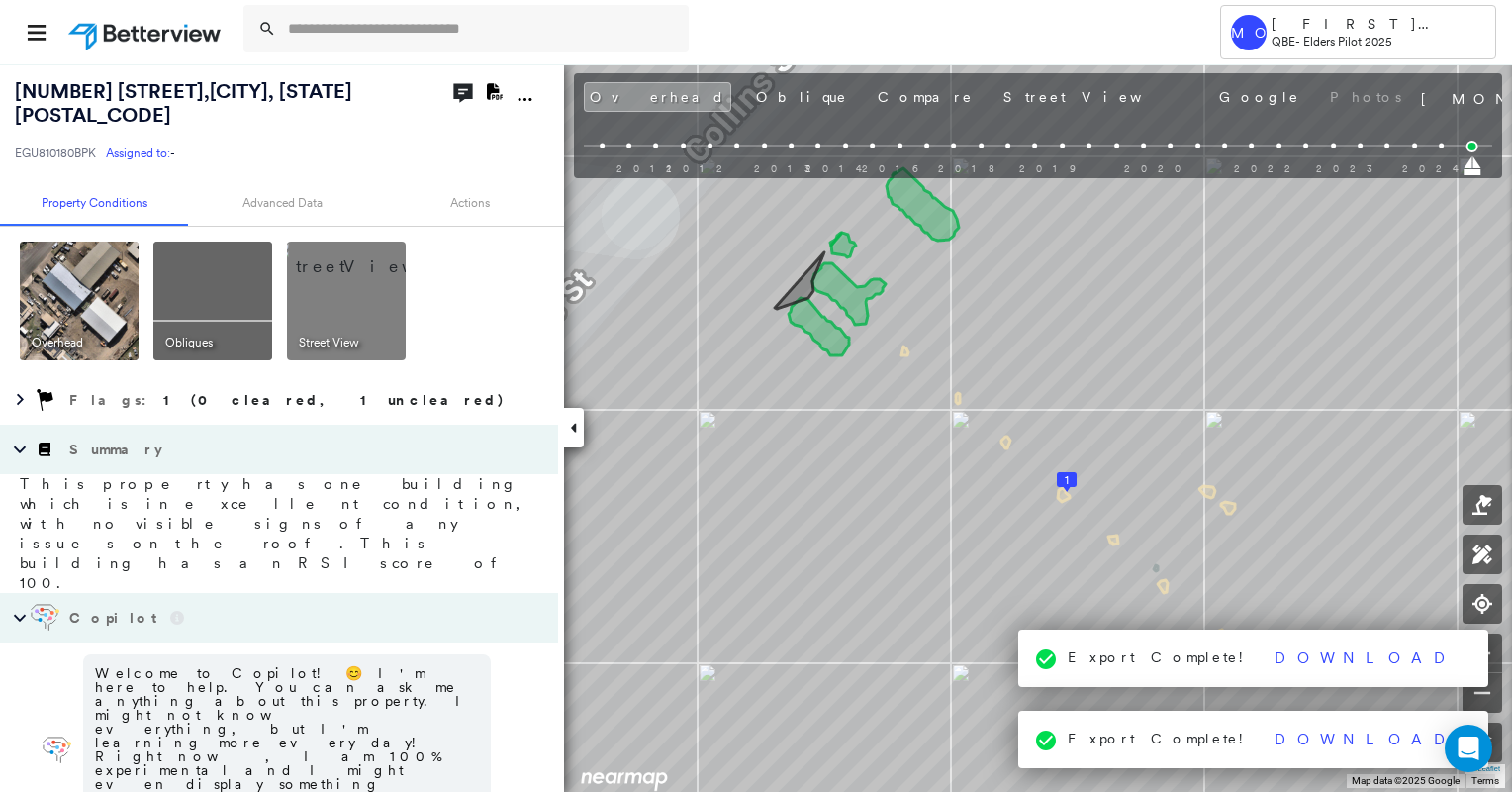 click 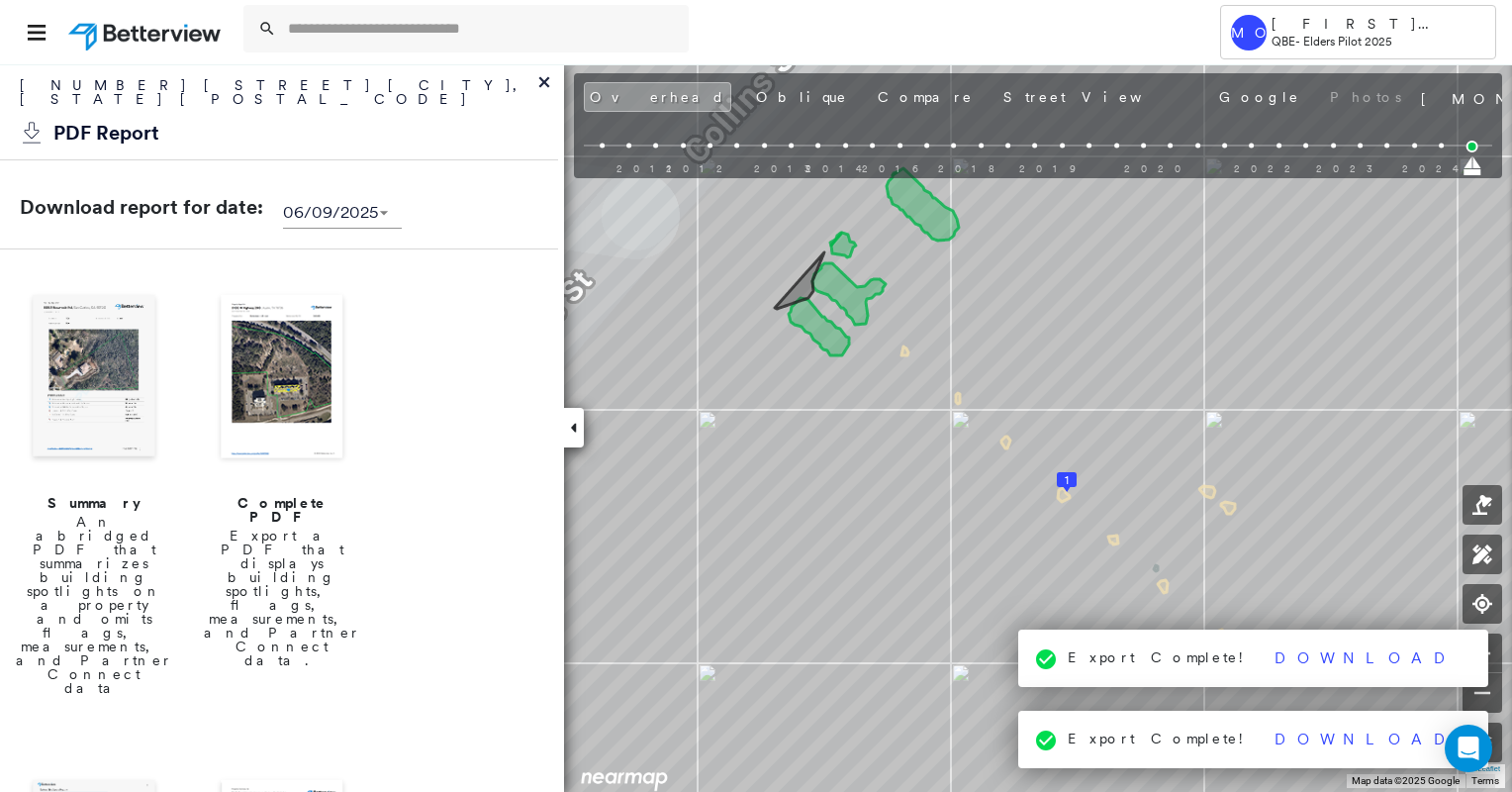 click at bounding box center (282, 378) 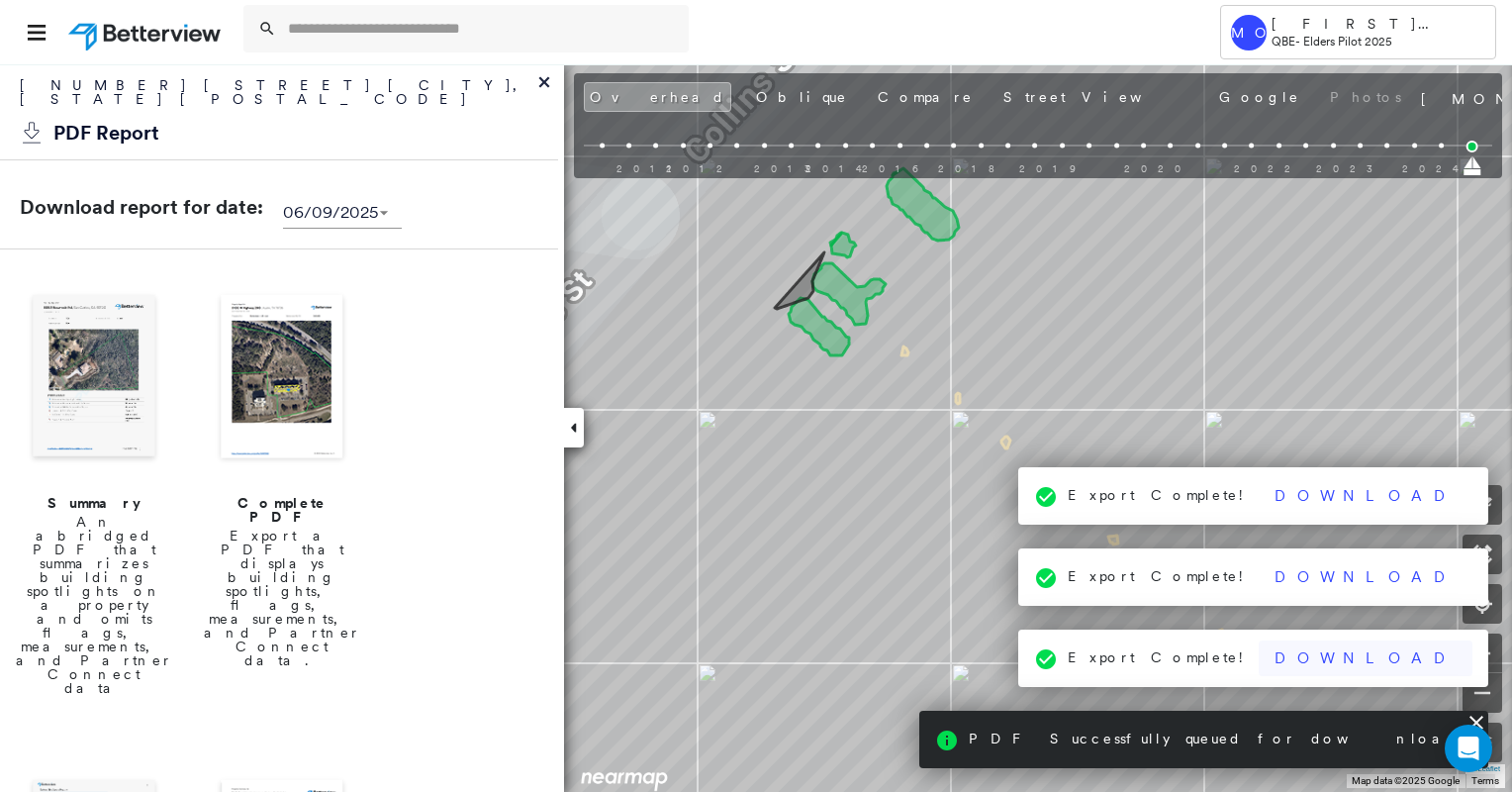 click on "Download" at bounding box center (1366, 658) 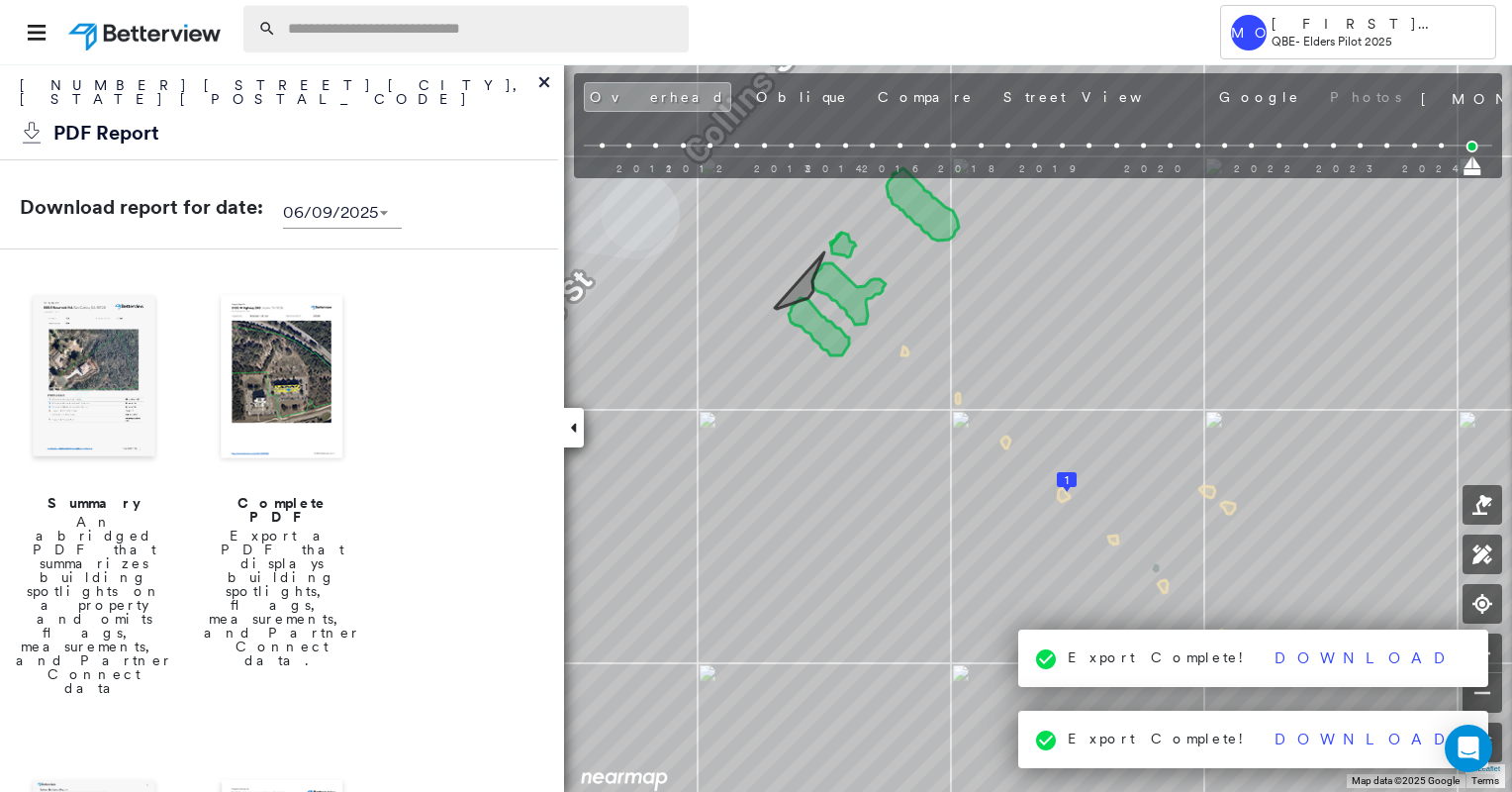 click at bounding box center (482, 29) 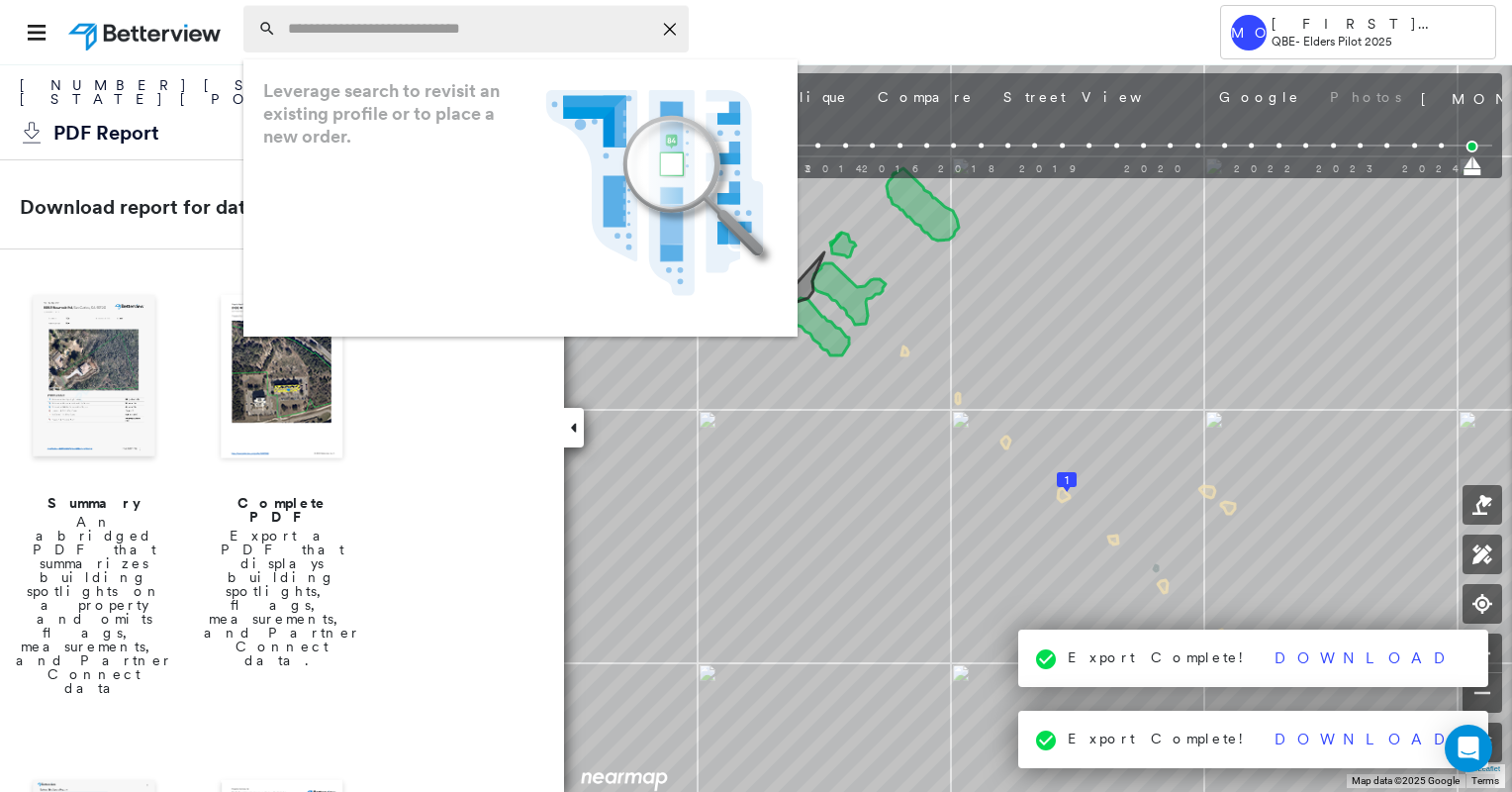 paste on "**********" 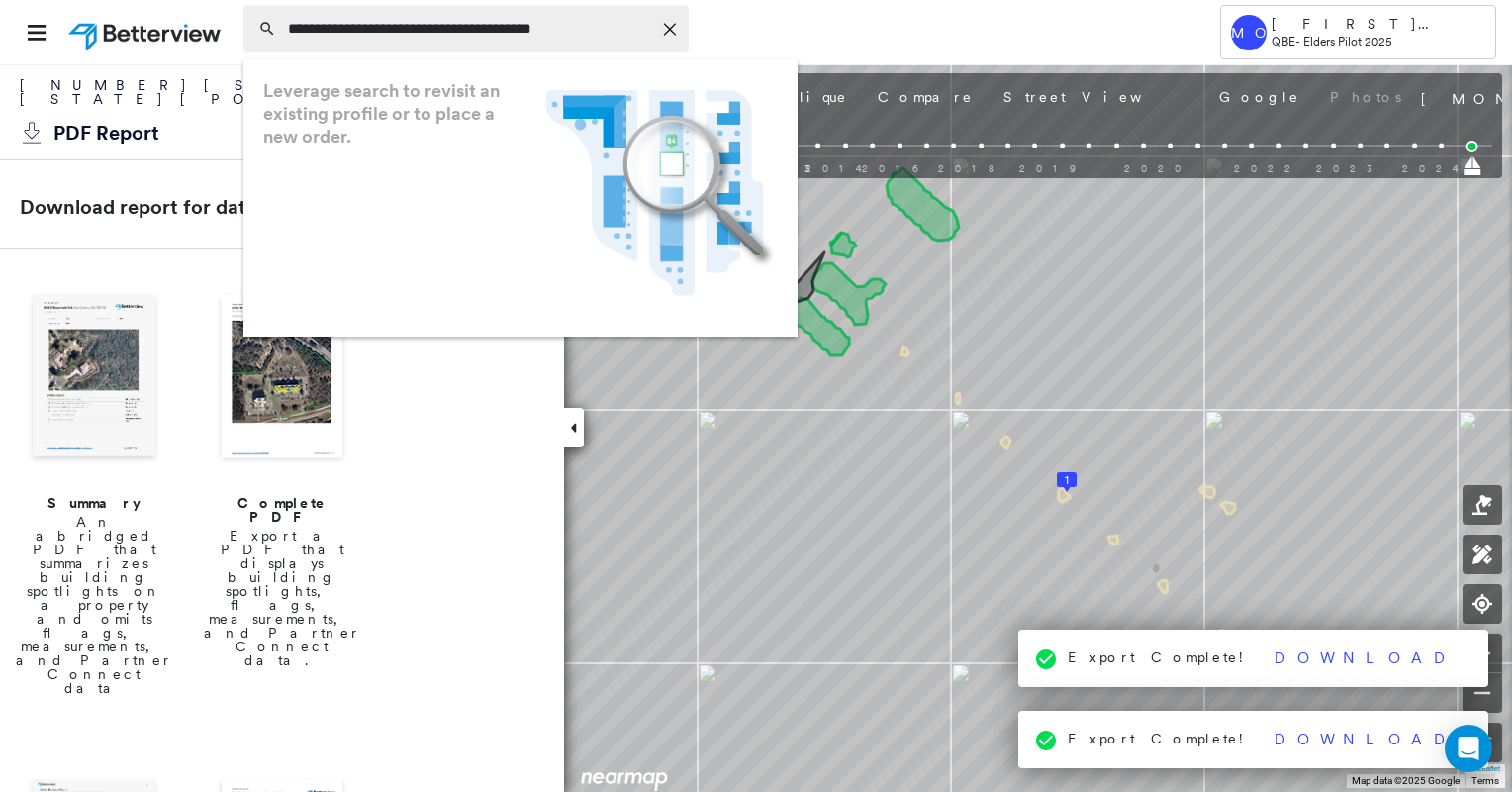 scroll, scrollTop: 0, scrollLeft: 13, axis: horizontal 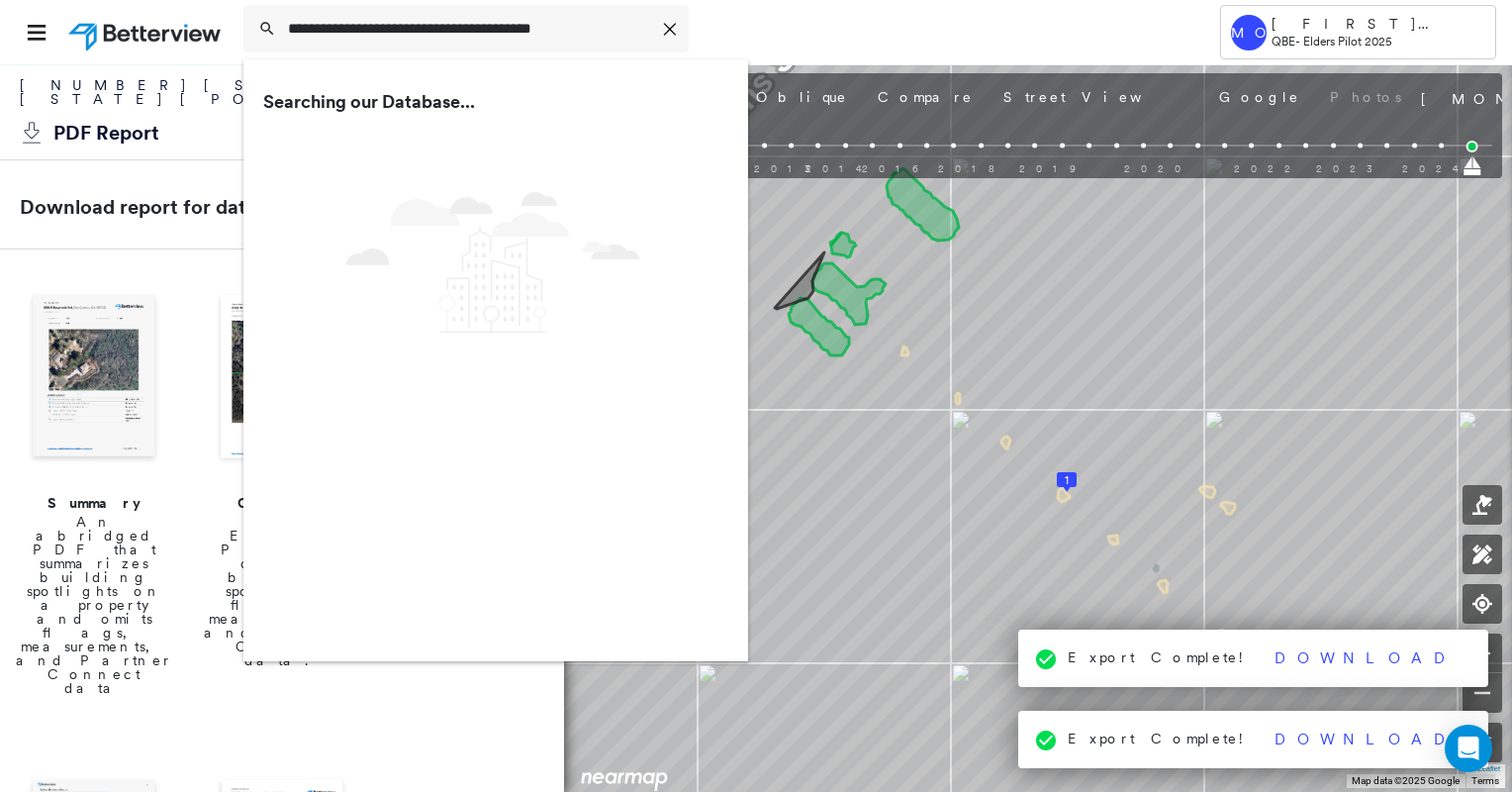 type on "**********" 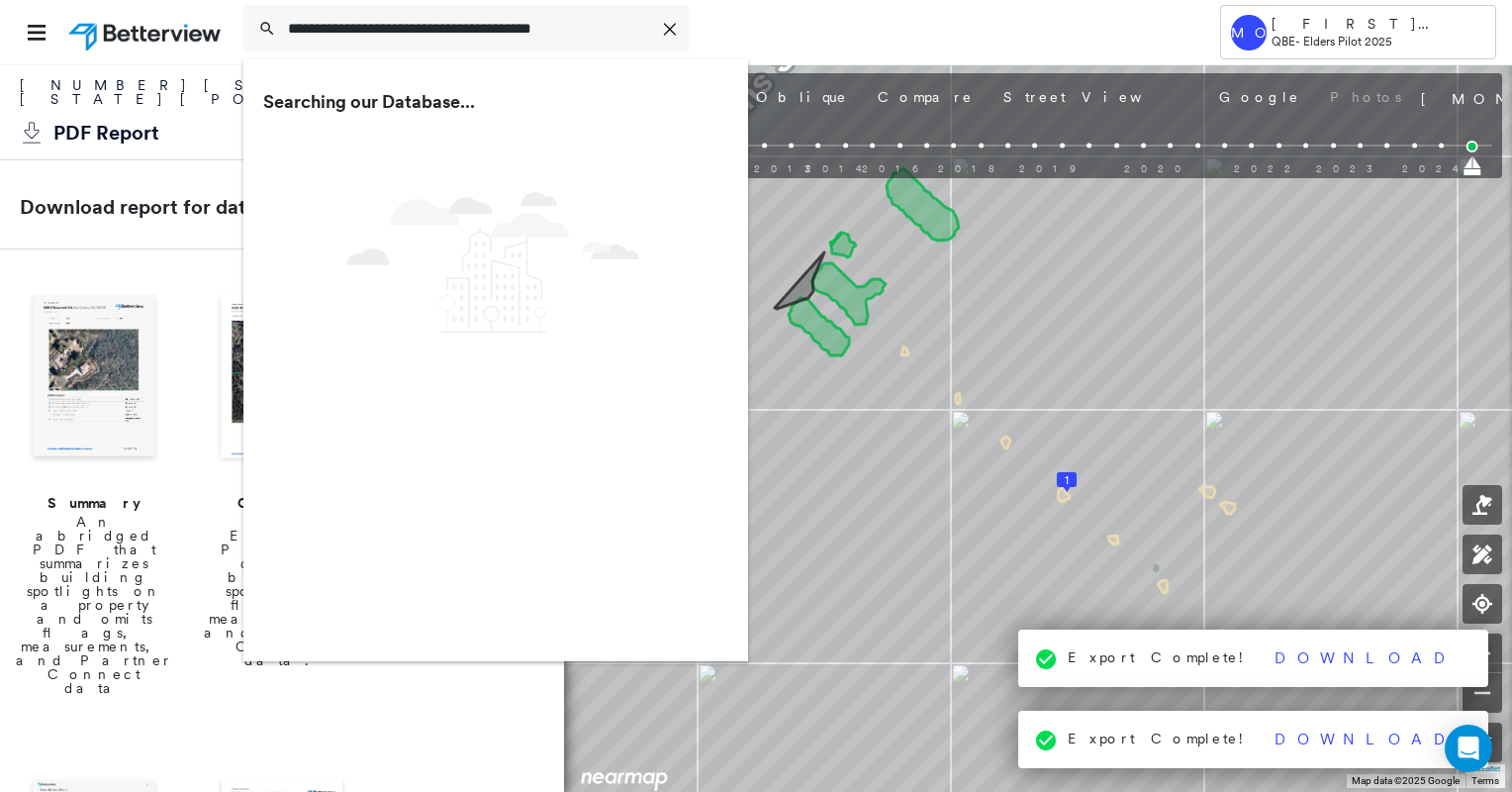 scroll, scrollTop: 0, scrollLeft: 0, axis: both 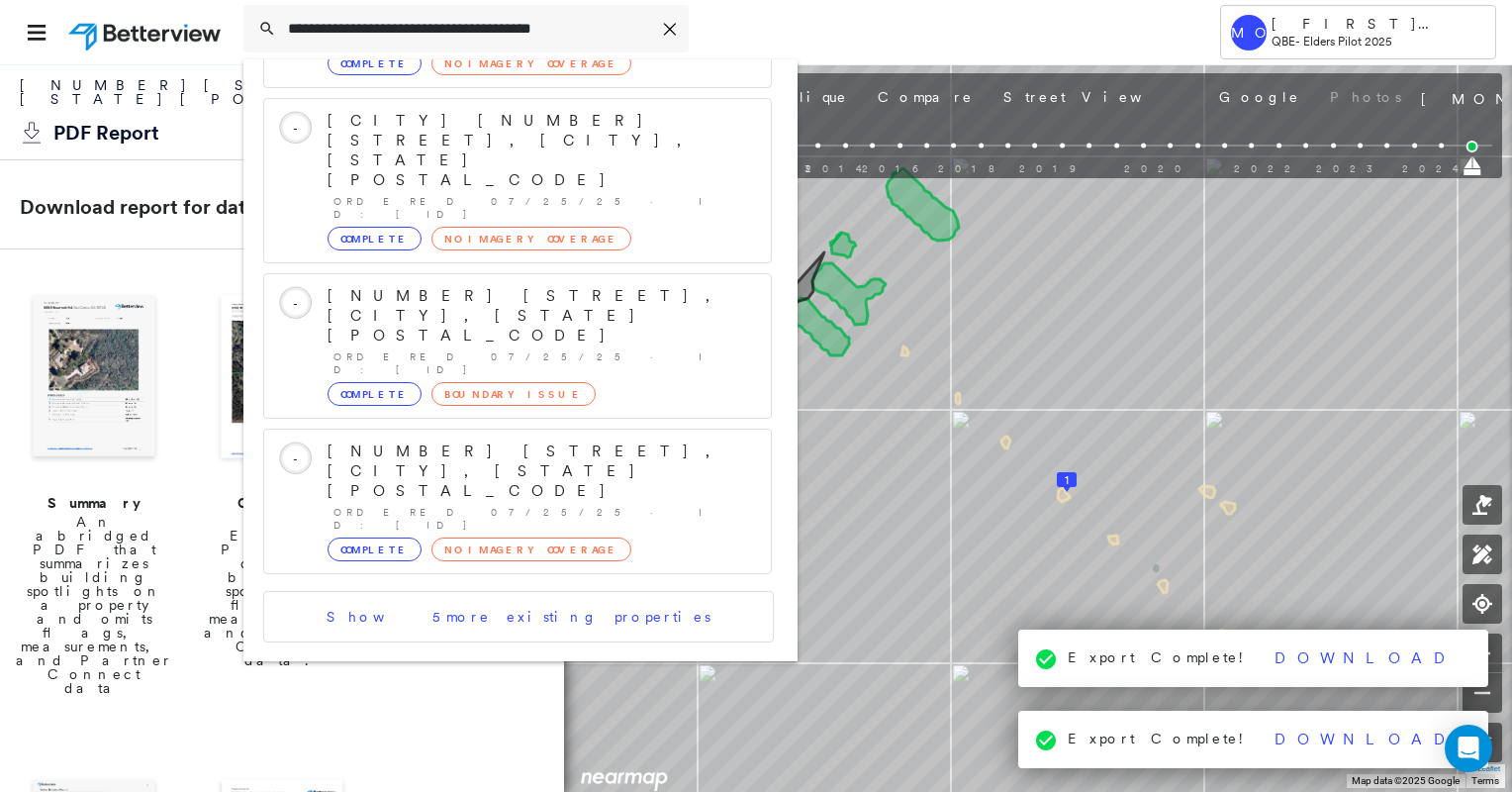 click on "83 Cherry Crk Rd, Promisedland QLD 4660, Australia" at bounding box center [496, 760] 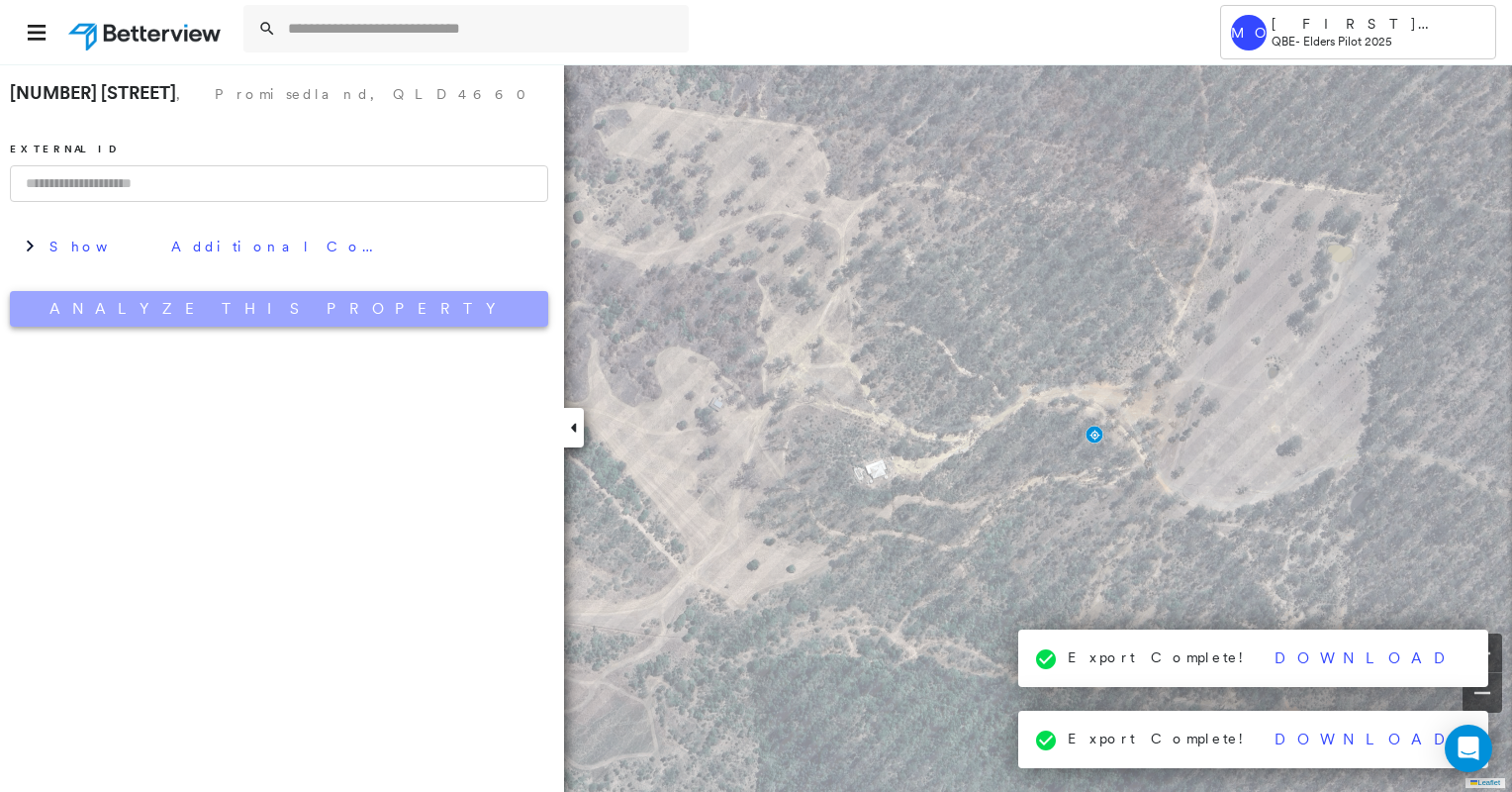 click on "Analyze This Property" at bounding box center [279, 309] 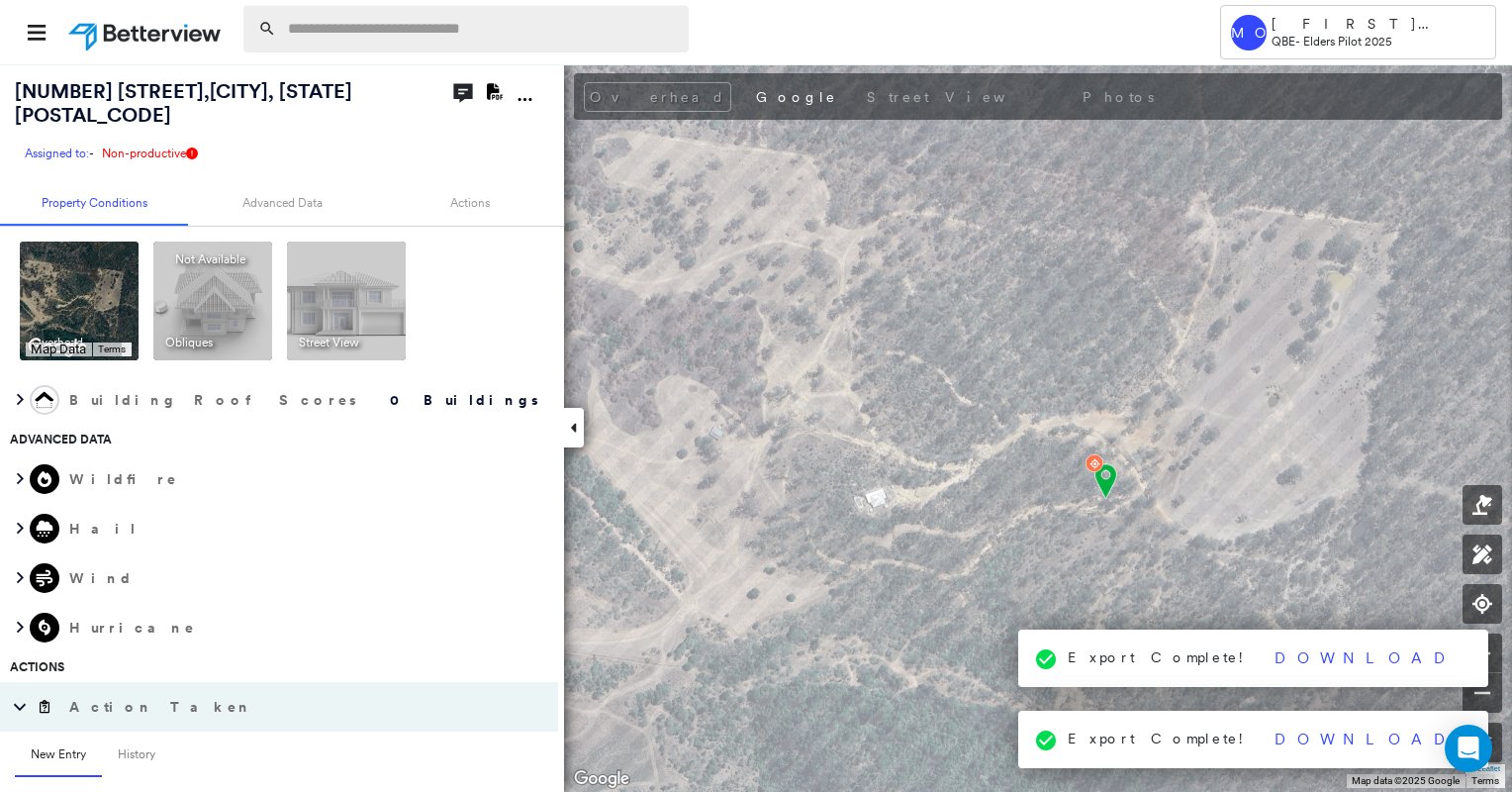 click at bounding box center [482, 29] 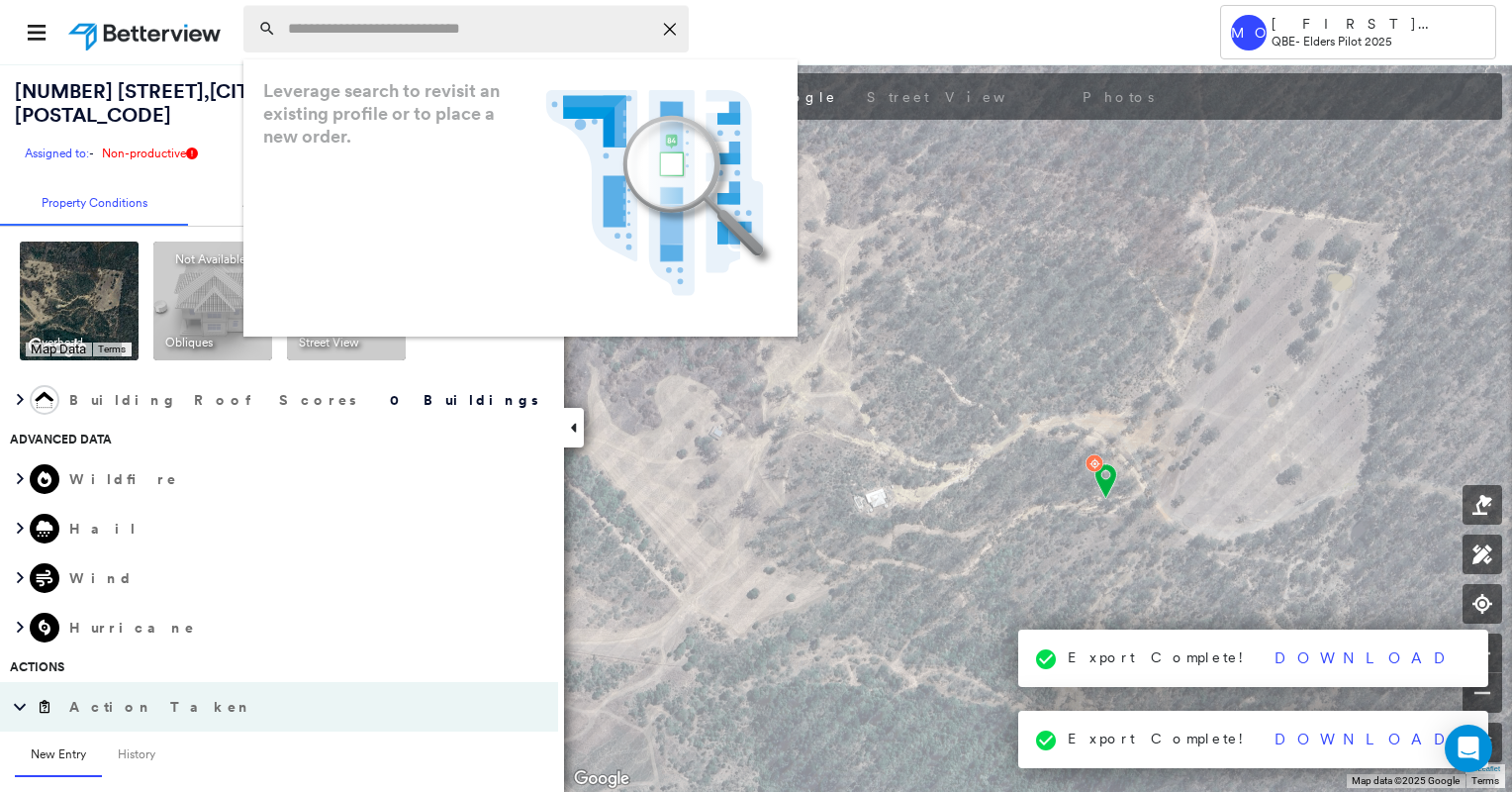 paste on "**********" 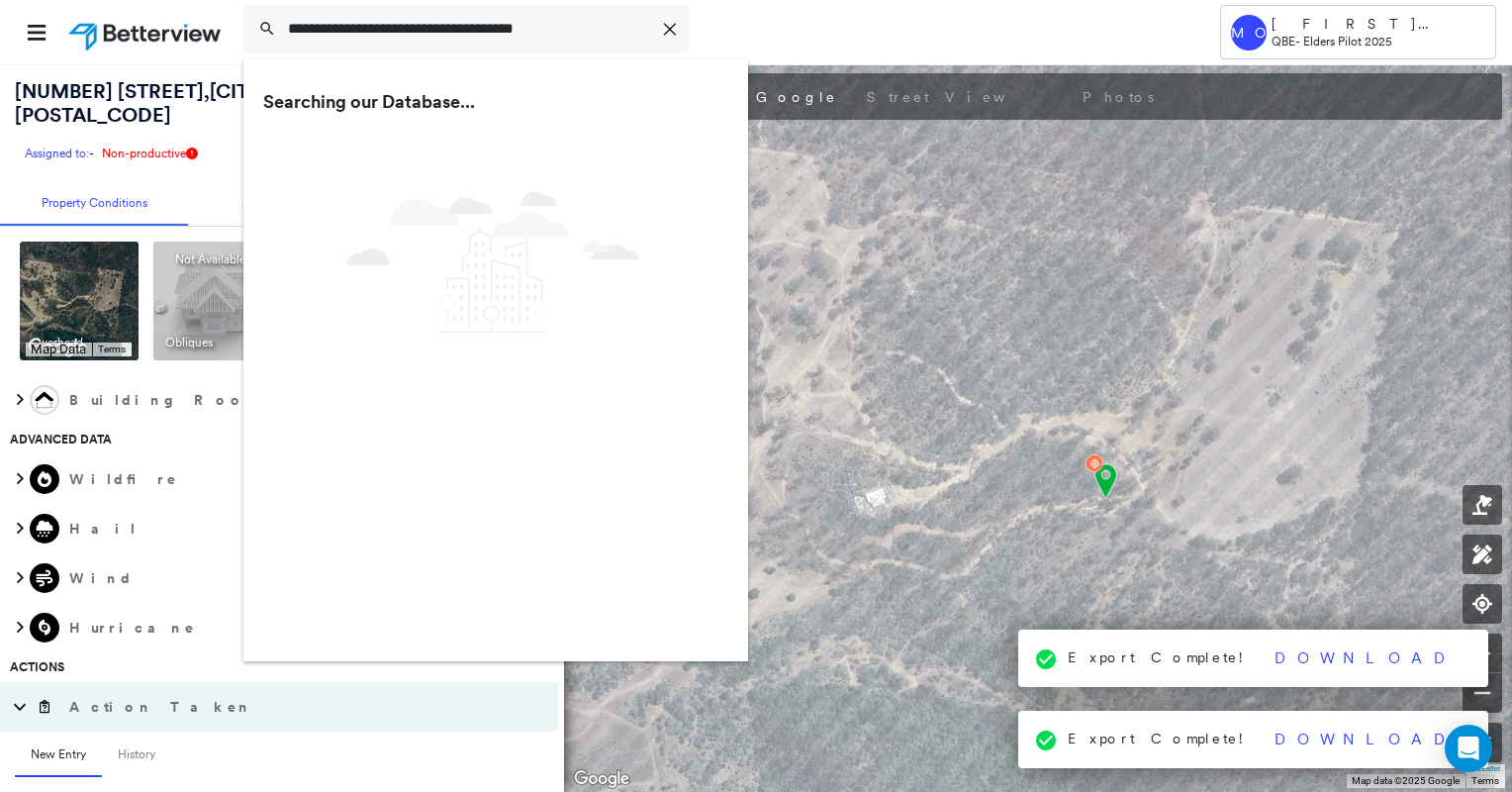 type on "**********" 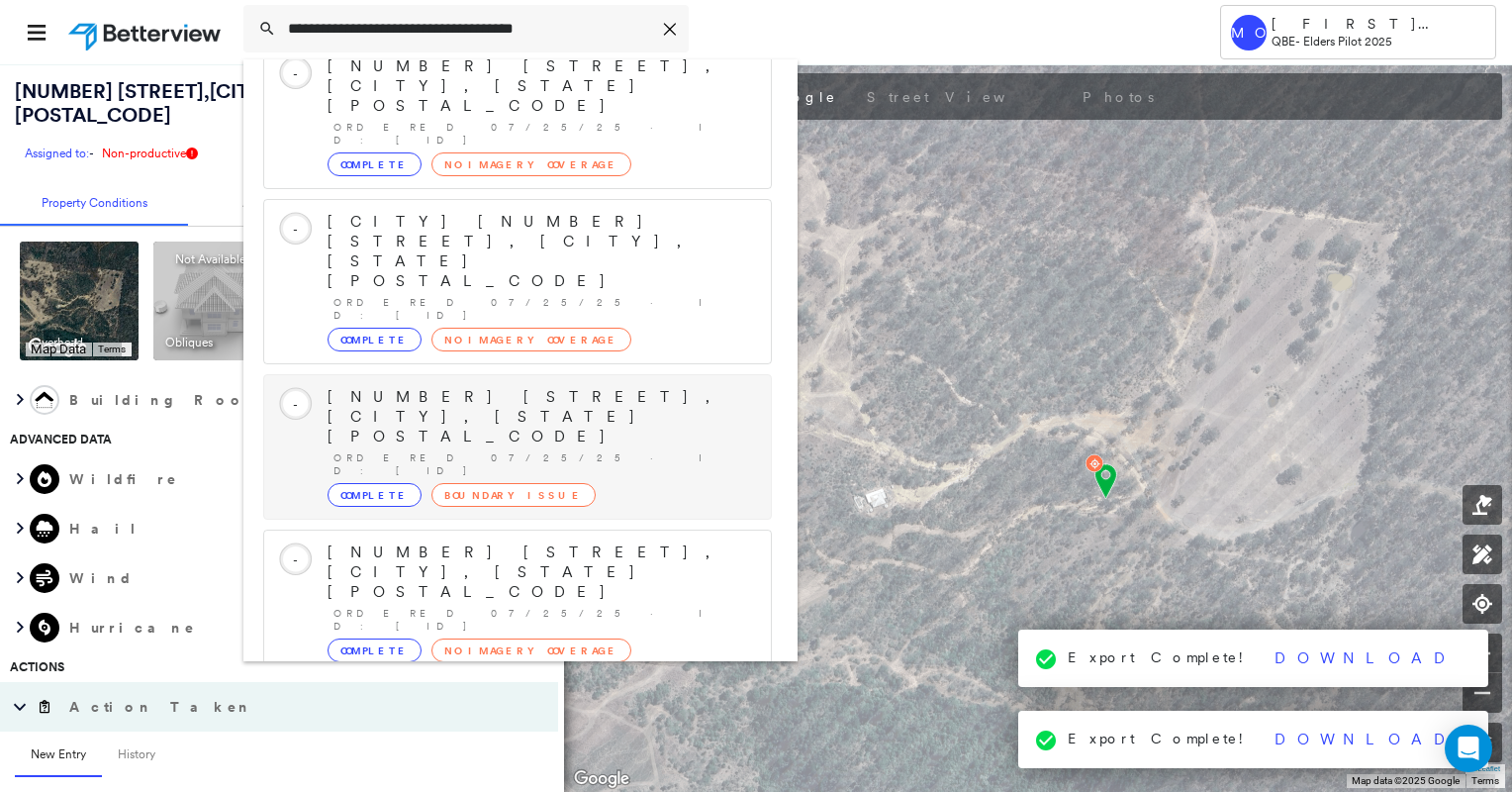 scroll, scrollTop: 206, scrollLeft: 0, axis: vertical 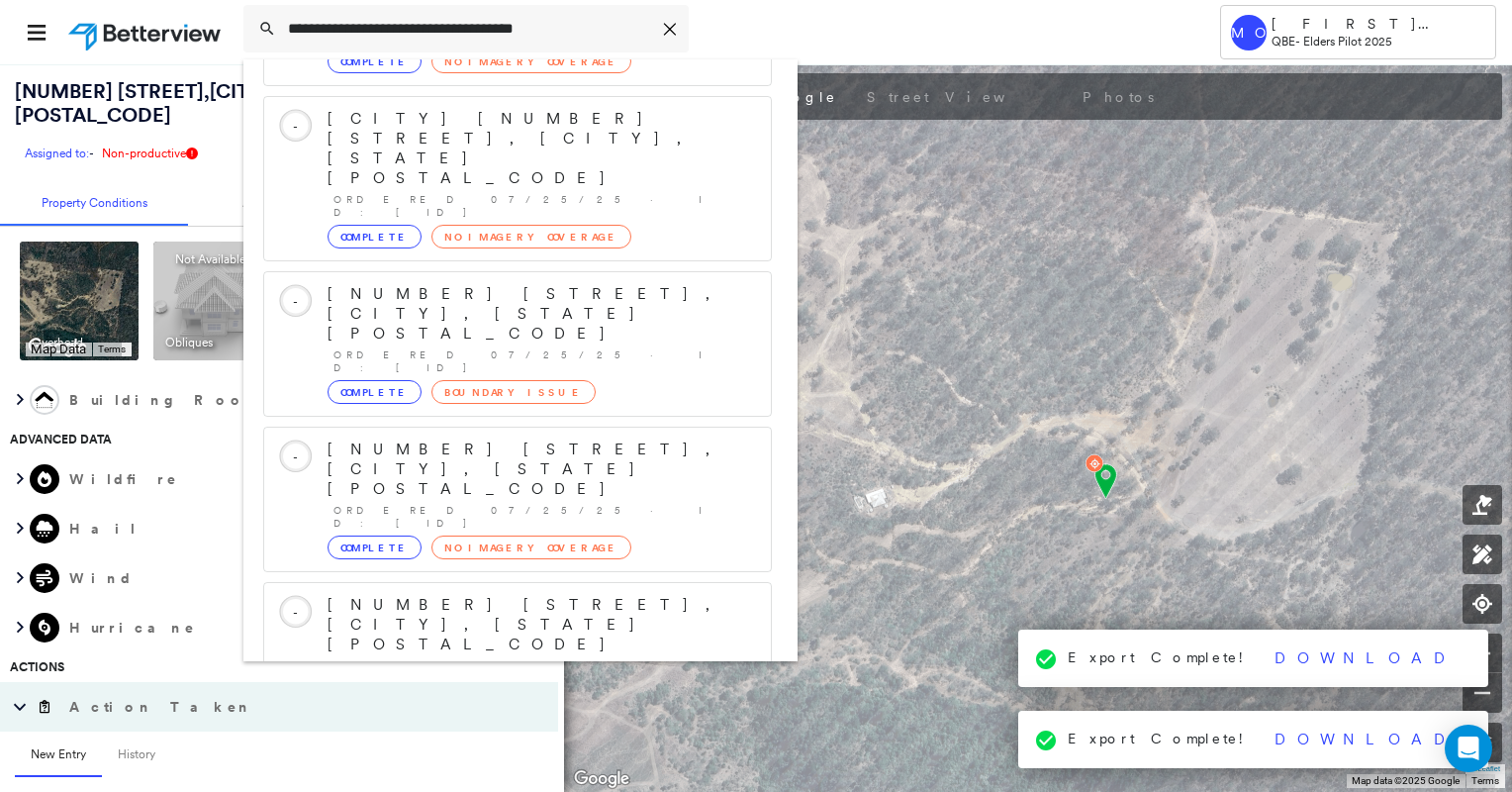 click on "99 Fingerfield Rd, Rules Beach QLD 4674, Australia" at bounding box center (496, 914) 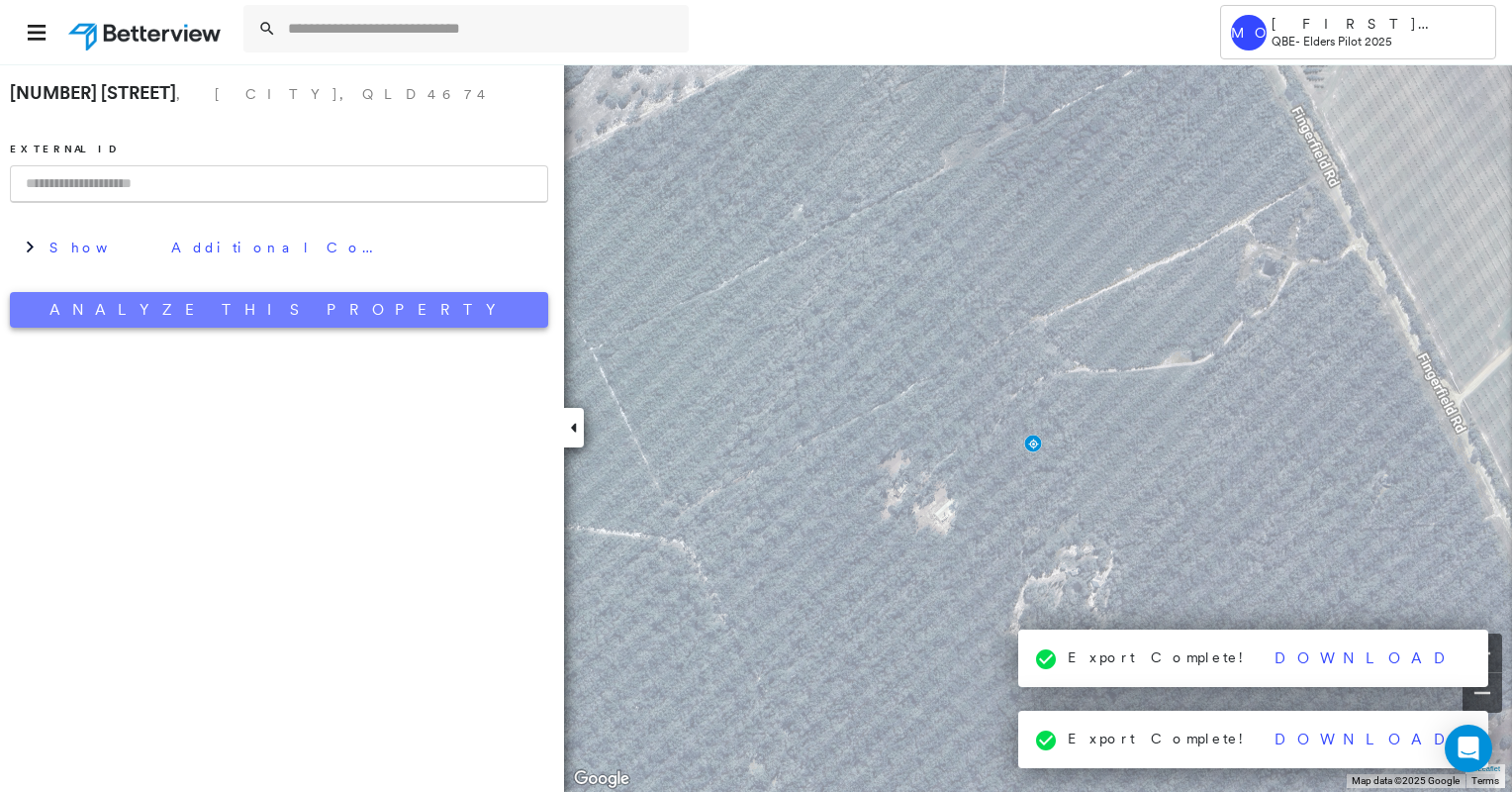 click on "Analyze This Property" at bounding box center (279, 310) 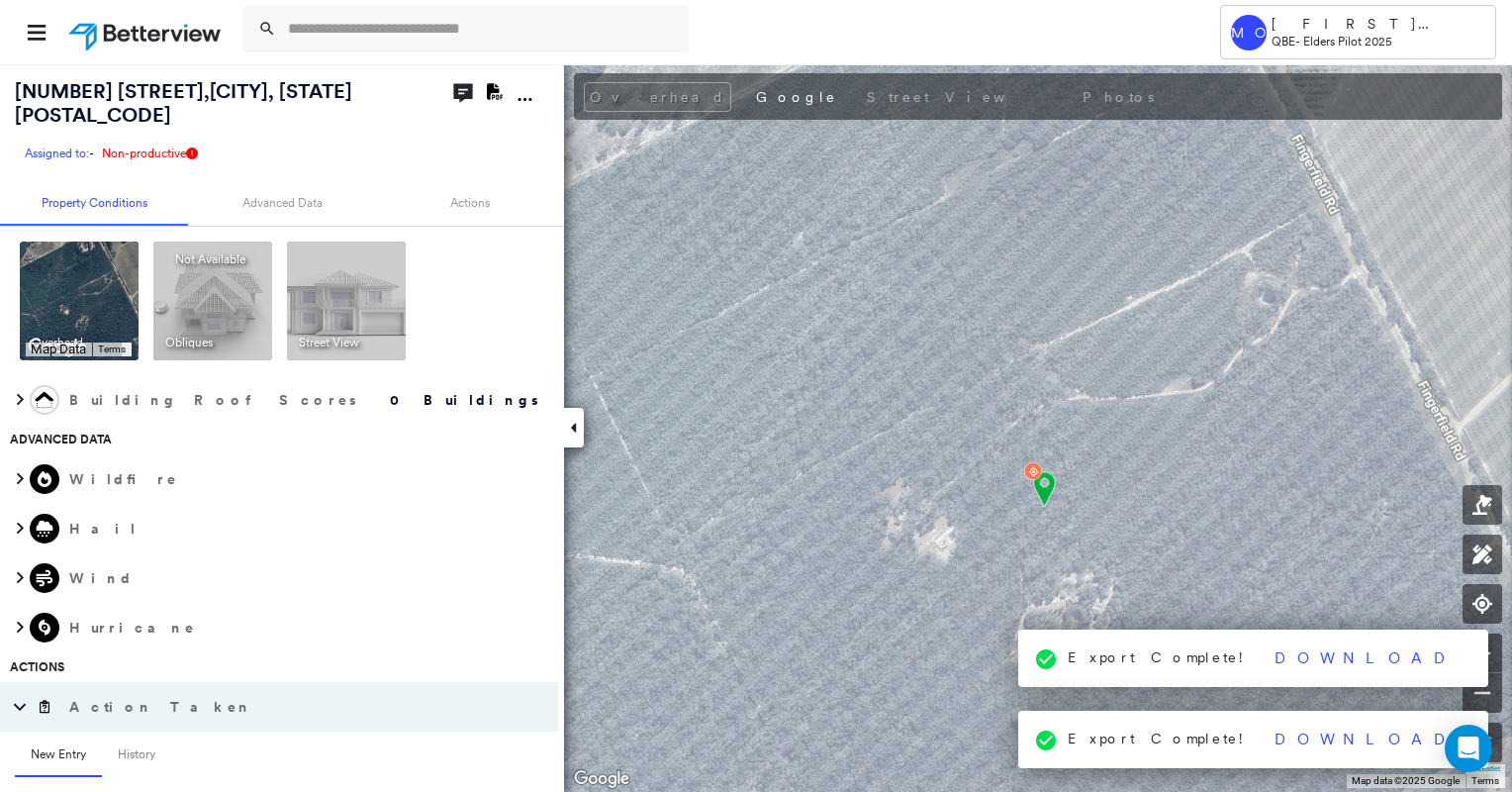 scroll, scrollTop: 0, scrollLeft: 0, axis: both 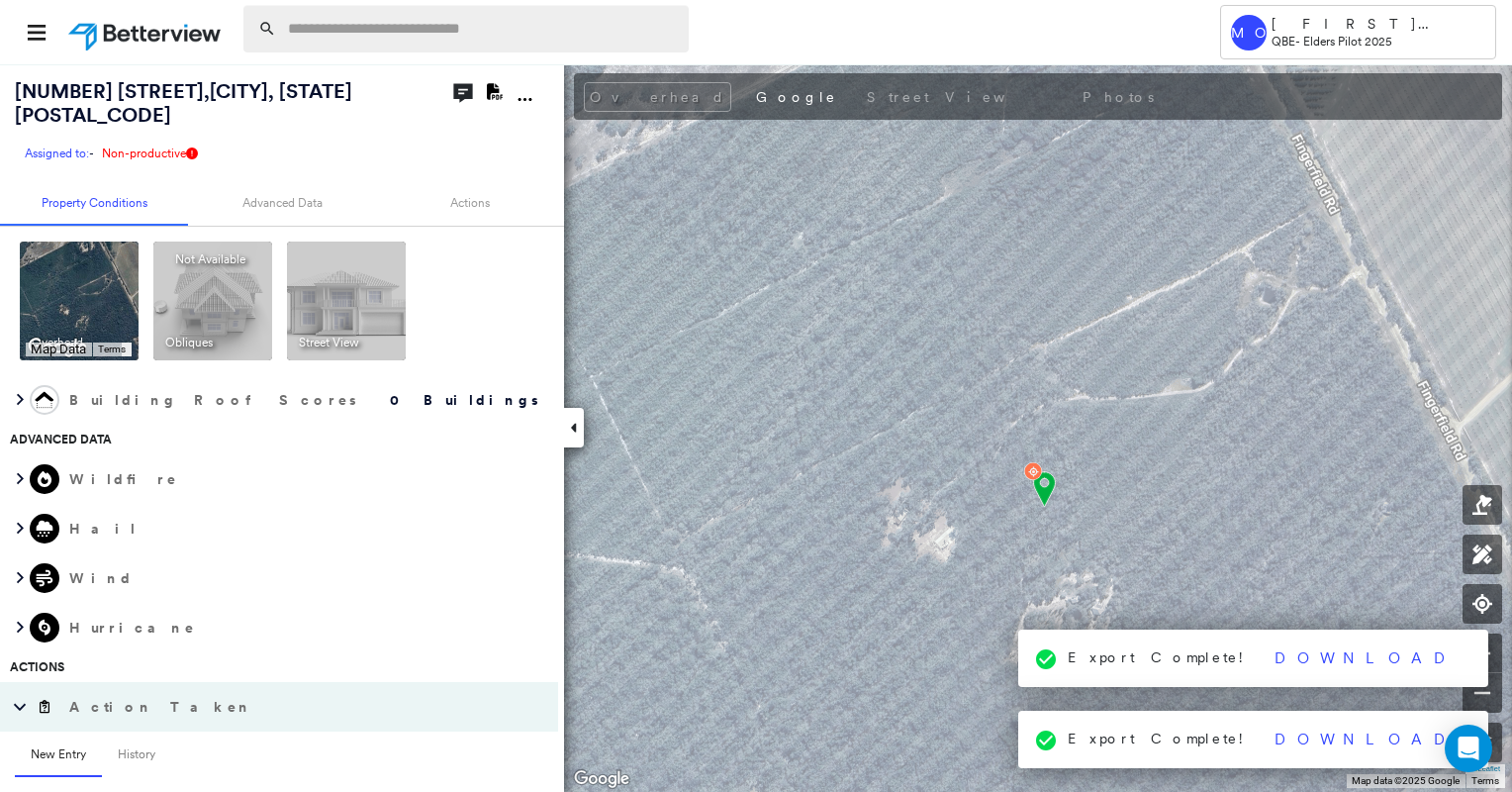 click at bounding box center [482, 29] 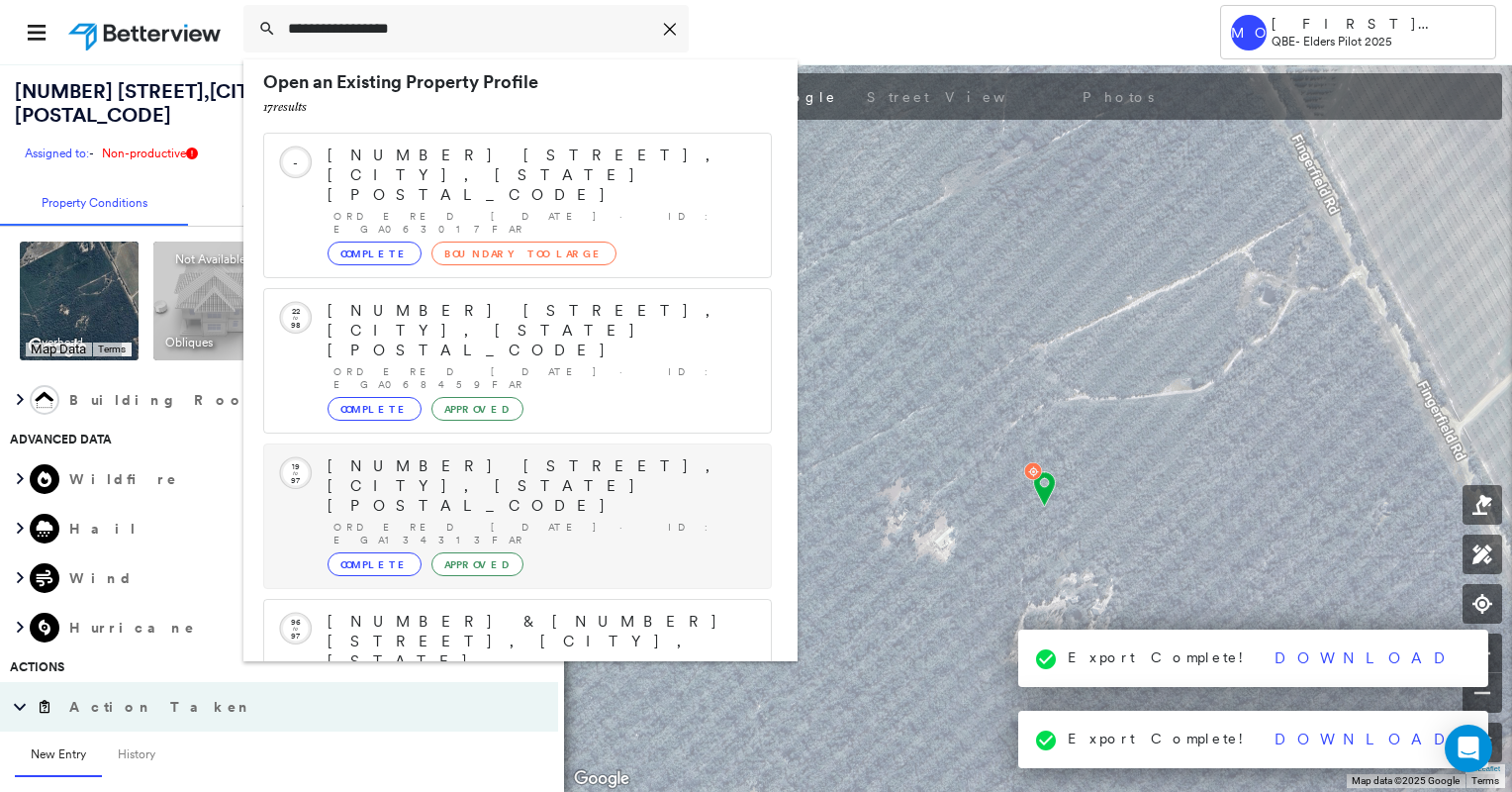 scroll, scrollTop: 0, scrollLeft: 0, axis: both 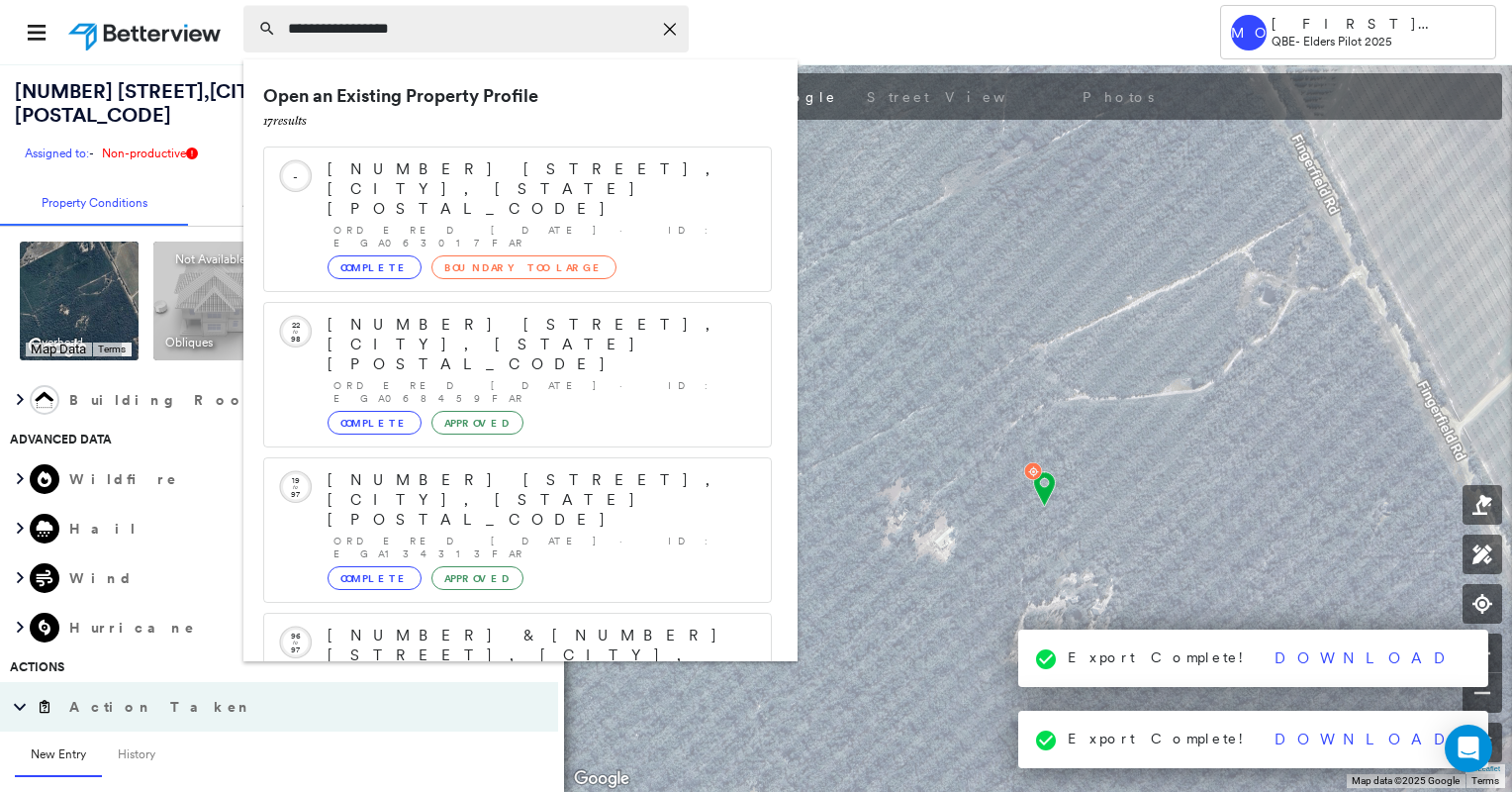 drag, startPoint x: 531, startPoint y: 32, endPoint x: 242, endPoint y: 9, distance: 289.91378 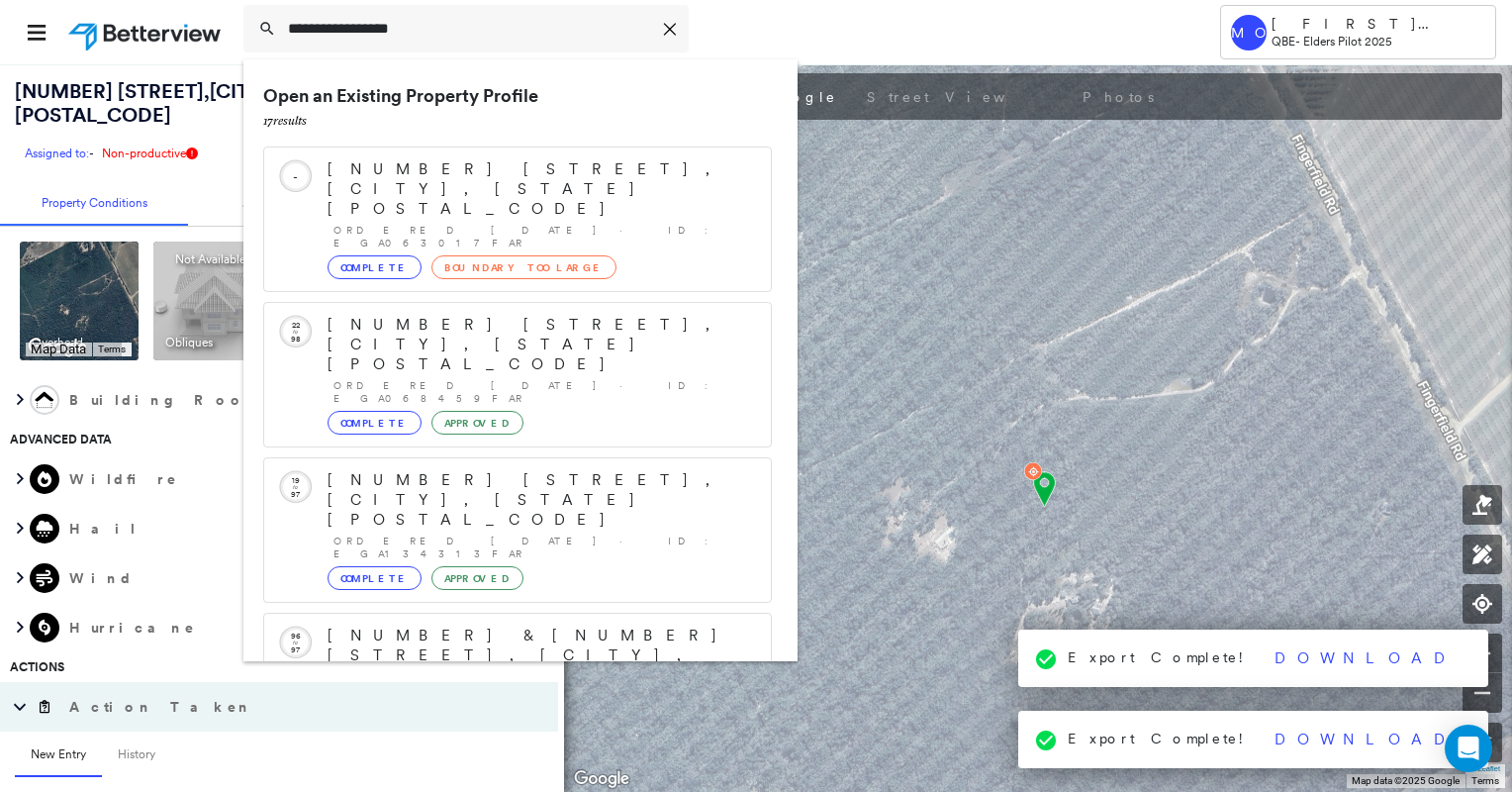 paste on "**********" 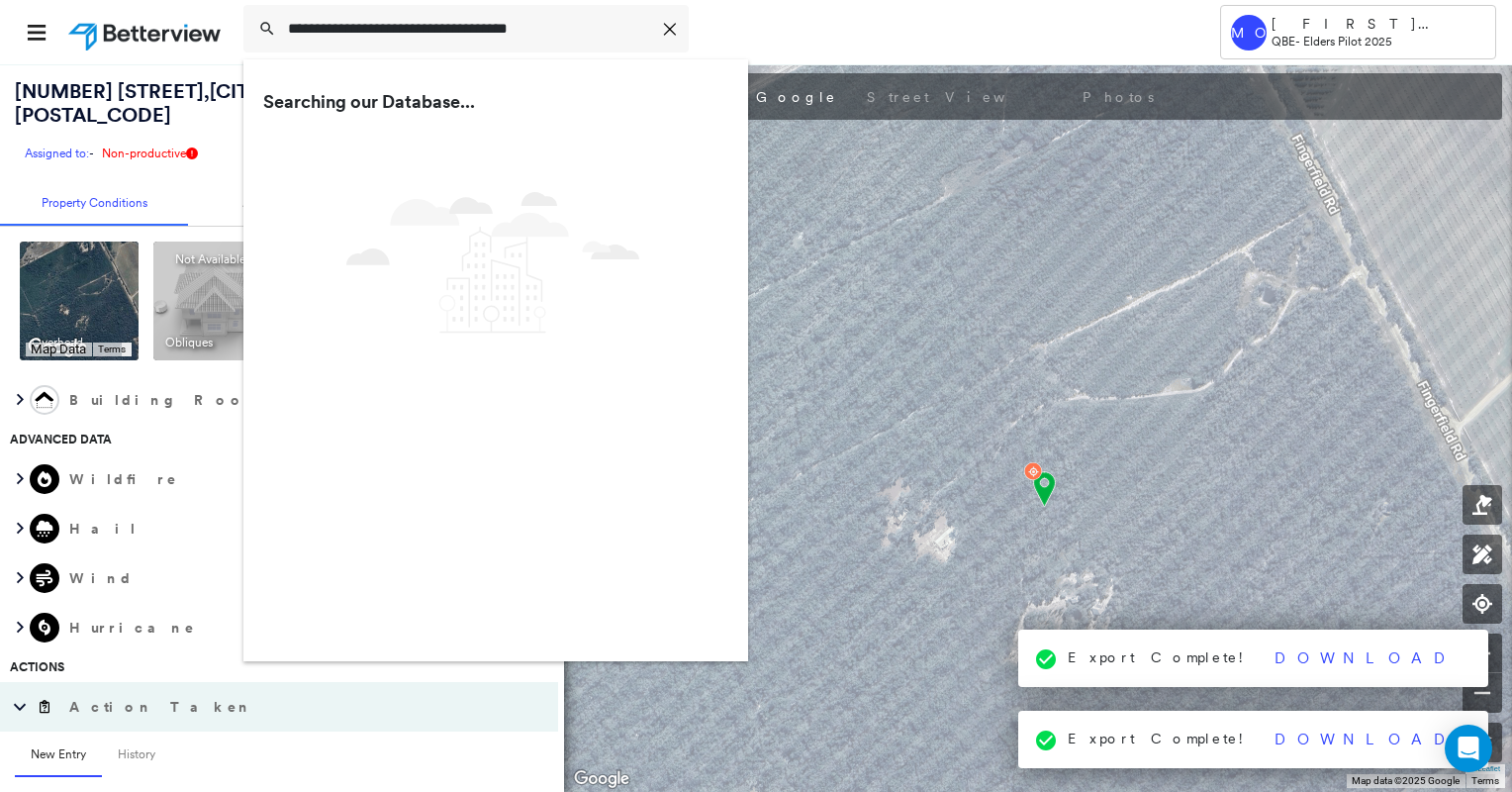 type on "**********" 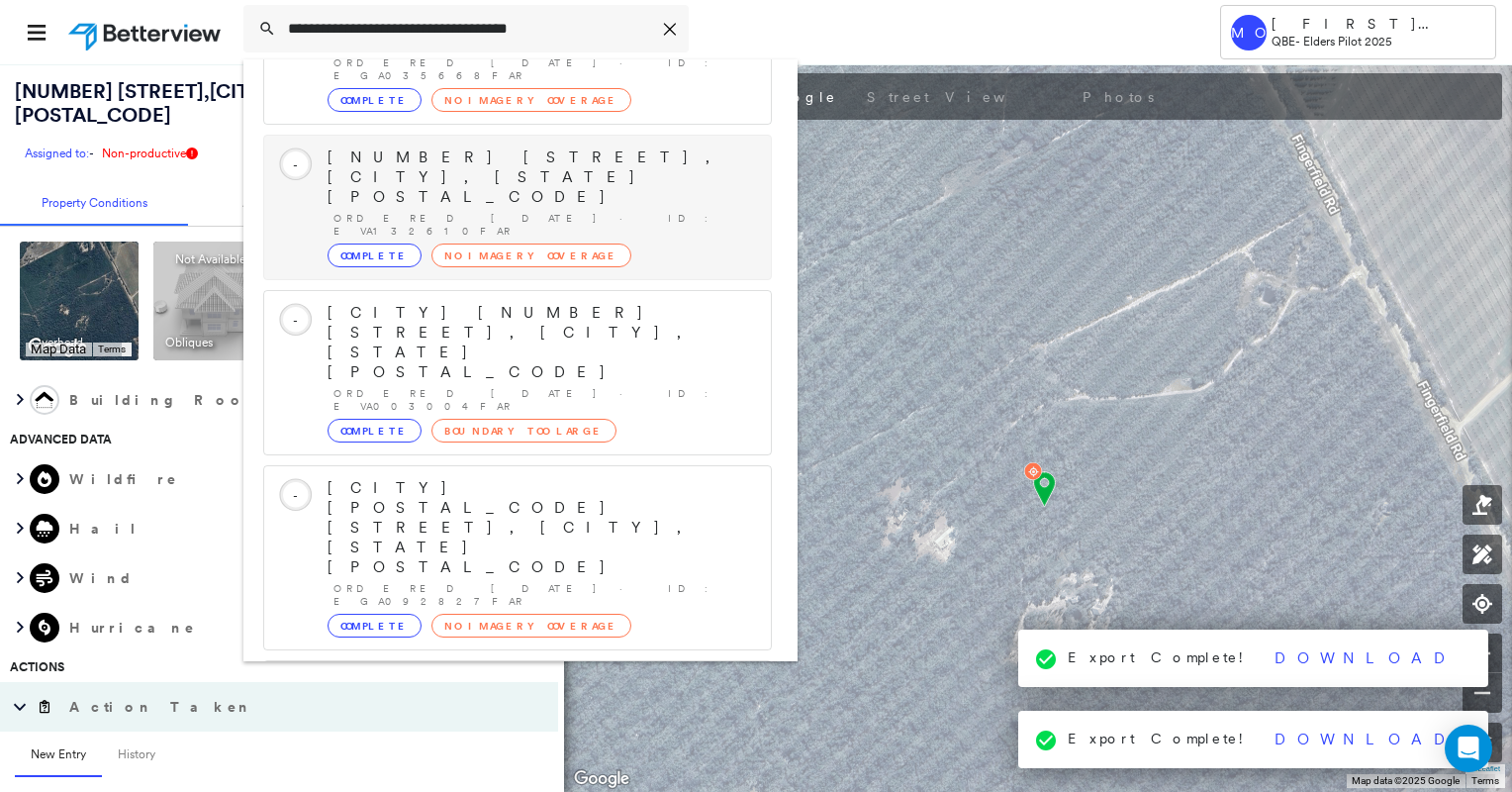scroll, scrollTop: 226, scrollLeft: 0, axis: vertical 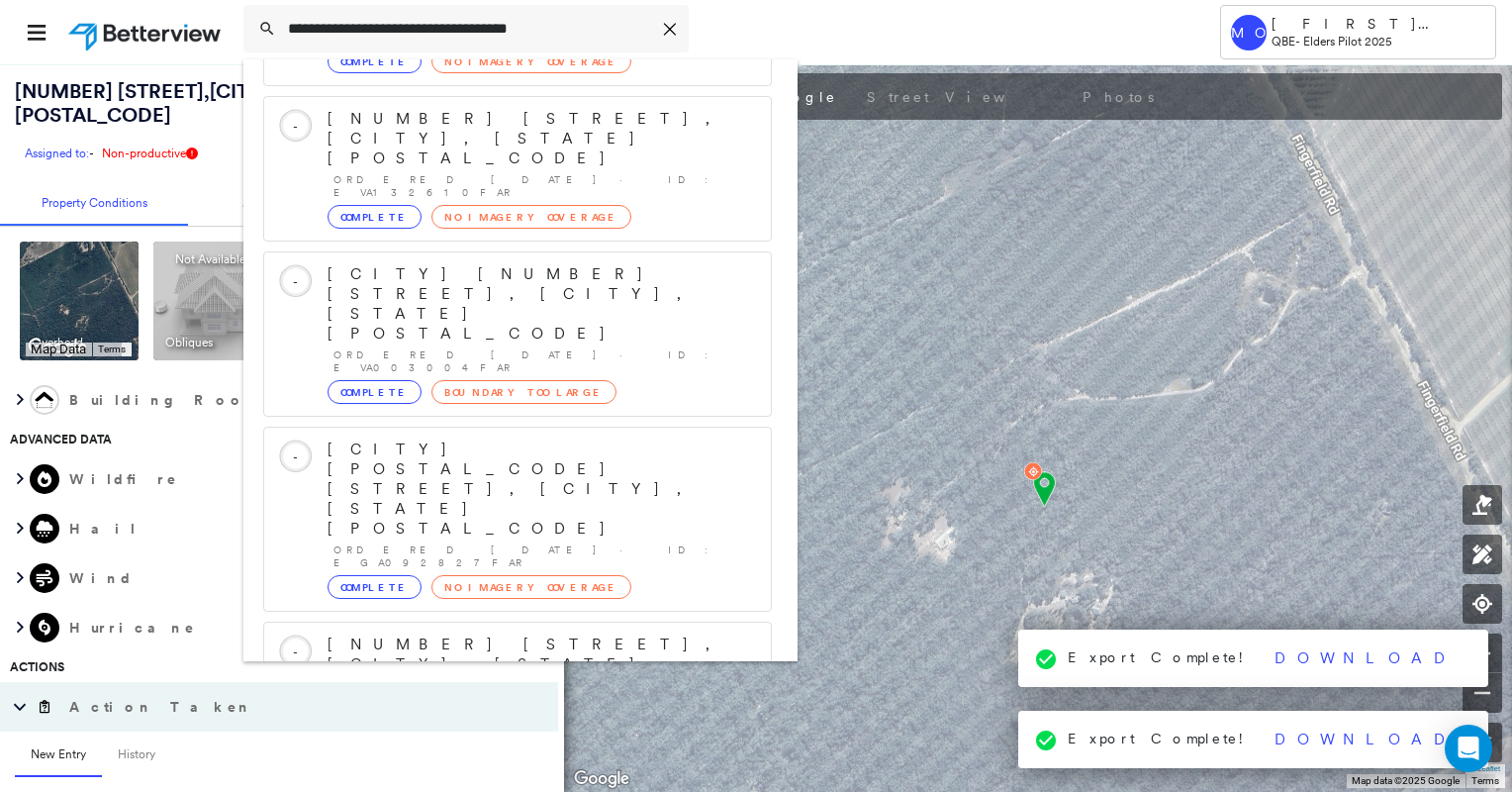 drag, startPoint x: 481, startPoint y: 635, endPoint x: 491, endPoint y: 619, distance: 18.867962 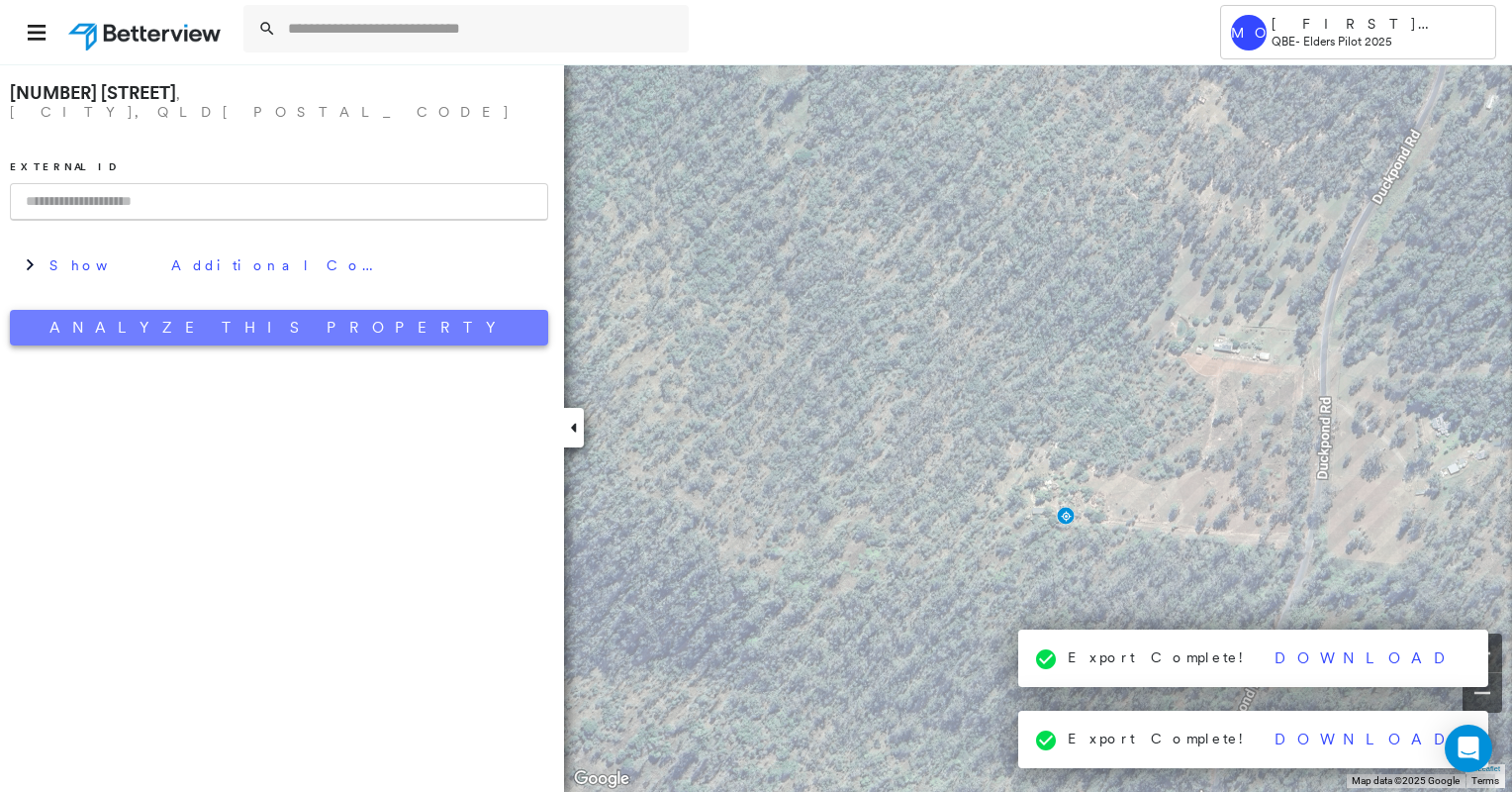 click on "Analyze This Property" at bounding box center [279, 328] 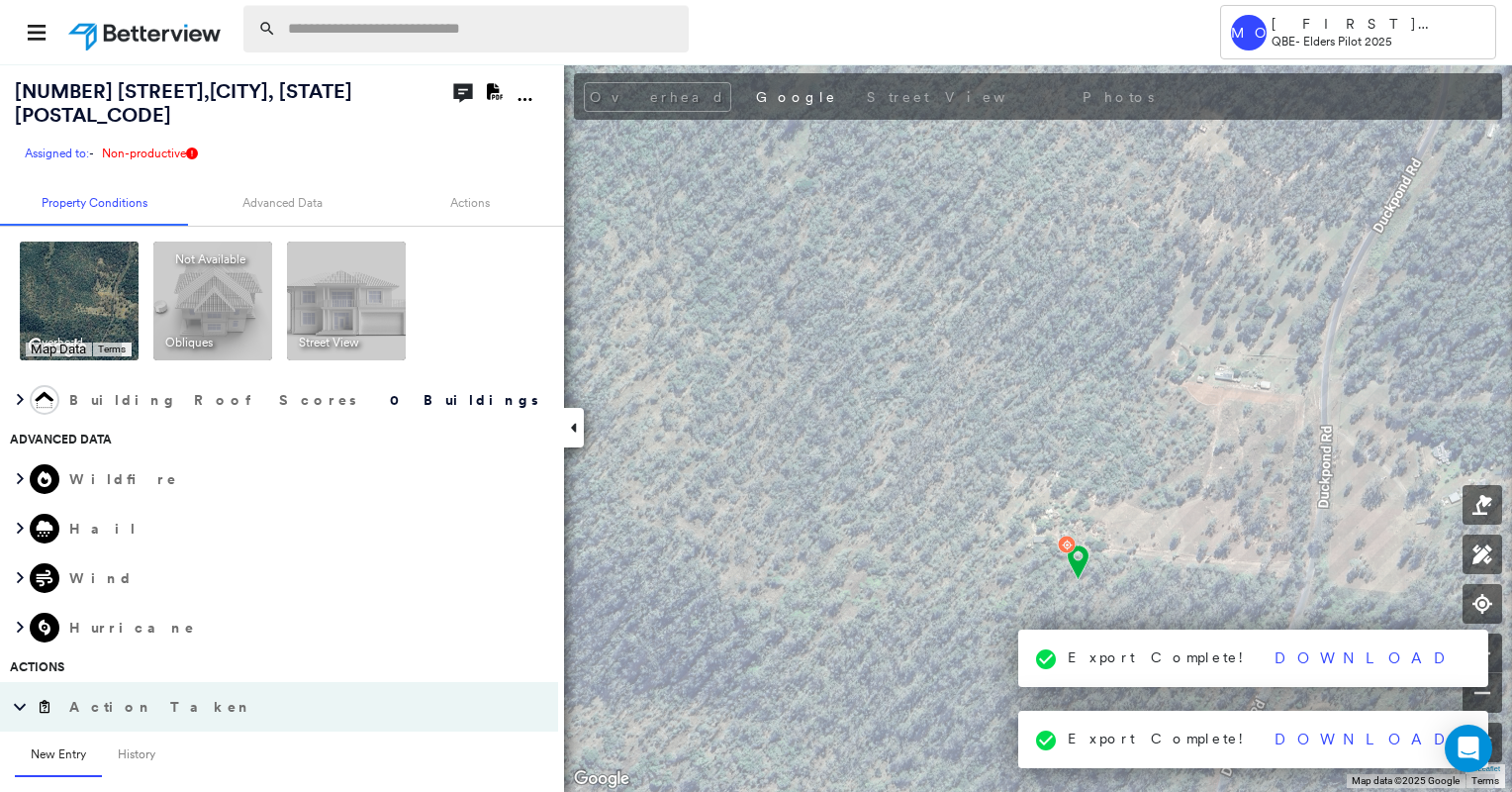 click at bounding box center [482, 29] 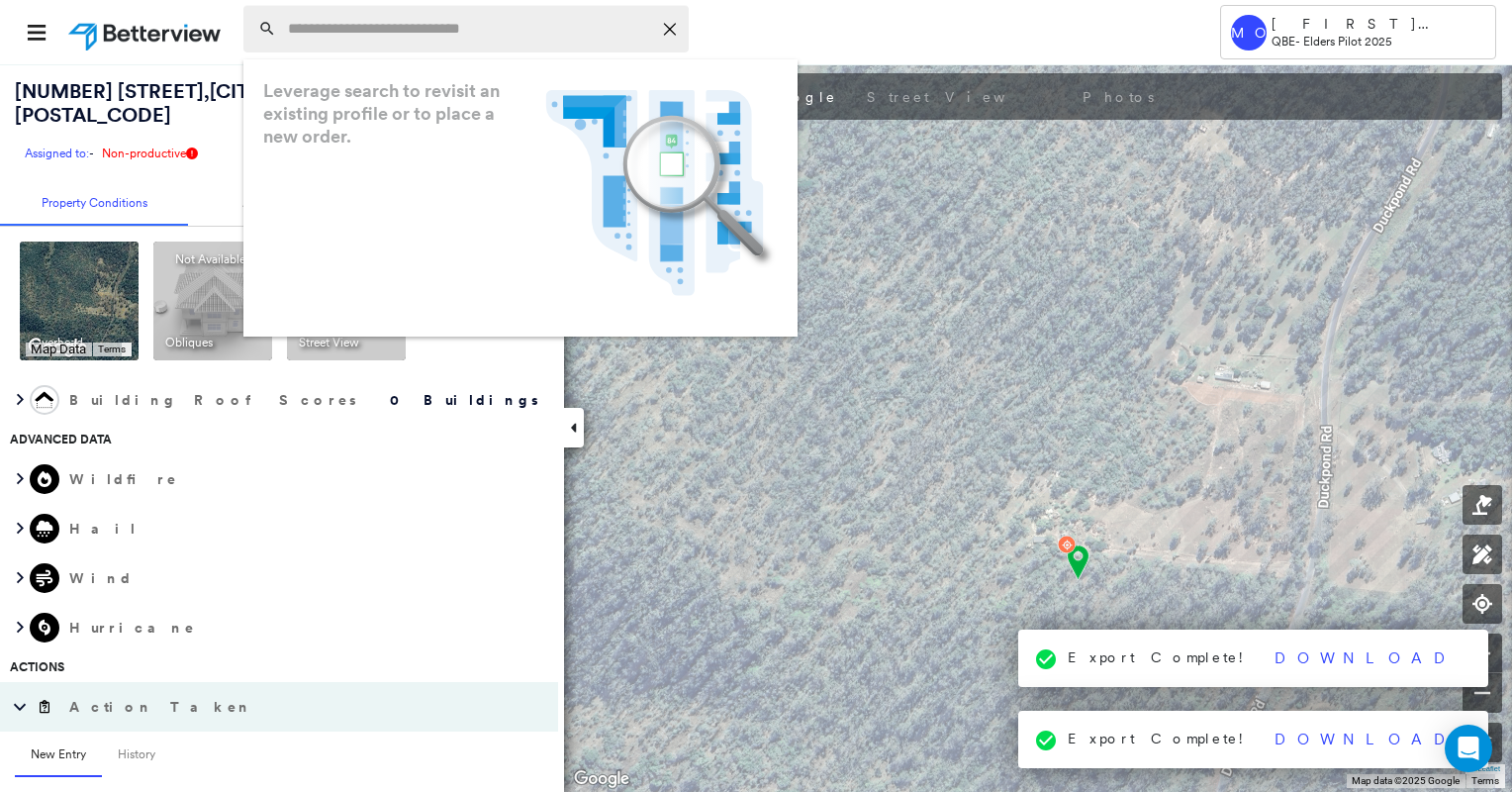 paste on "**********" 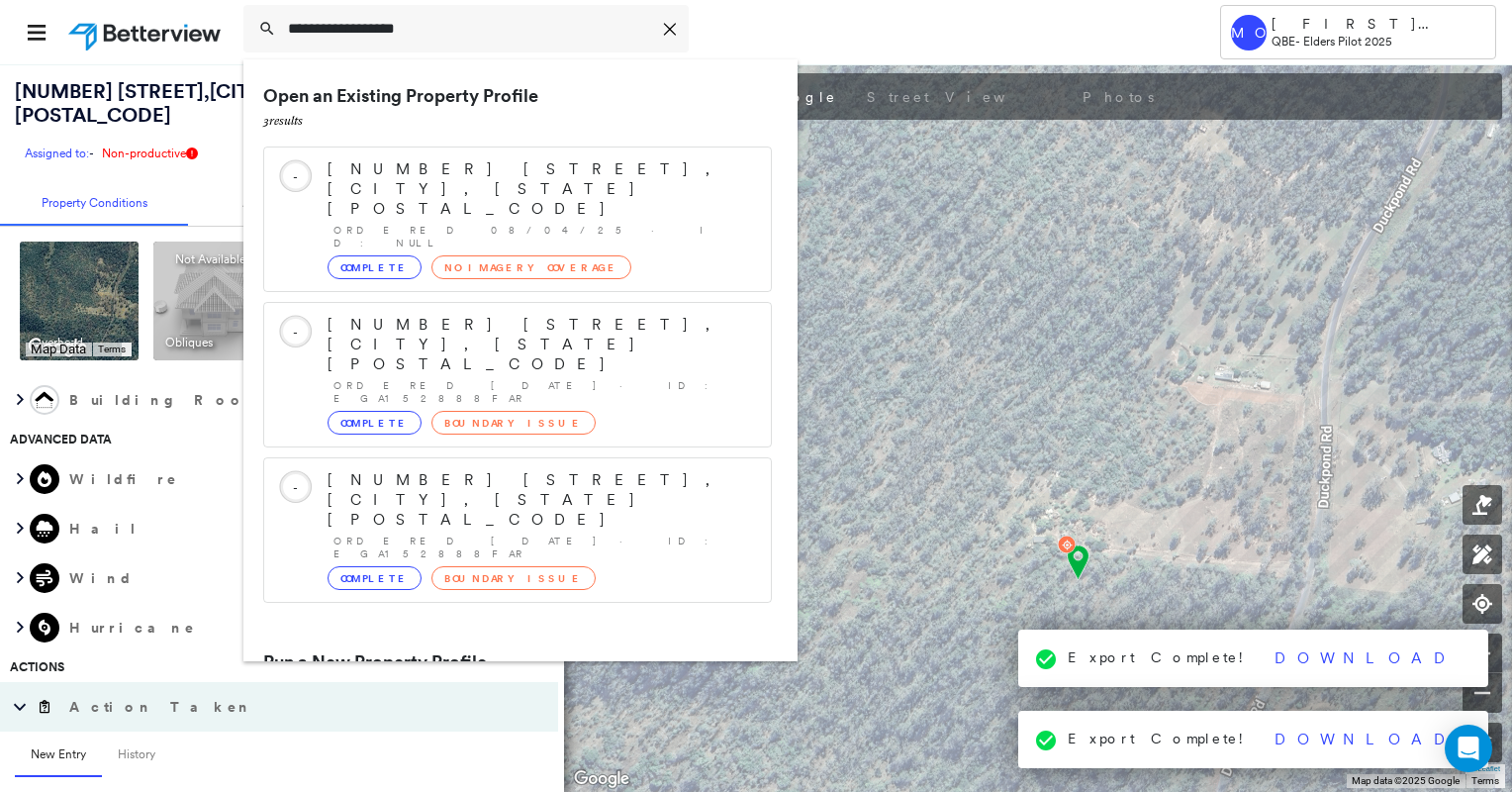 type on "**********" 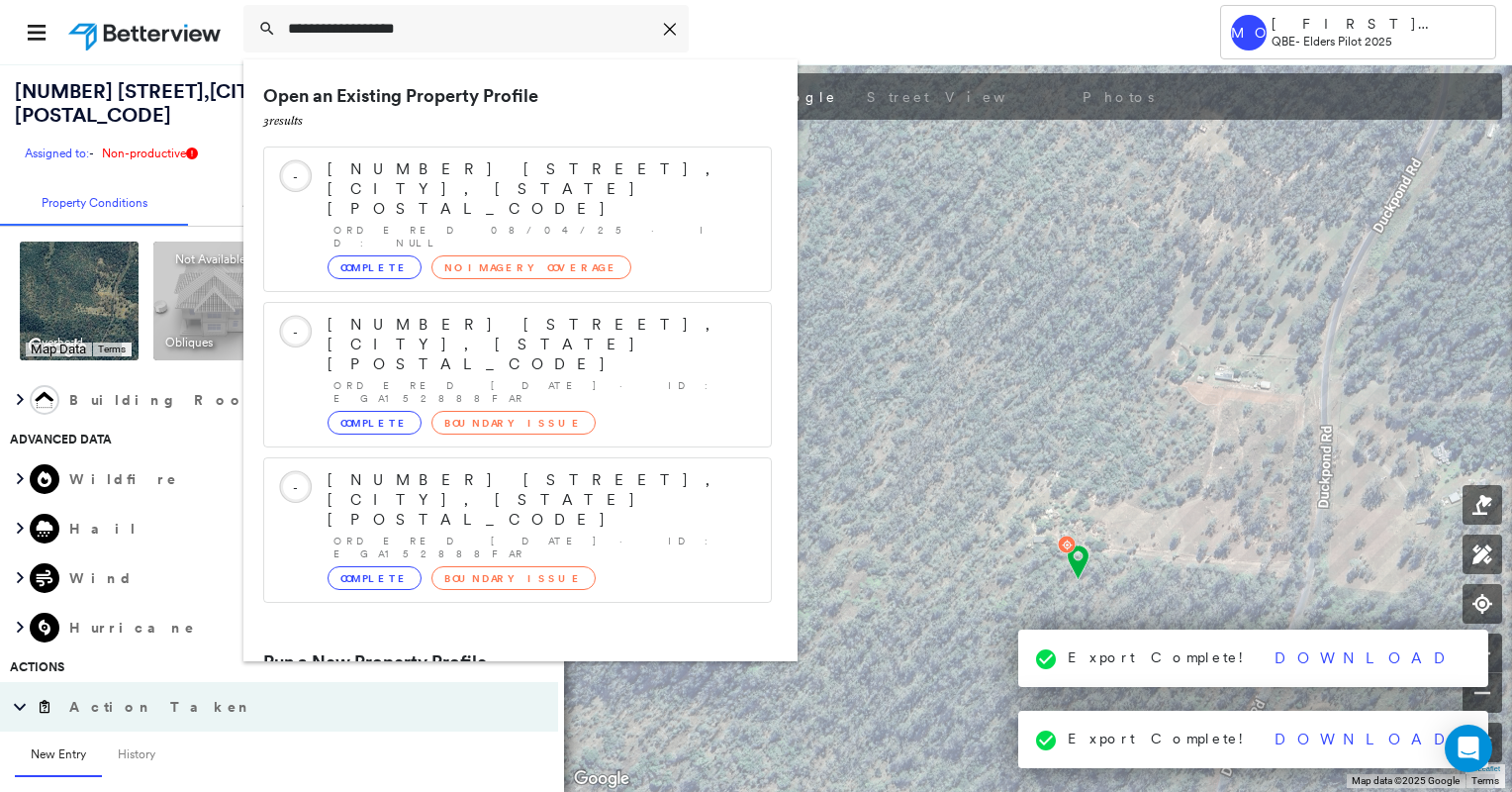 click on "[NUMBER] [STREET], [CITY] [STATE], [COUNTRY]" at bounding box center (496, 738) 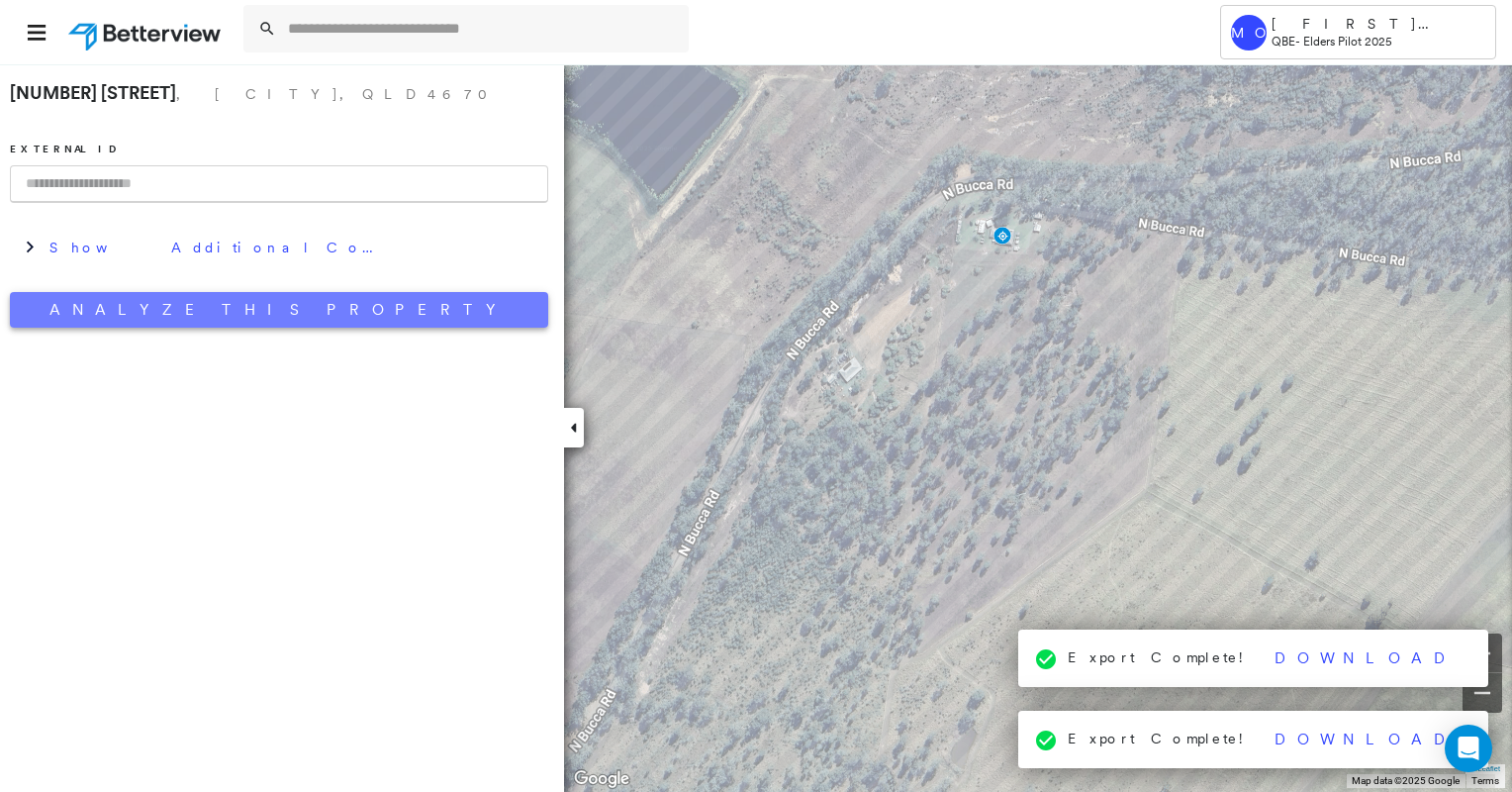 click on "Analyze This Property" at bounding box center (279, 310) 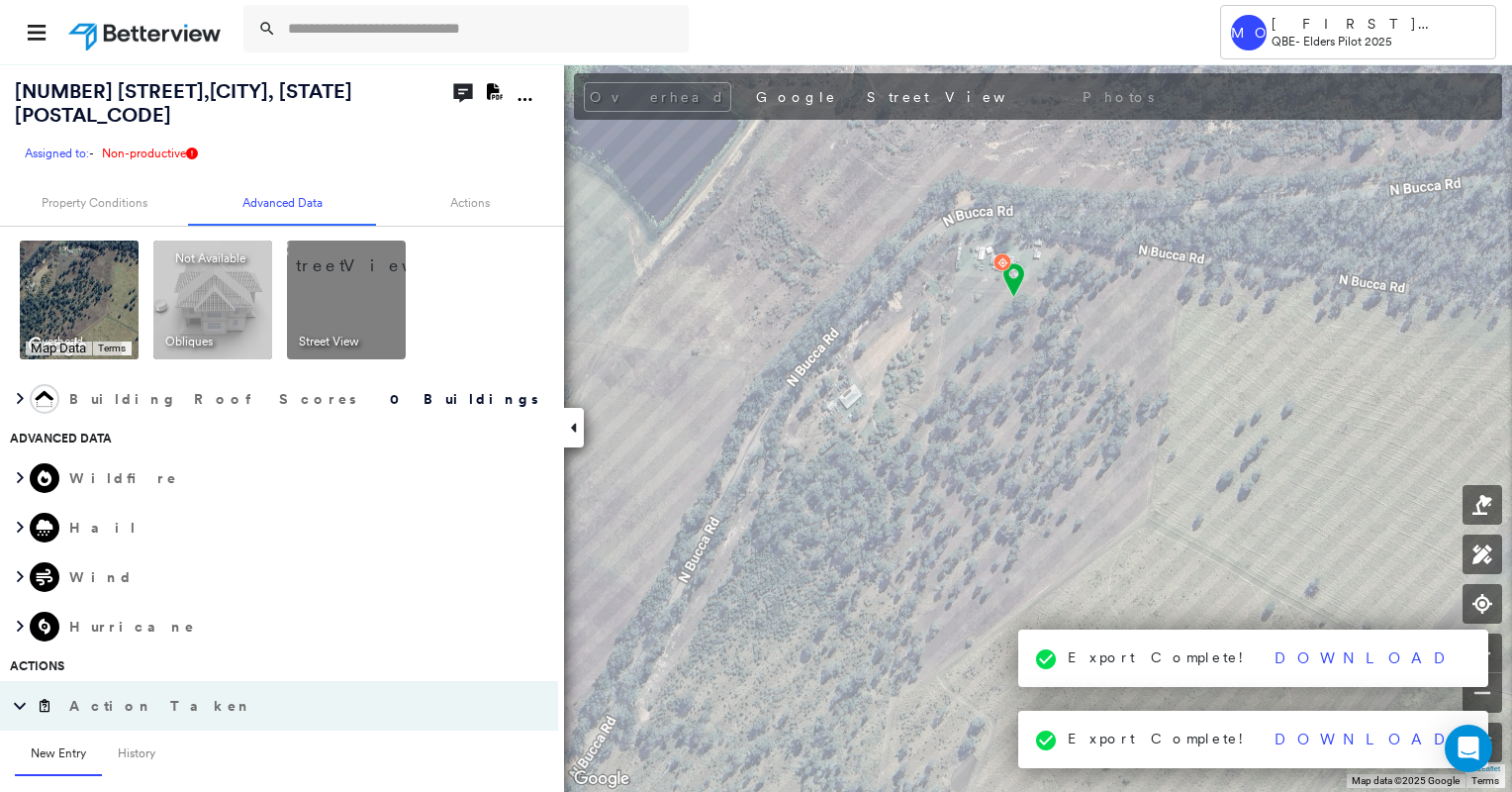 scroll, scrollTop: 0, scrollLeft: 0, axis: both 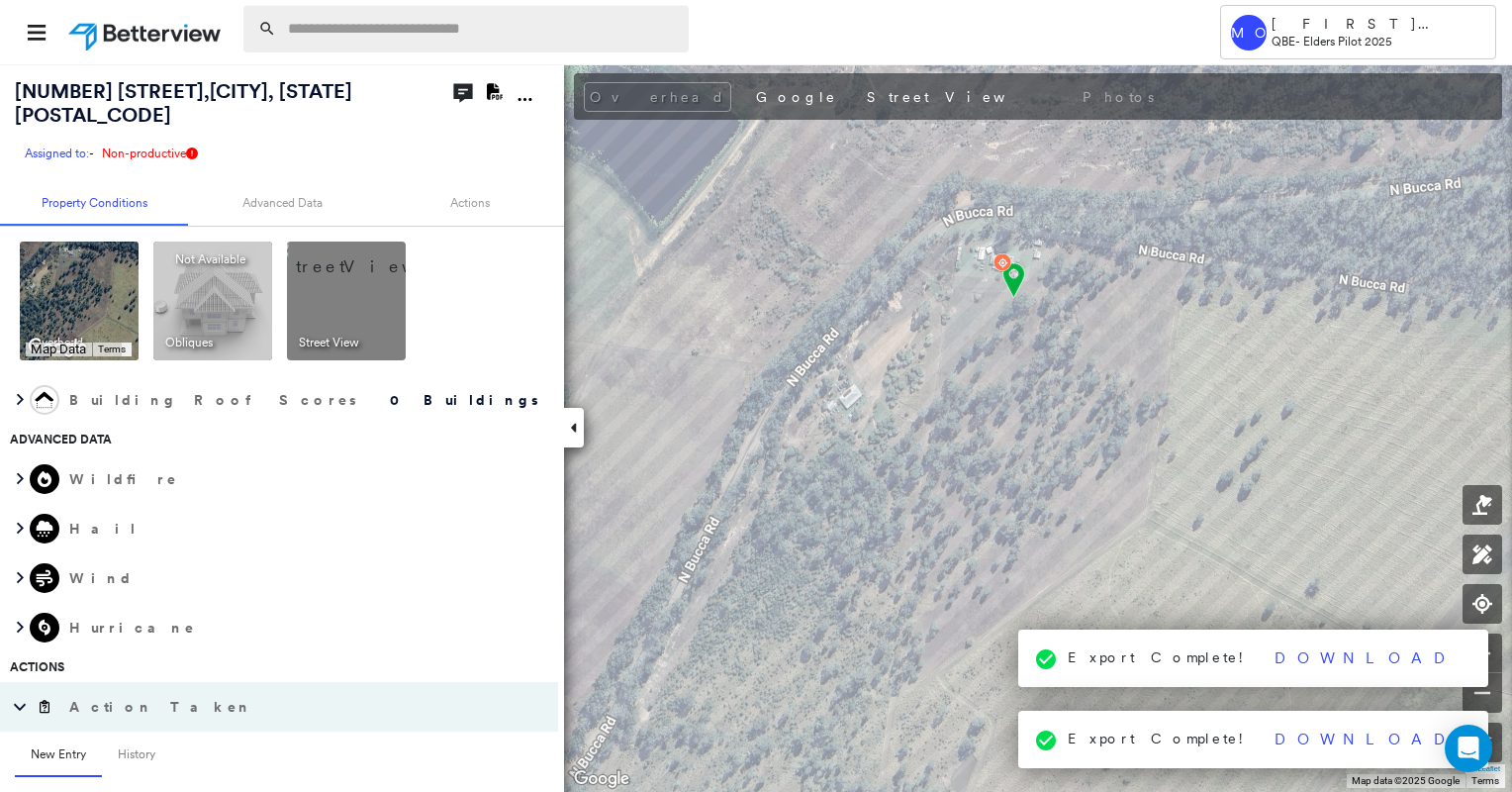 click at bounding box center [482, 29] 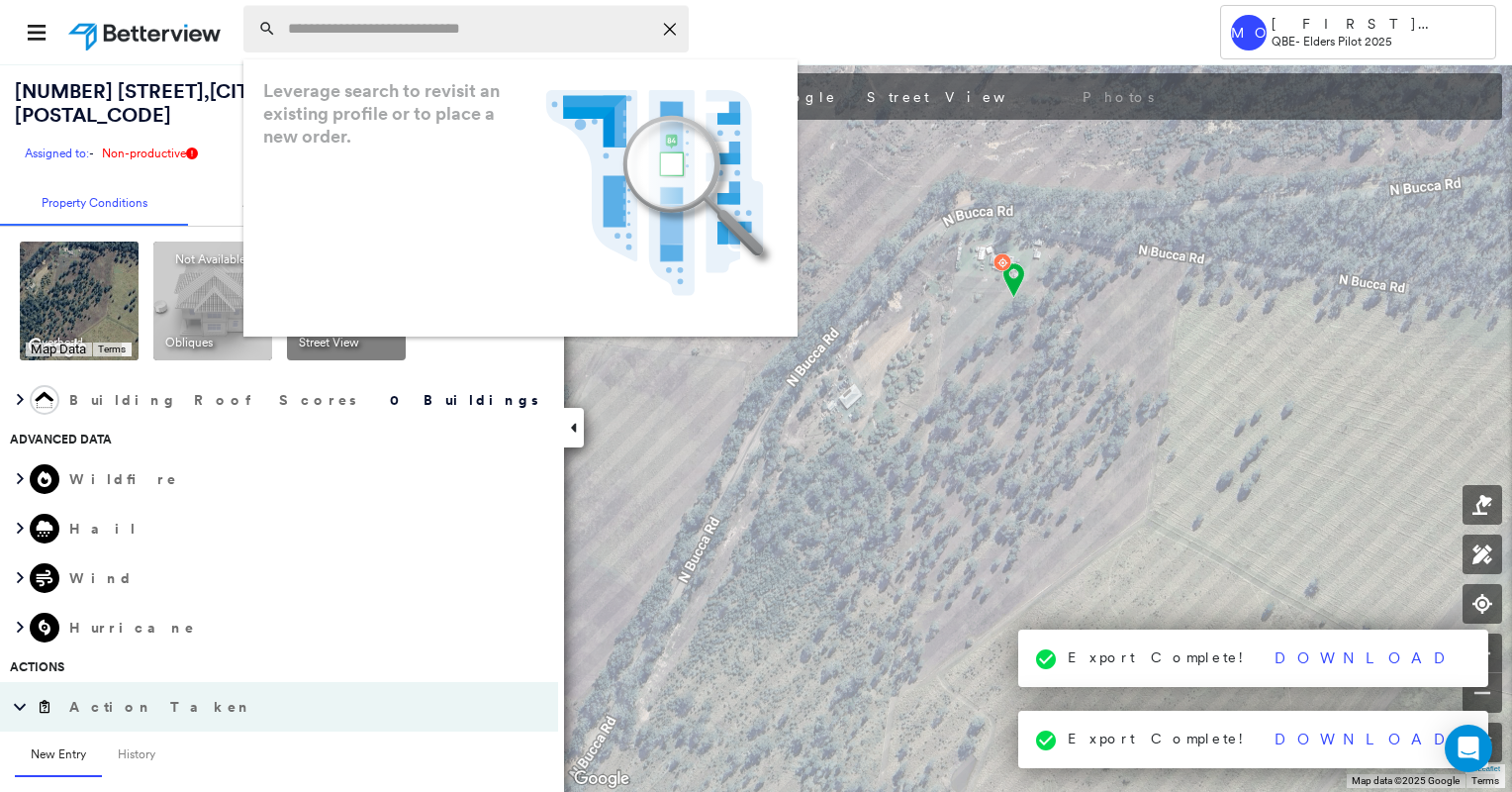 paste on "**********" 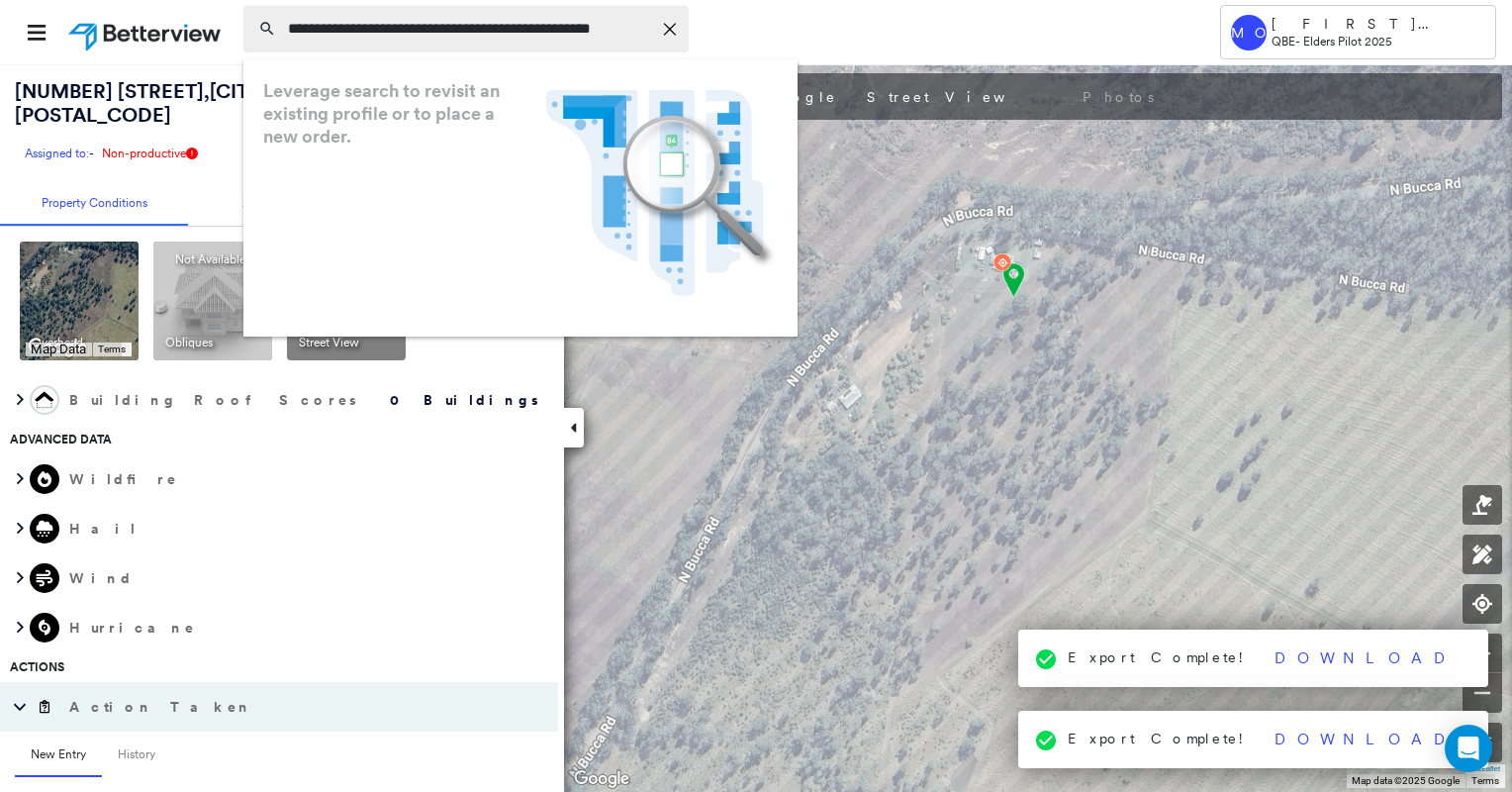 scroll, scrollTop: 0, scrollLeft: 111, axis: horizontal 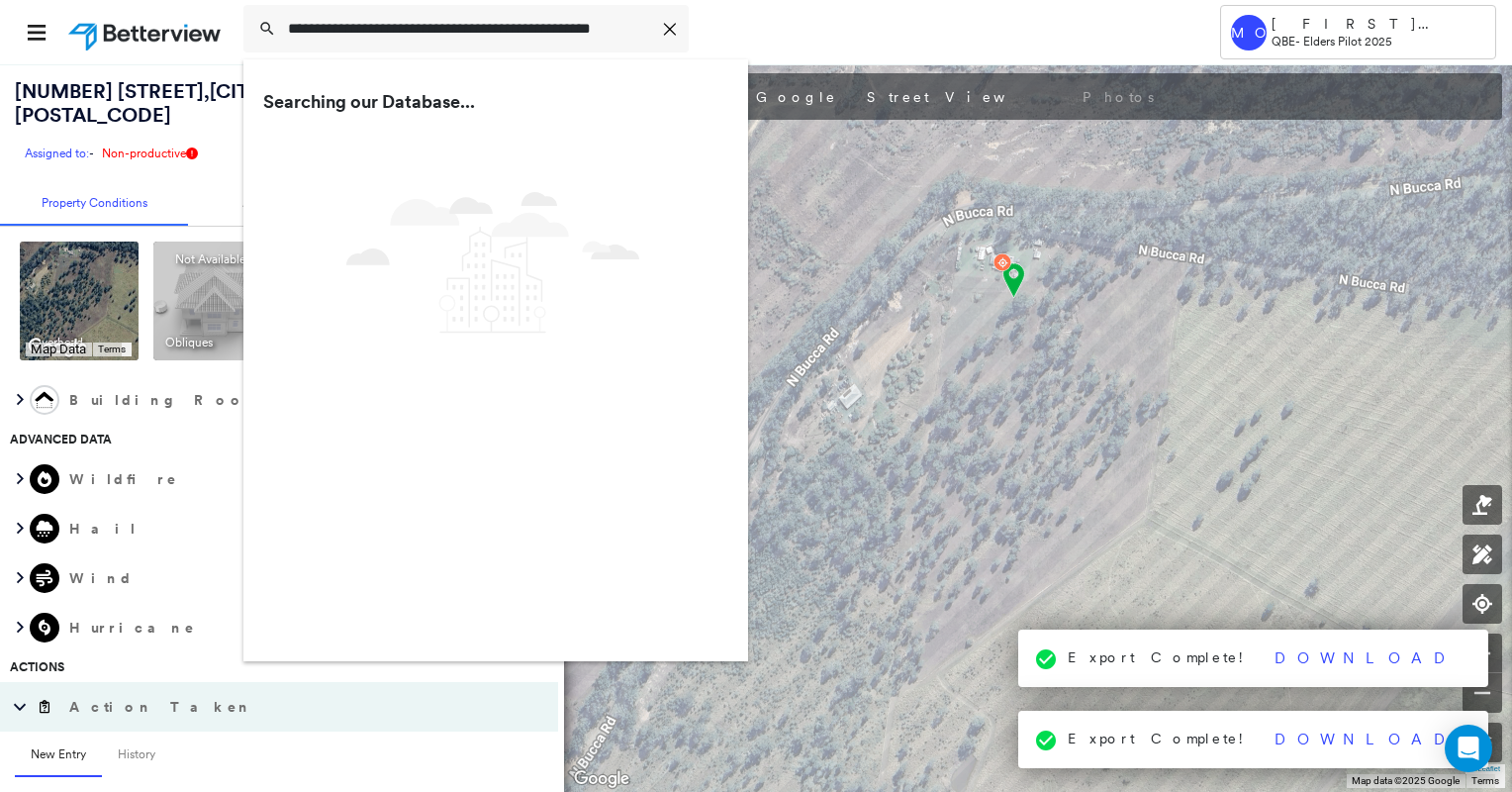 type on "**********" 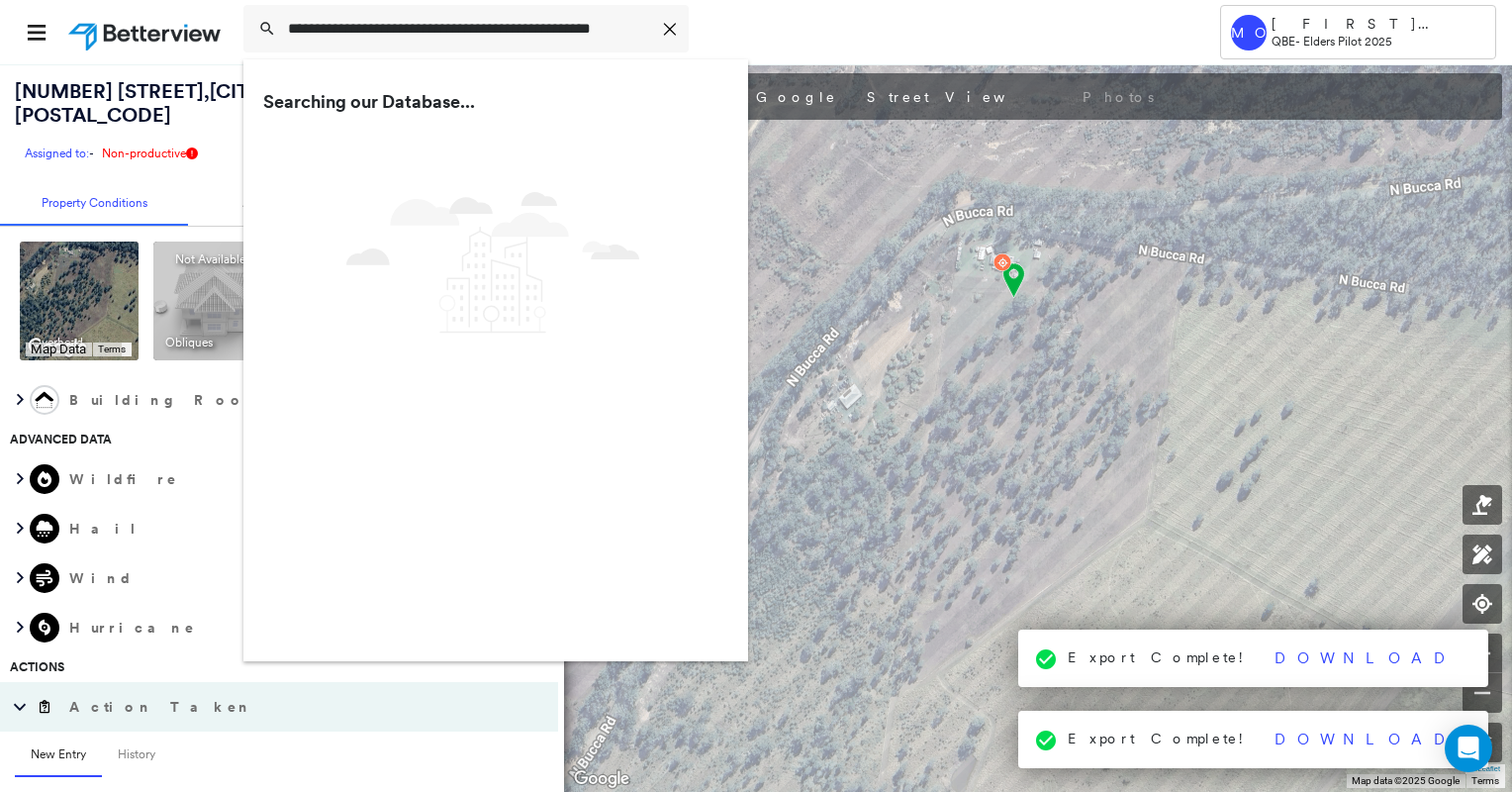 scroll, scrollTop: 0, scrollLeft: 0, axis: both 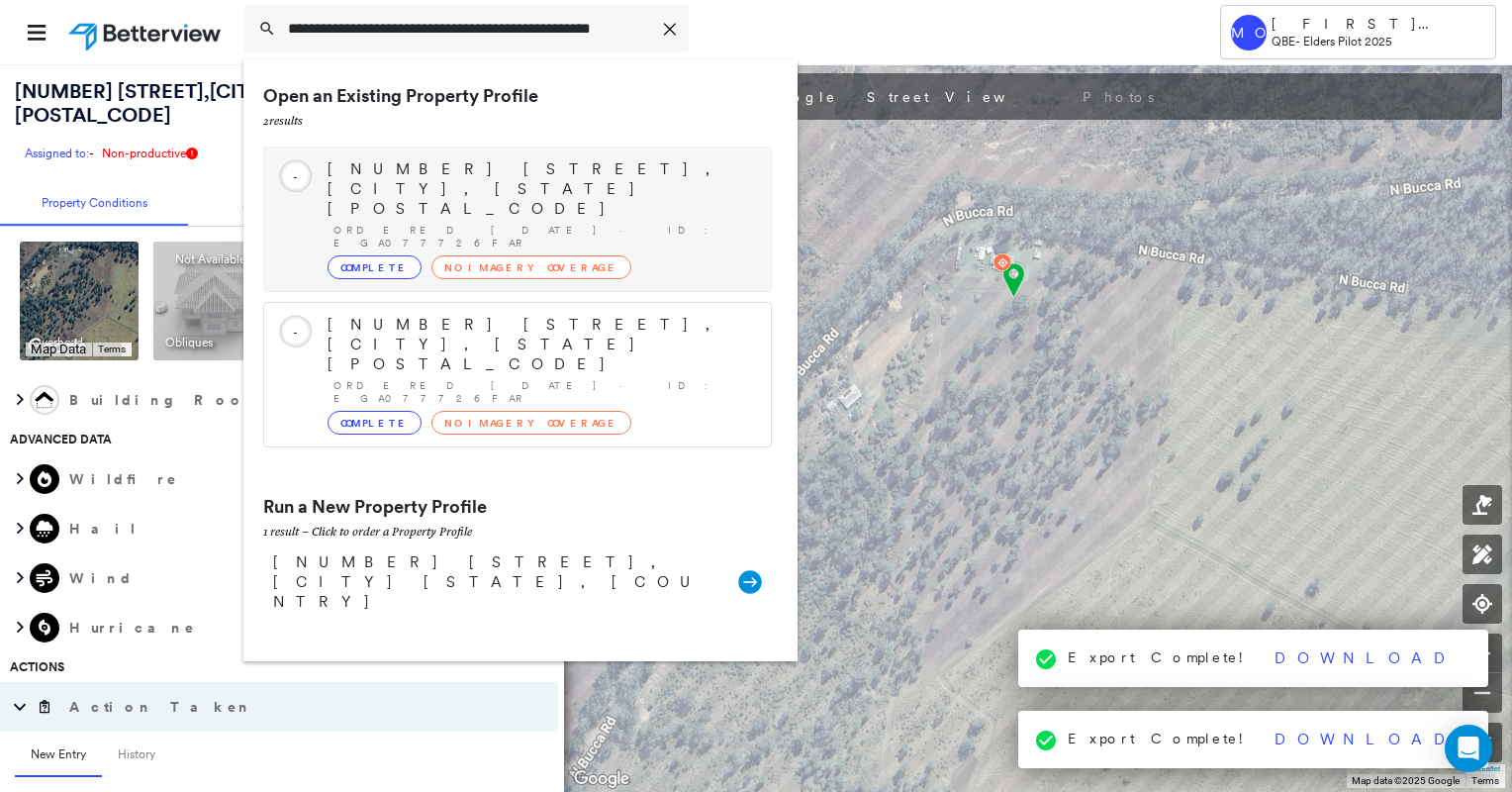 click on "Ordered [DATE] · ID: EGA077726FAR" at bounding box center [542, 237] 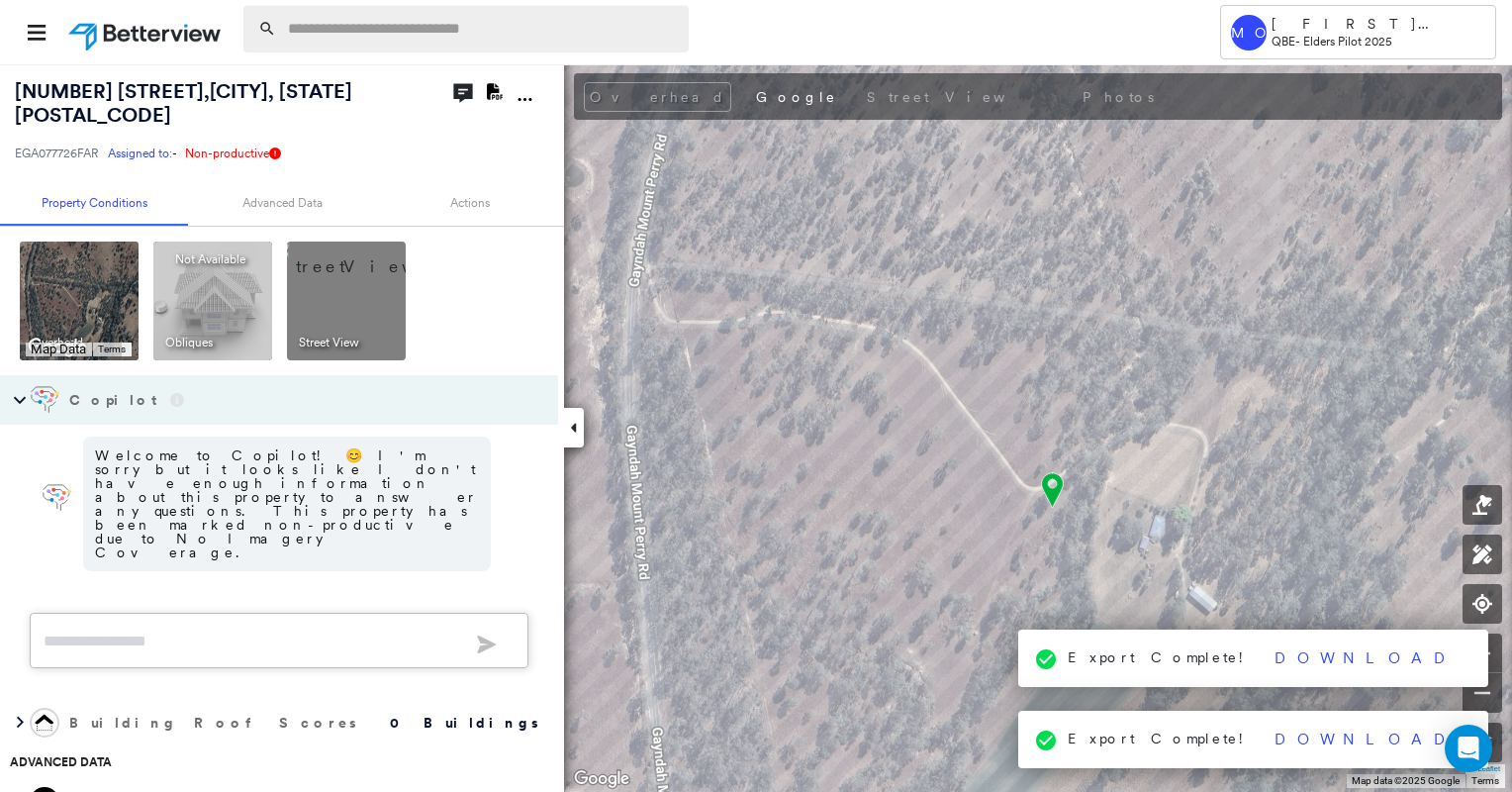 click at bounding box center [482, 29] 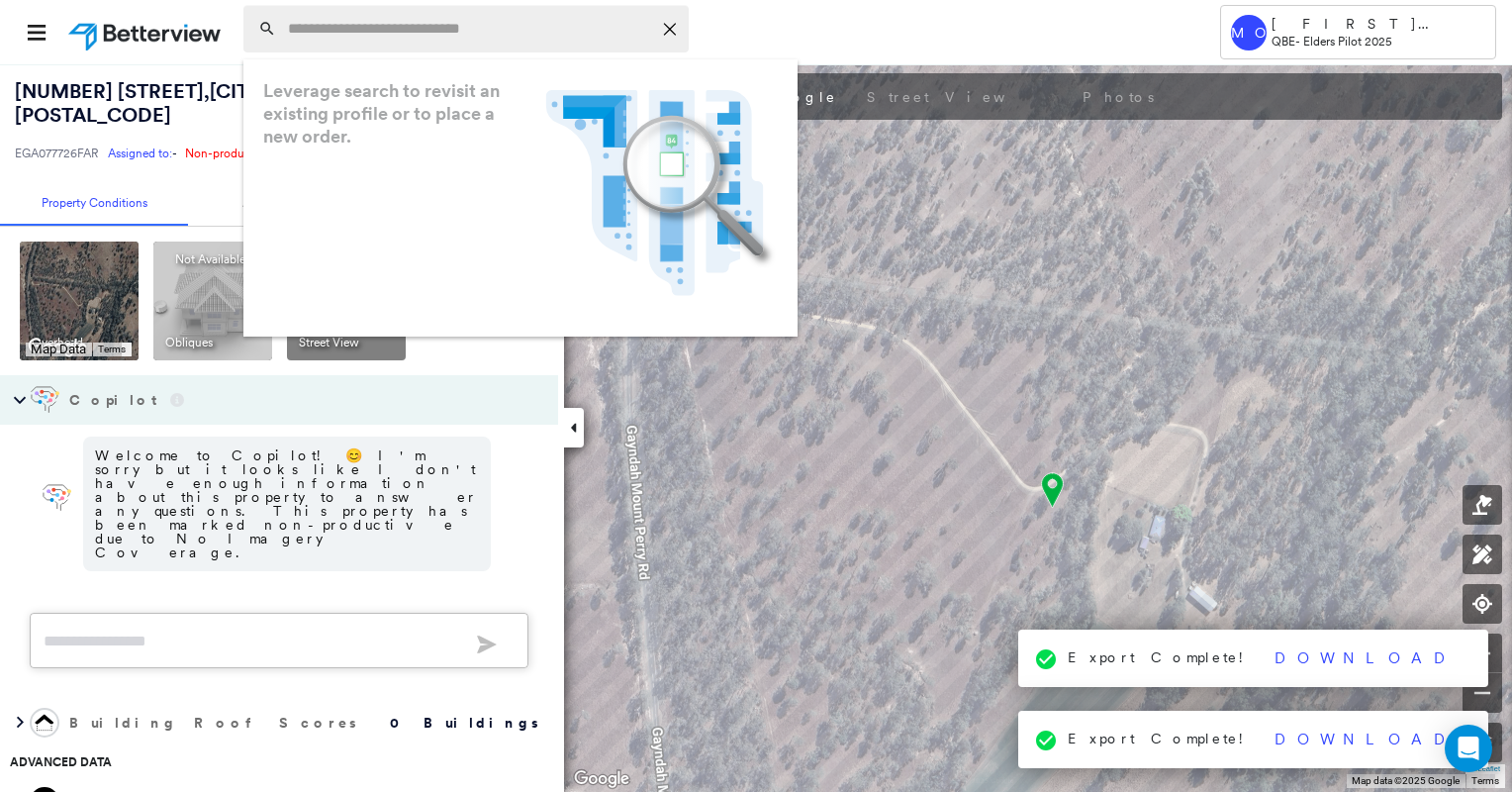 paste on "**********" 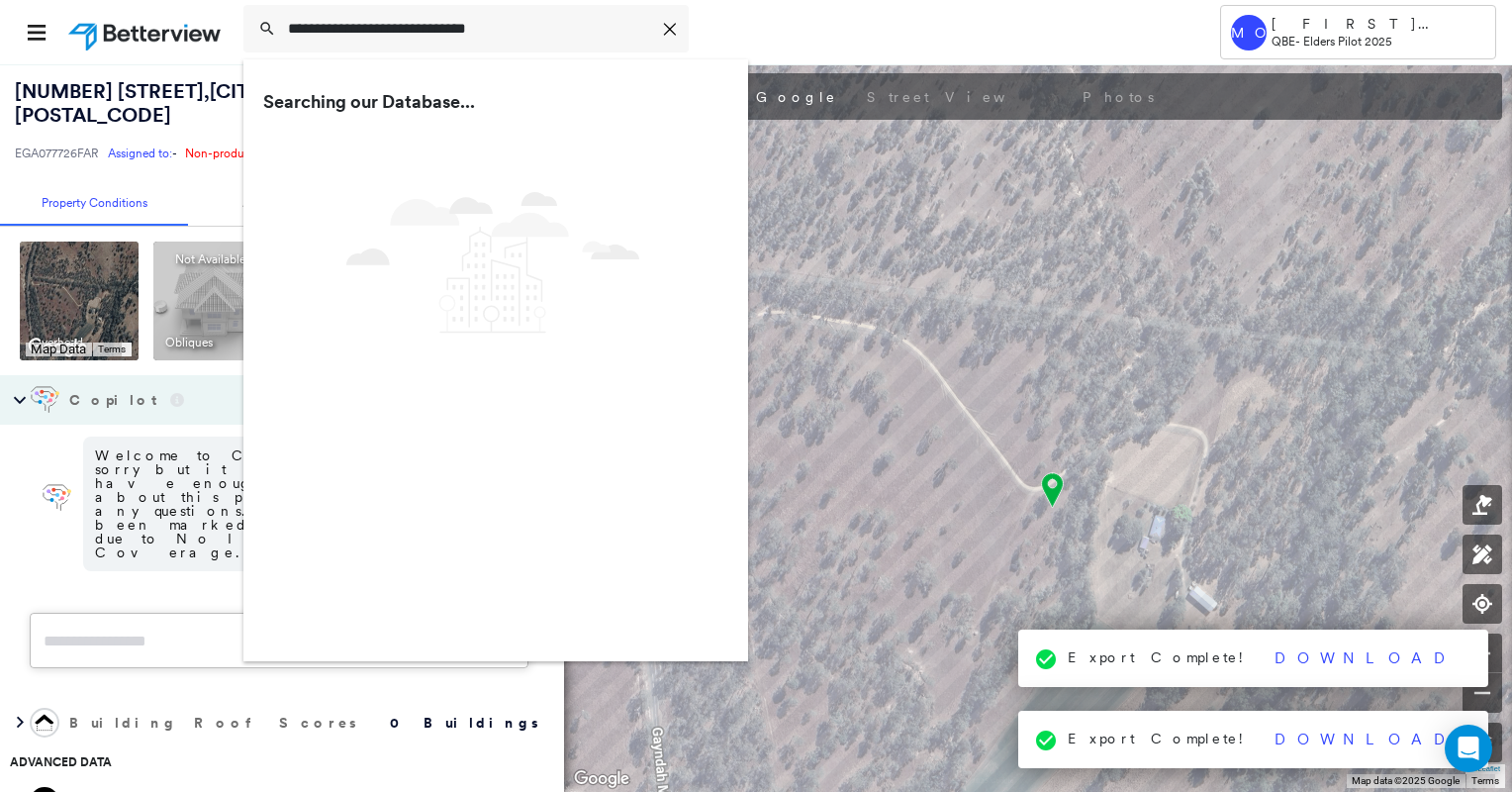 type on "**********" 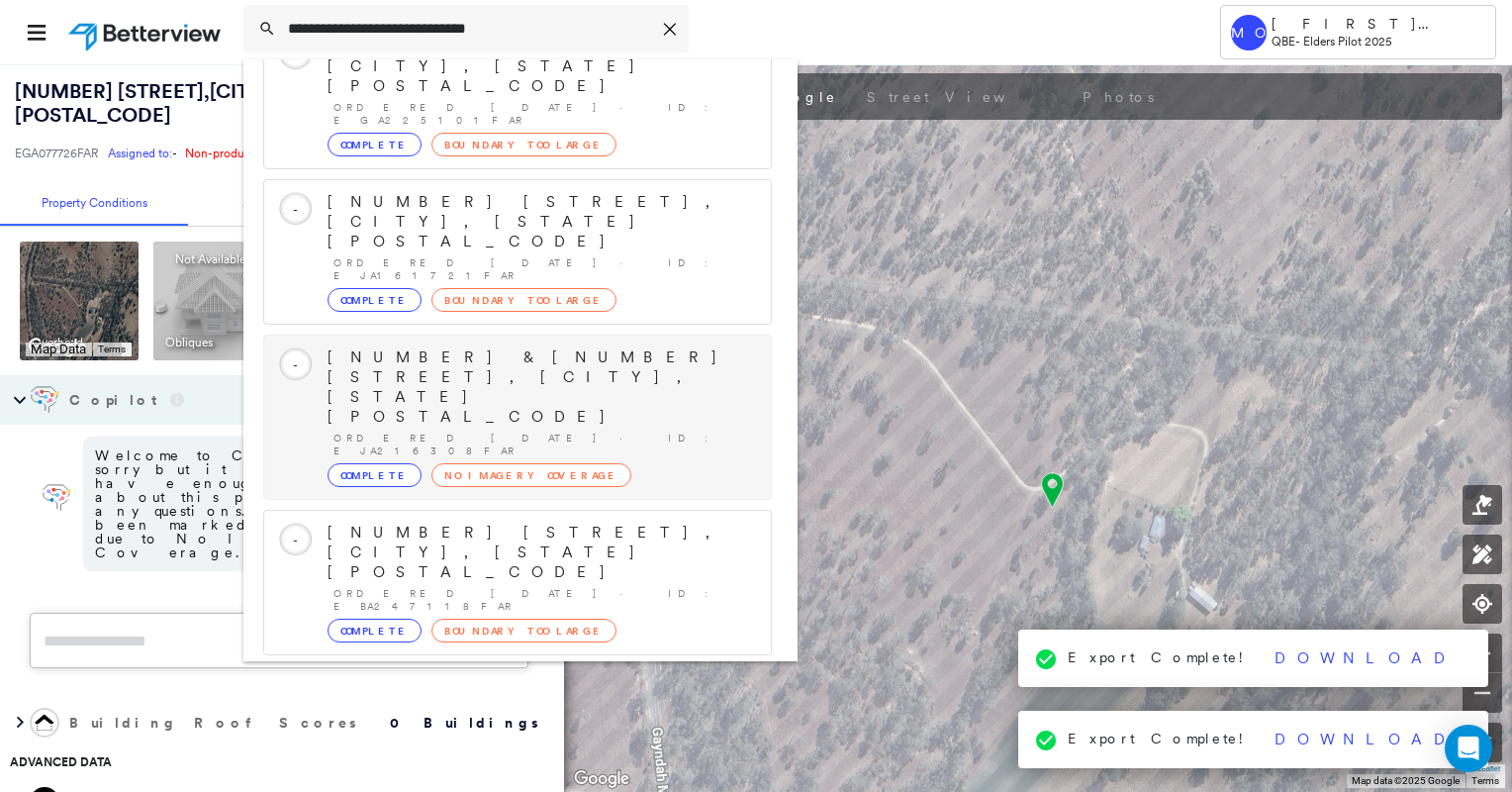 scroll, scrollTop: 206, scrollLeft: 0, axis: vertical 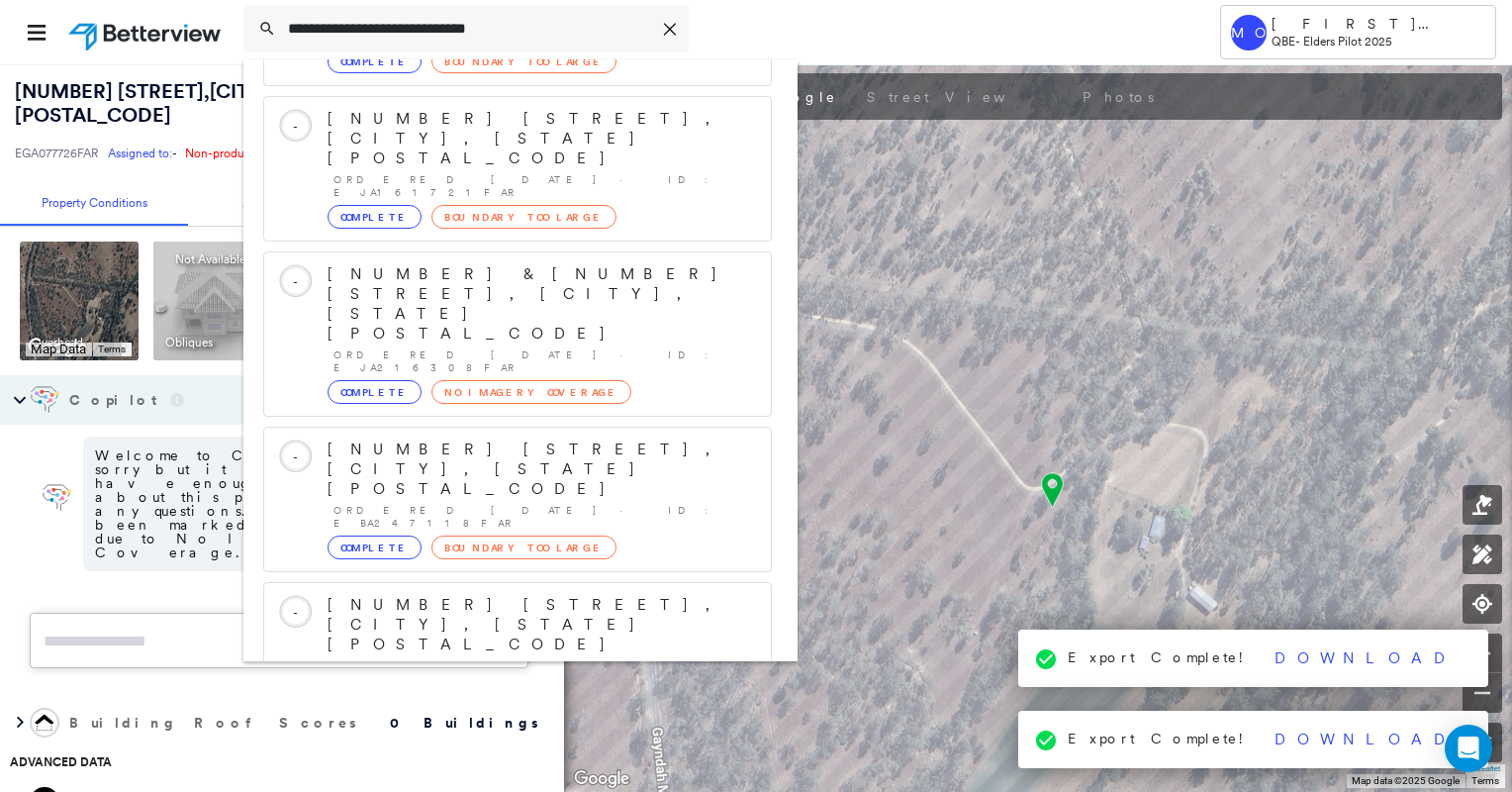 drag, startPoint x: 499, startPoint y: 626, endPoint x: 558, endPoint y: 606, distance: 62.297673 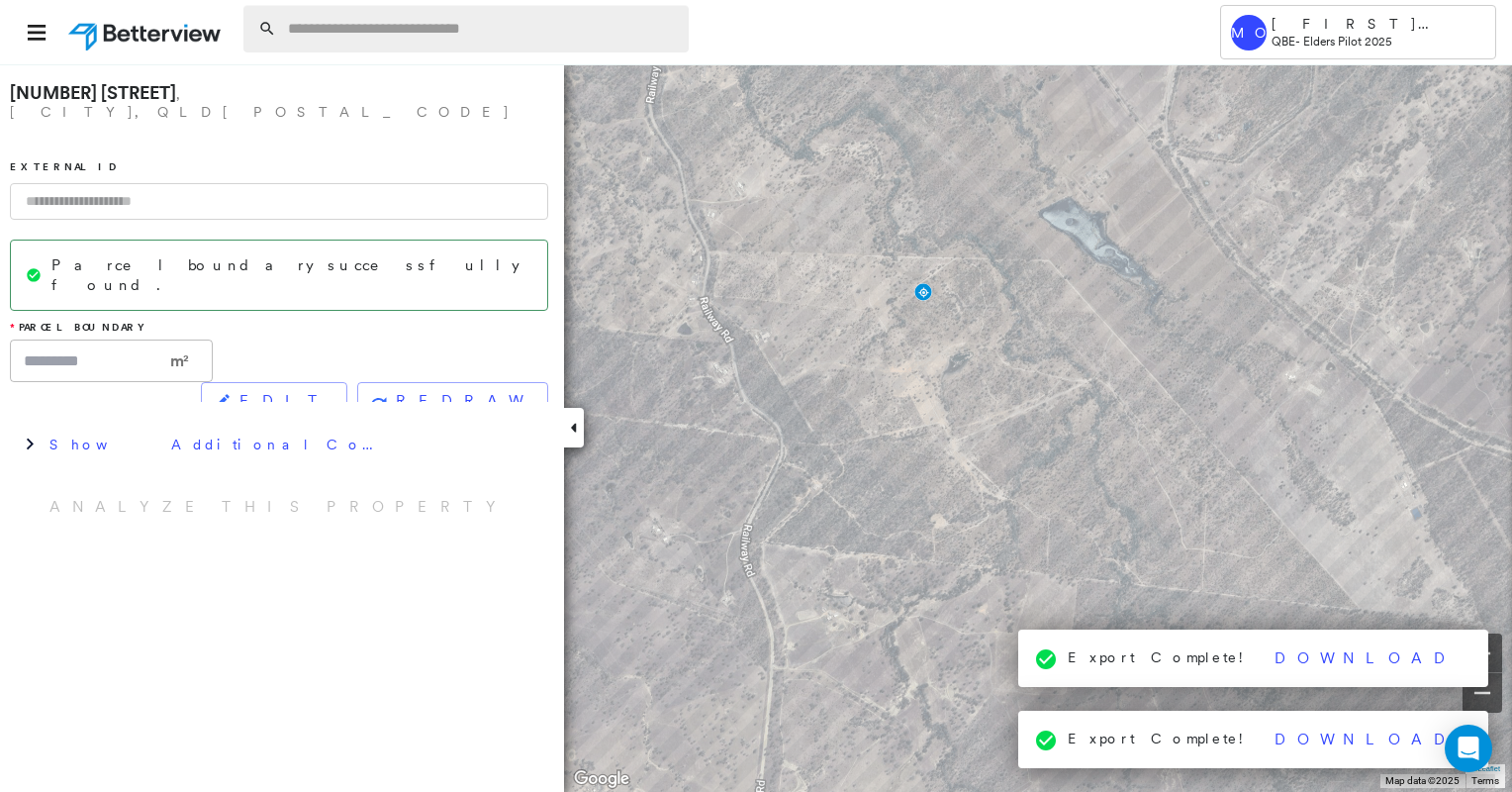 click at bounding box center (482, 29) 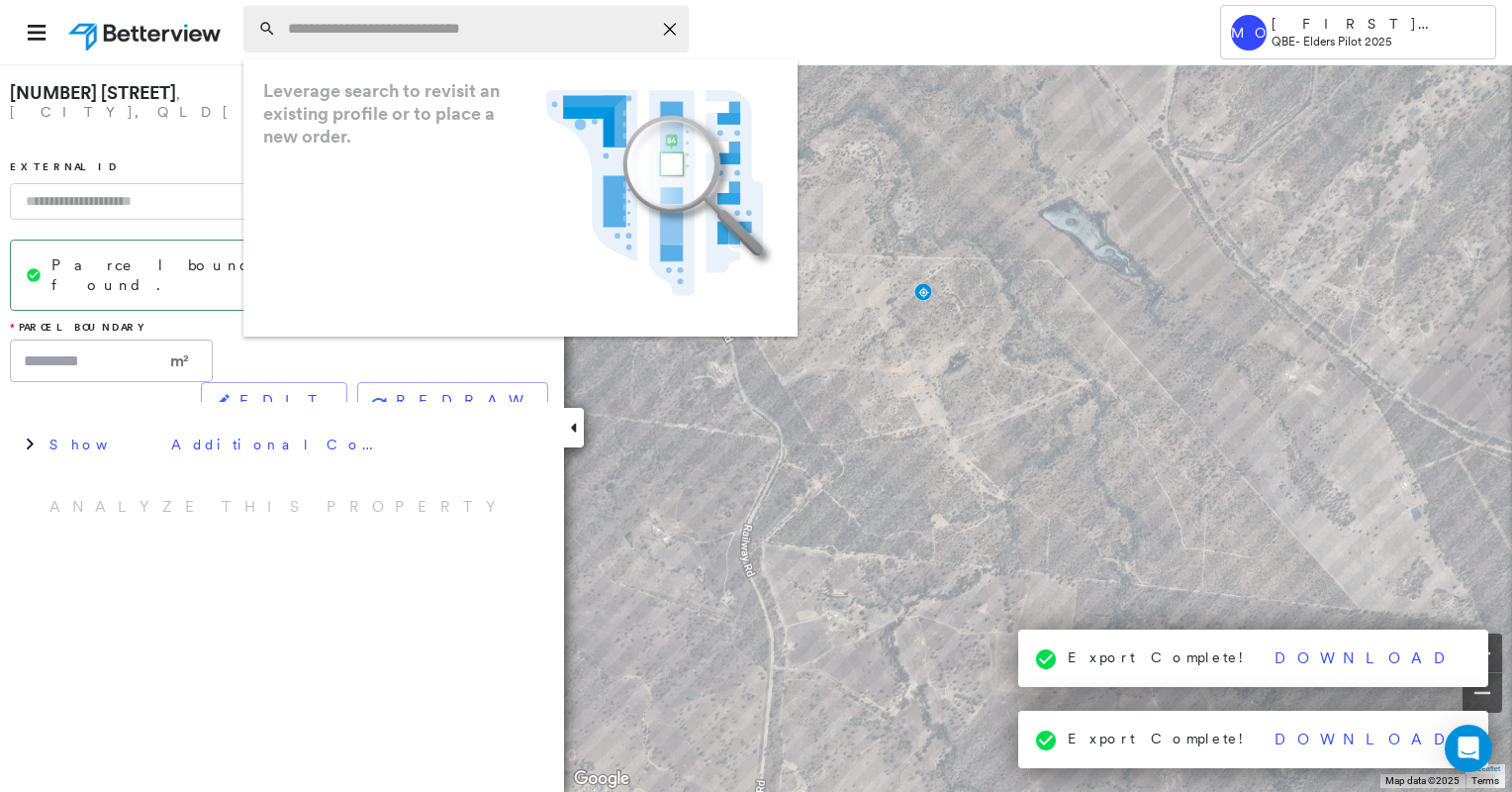 paste on "**********" 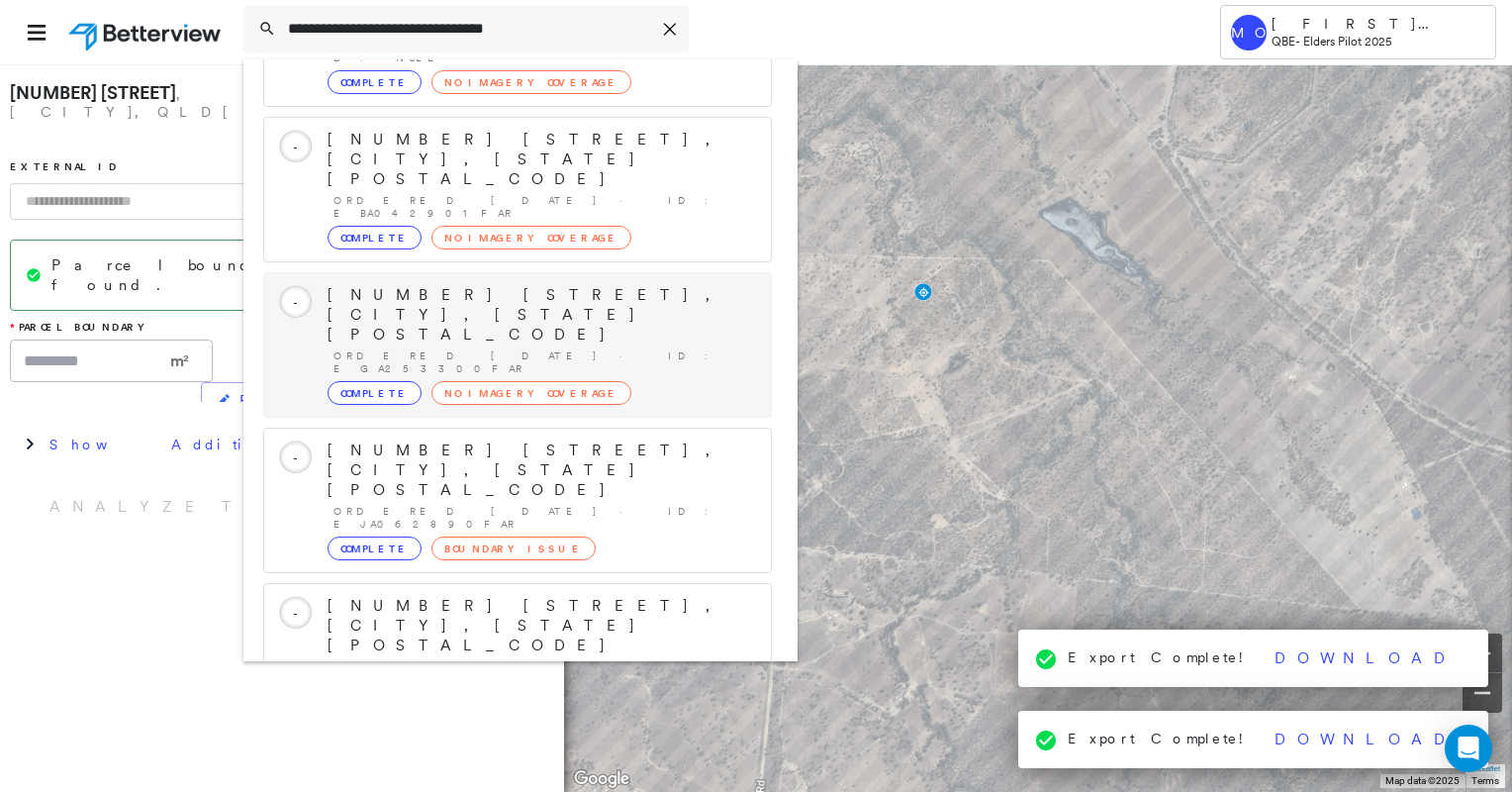 scroll, scrollTop: 206, scrollLeft: 0, axis: vertical 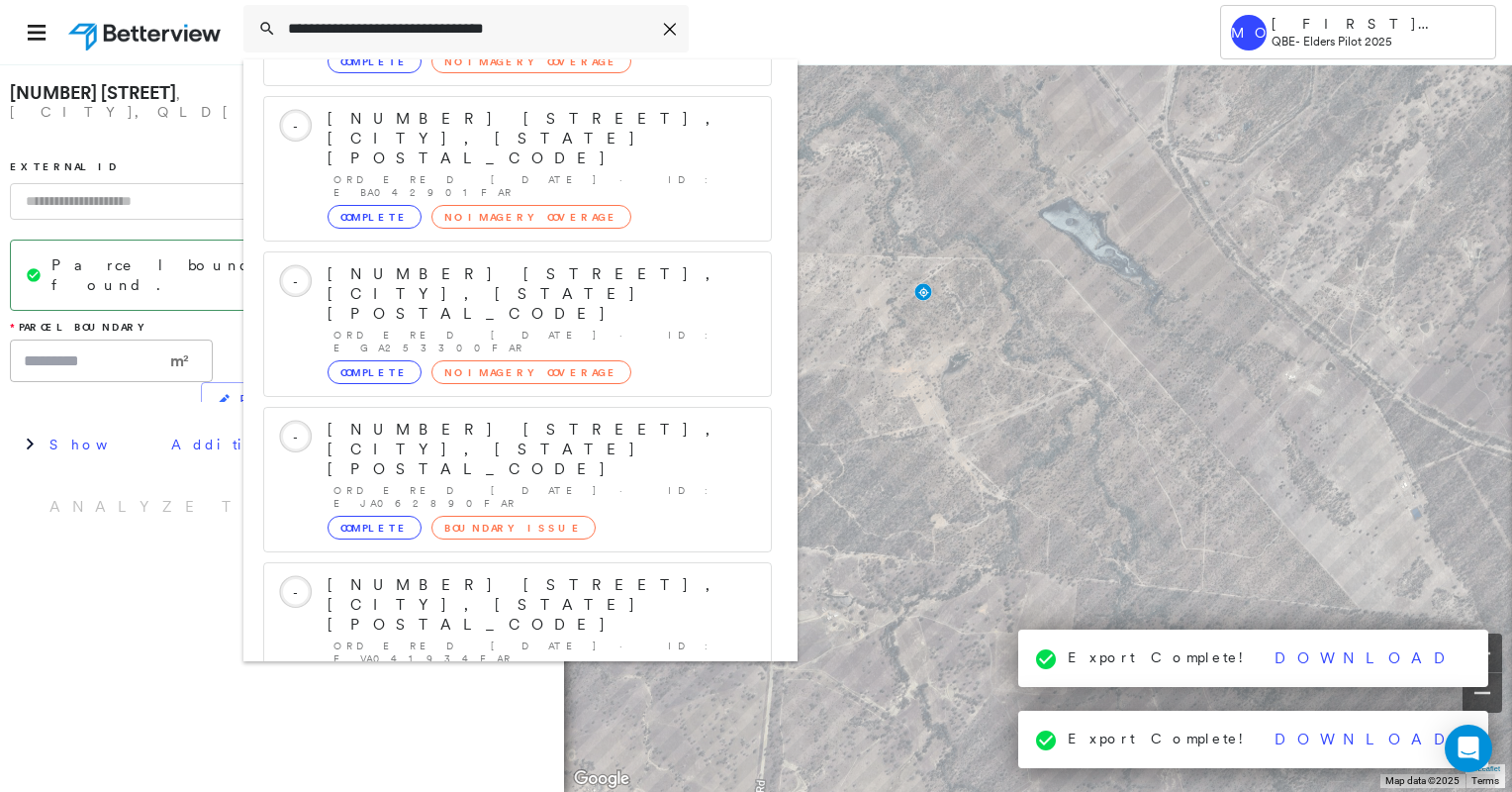 type on "**********" 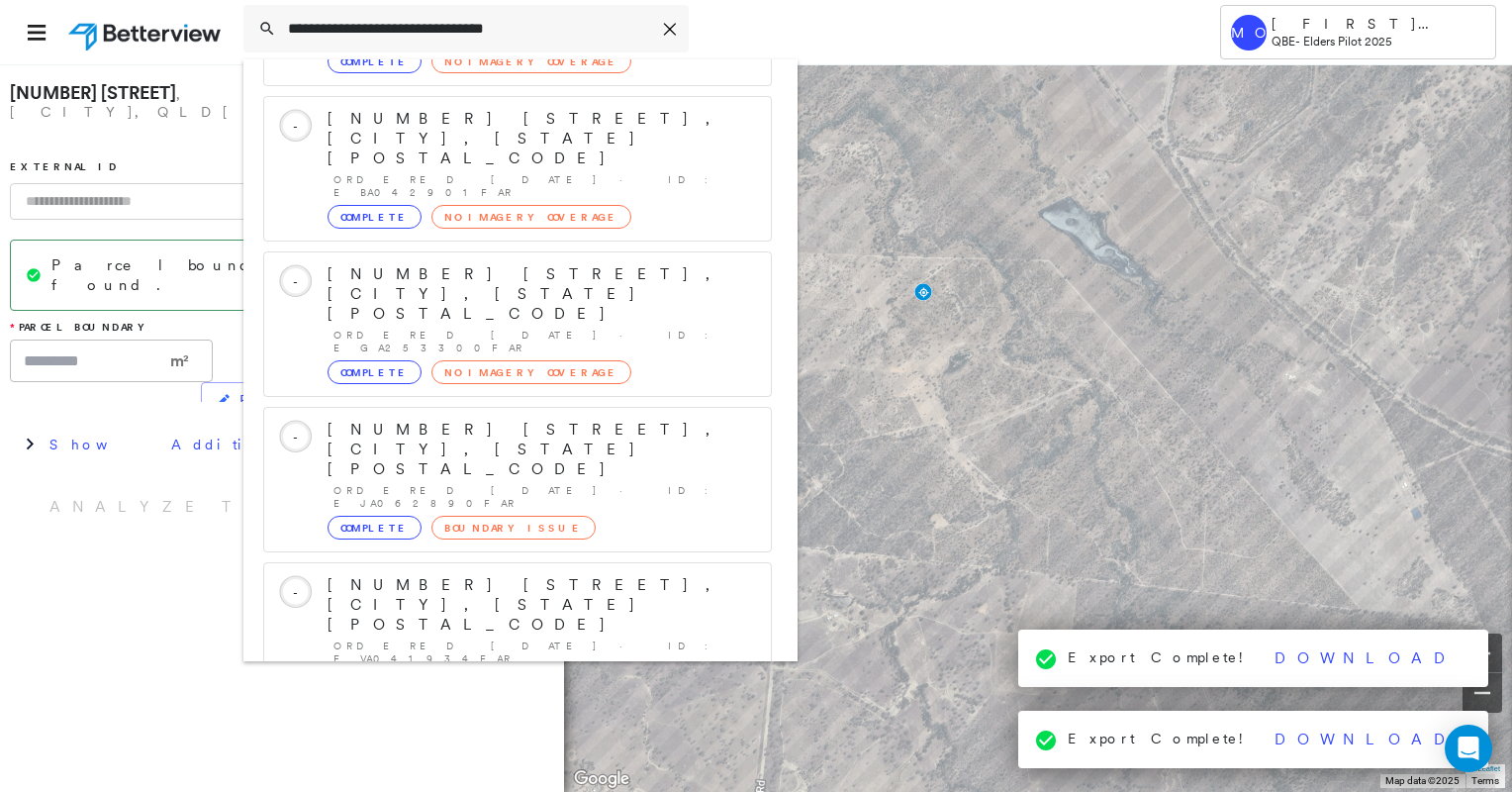 click on "[NUMBER] [STREET], [CITY] [STATE], [COUNTRY]" at bounding box center [496, 894] 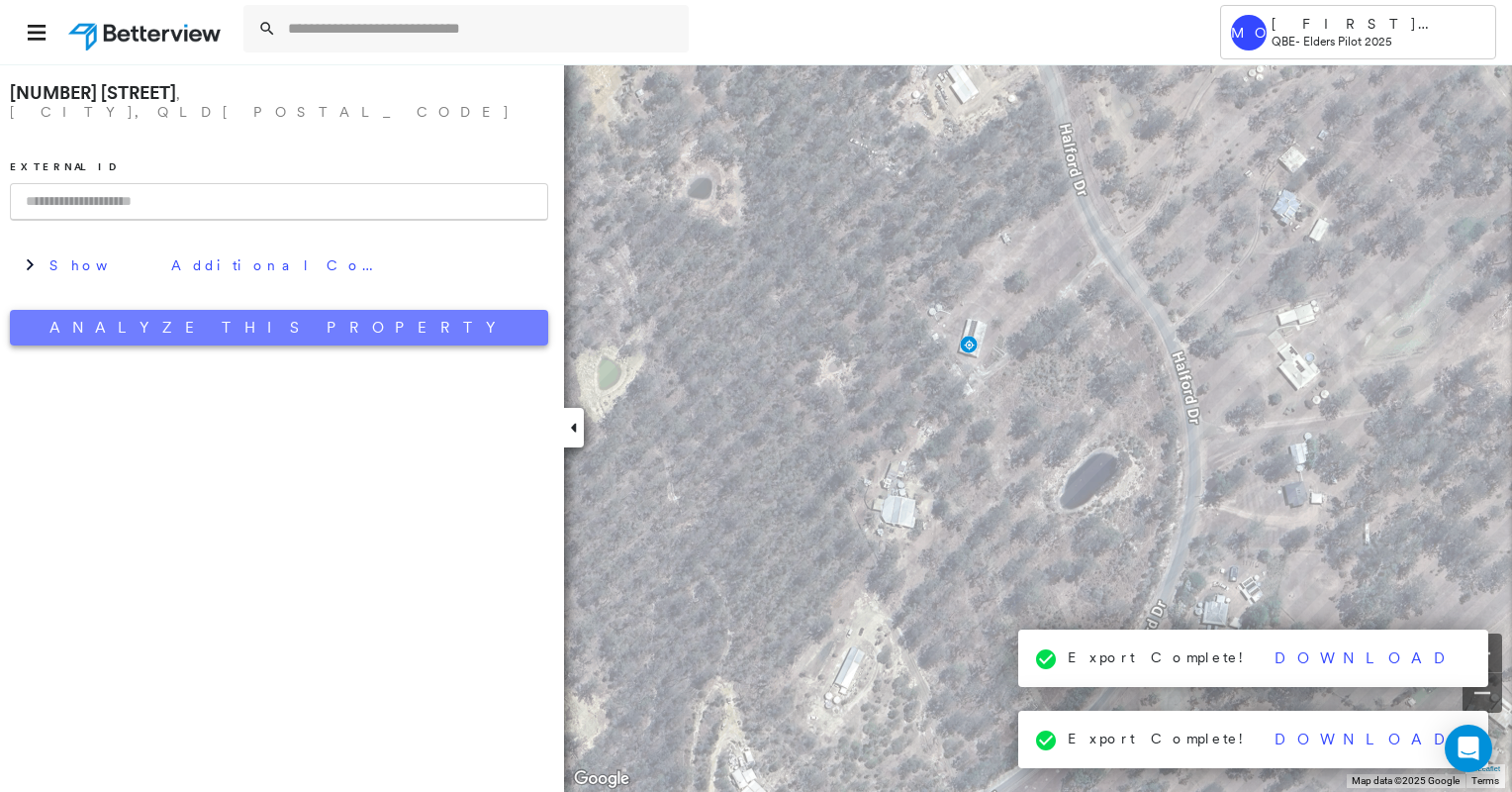 click on "Analyze This Property" at bounding box center (279, 328) 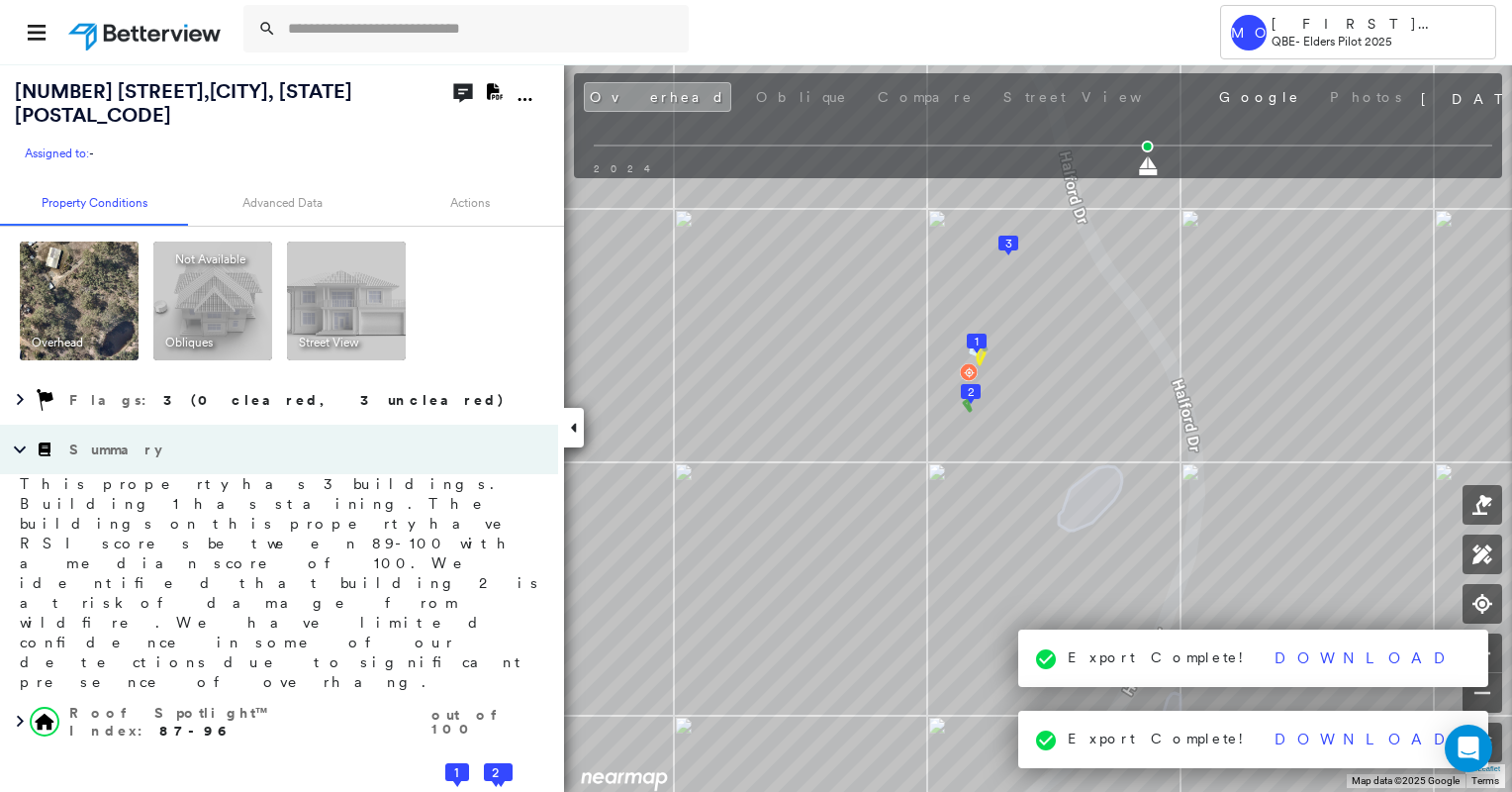 click 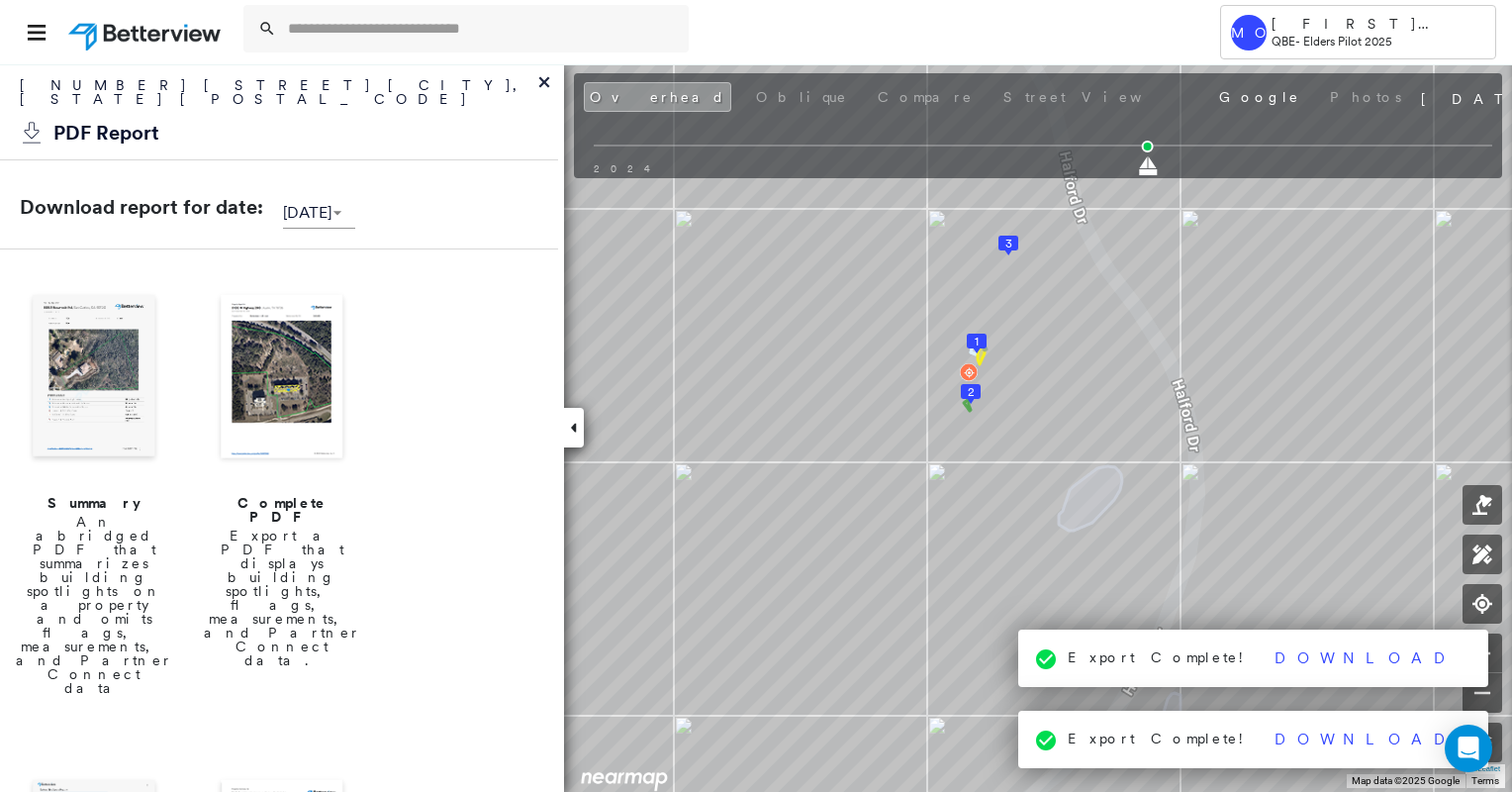 click at bounding box center (282, 378) 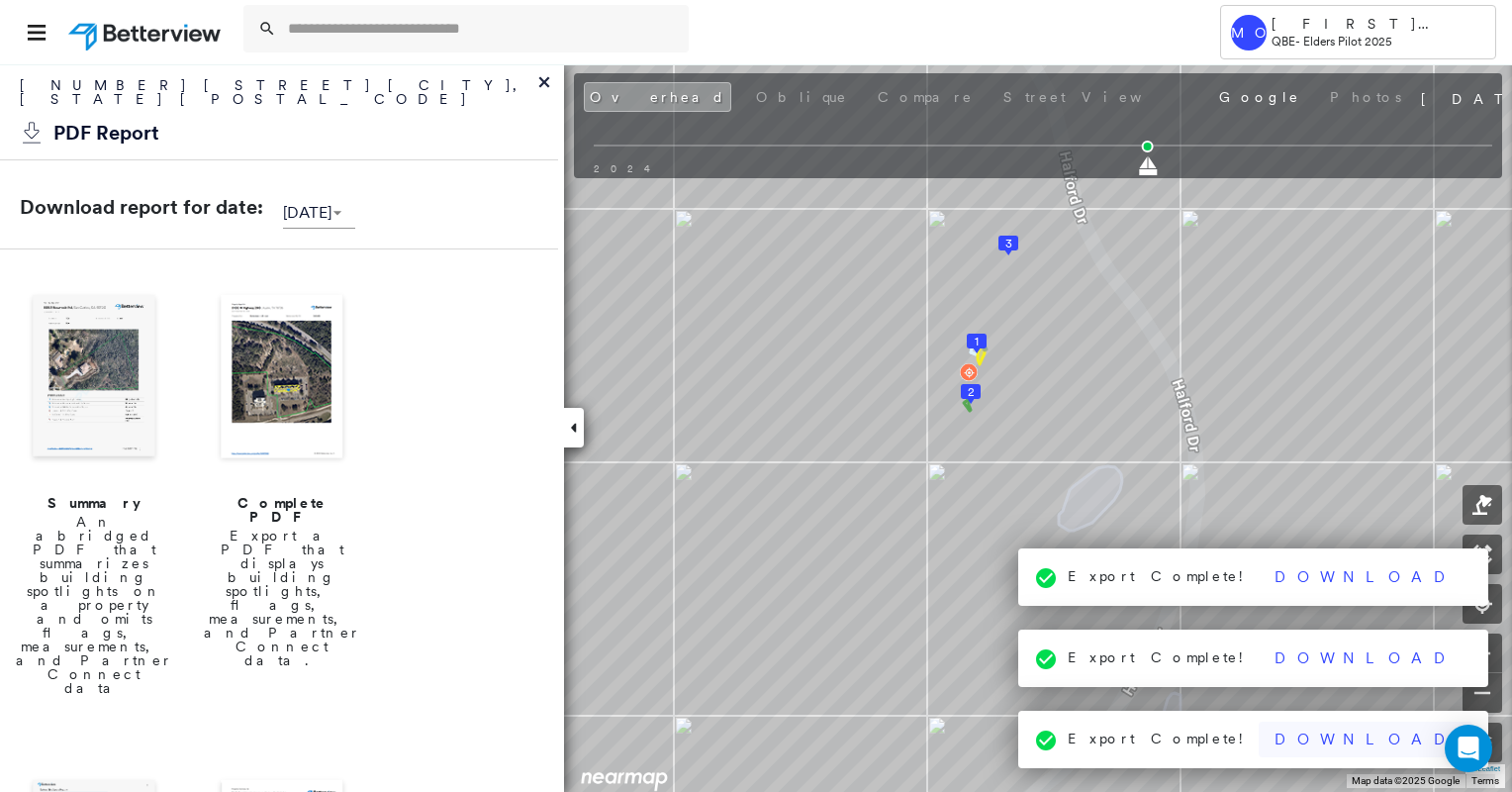 click on "Download" at bounding box center [1366, 740] 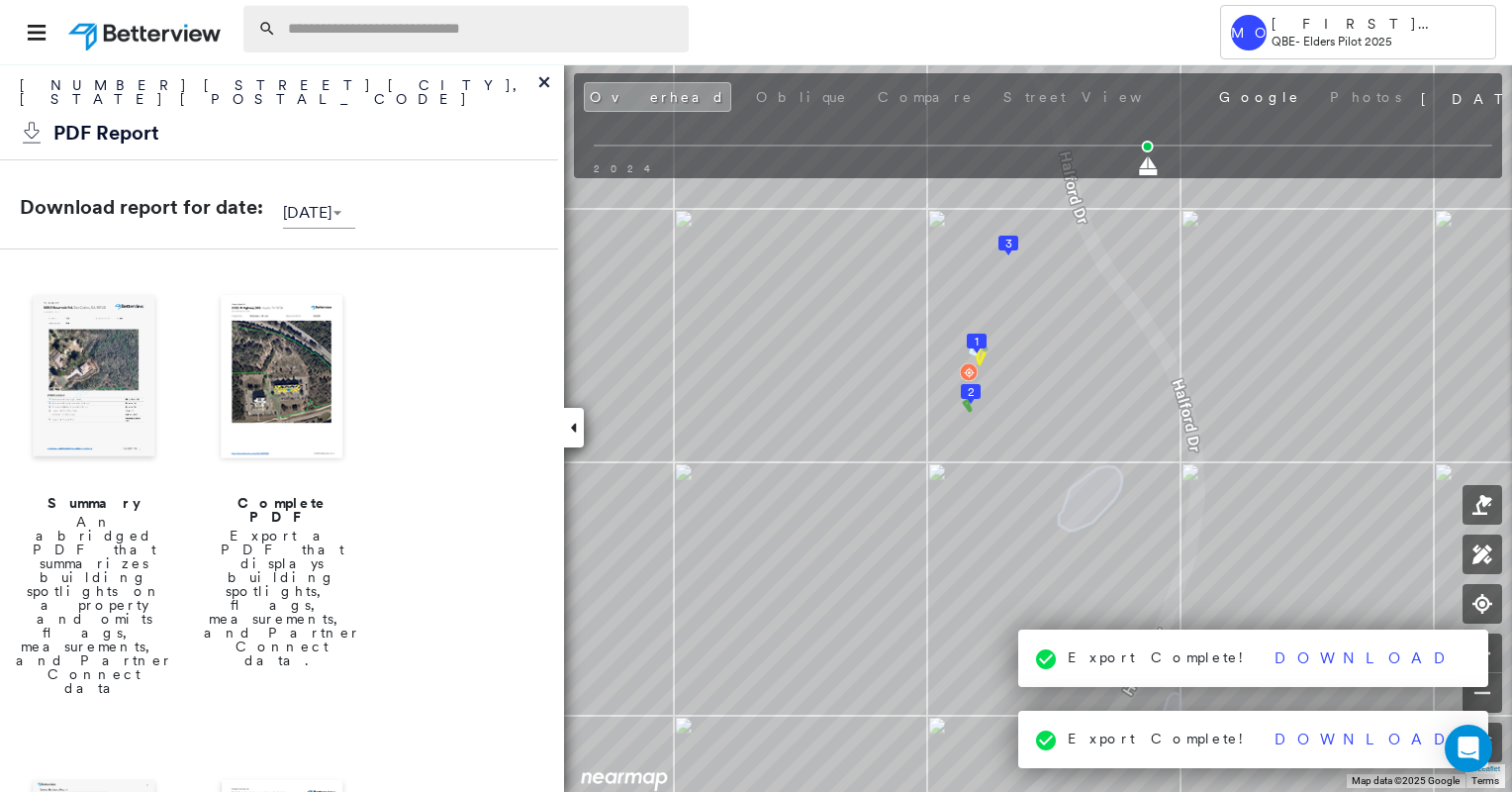 click at bounding box center (482, 29) 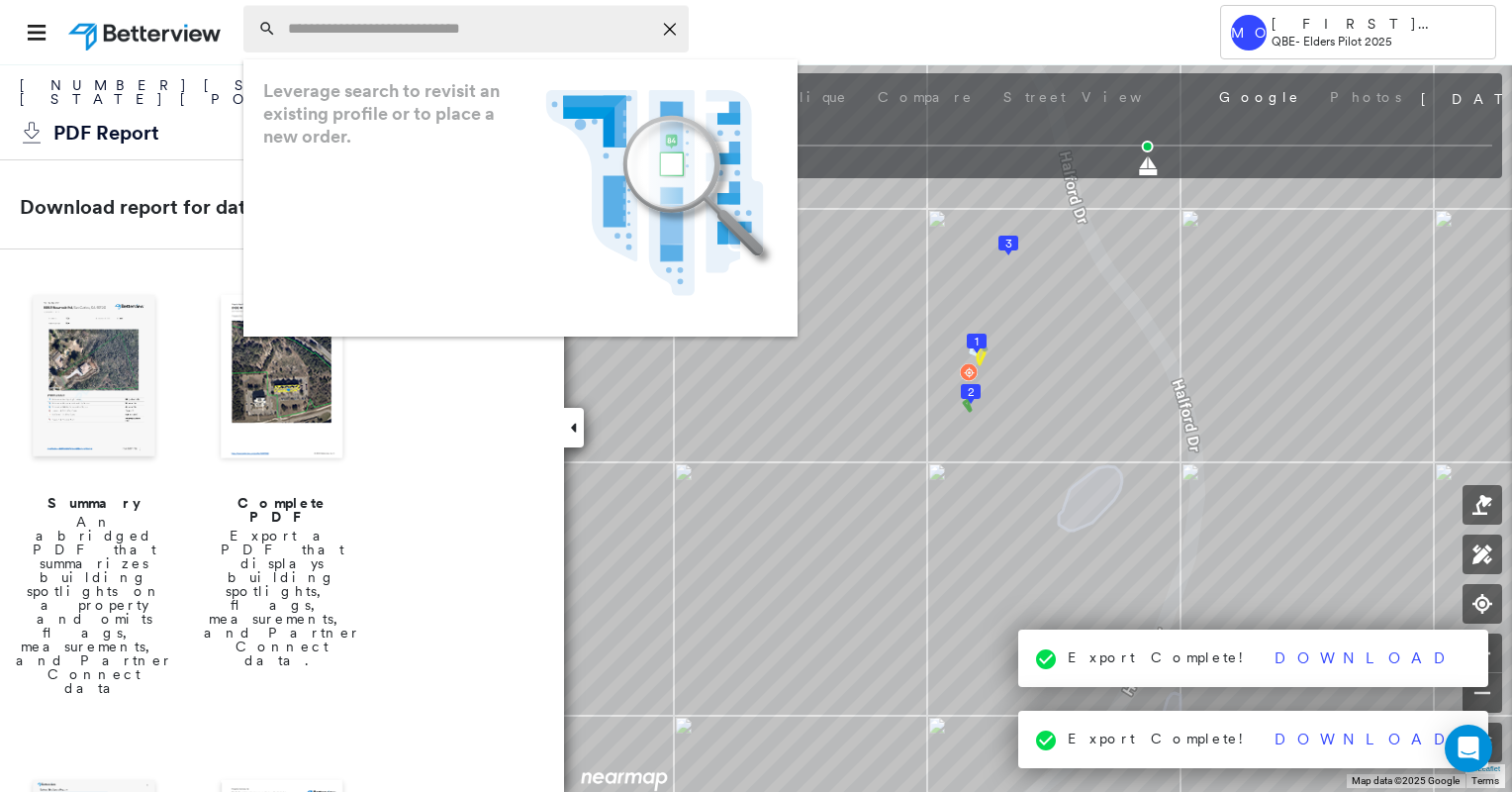 paste on "**********" 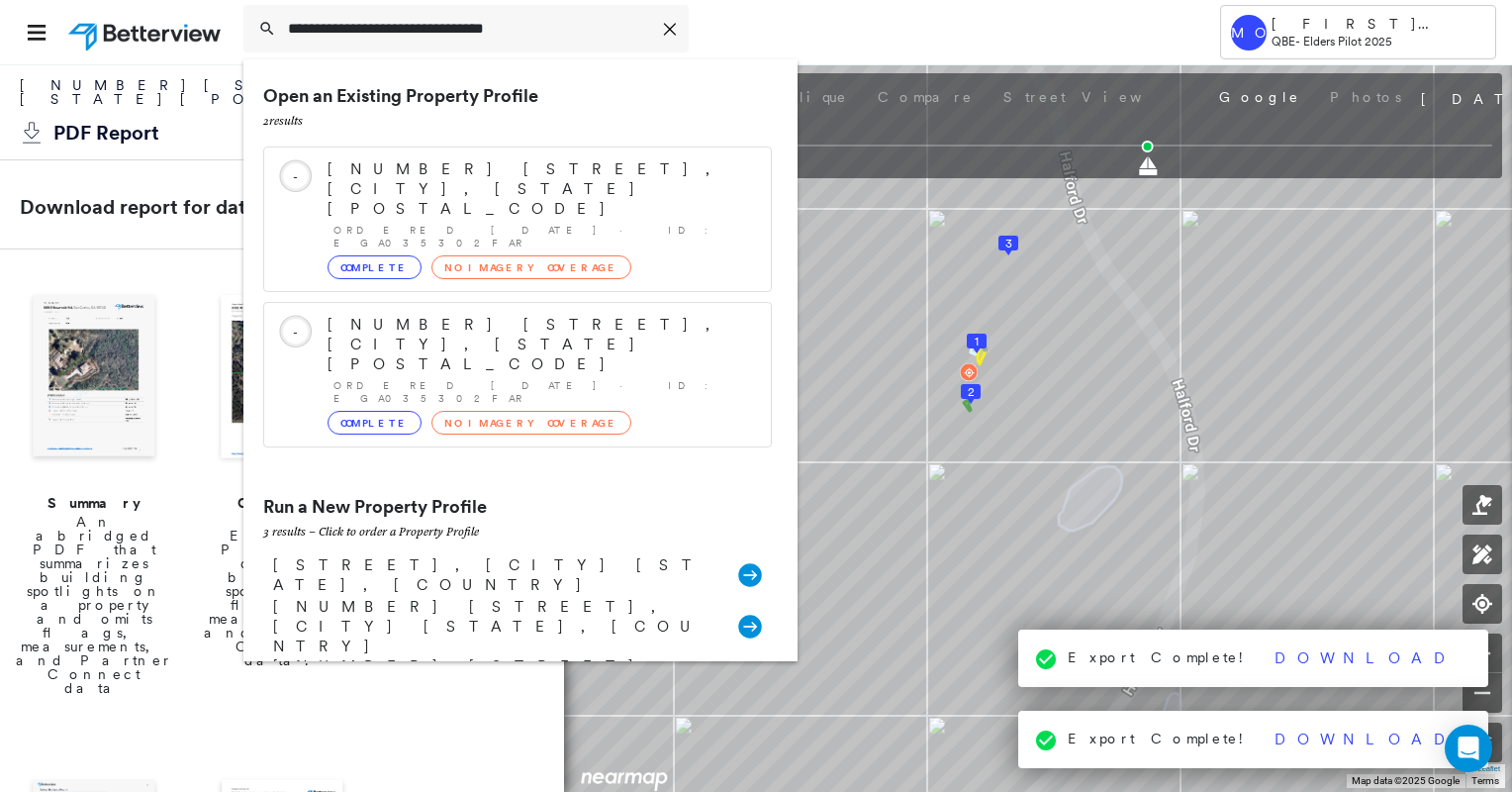 type on "**********" 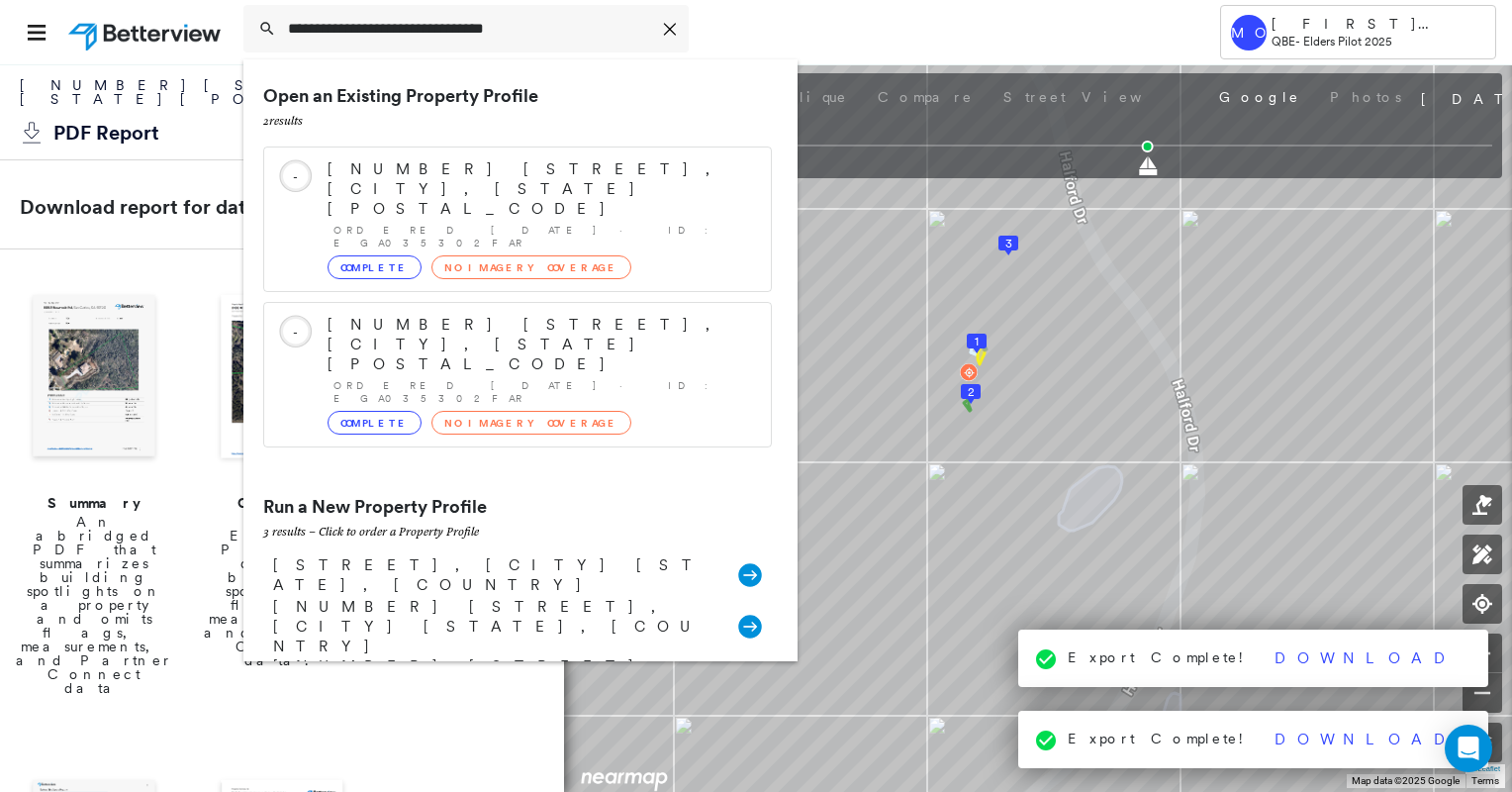 click on "**********" at bounding box center [704, 32] 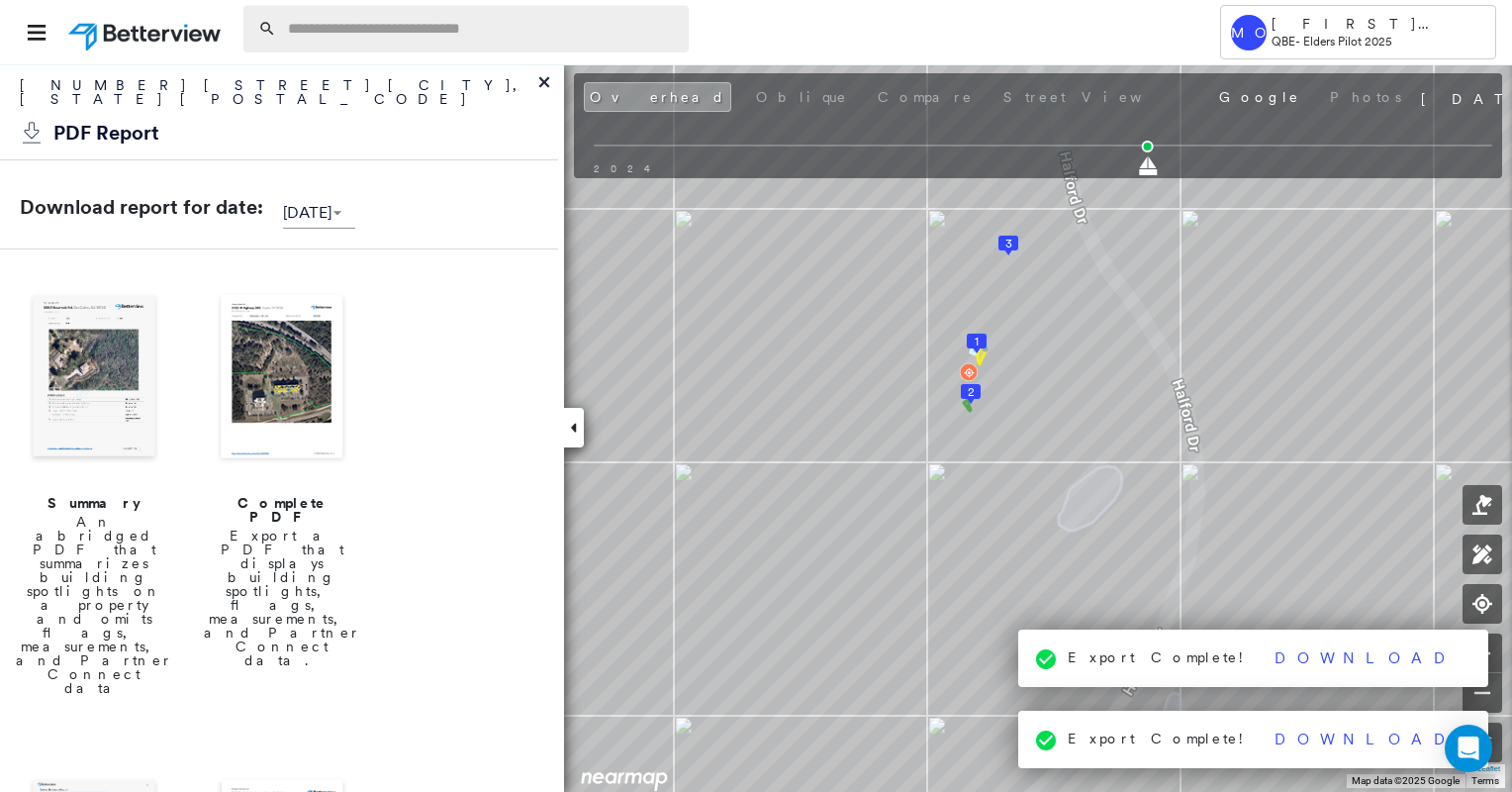 click at bounding box center [482, 29] 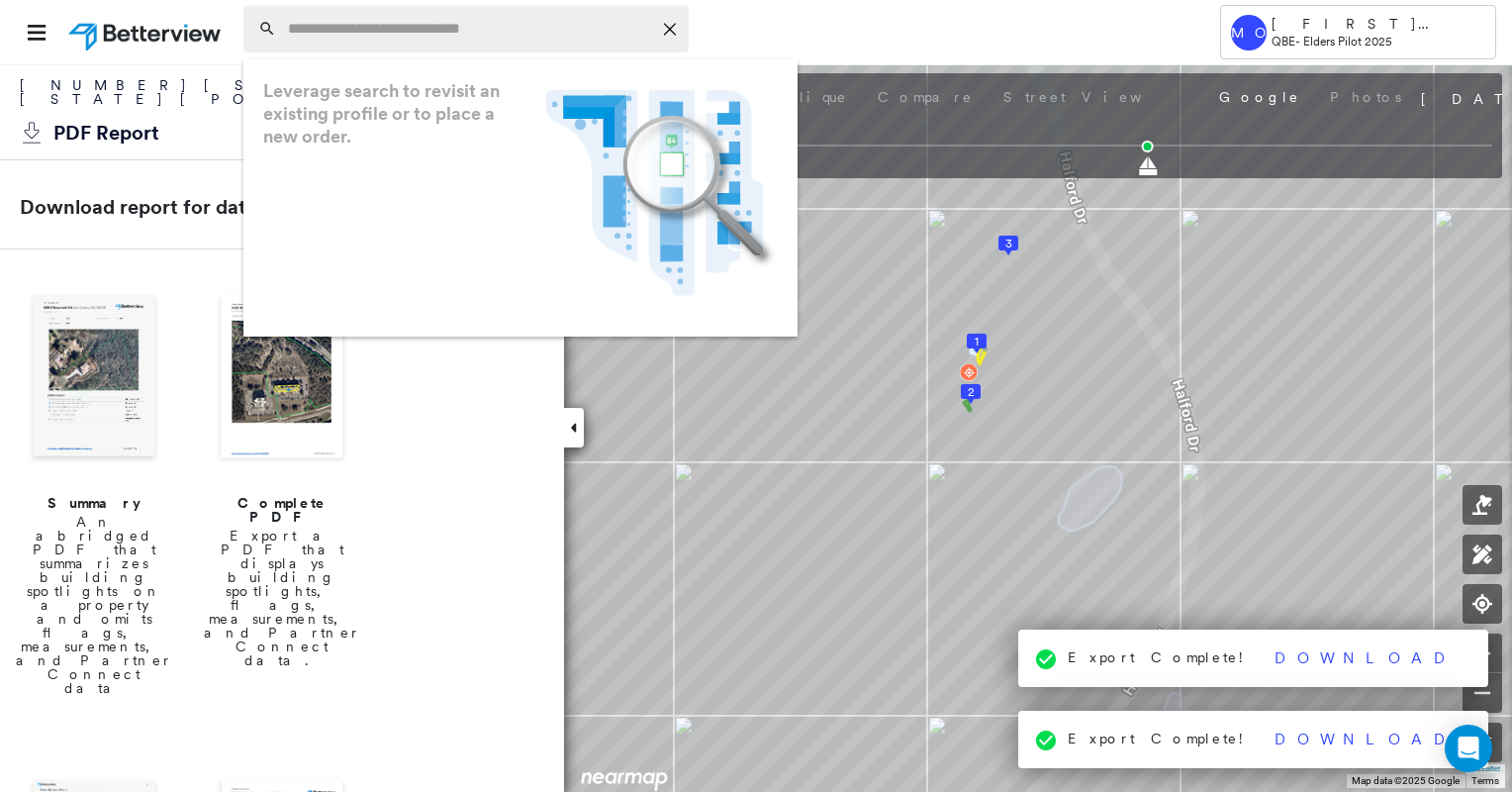 paste on "**********" 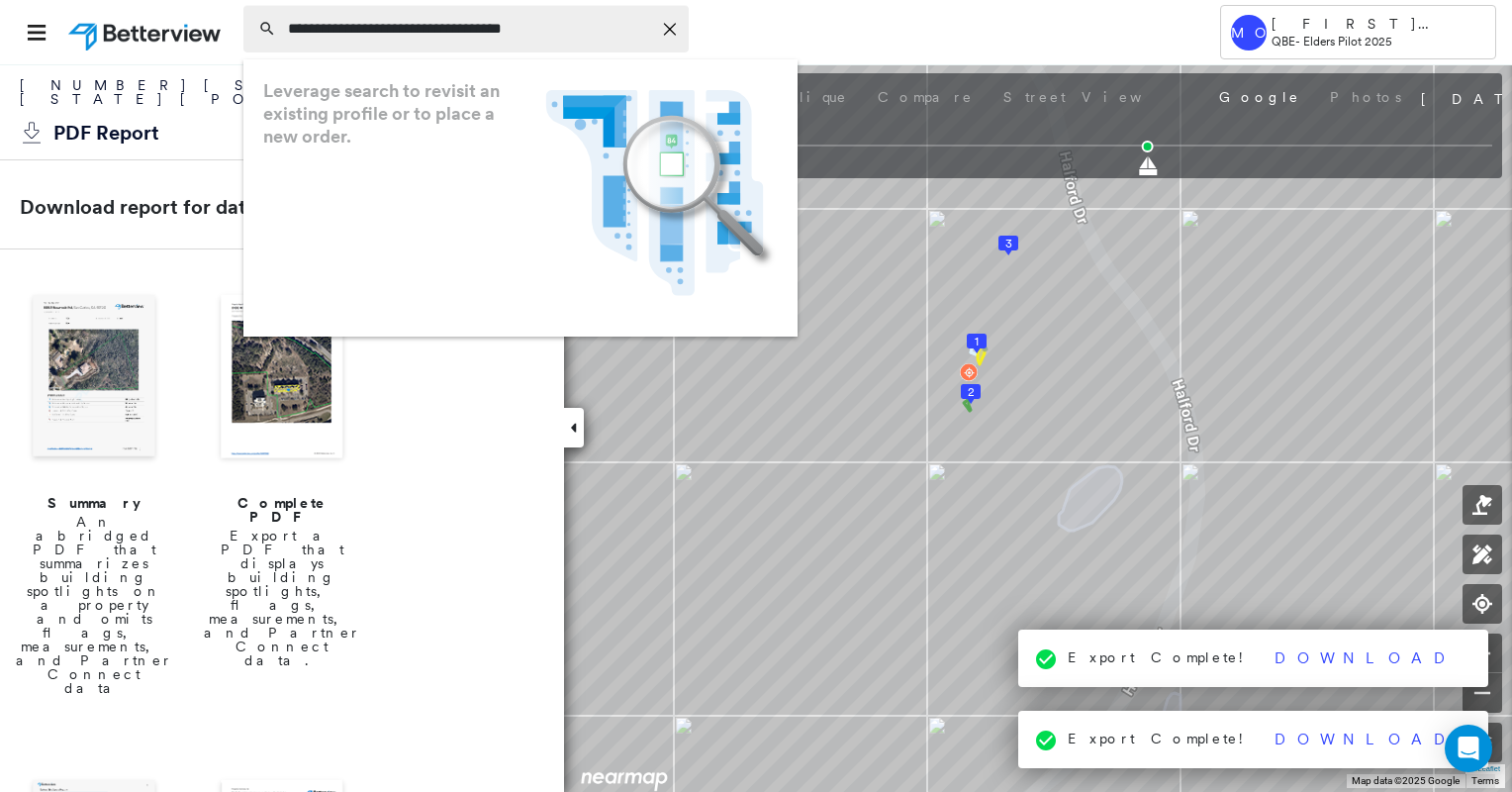 type on "**********" 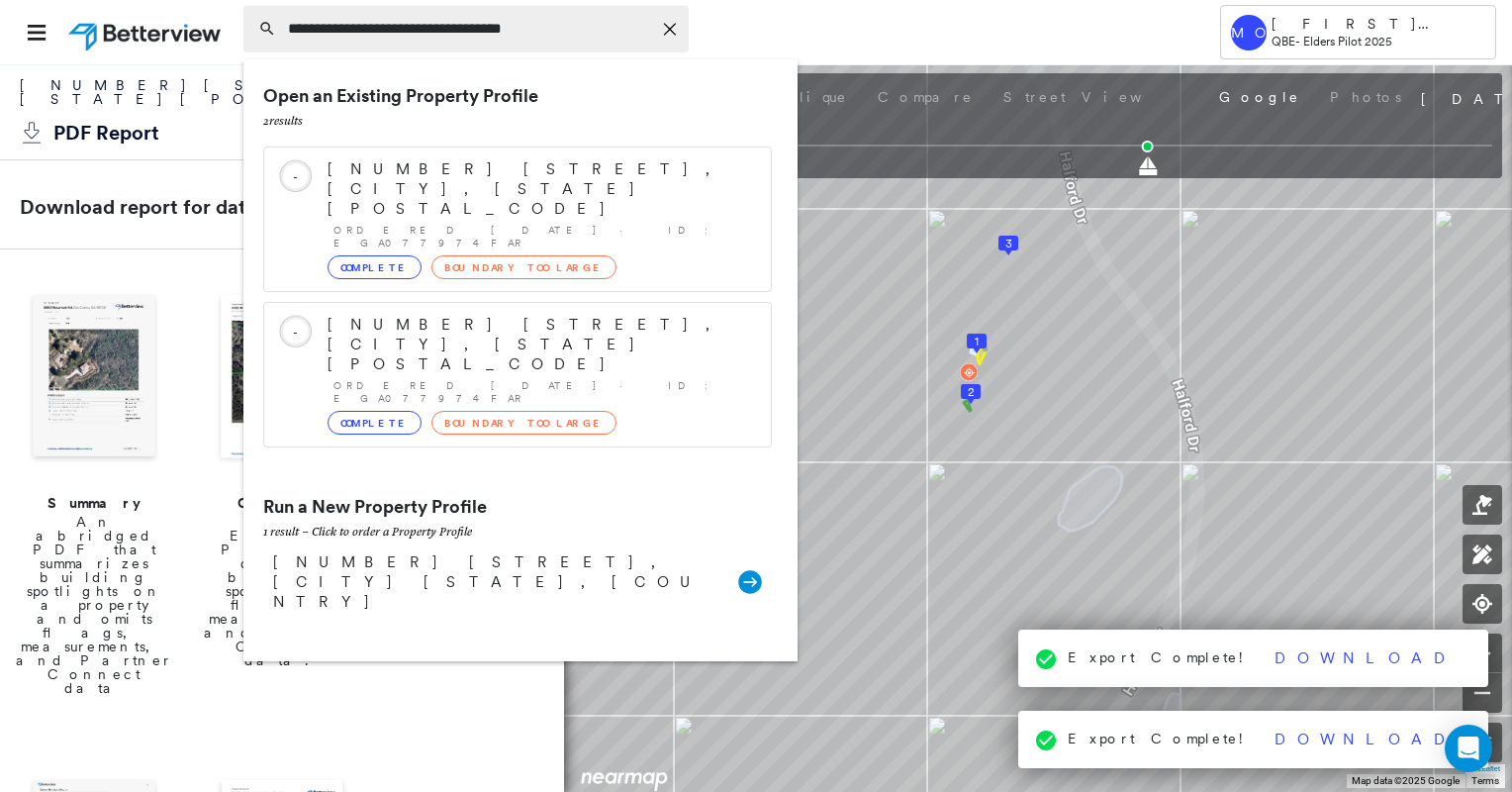 click 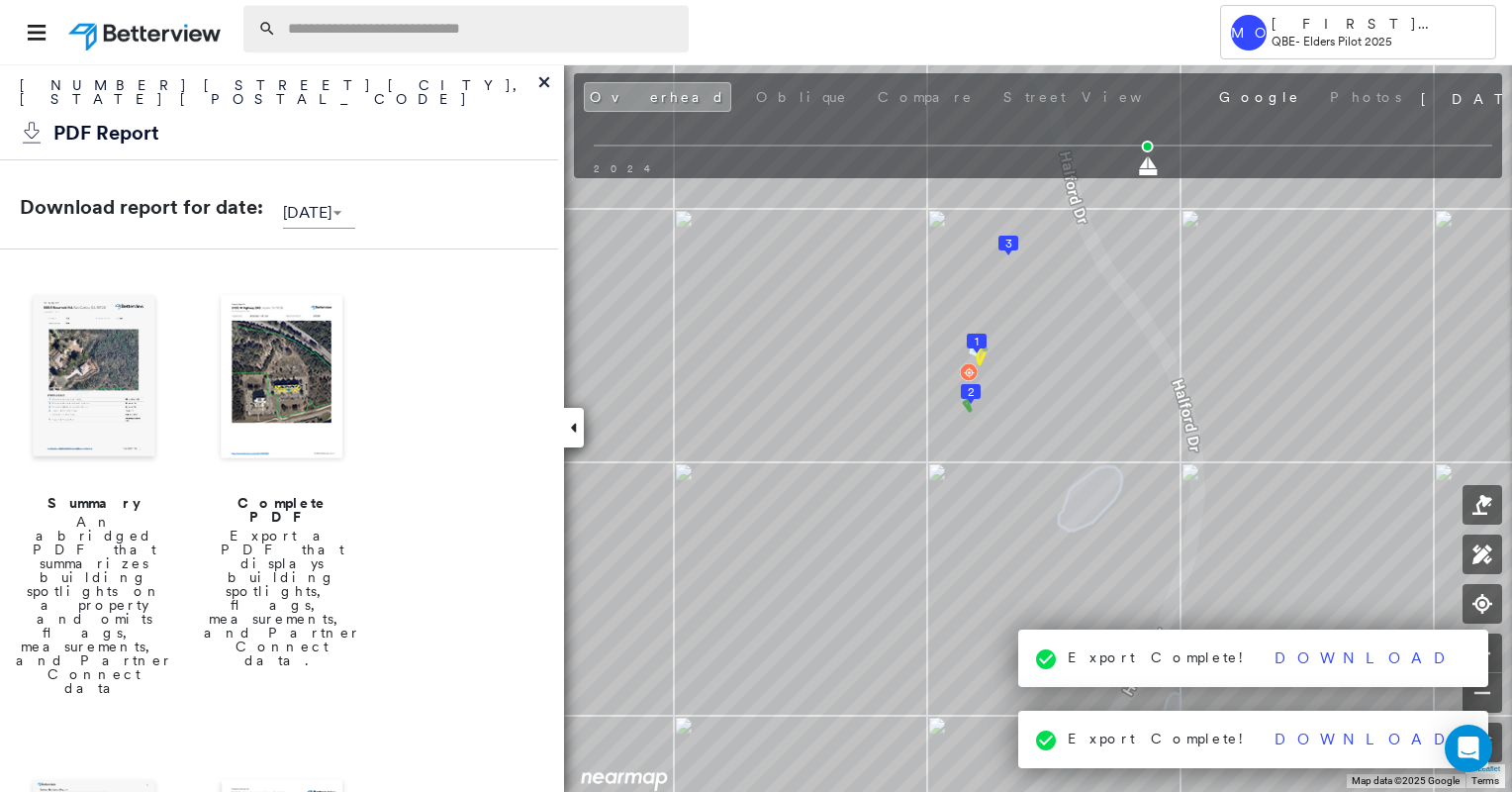 click at bounding box center [482, 29] 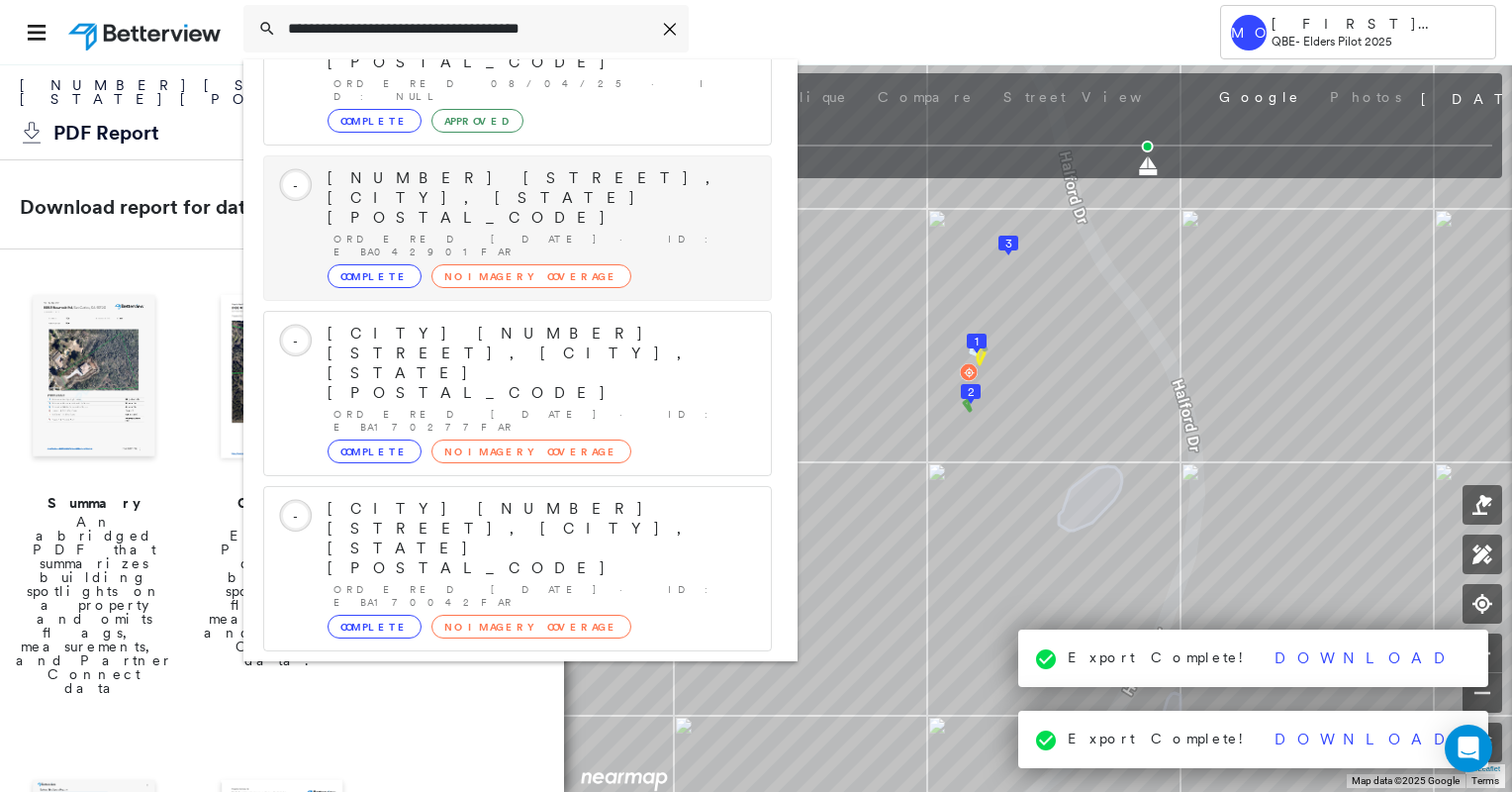 scroll, scrollTop: 206, scrollLeft: 0, axis: vertical 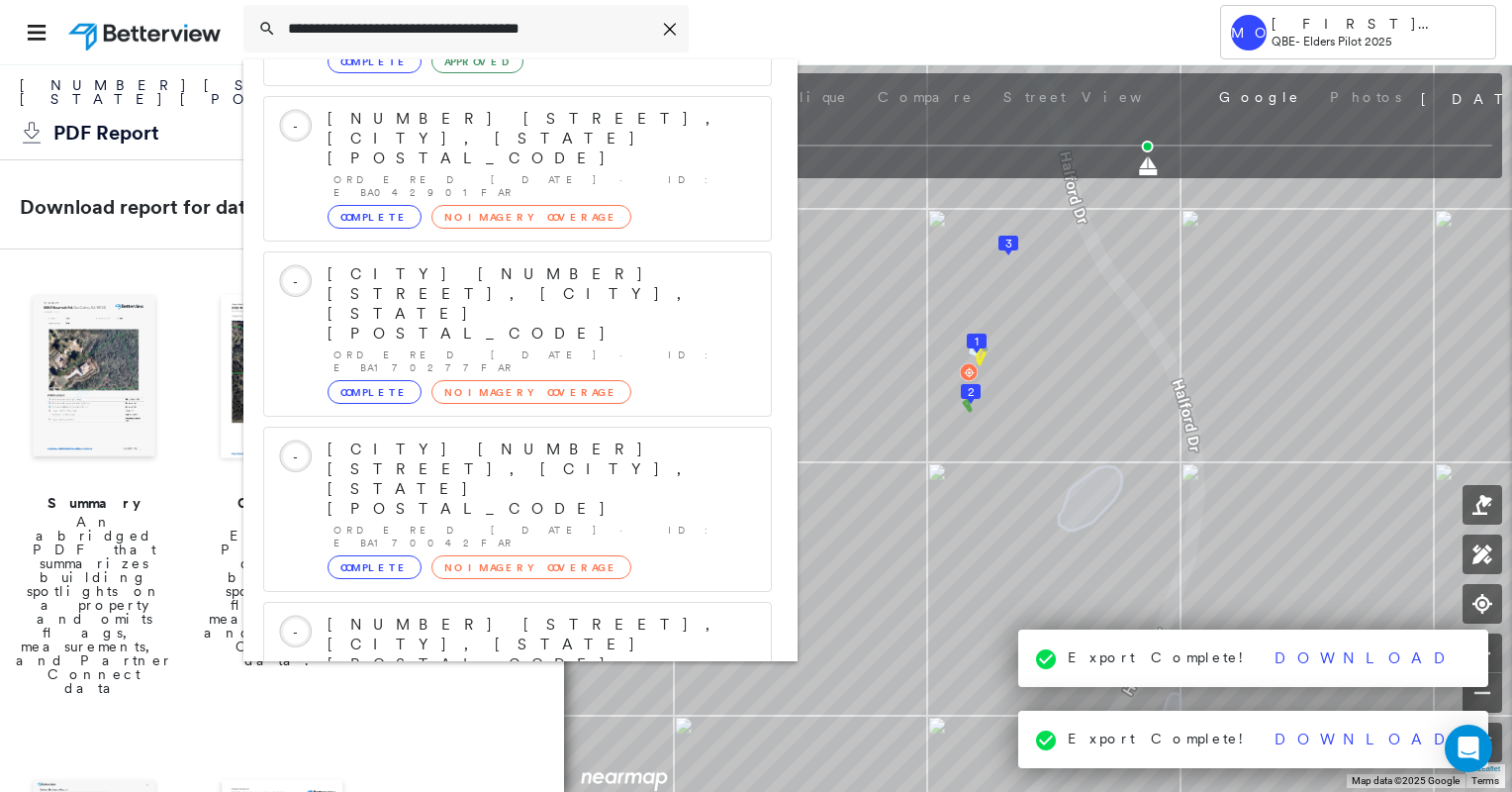 type on "**********" 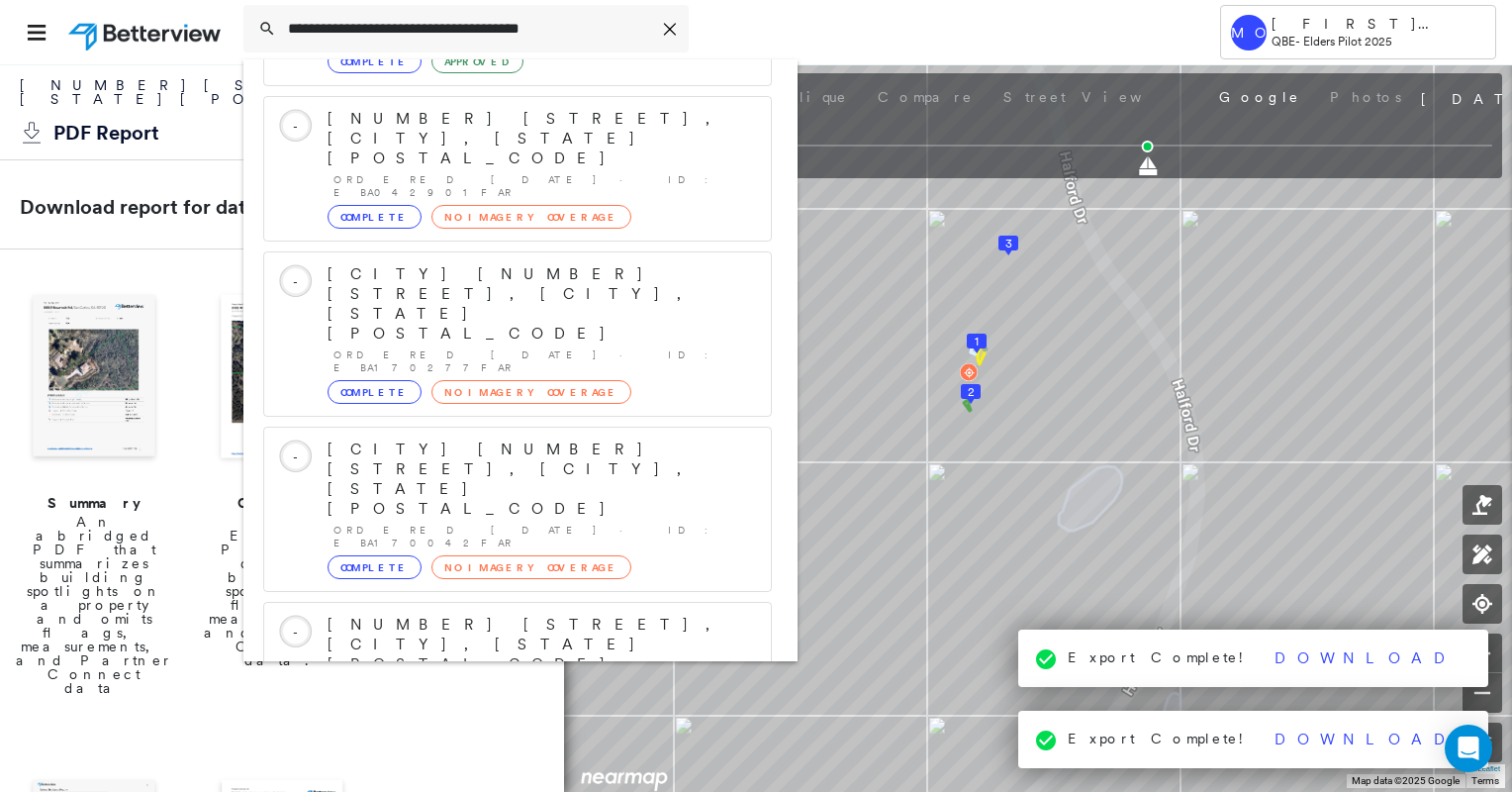 click on "[NUMBER] [STREET], [CITY] [STATE], [COUNTRY]" at bounding box center [496, 934] 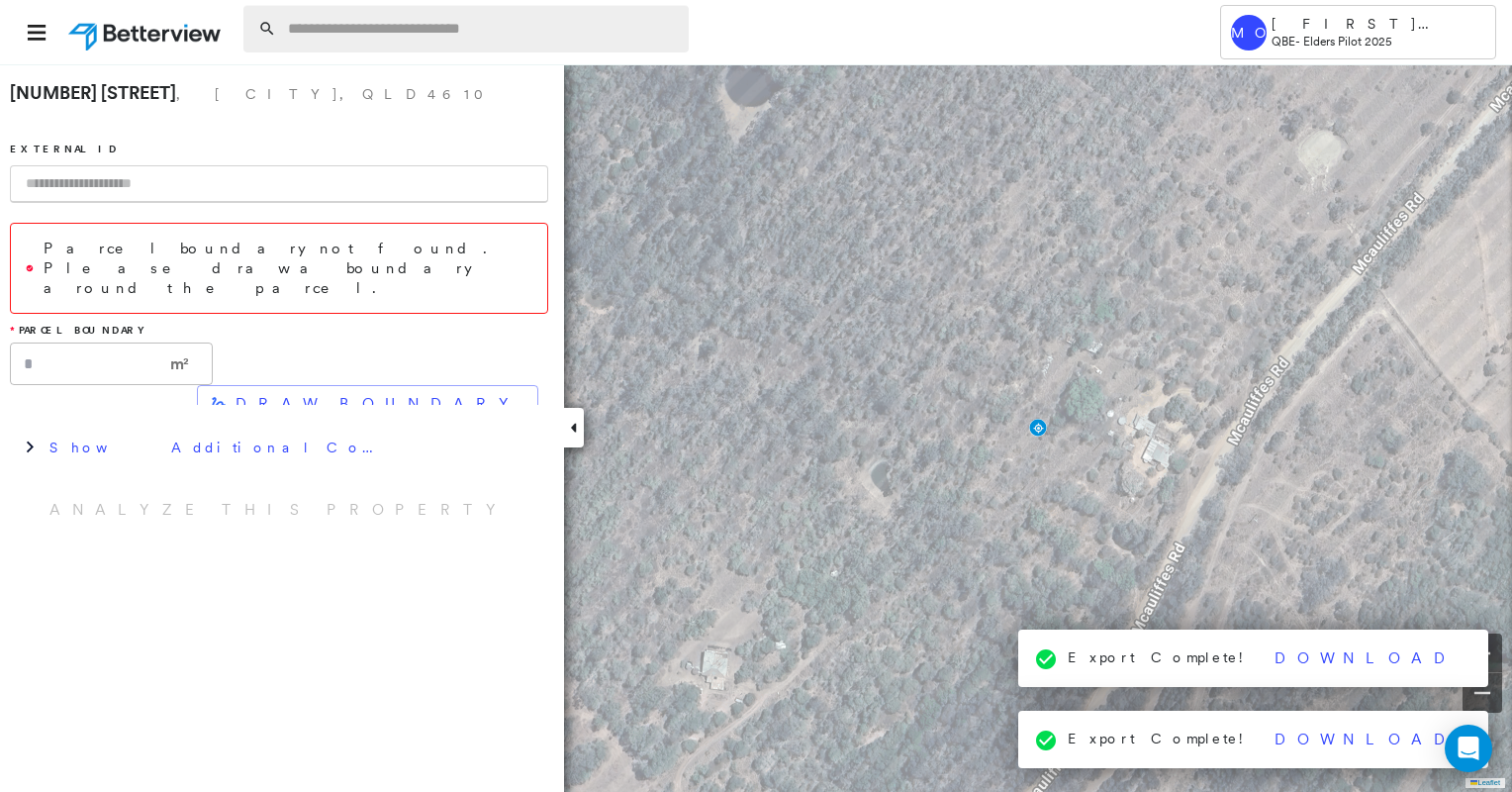 click at bounding box center (482, 29) 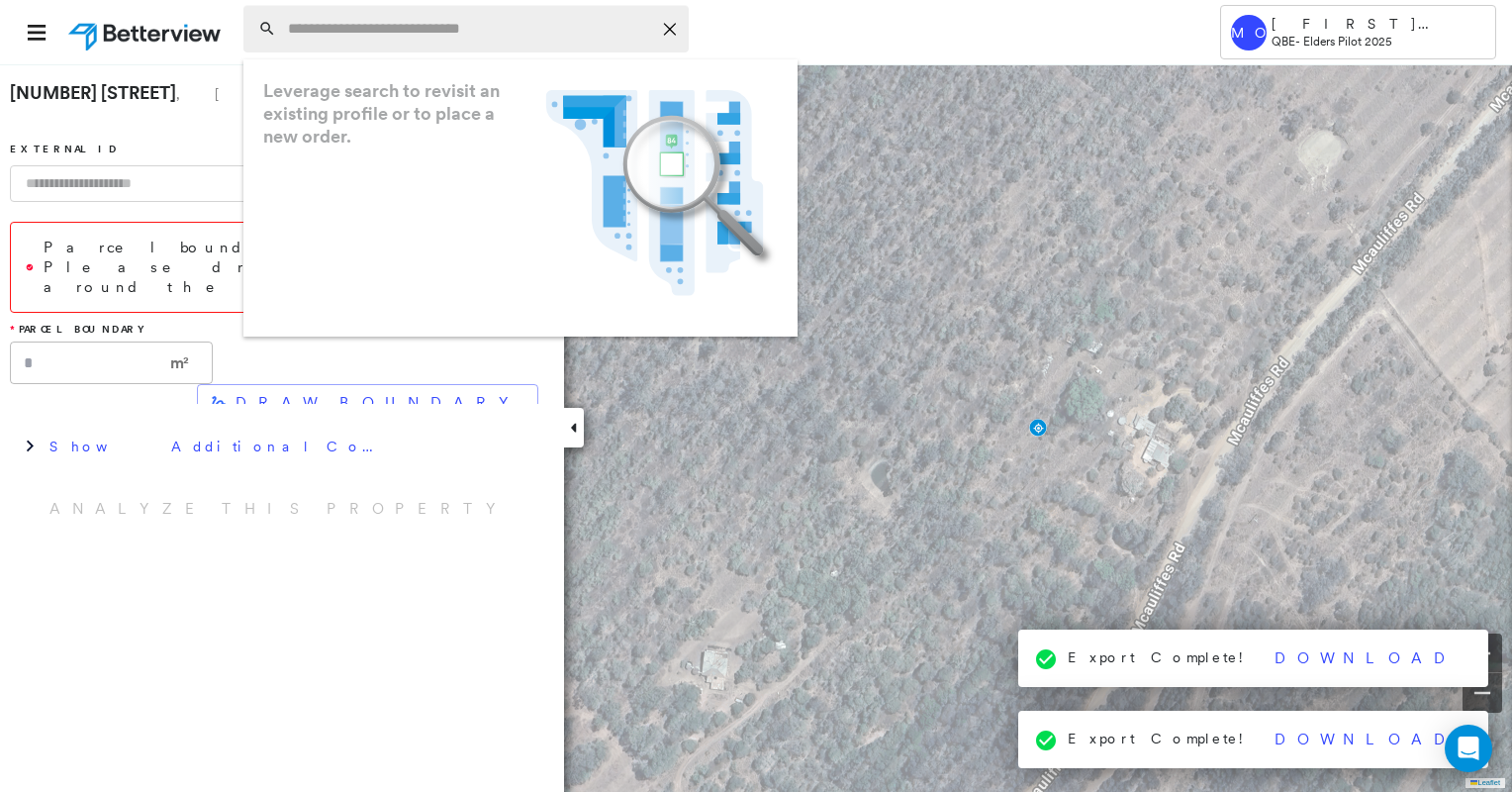 paste on "**********" 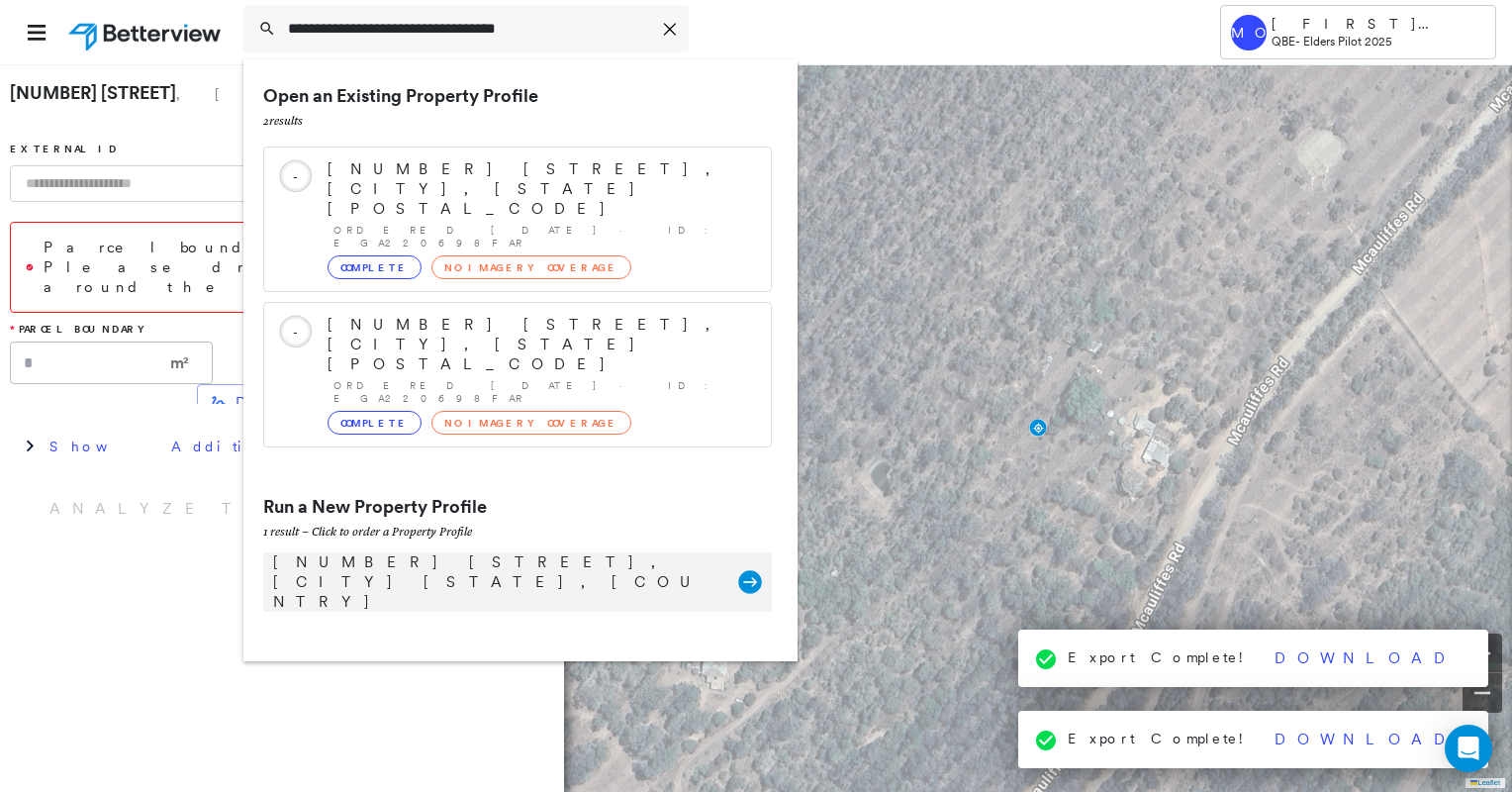 type on "**********" 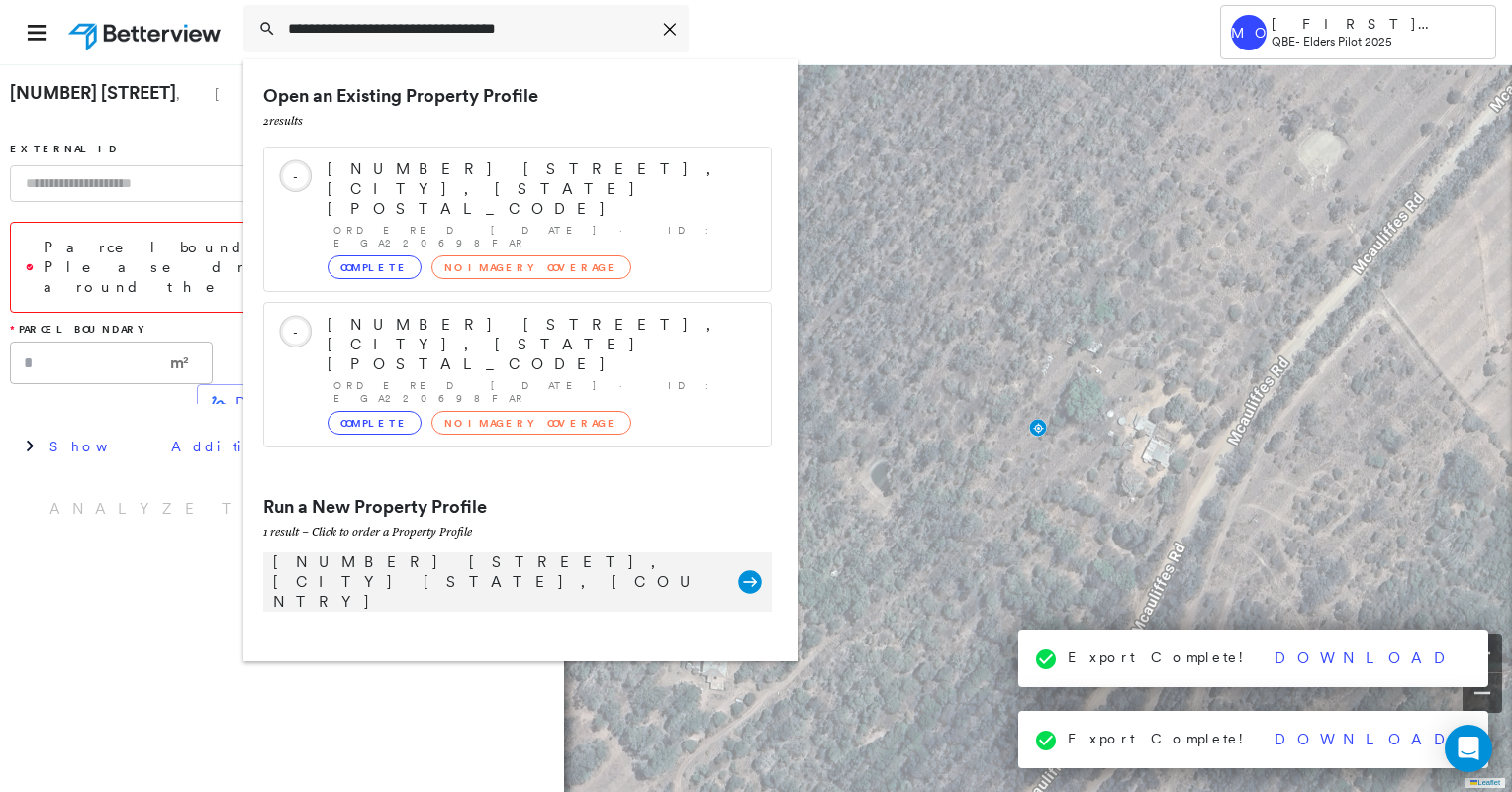 click on "[NUMBER] [STREET], [CITY] [STATE], [COUNTRY]" at bounding box center (496, 582) 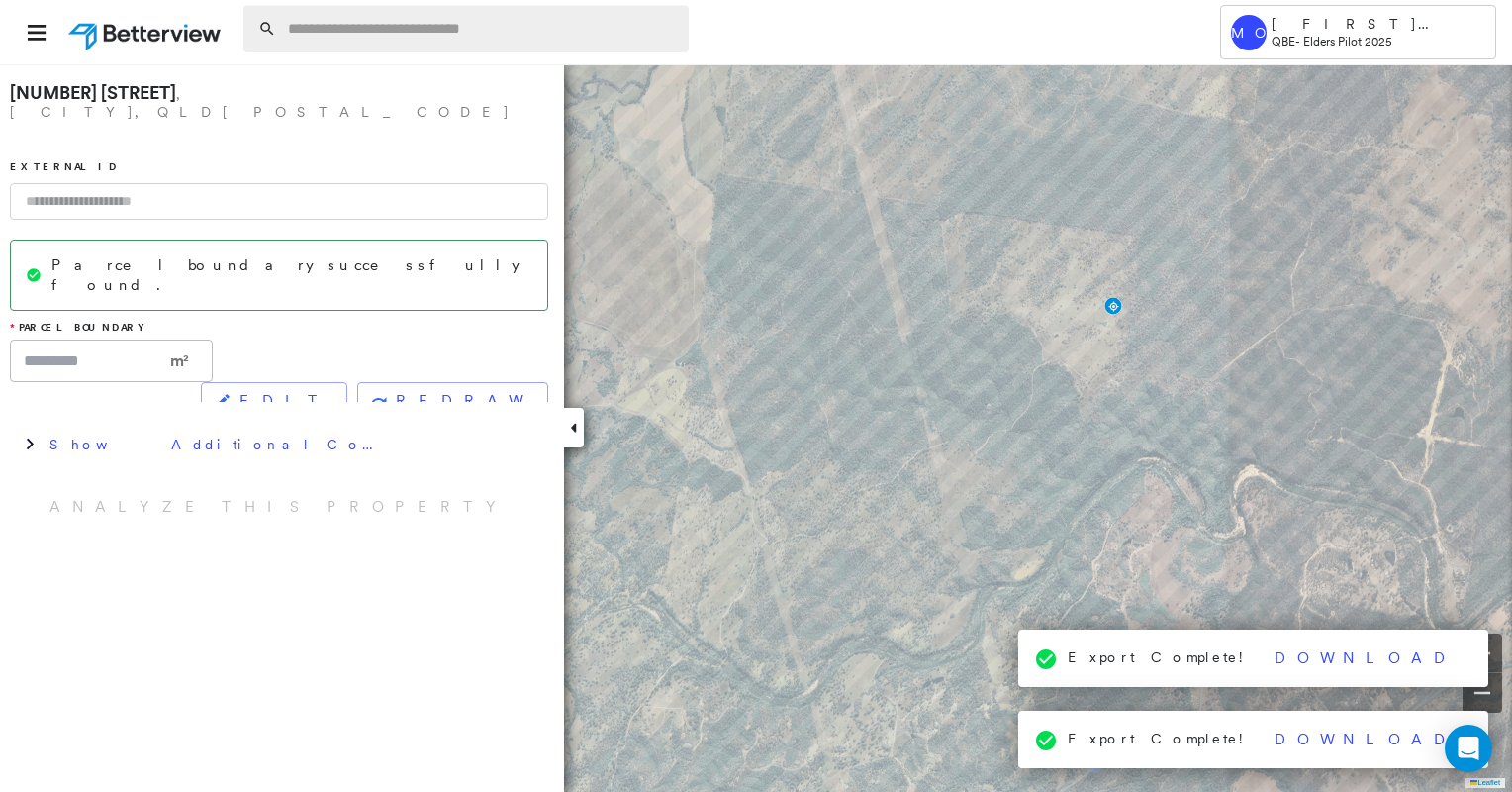 click at bounding box center (482, 29) 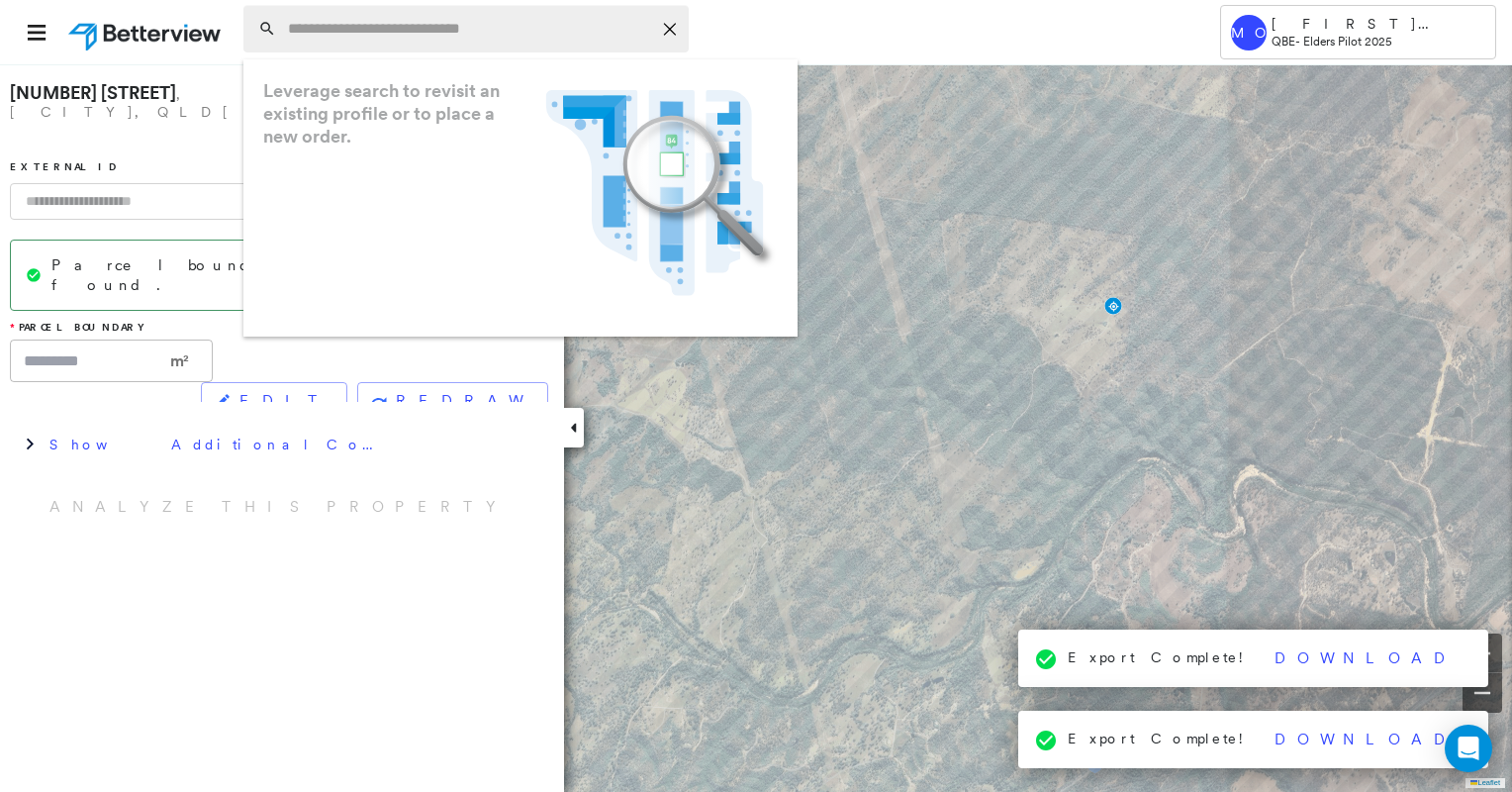 paste on "**********" 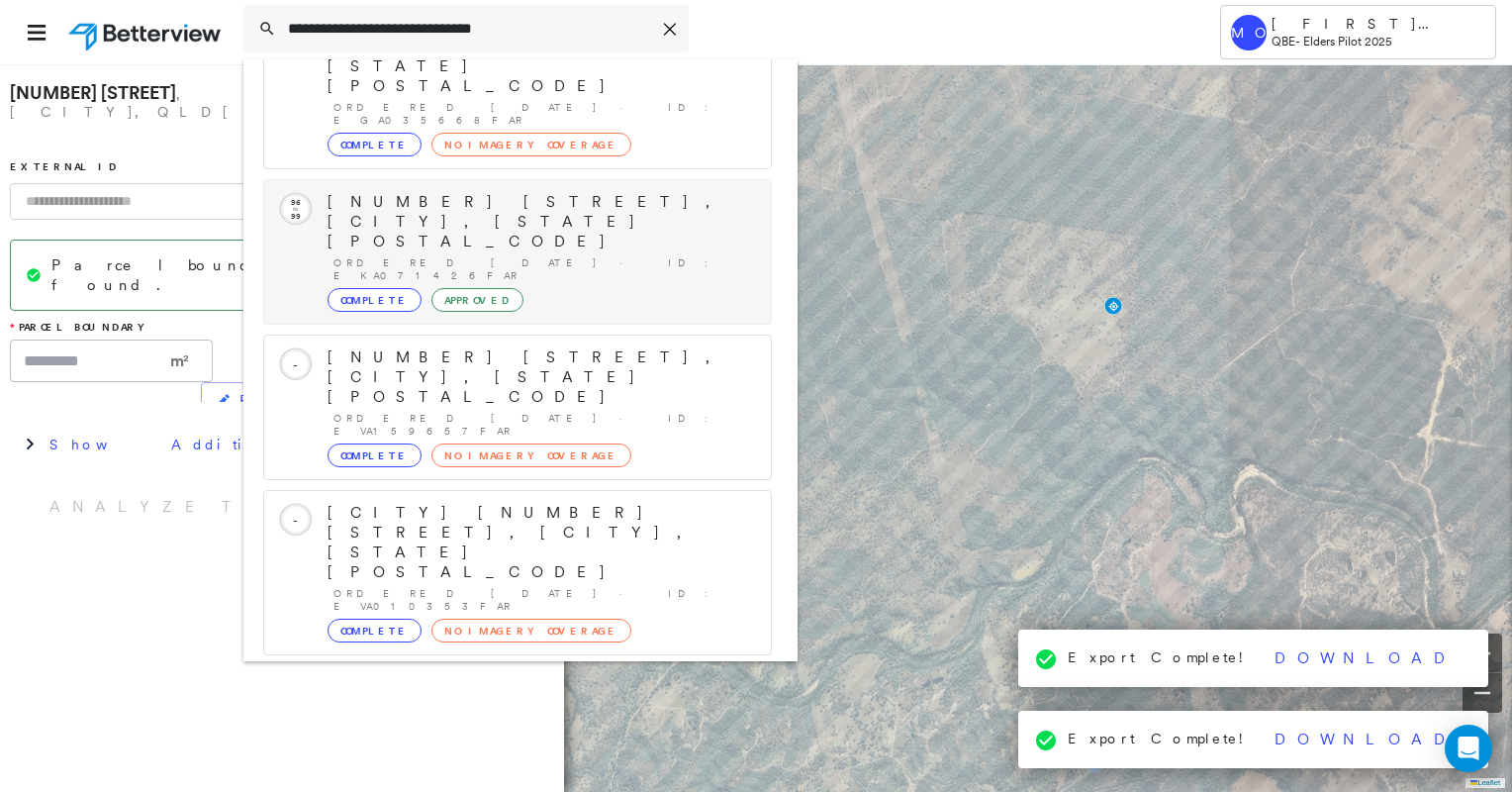 scroll, scrollTop: 206, scrollLeft: 0, axis: vertical 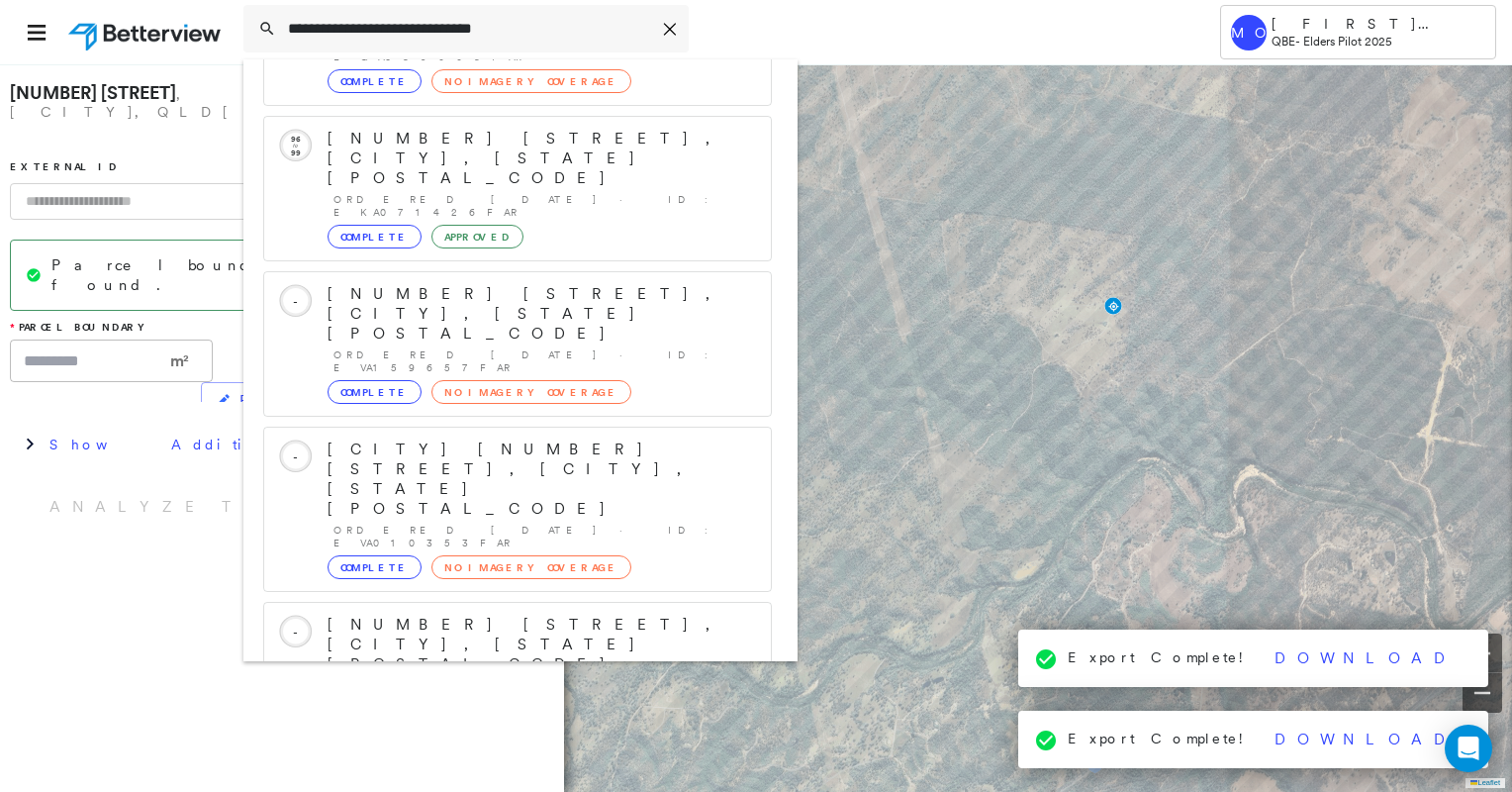 type on "**********" 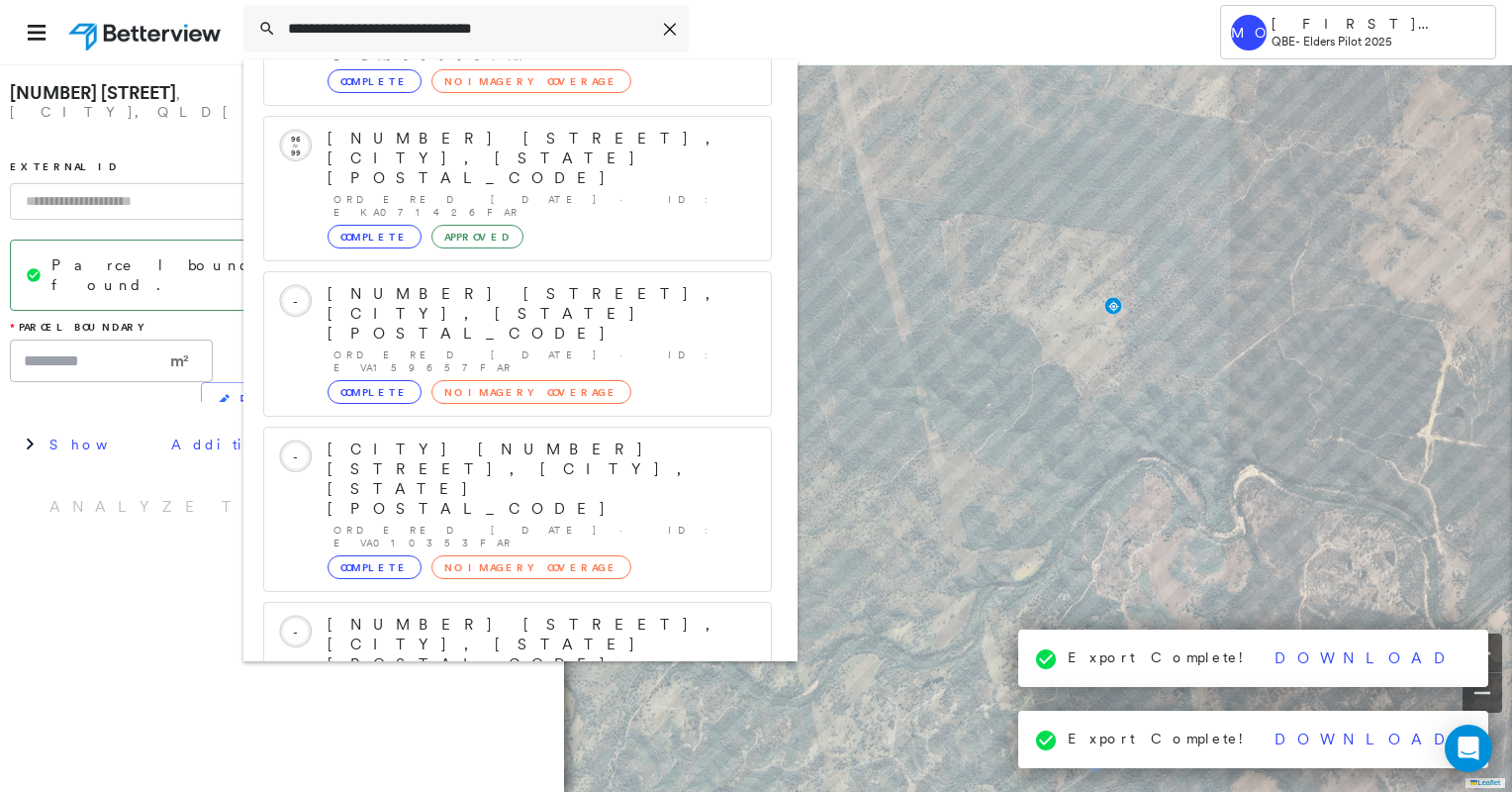 click on "[NUMBER] [STREET], [CITY] [STATE], [COUNTRY]" at bounding box center (496, 934) 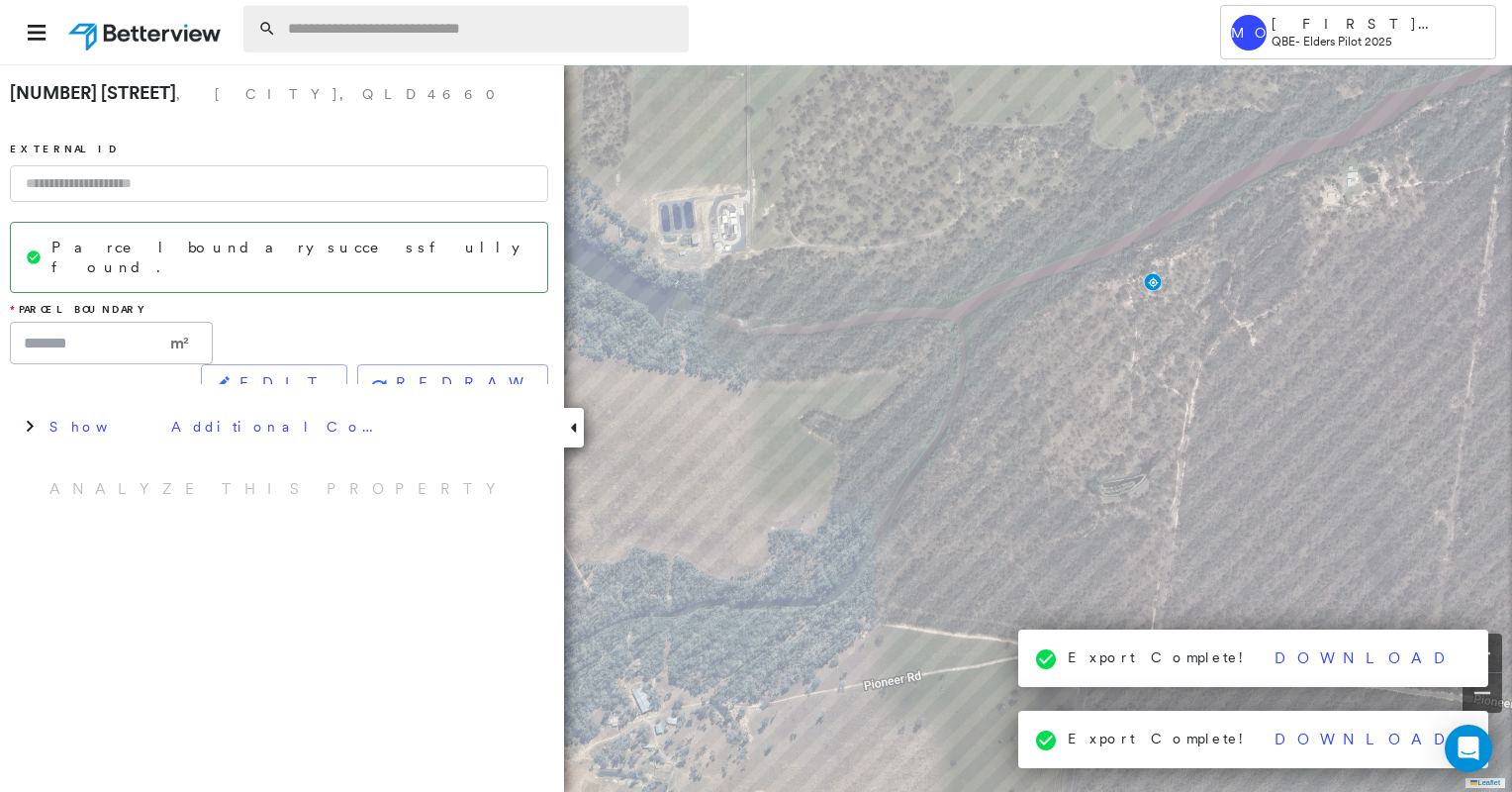 click at bounding box center (482, 29) 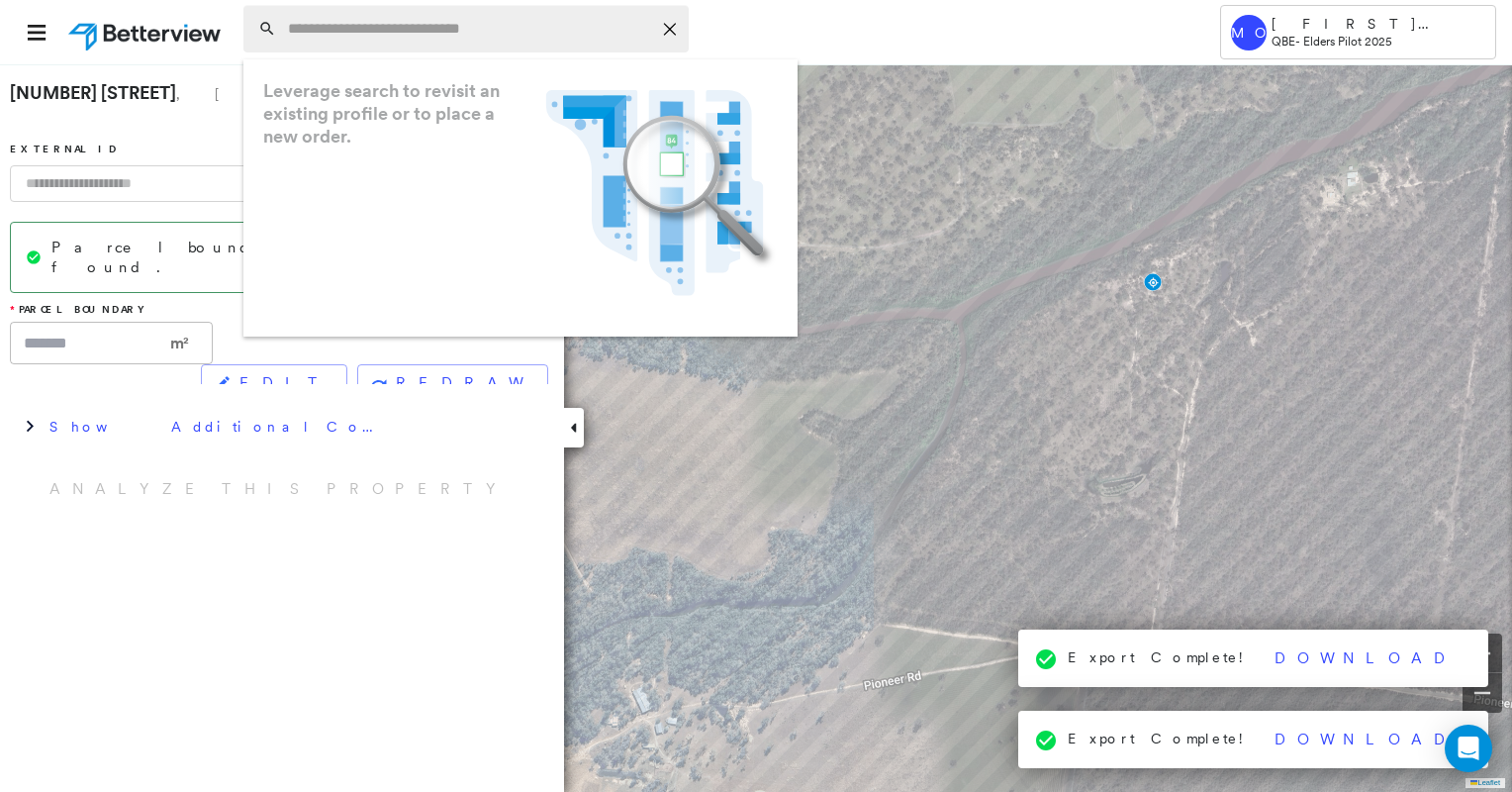 paste on "**********" 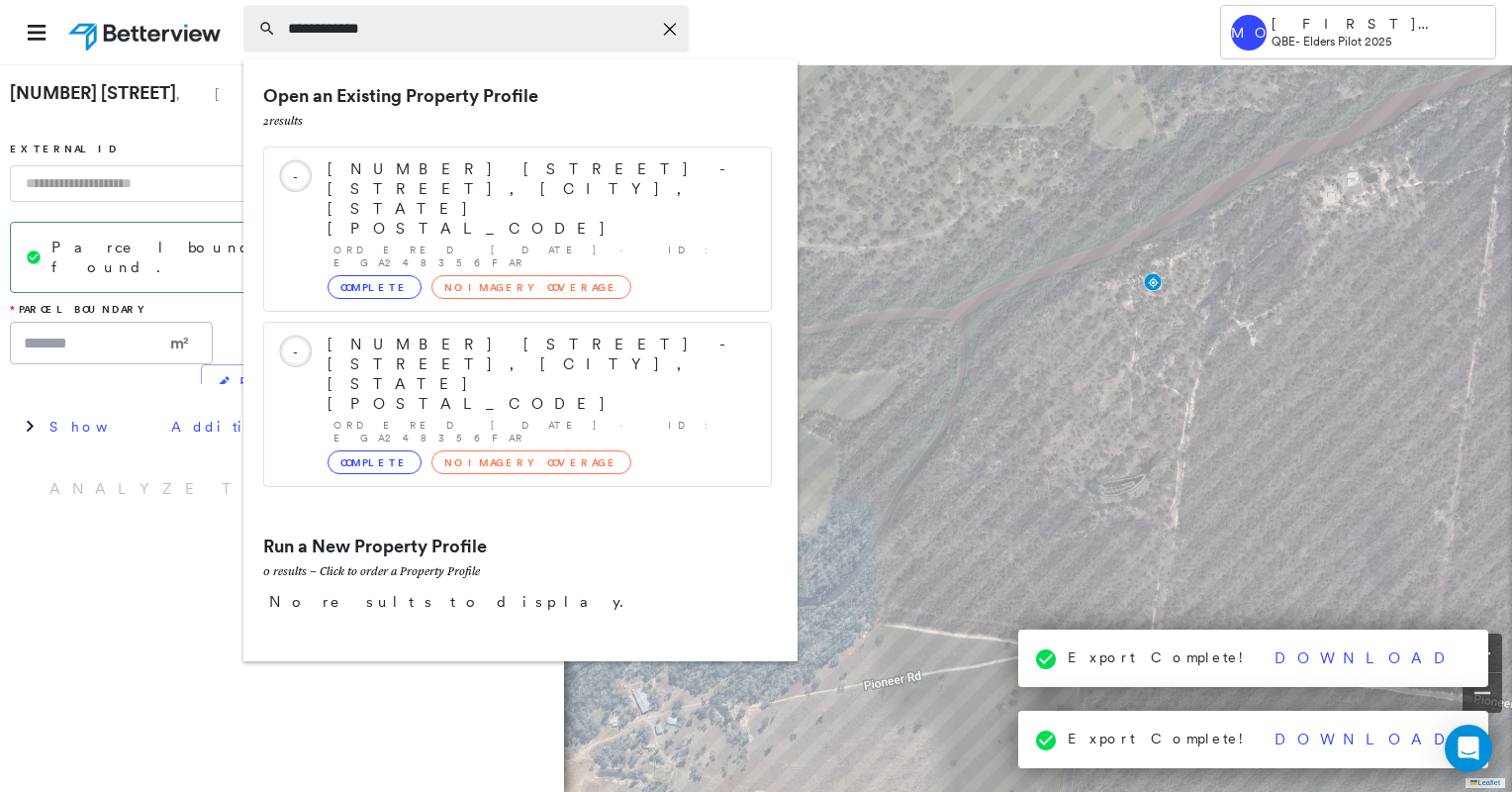 click 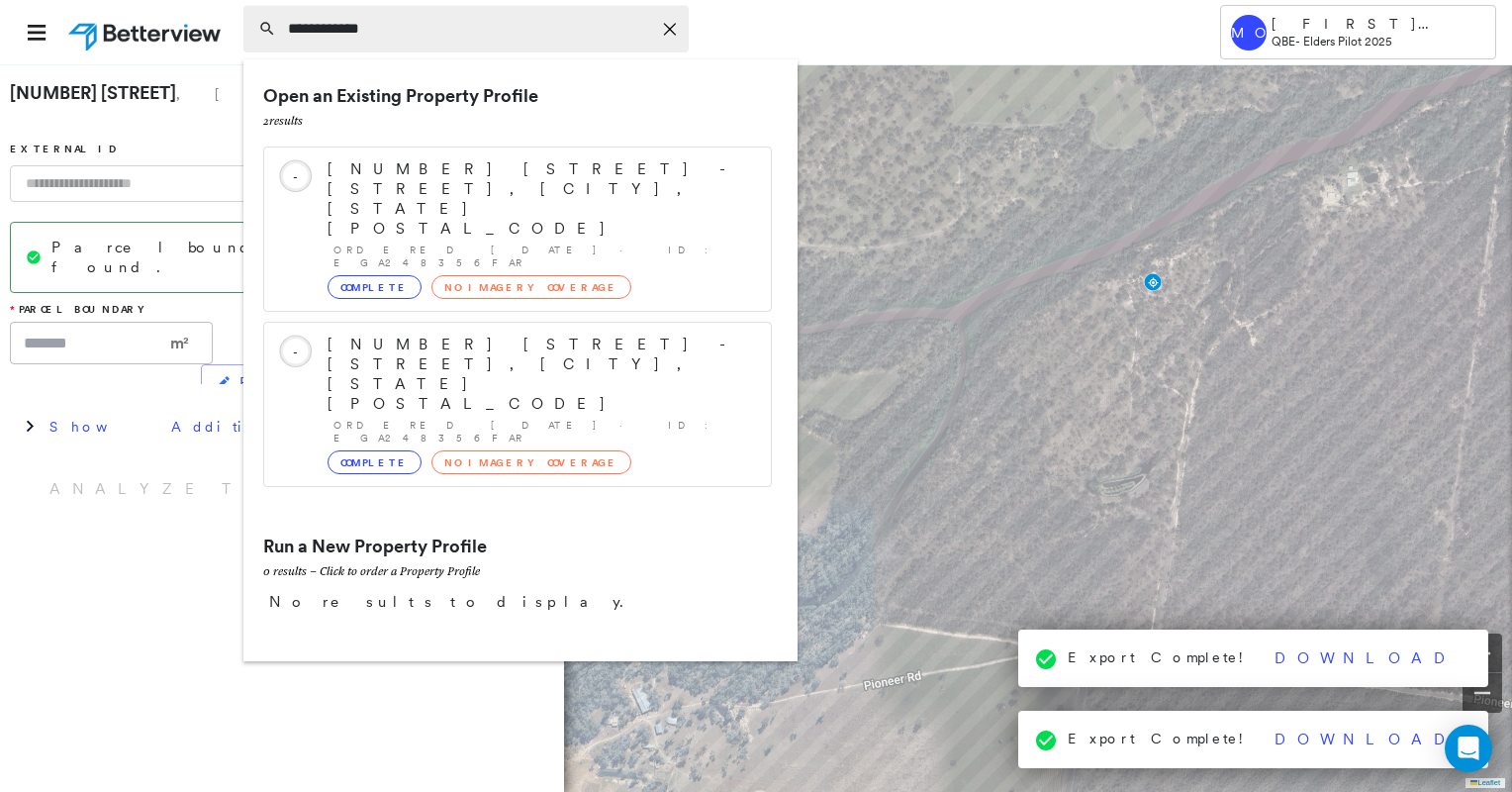 click on "**********" at bounding box center (469, 29) 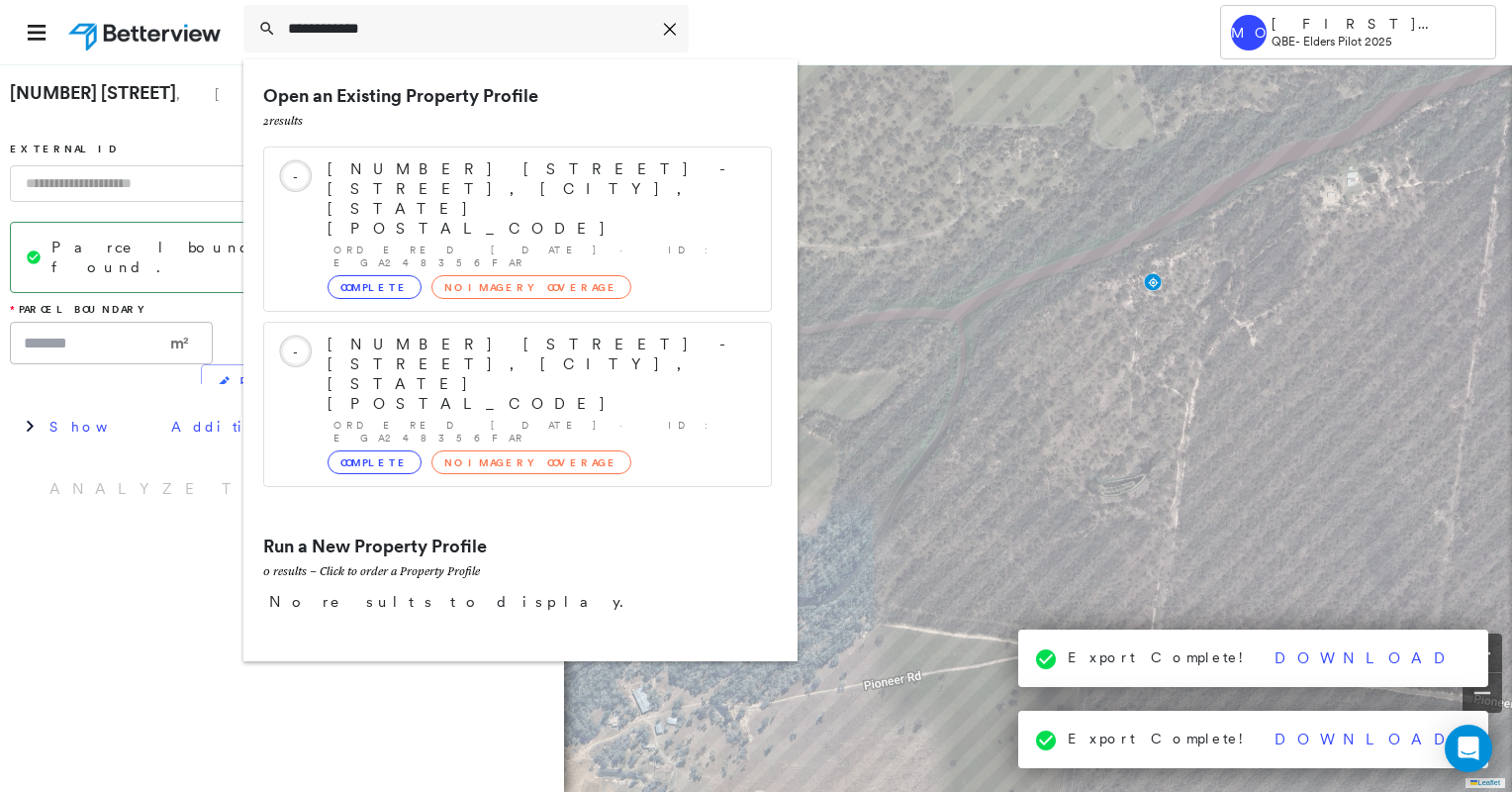 drag, startPoint x: 214, startPoint y: 30, endPoint x: 95, endPoint y: 25, distance: 119.105 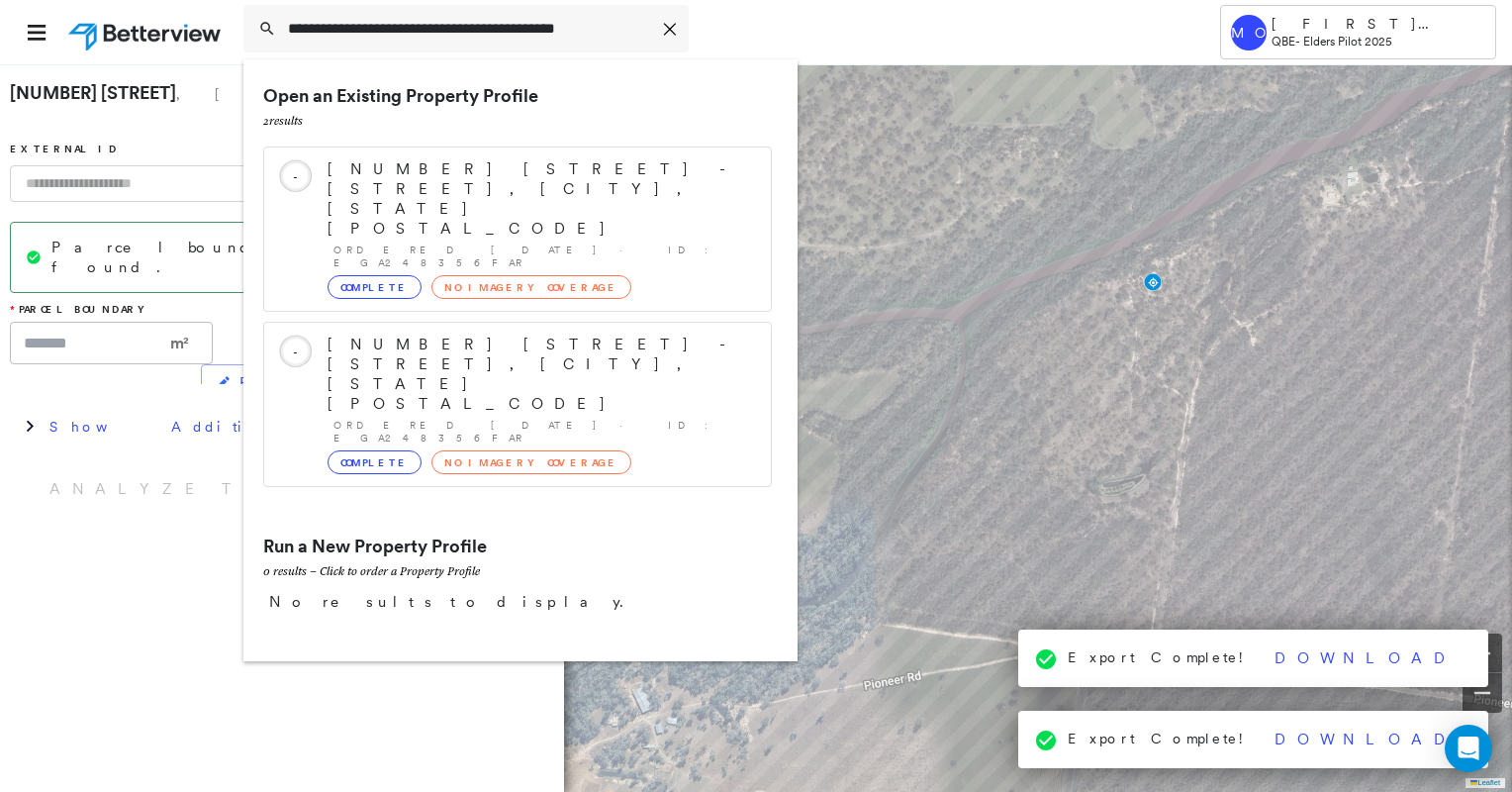 scroll, scrollTop: 0, scrollLeft: 21, axis: horizontal 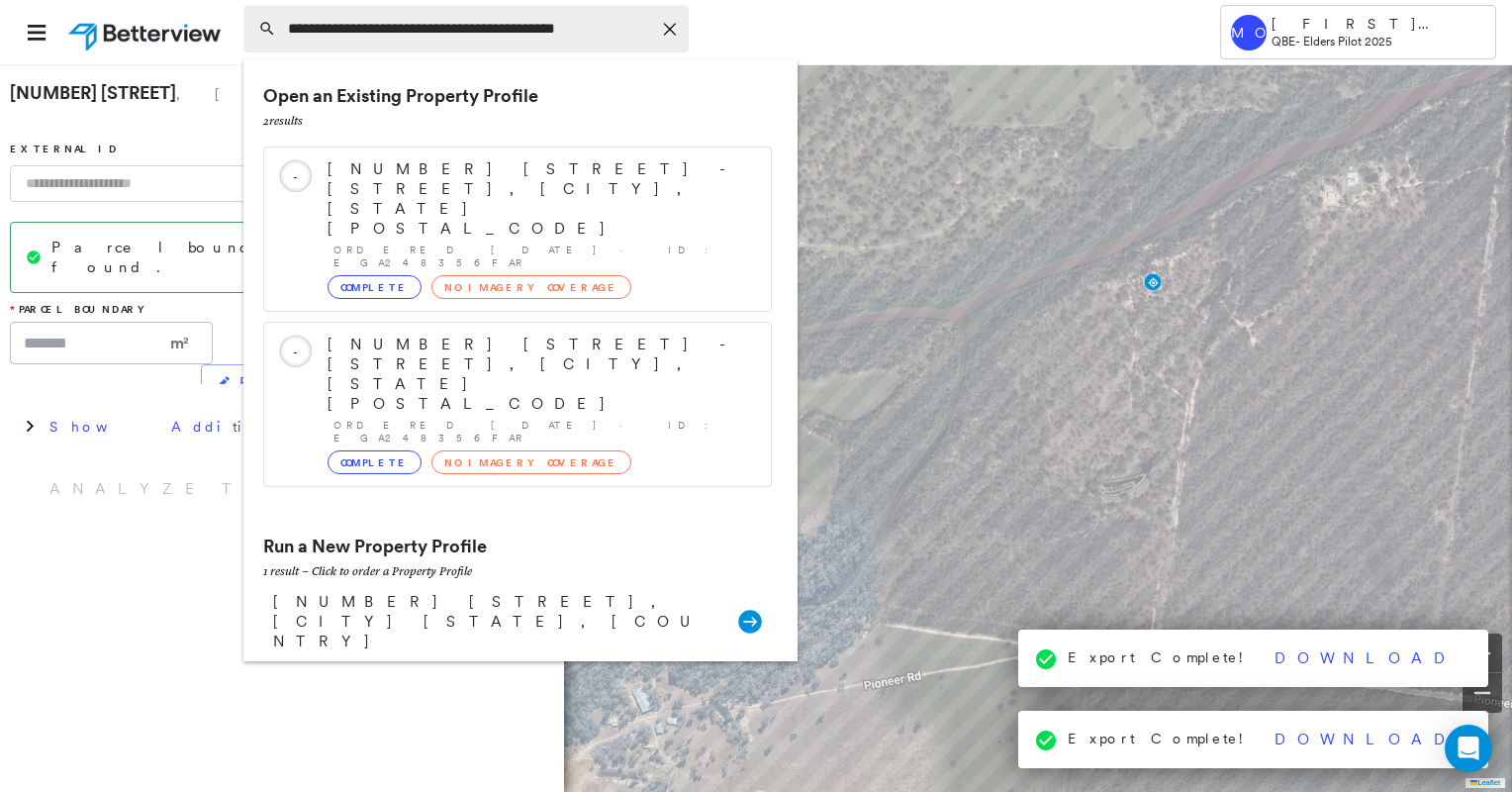 click 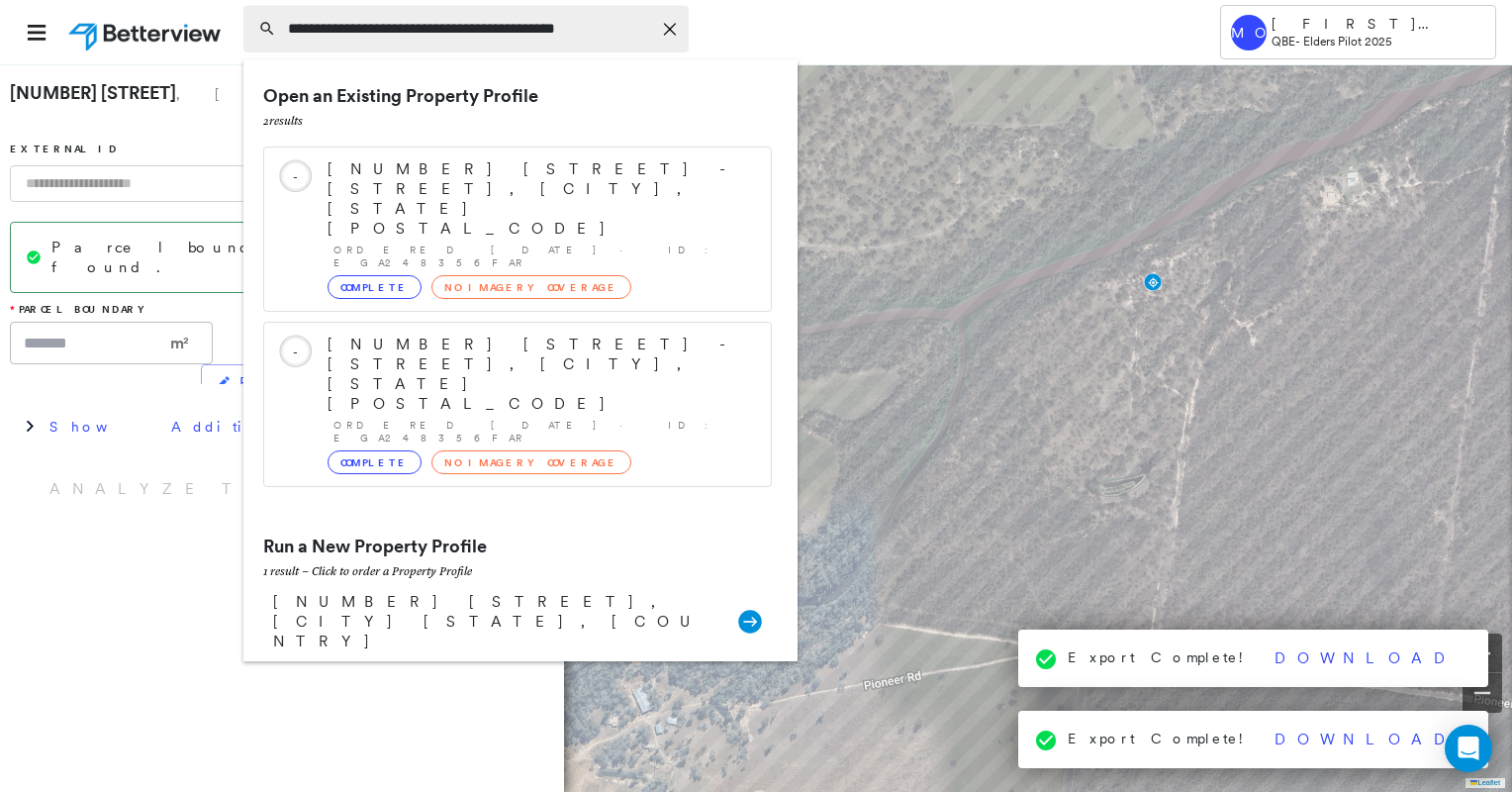 click on "**********" at bounding box center (469, 29) 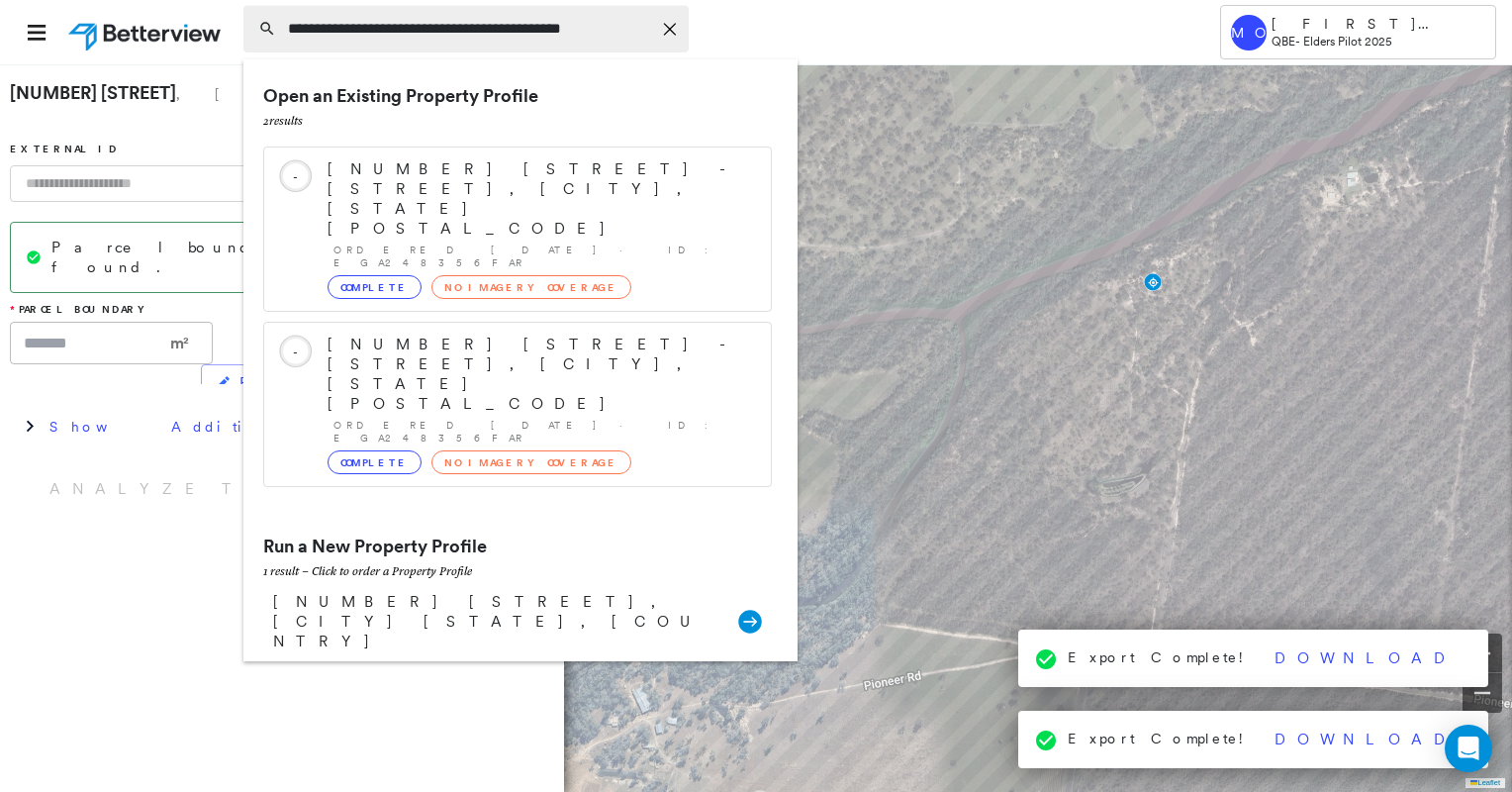 scroll, scrollTop: 0, scrollLeft: 51, axis: horizontal 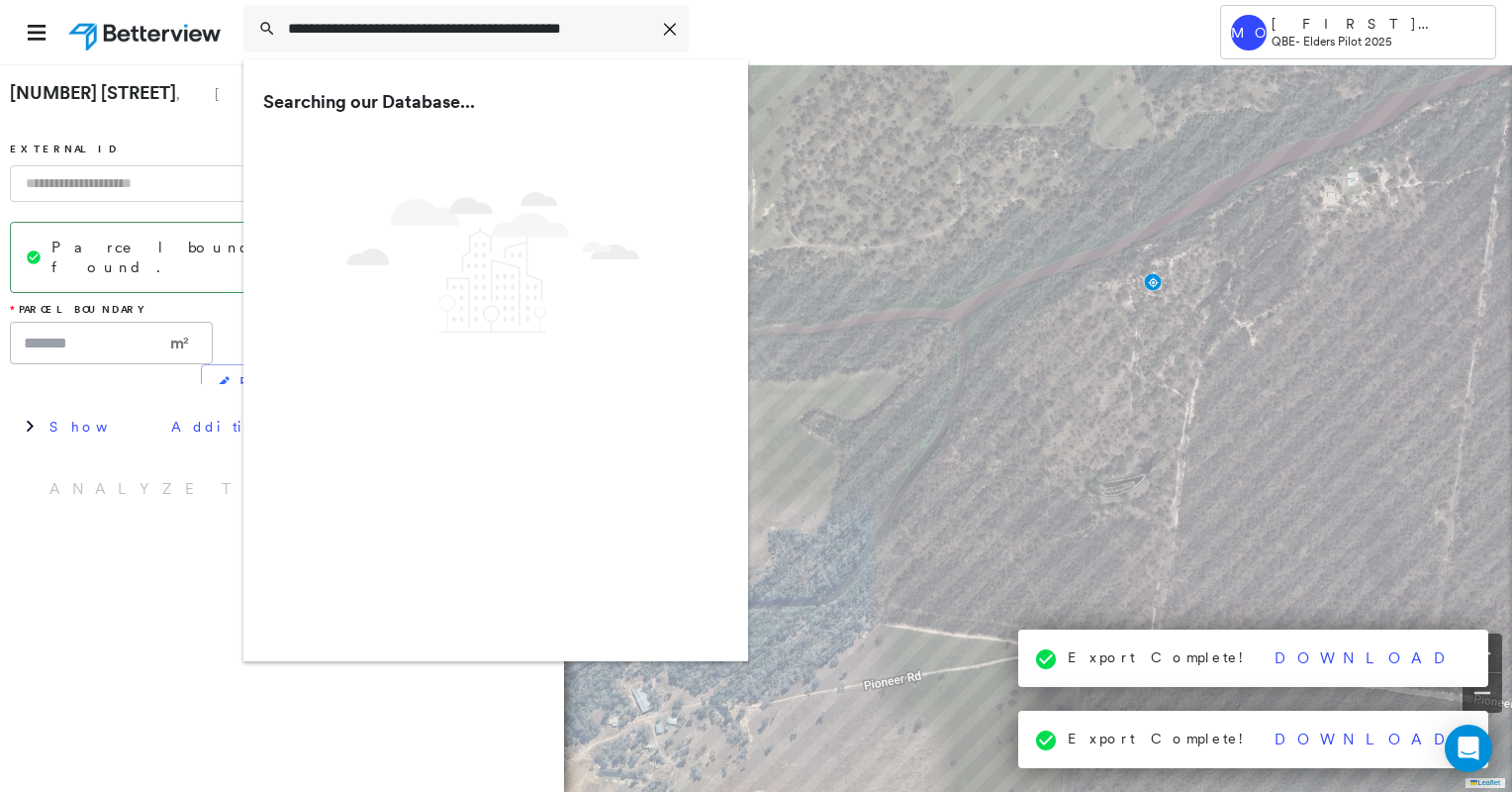 type on "**********" 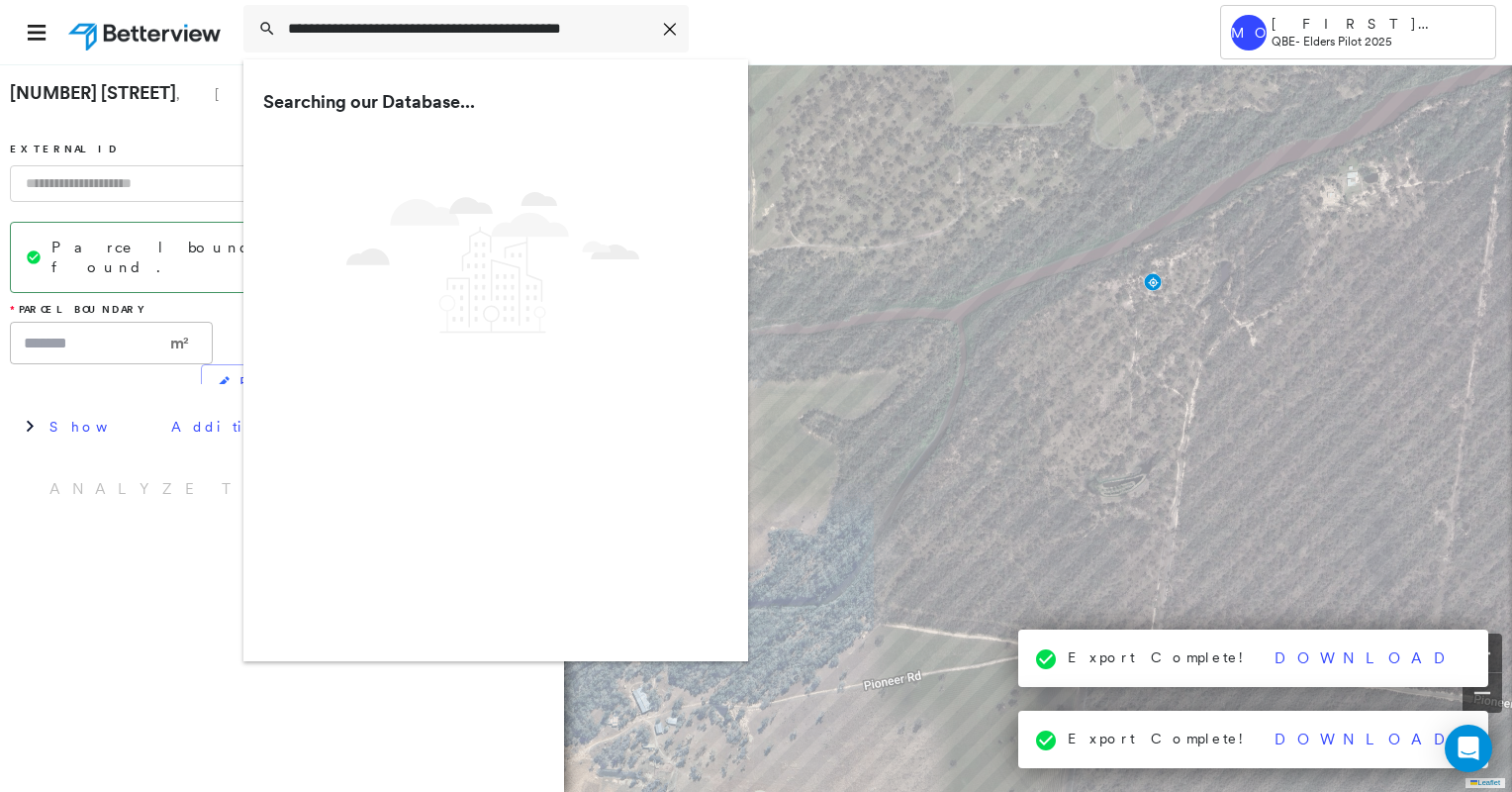 scroll, scrollTop: 0, scrollLeft: 0, axis: both 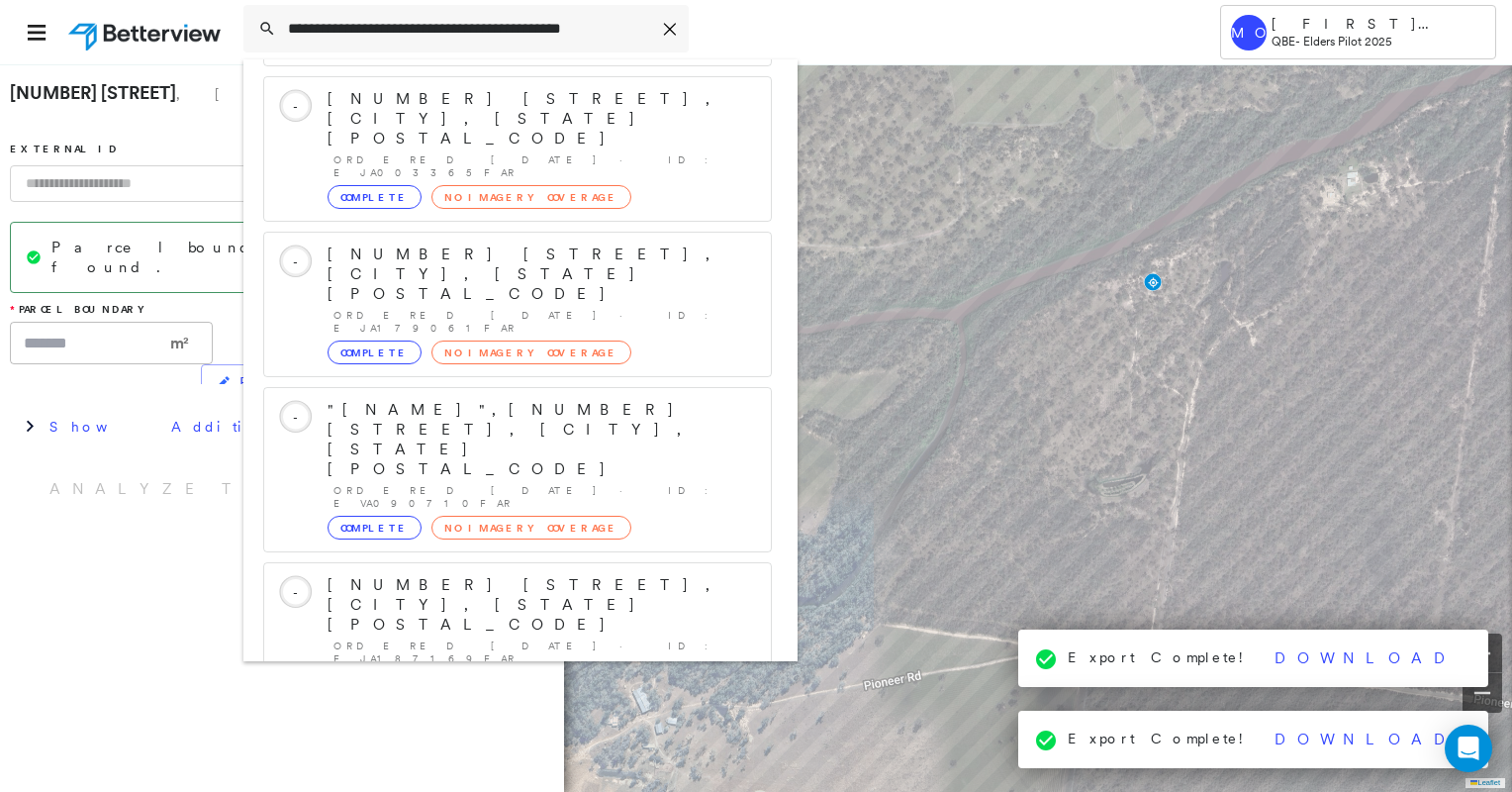 click on "[NUMBER] [STREET], [CITY] [STATE], [COUNTRY]" at bounding box center (496, 894) 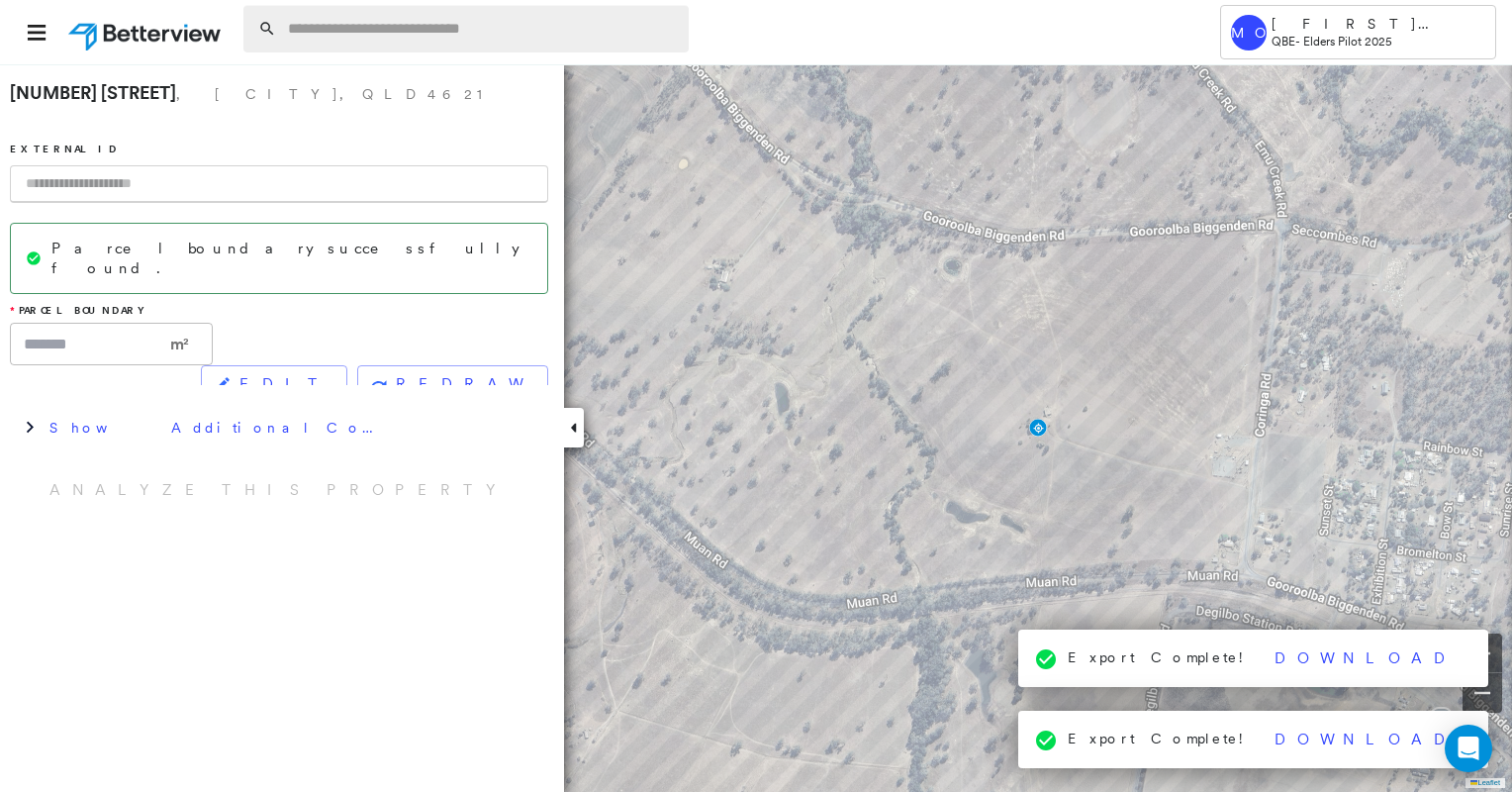 click at bounding box center (482, 29) 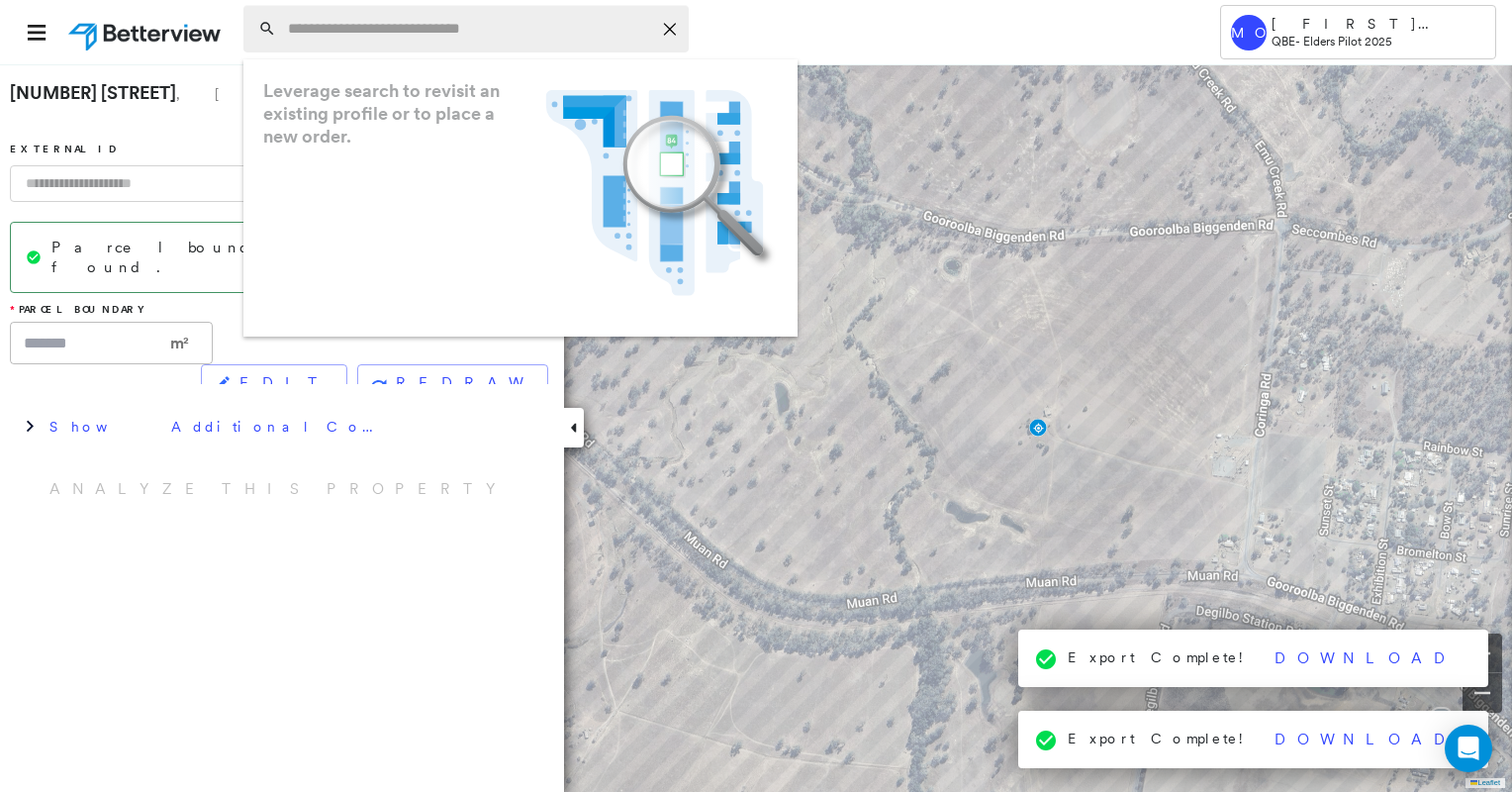 paste on "**********" 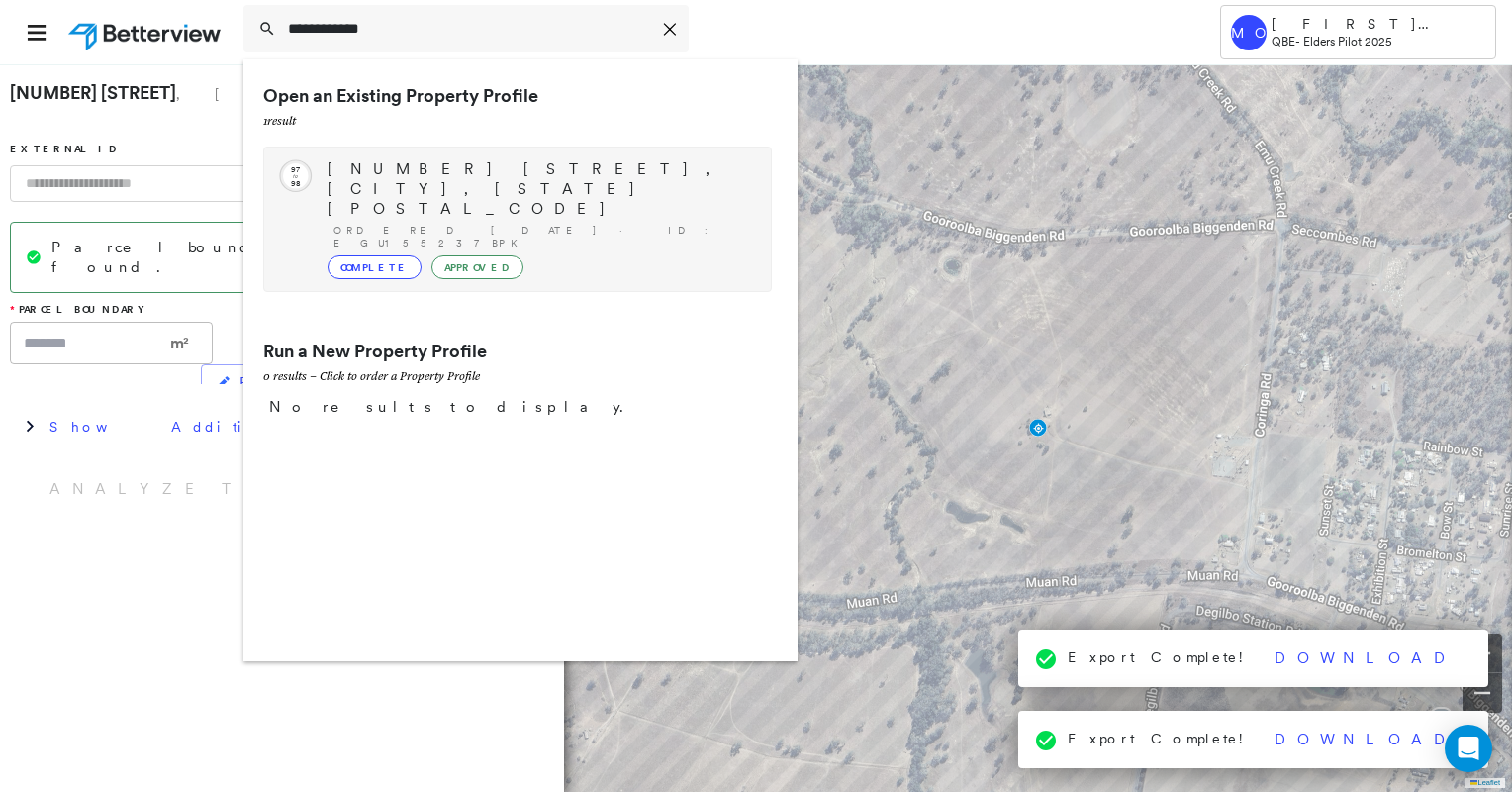 type on "**********" 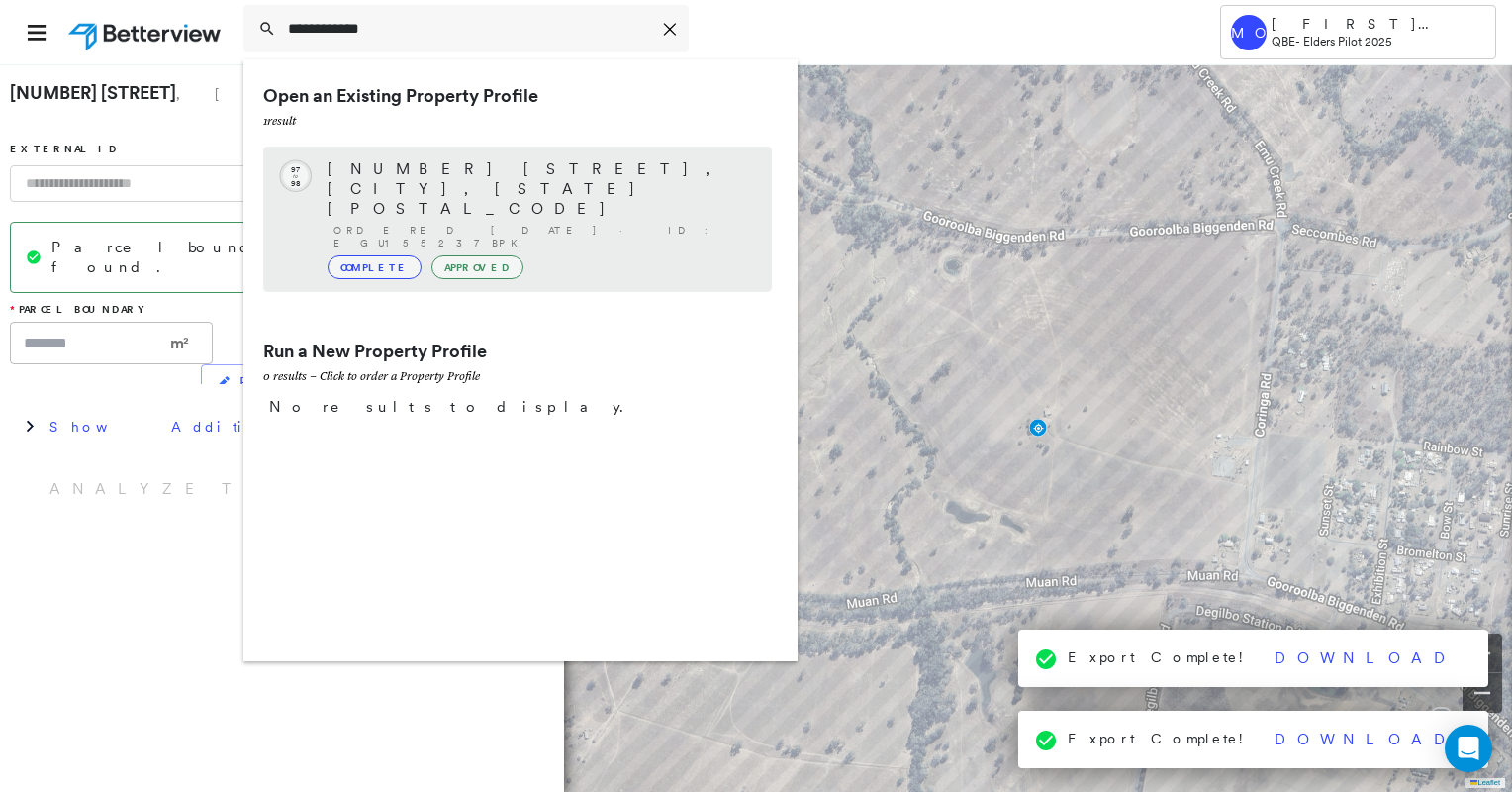click on "Complete Approved" at bounding box center [539, 267] 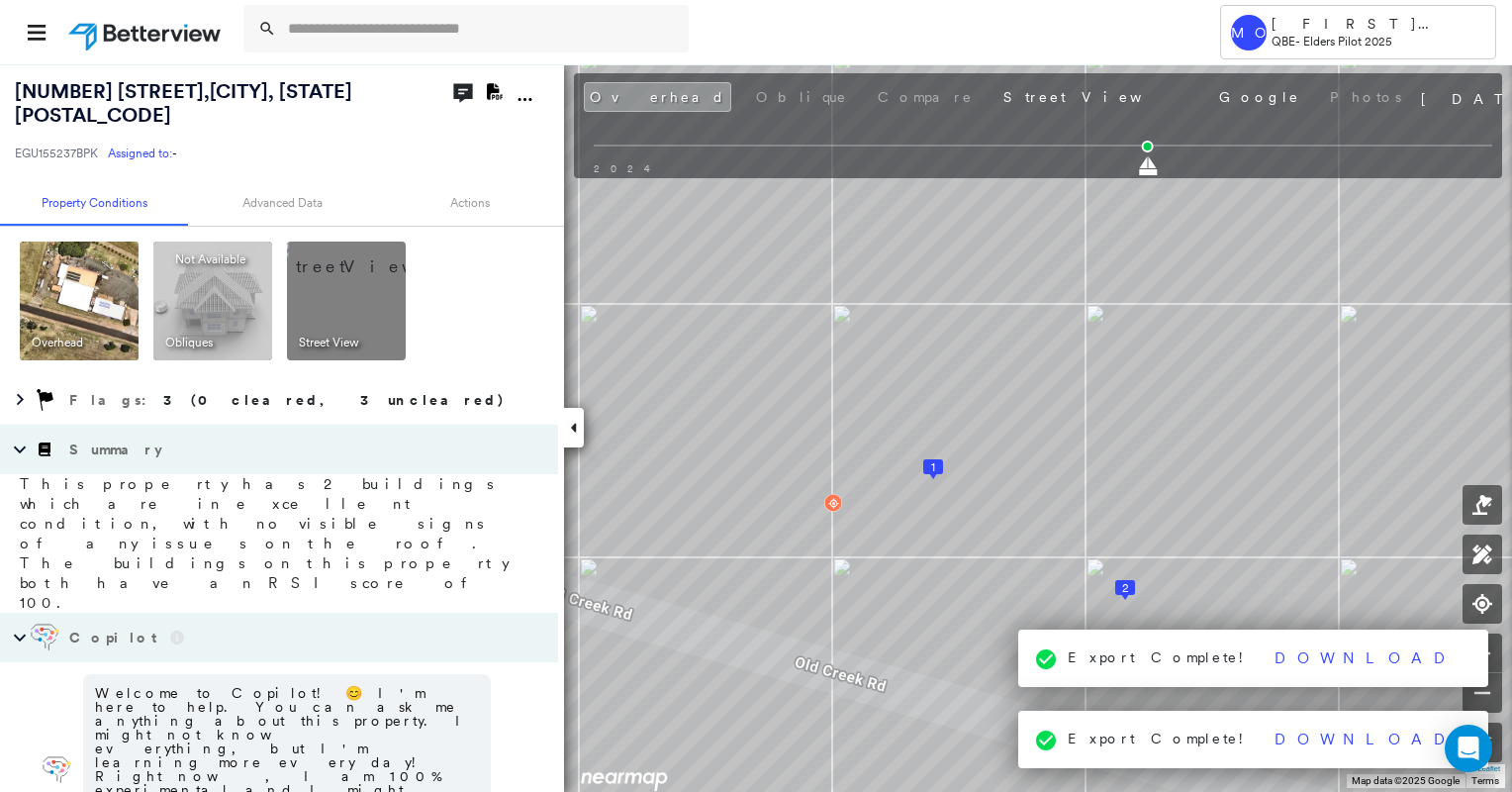 click 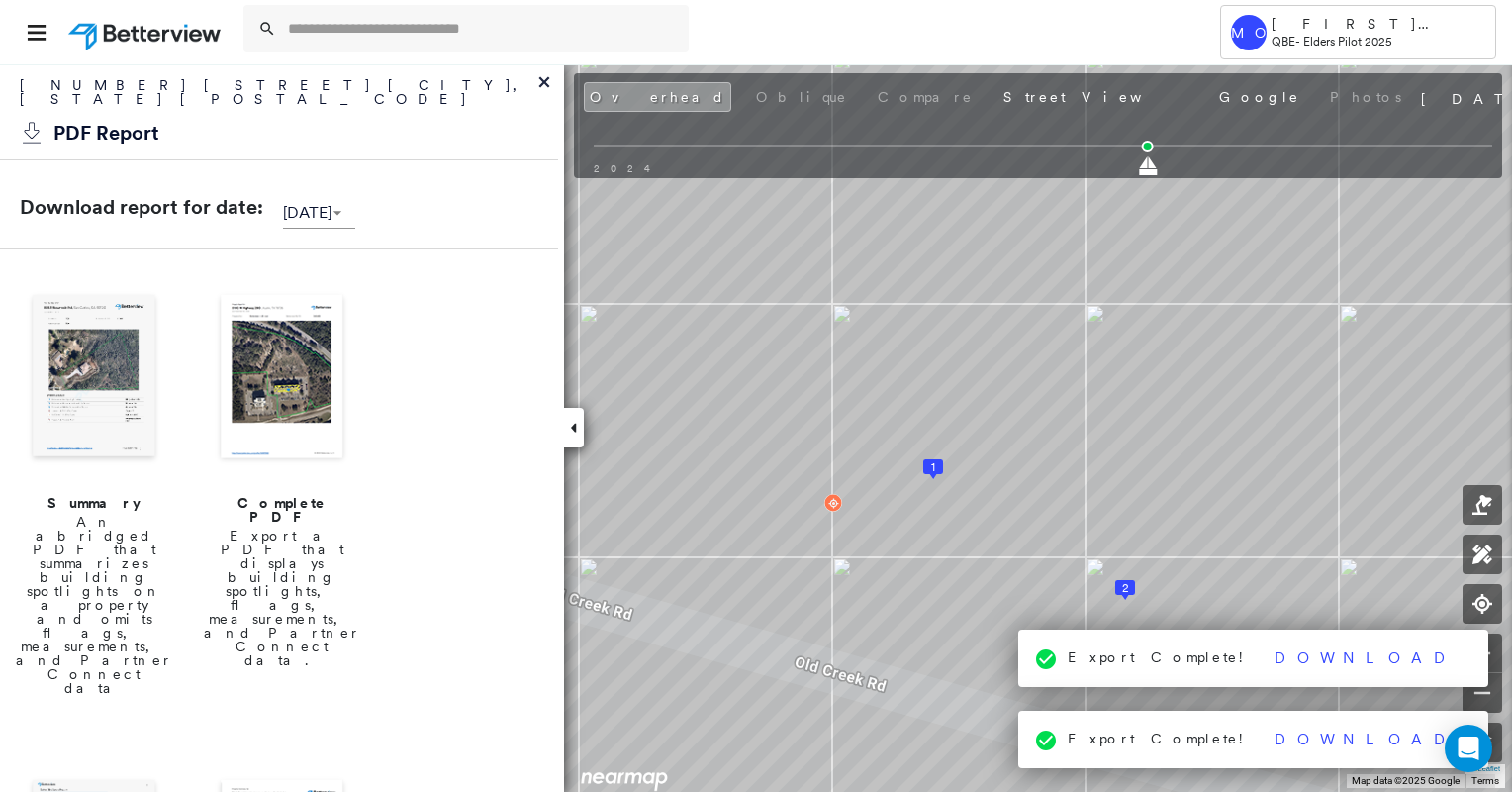 click at bounding box center [282, 378] 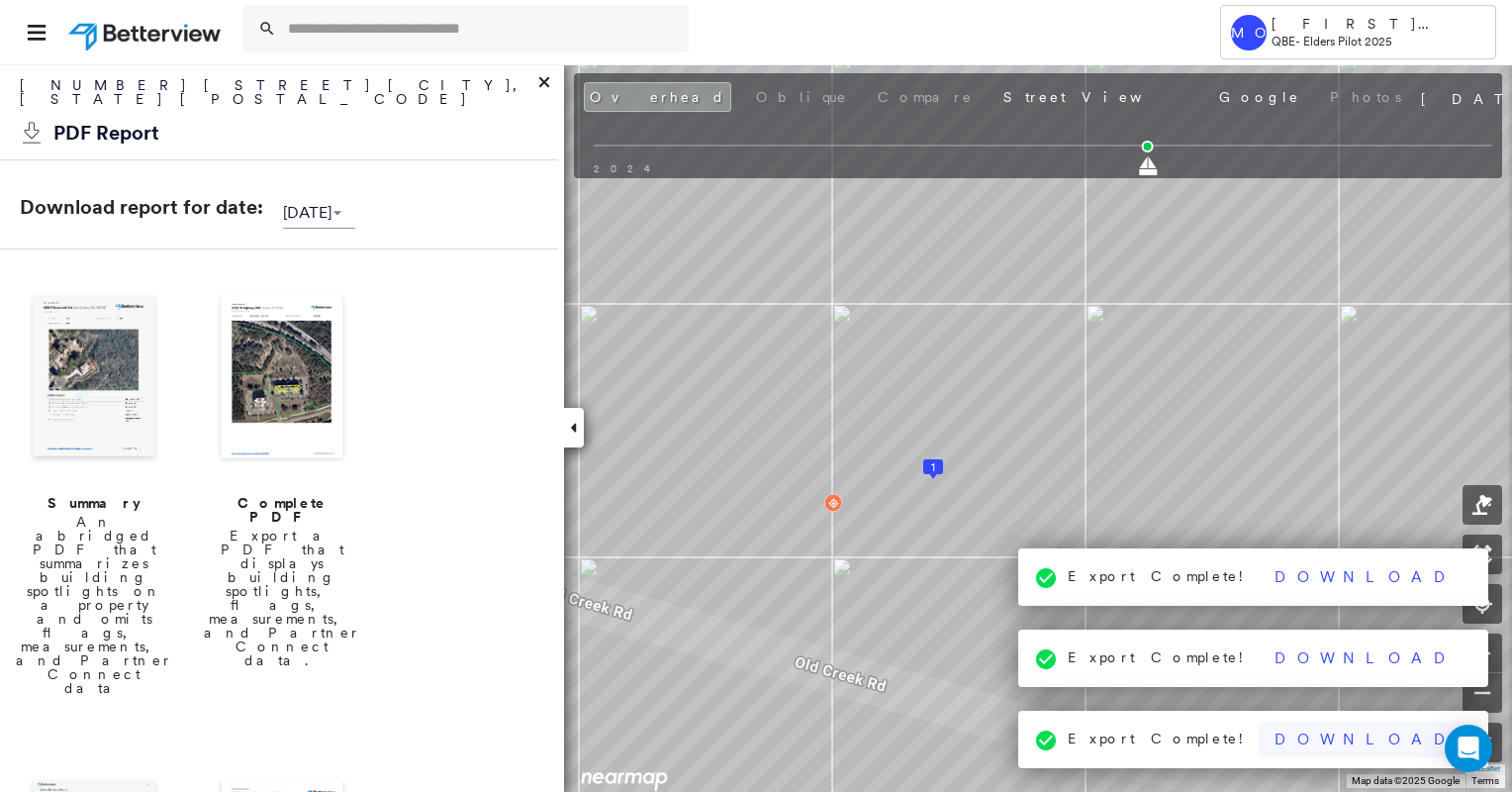 click on "Download" at bounding box center (1366, 740) 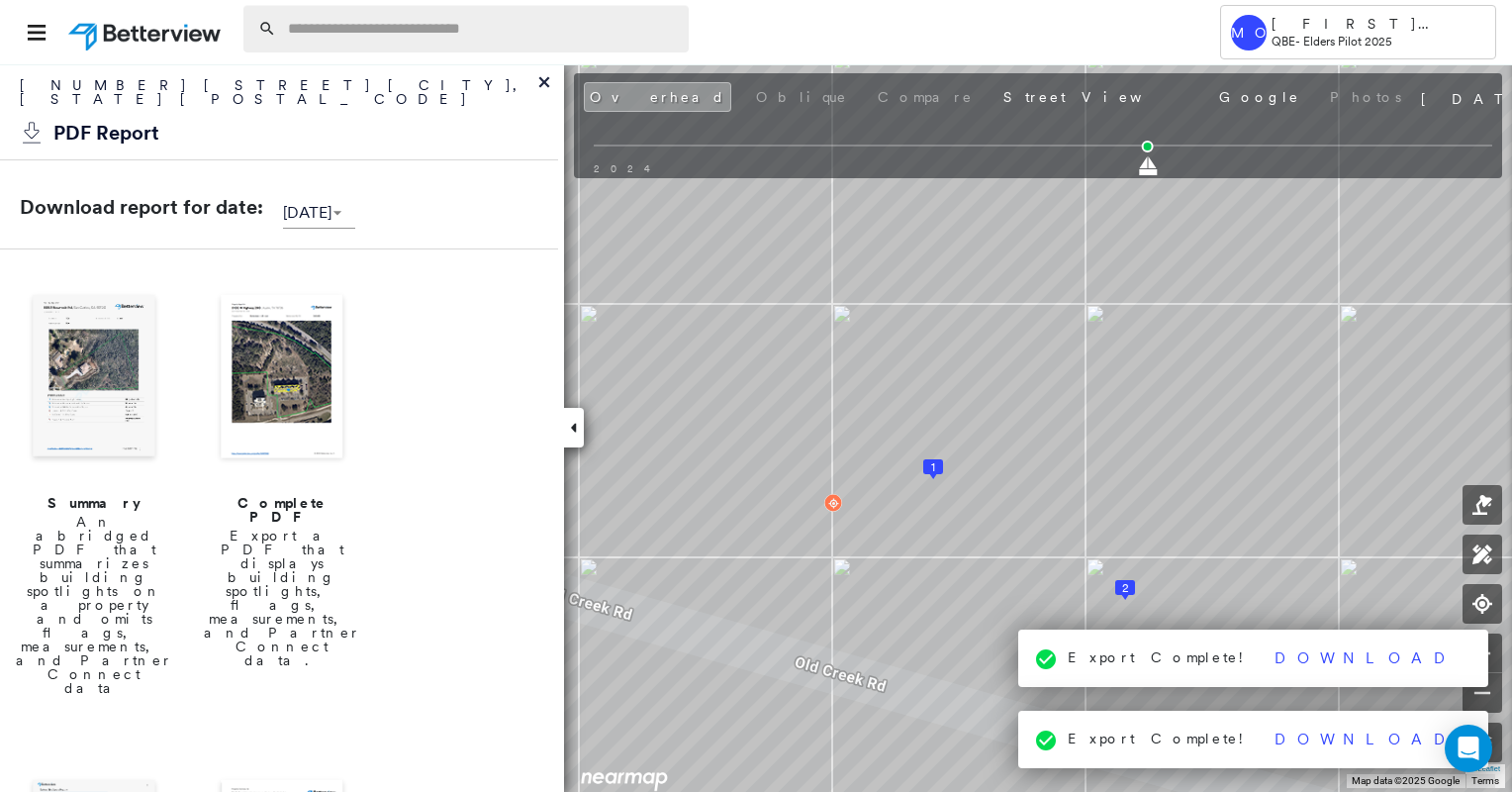 click at bounding box center [482, 29] 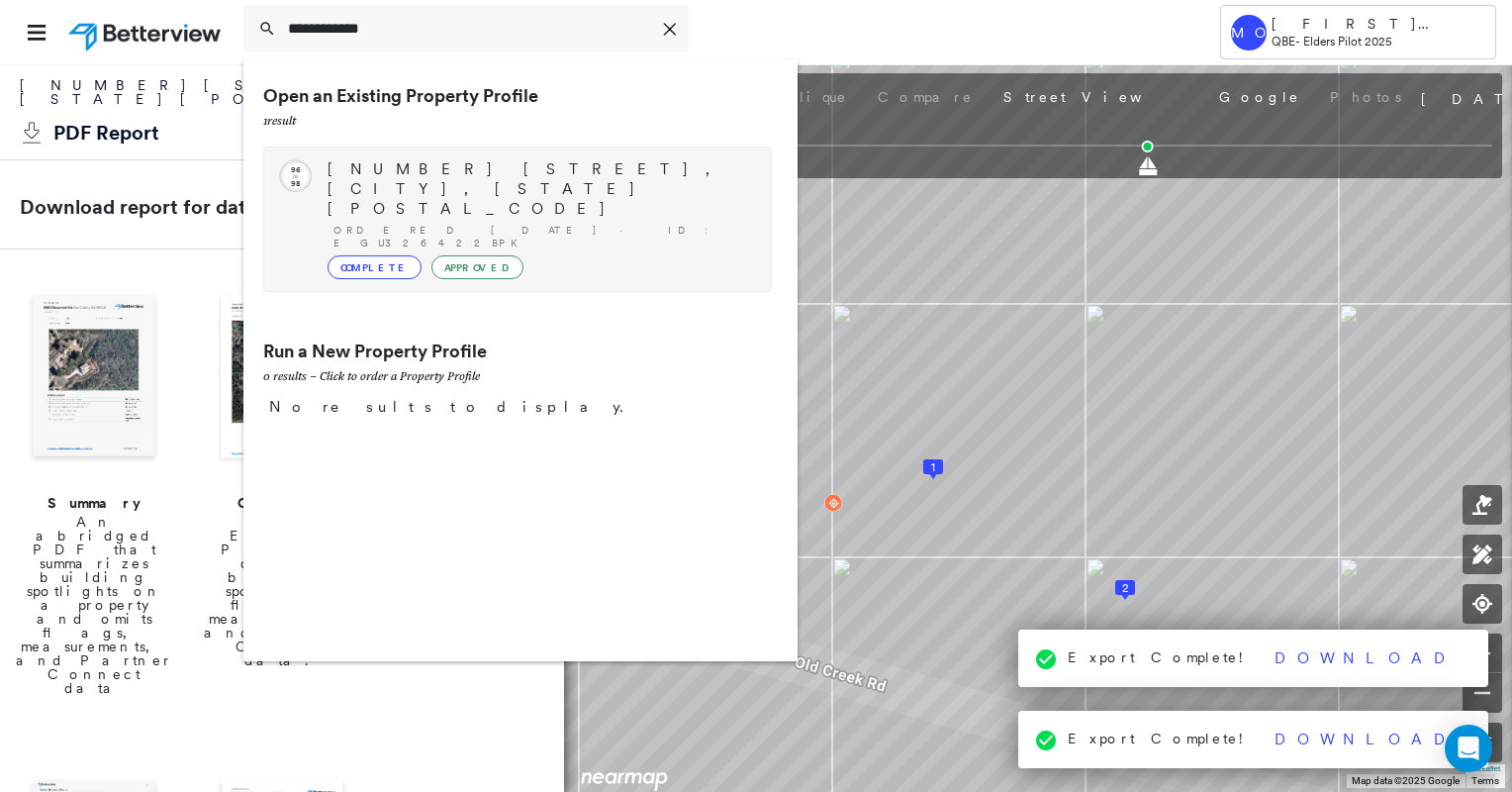 type on "**********" 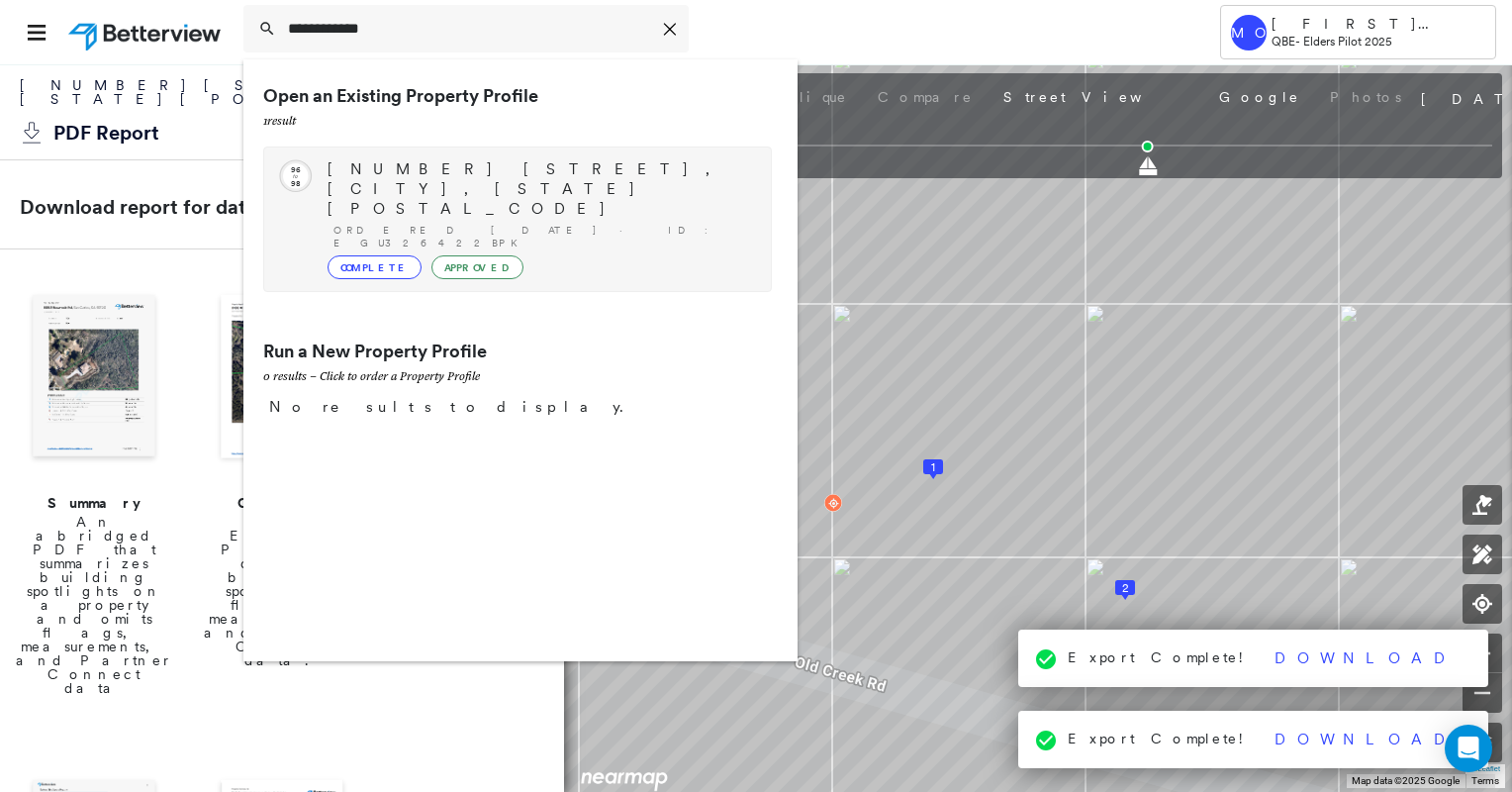 click on "Complete Approved" at bounding box center [539, 267] 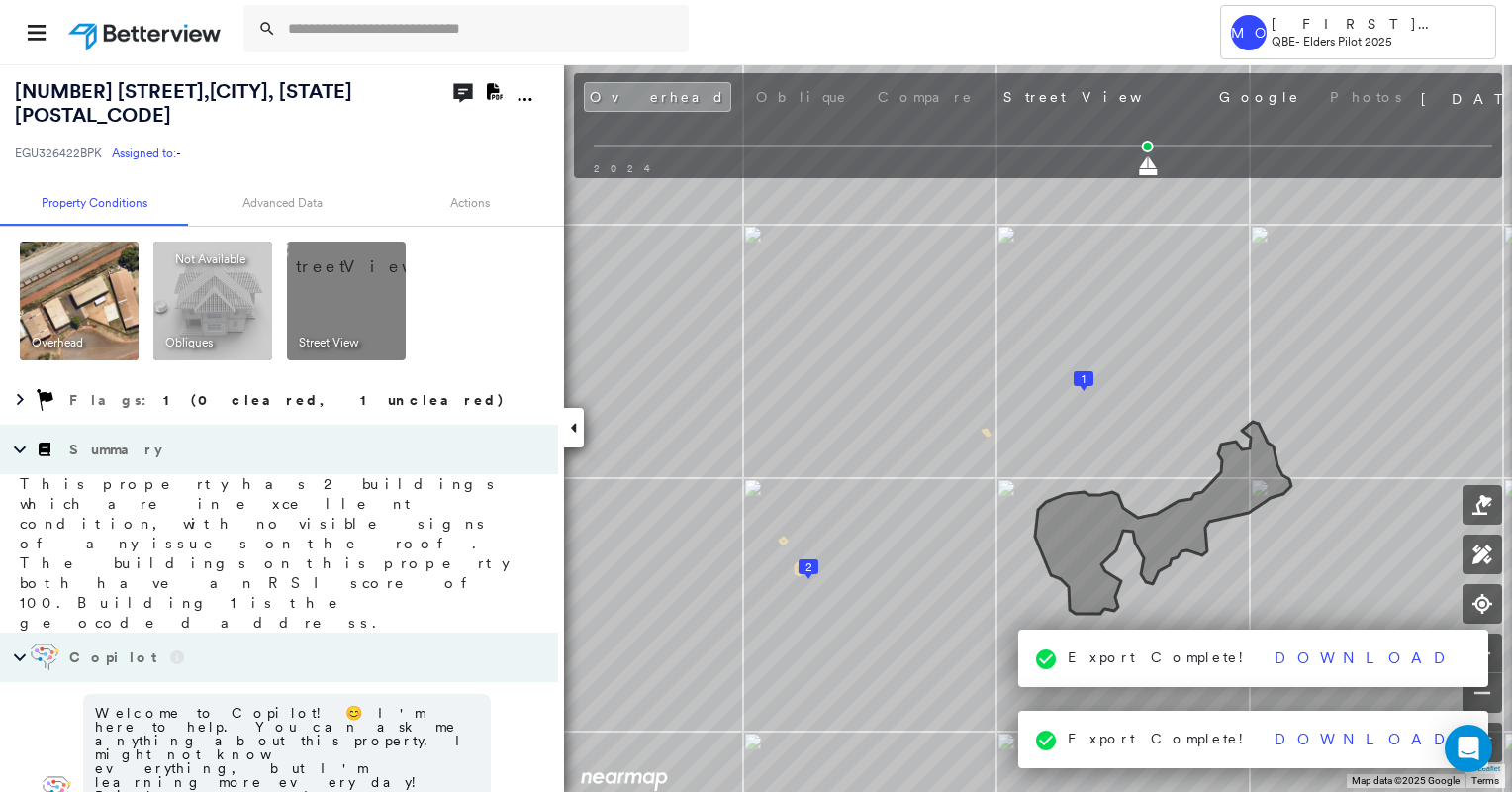 click on "Export Complete!" at bounding box center (1160, 657) 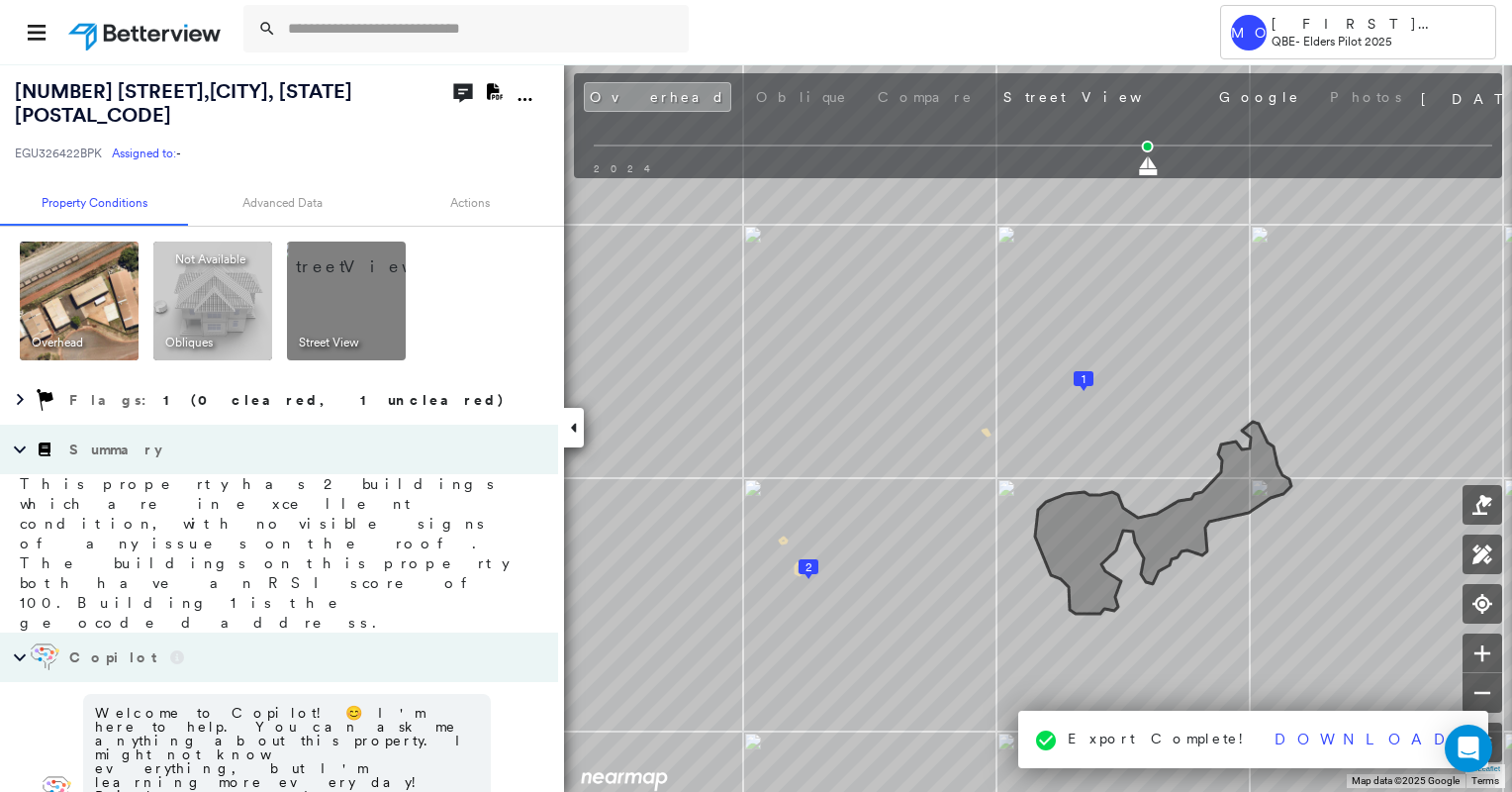 click on "Export Complete! Download" at bounding box center [1254, 740] 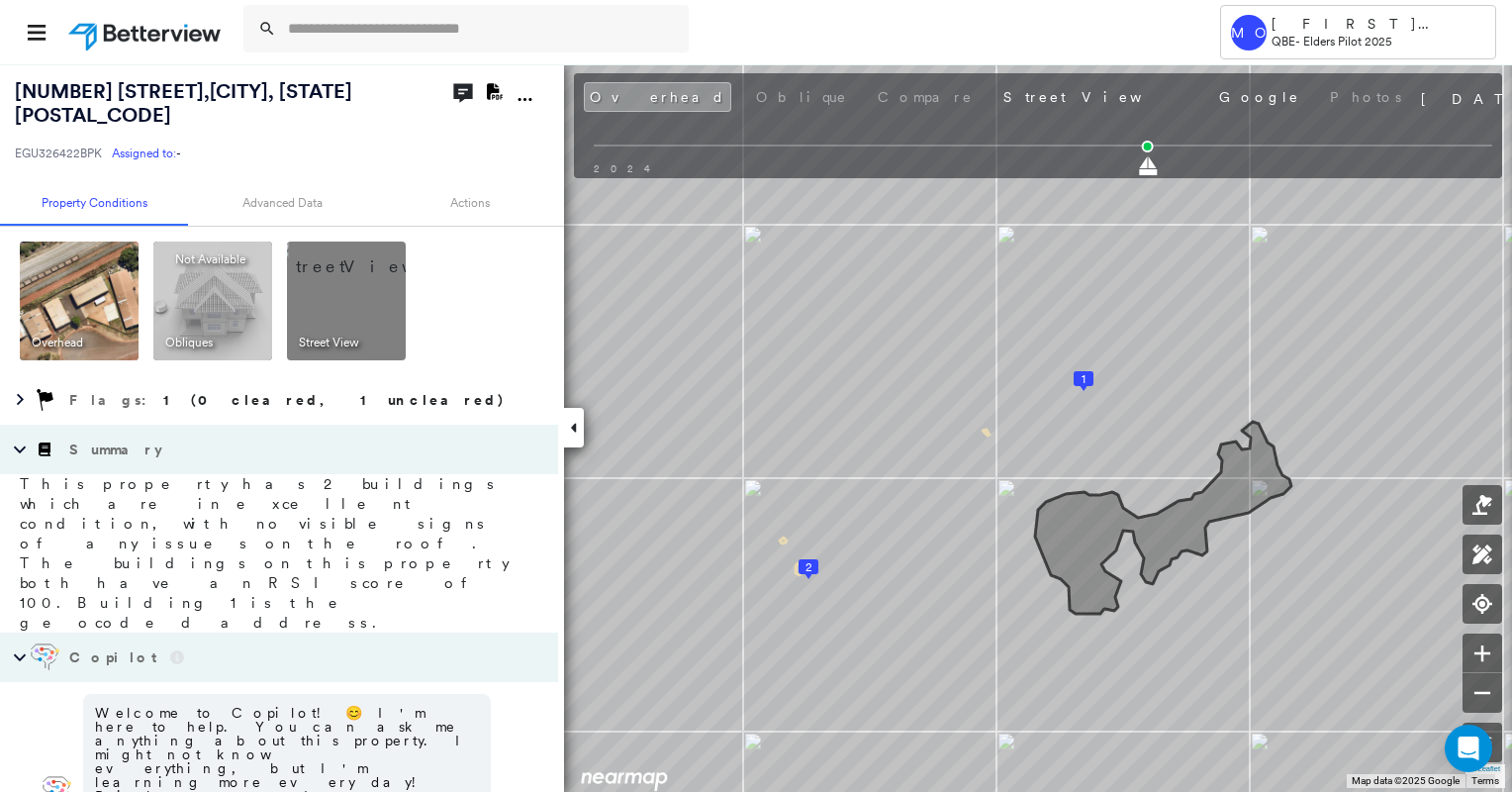 click on "Download PDF Report" 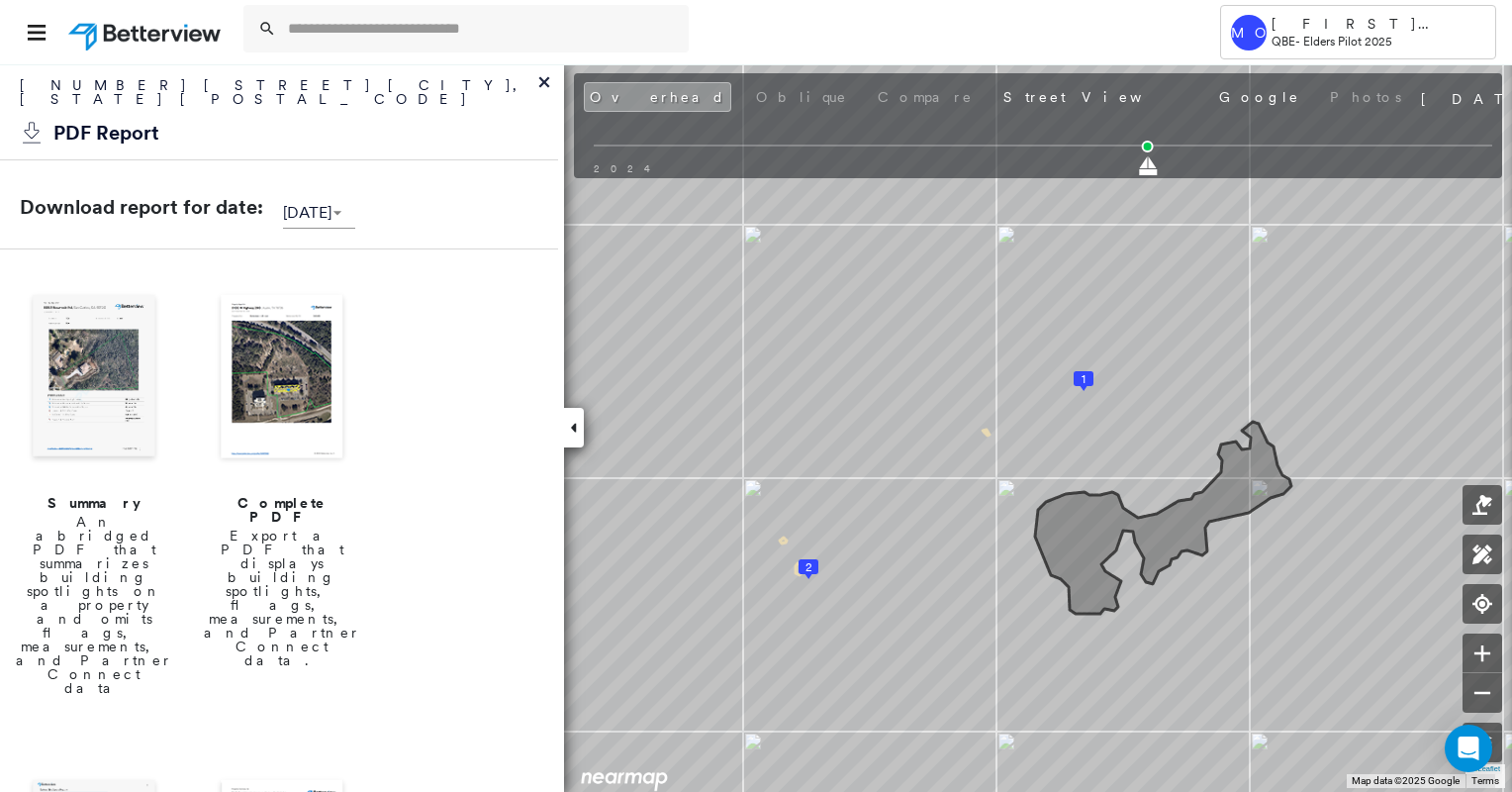 click at bounding box center [282, 378] 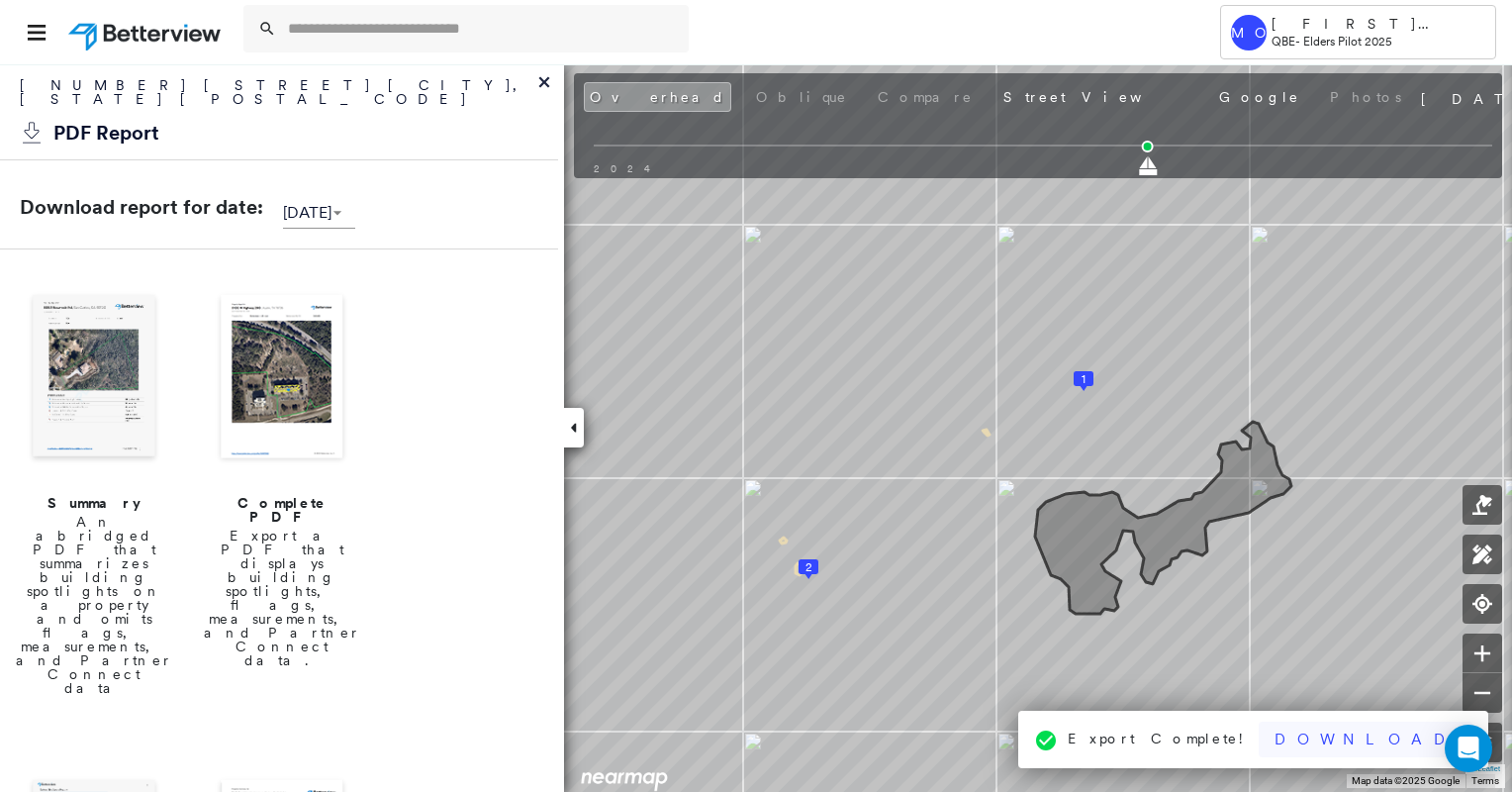 click on "Download" at bounding box center [1366, 740] 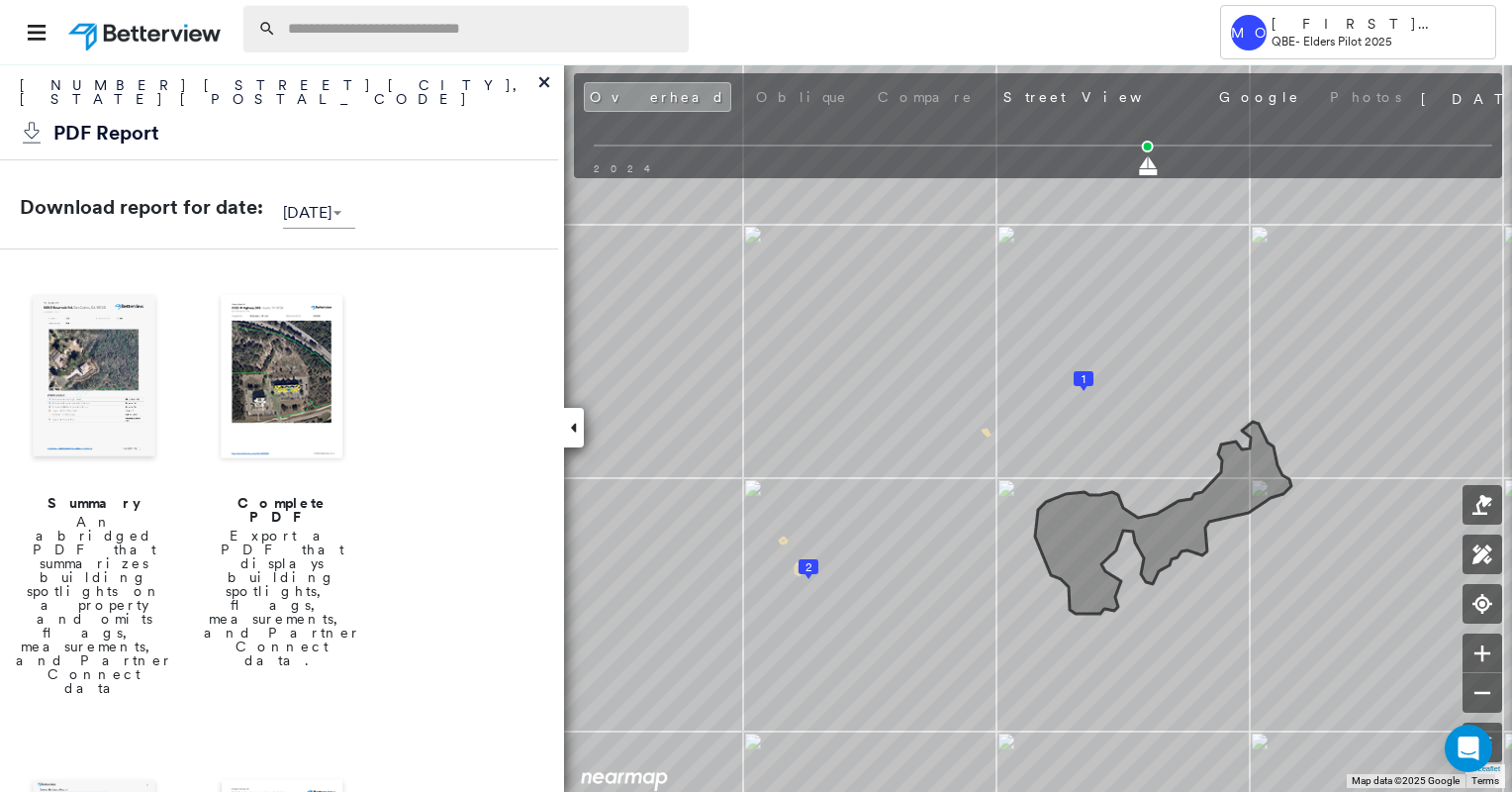 click at bounding box center (482, 29) 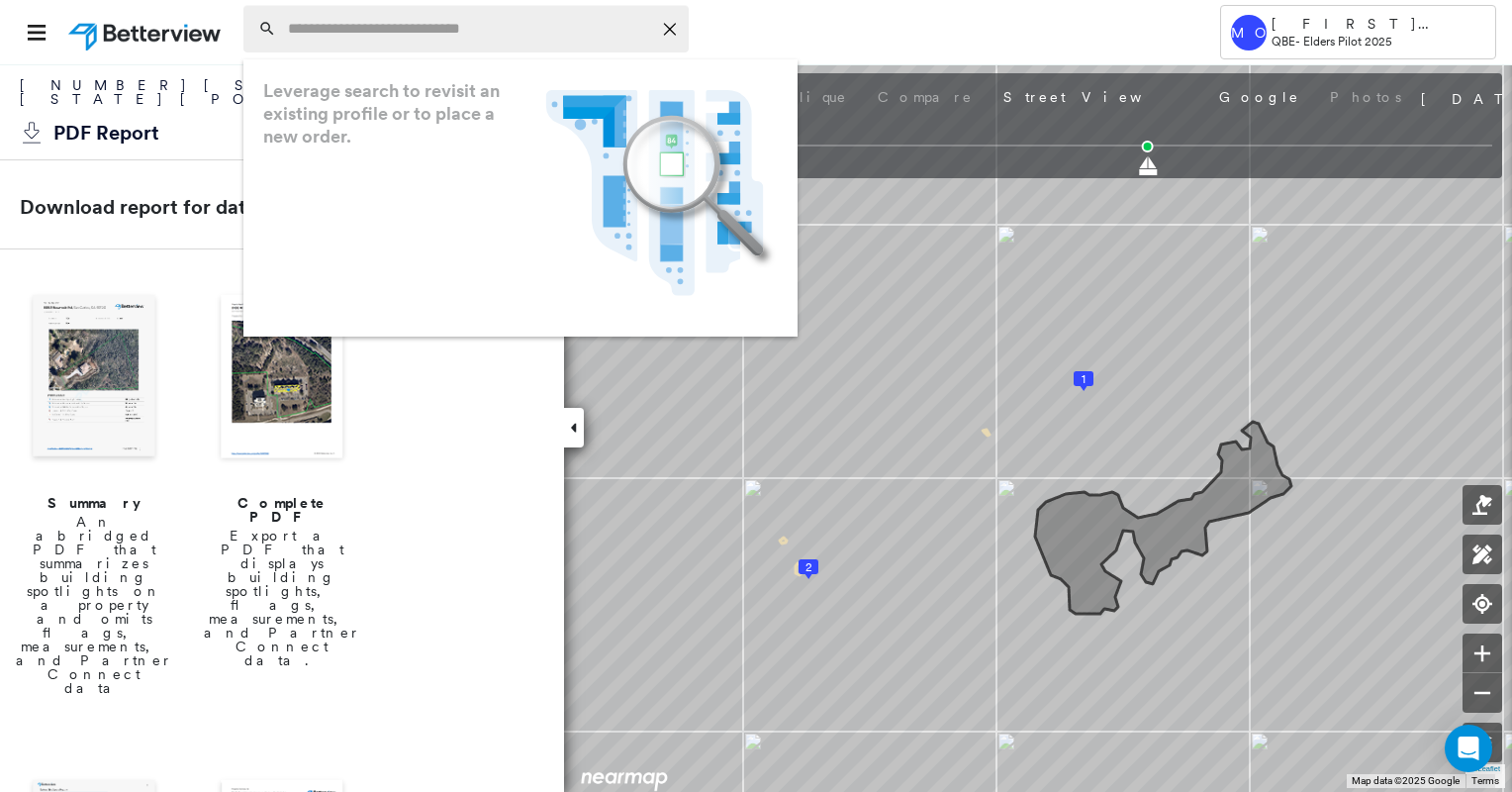 paste on "**********" 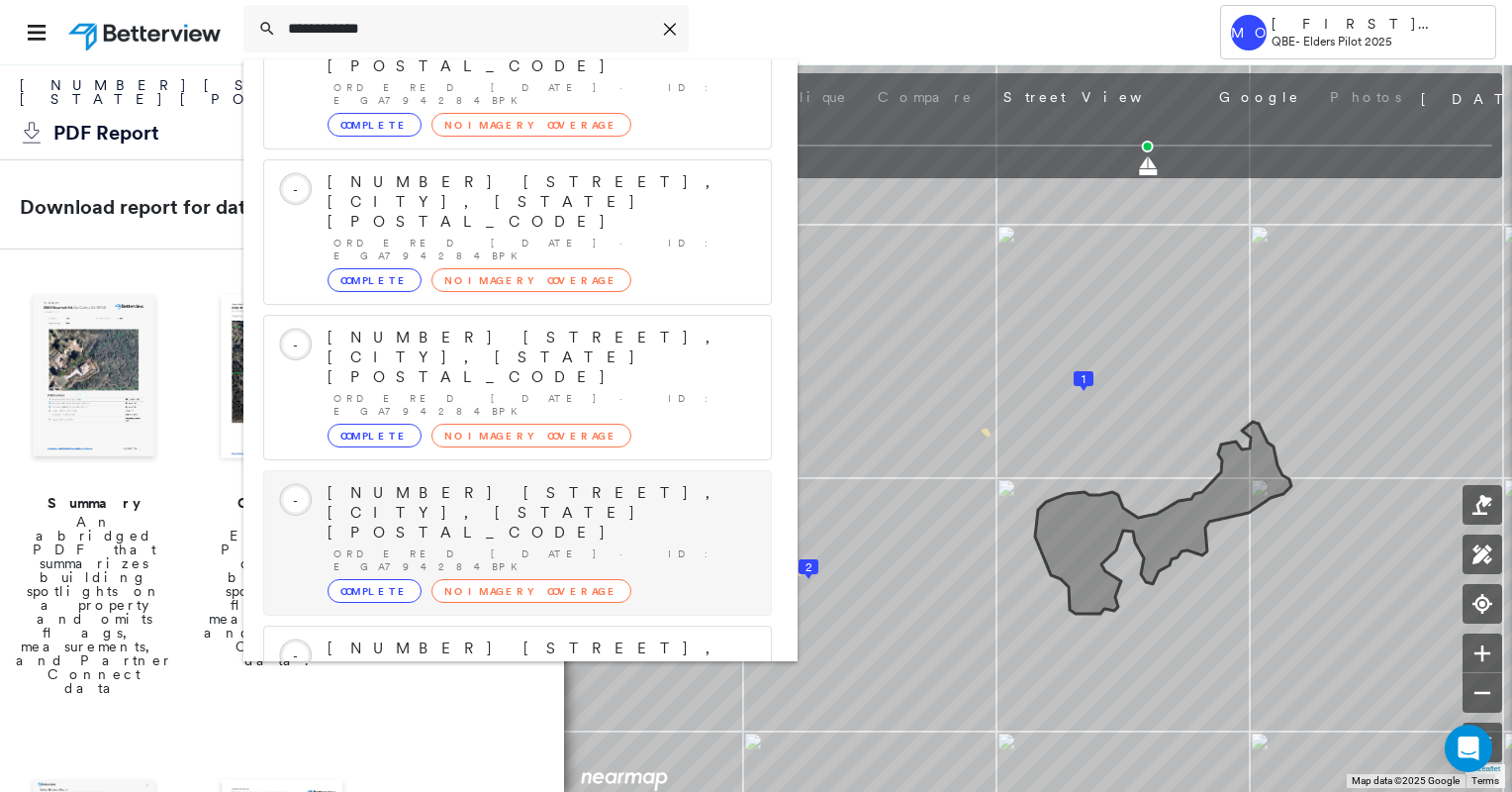 scroll, scrollTop: 181, scrollLeft: 0, axis: vertical 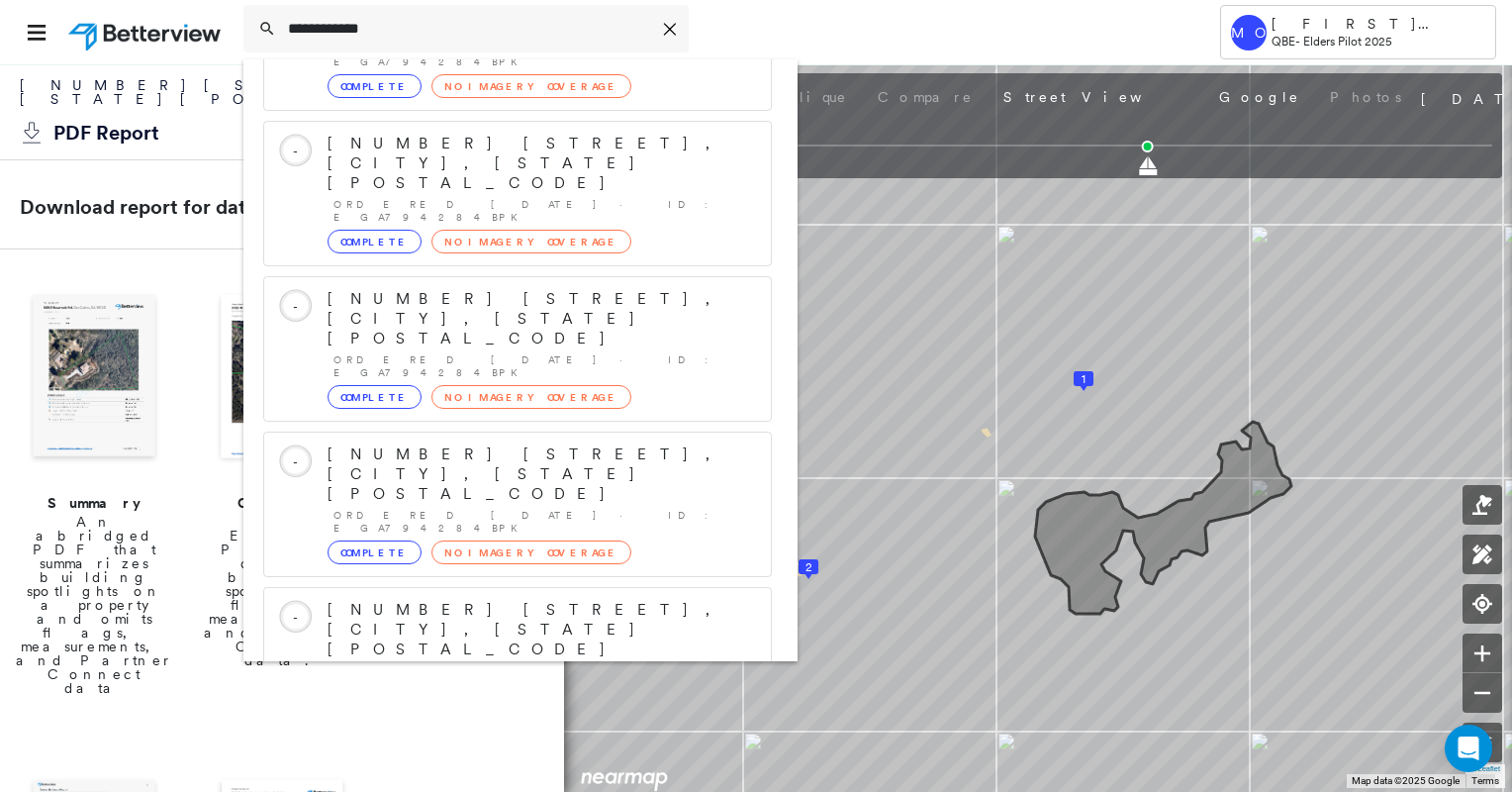 type on "**********" 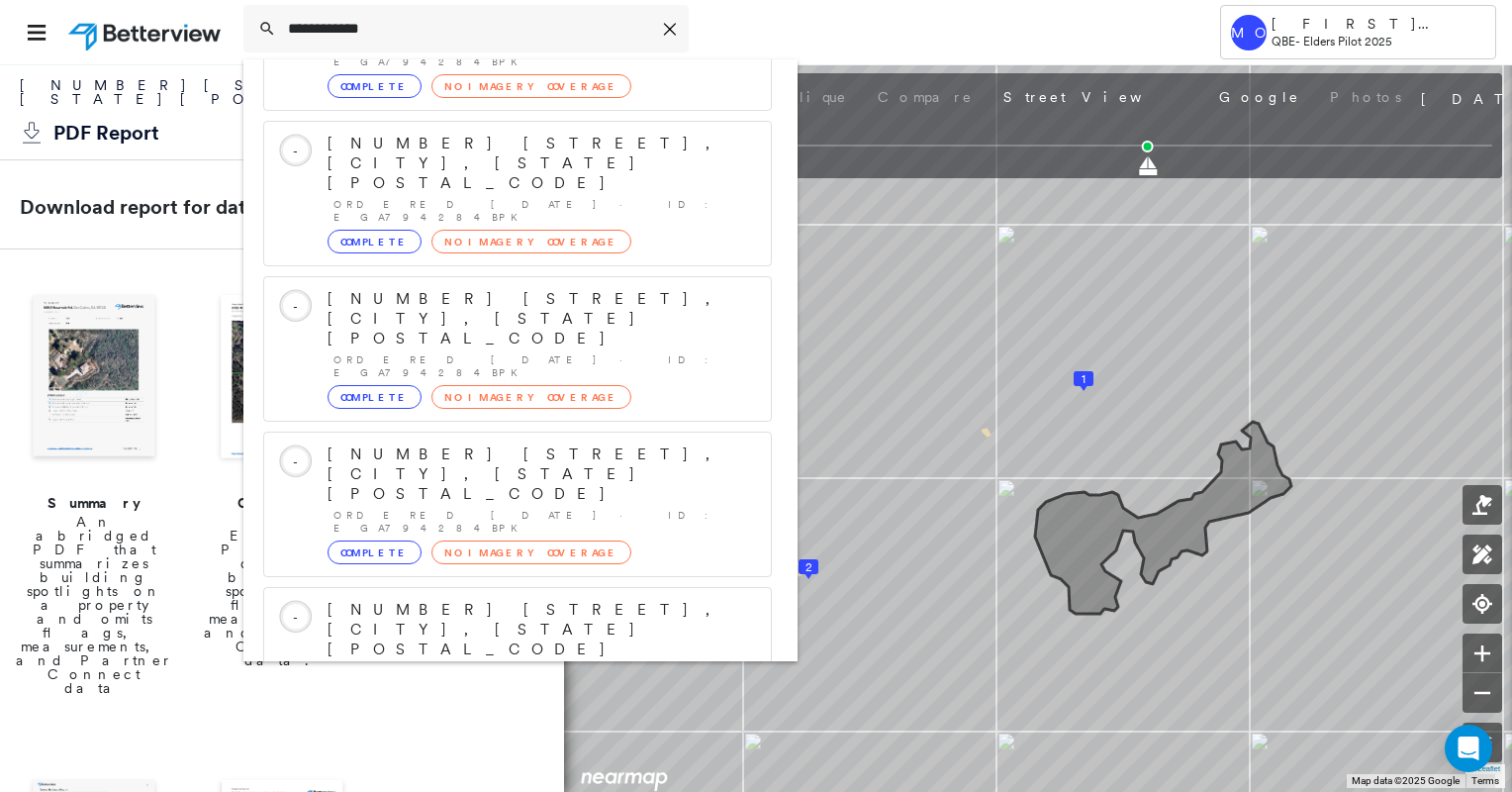 click on "Show  1  more existing properties" at bounding box center (519, 775) 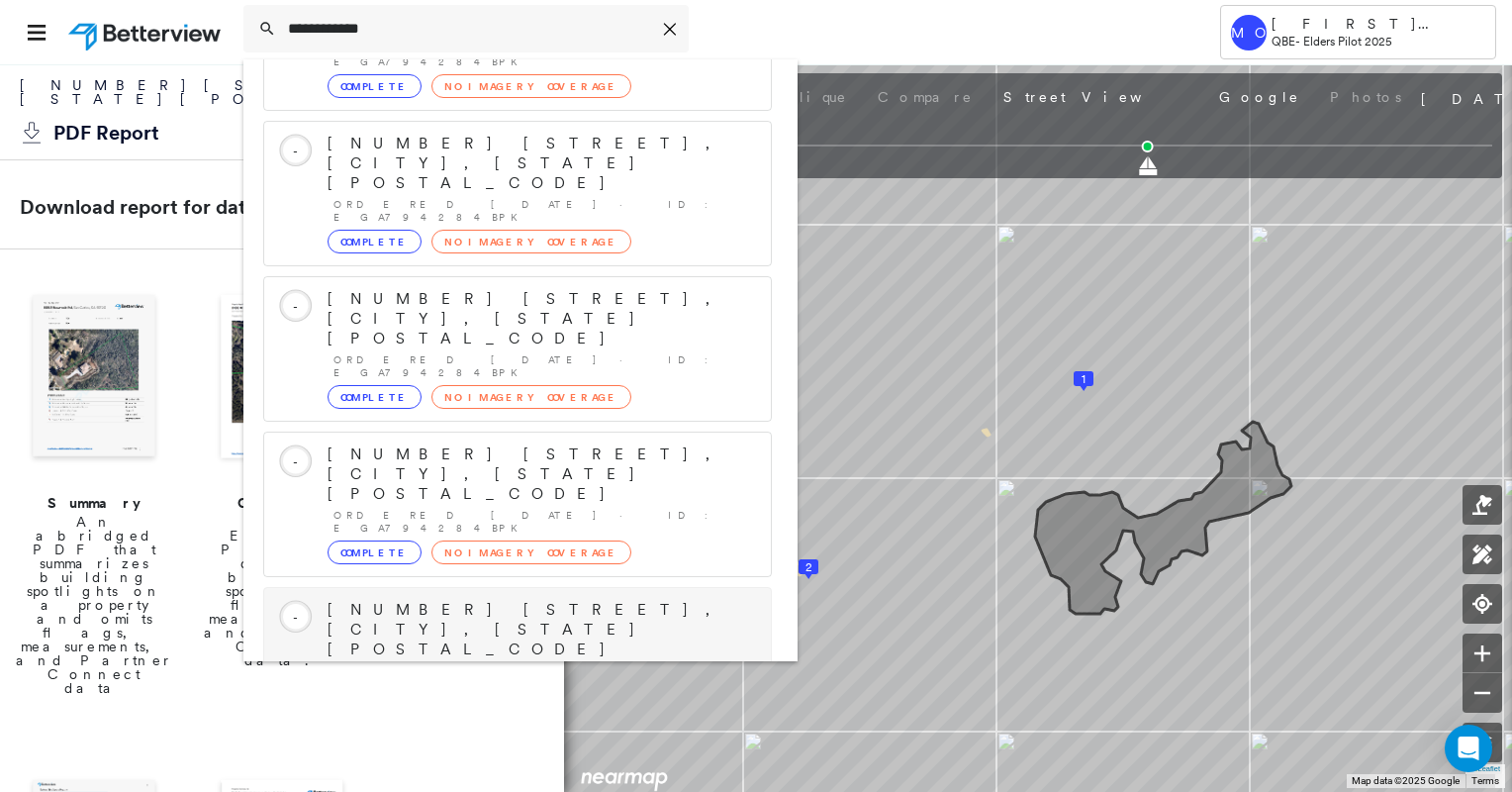 scroll, scrollTop: 0, scrollLeft: 0, axis: both 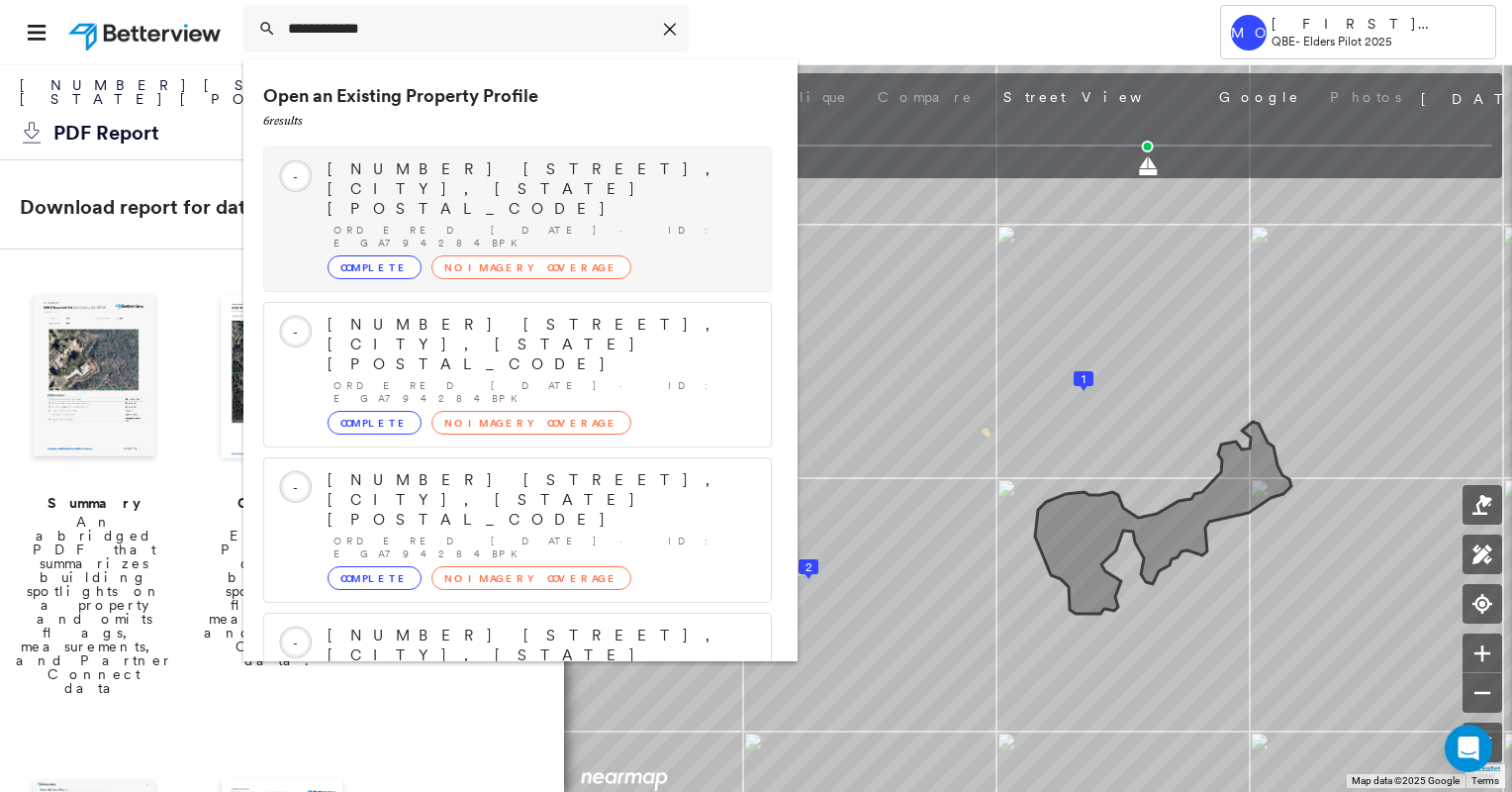 click on "Ordered [DATE] · ID: EGA794284BPK" at bounding box center (542, 237) 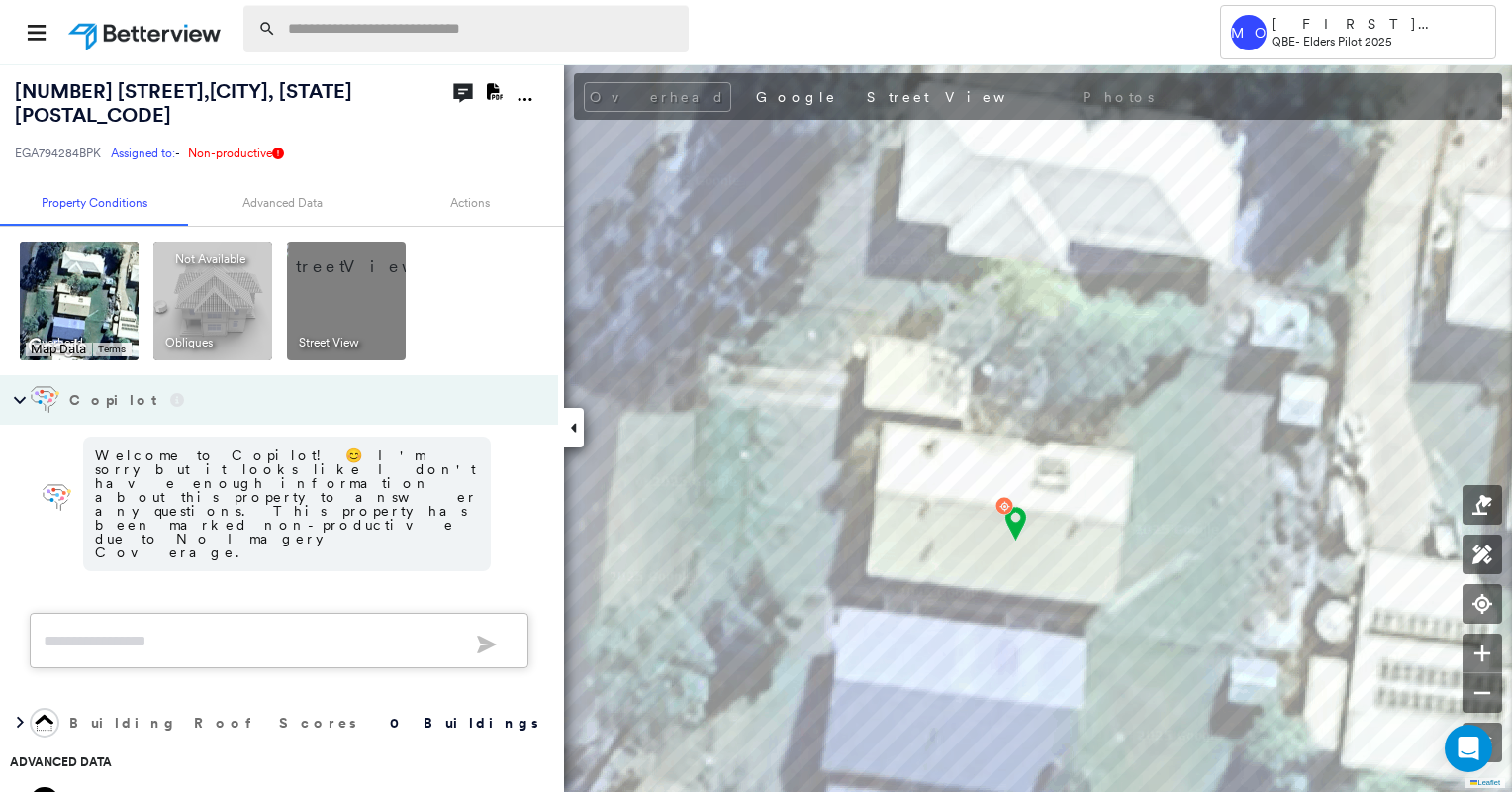 click at bounding box center (482, 29) 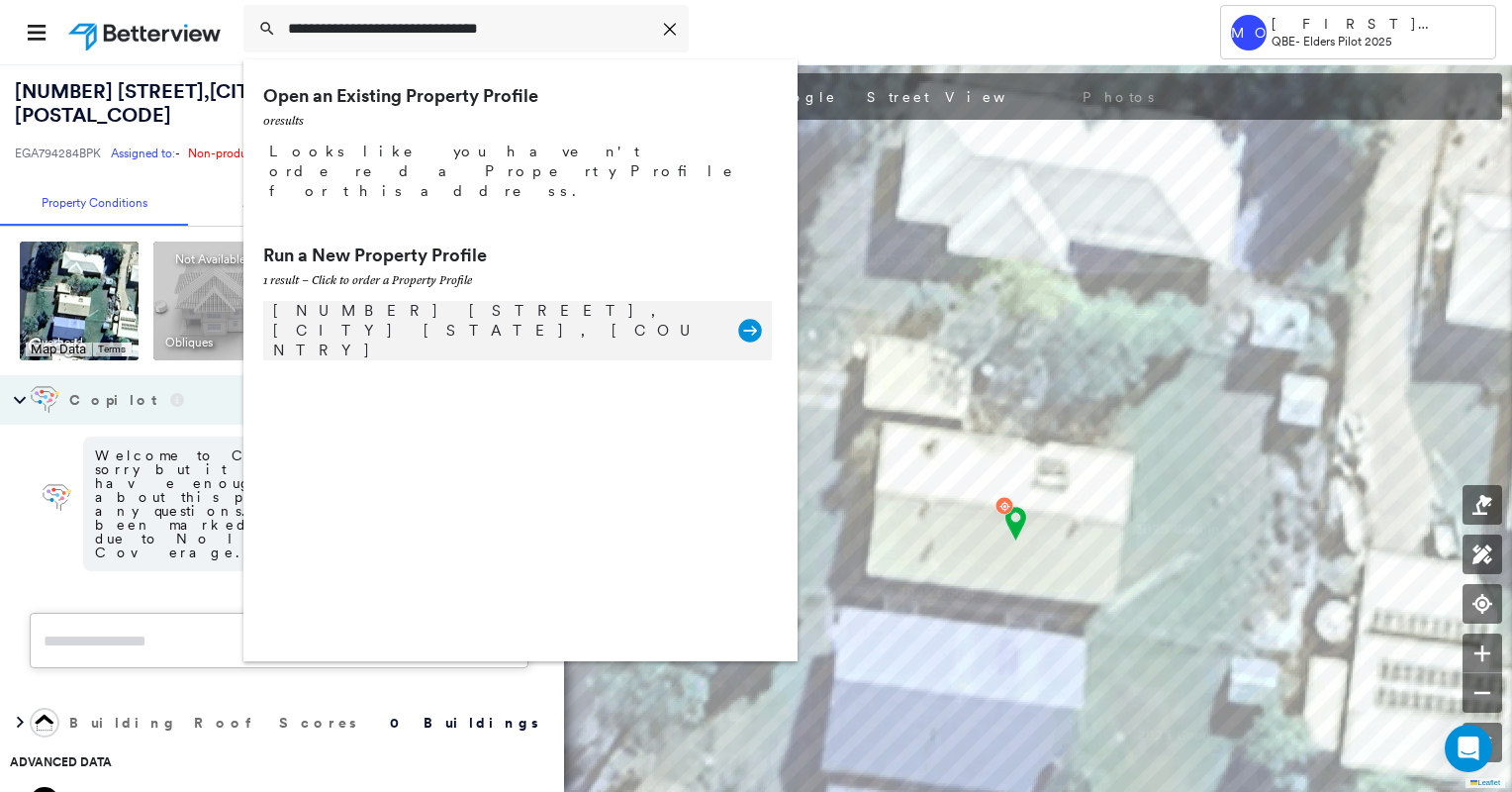type on "**********" 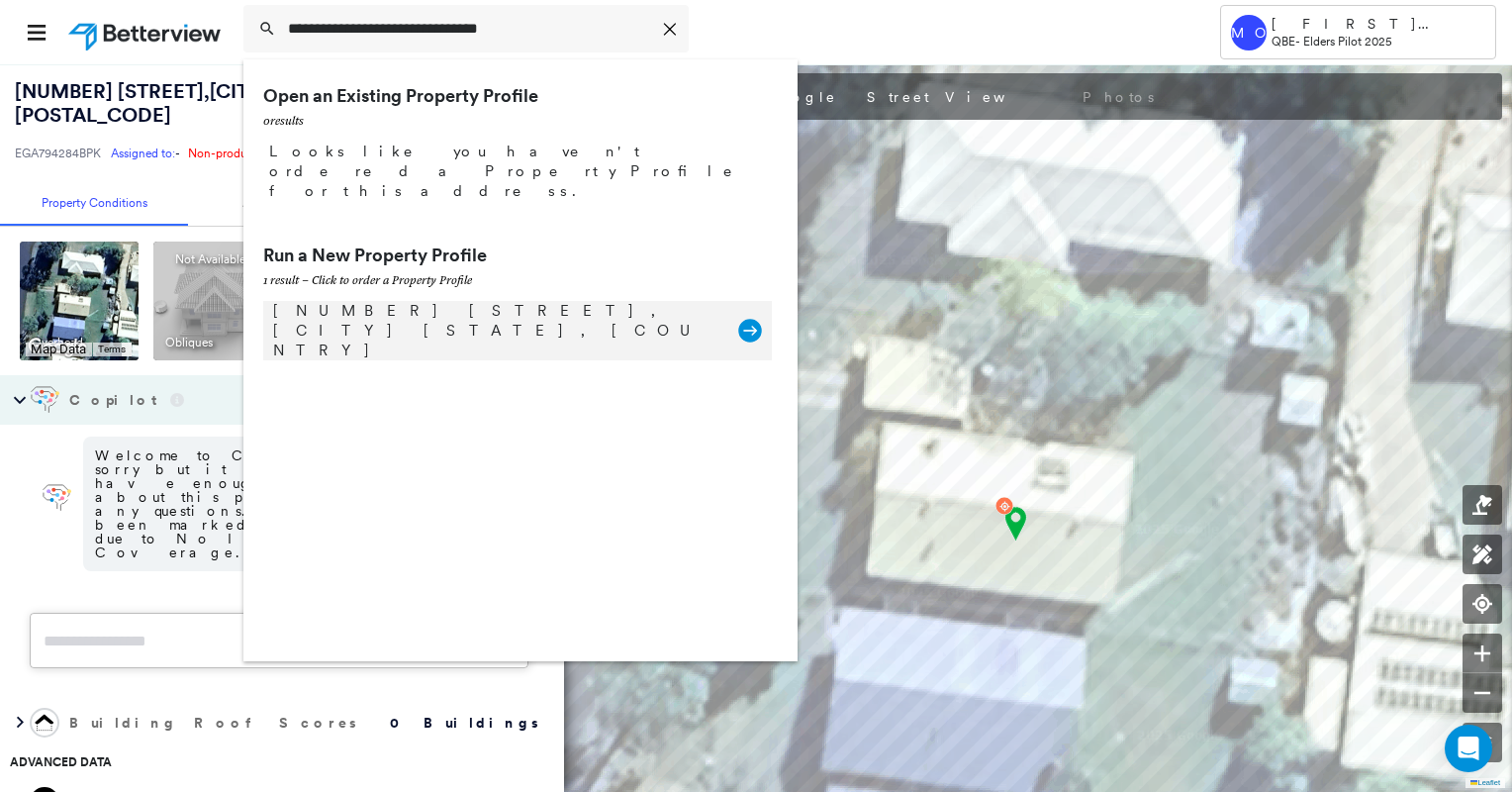 click on "[NUMBER] [STREET], [CITY] [STATE], [COUNTRY]" at bounding box center [496, 331] 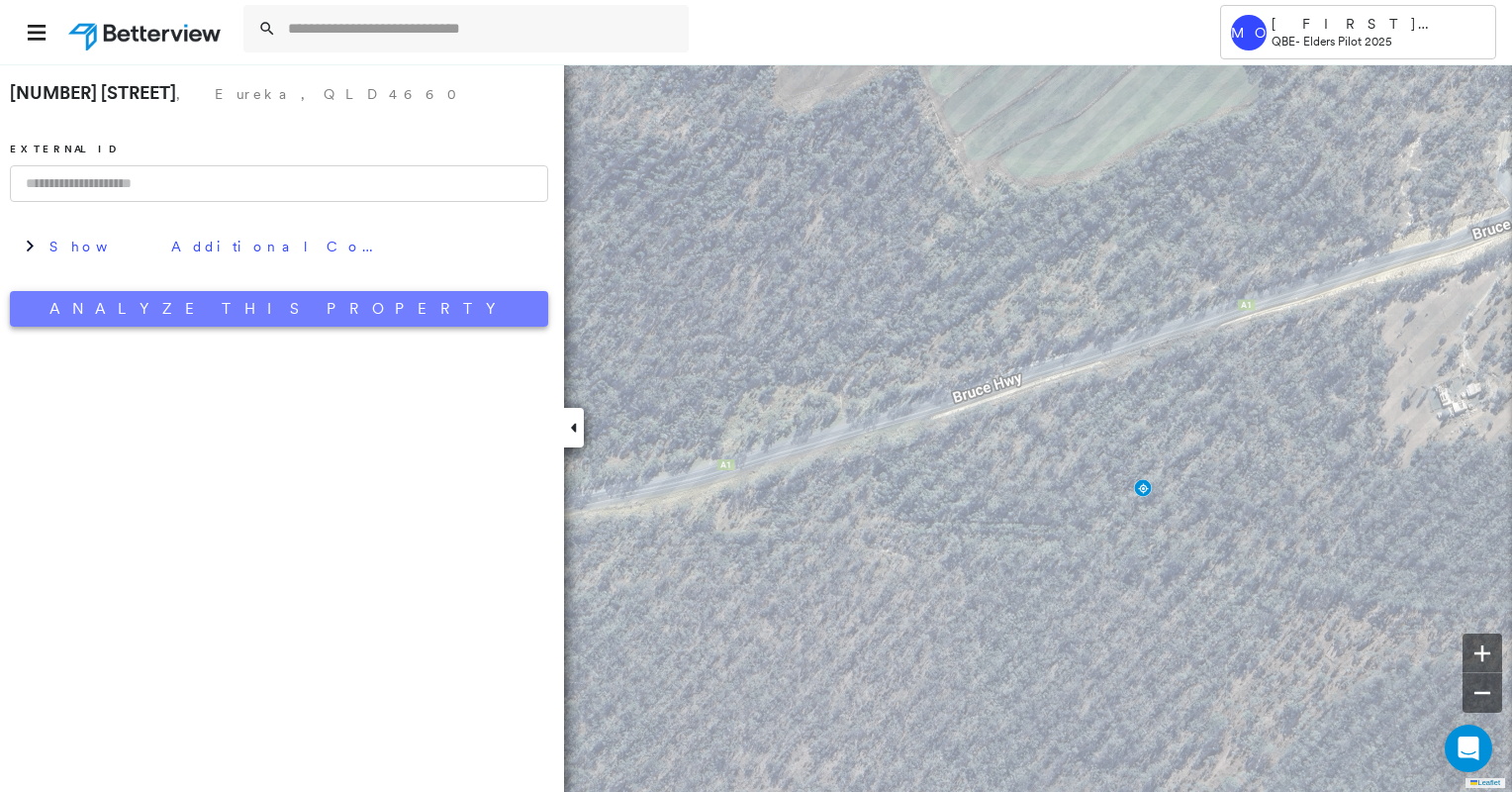 click on "Analyze This Property" at bounding box center [279, 309] 